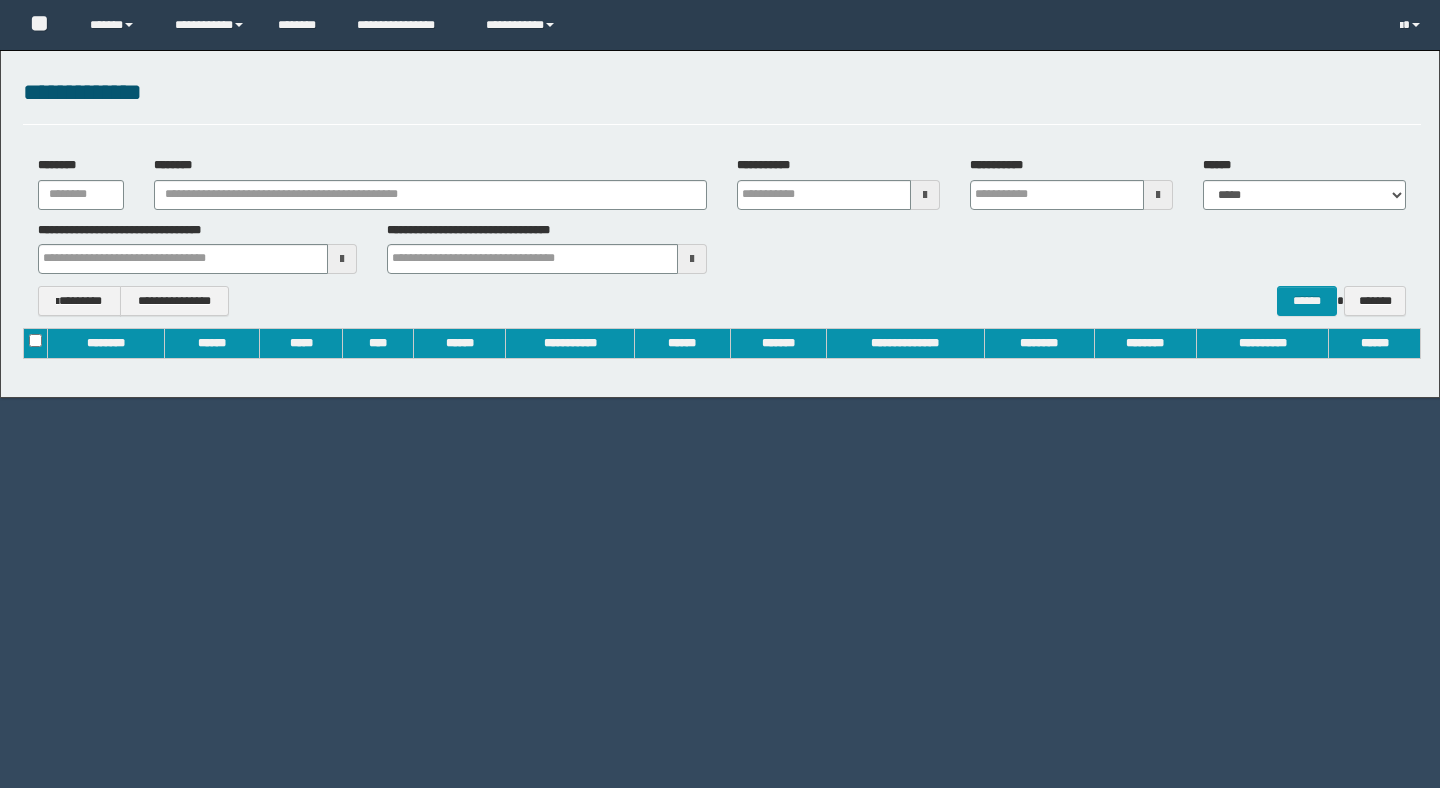 scroll, scrollTop: 0, scrollLeft: 0, axis: both 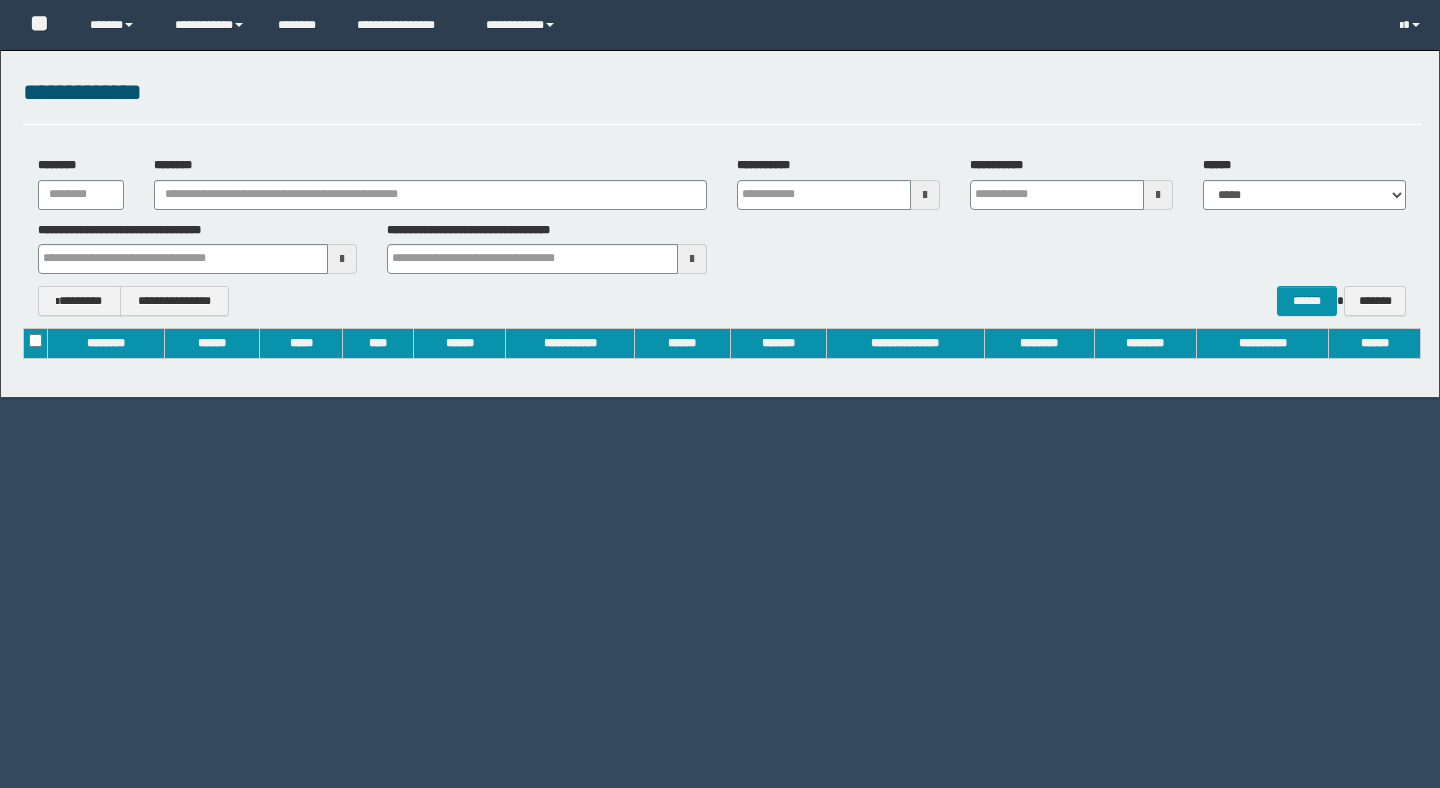 click at bounding box center (342, 259) 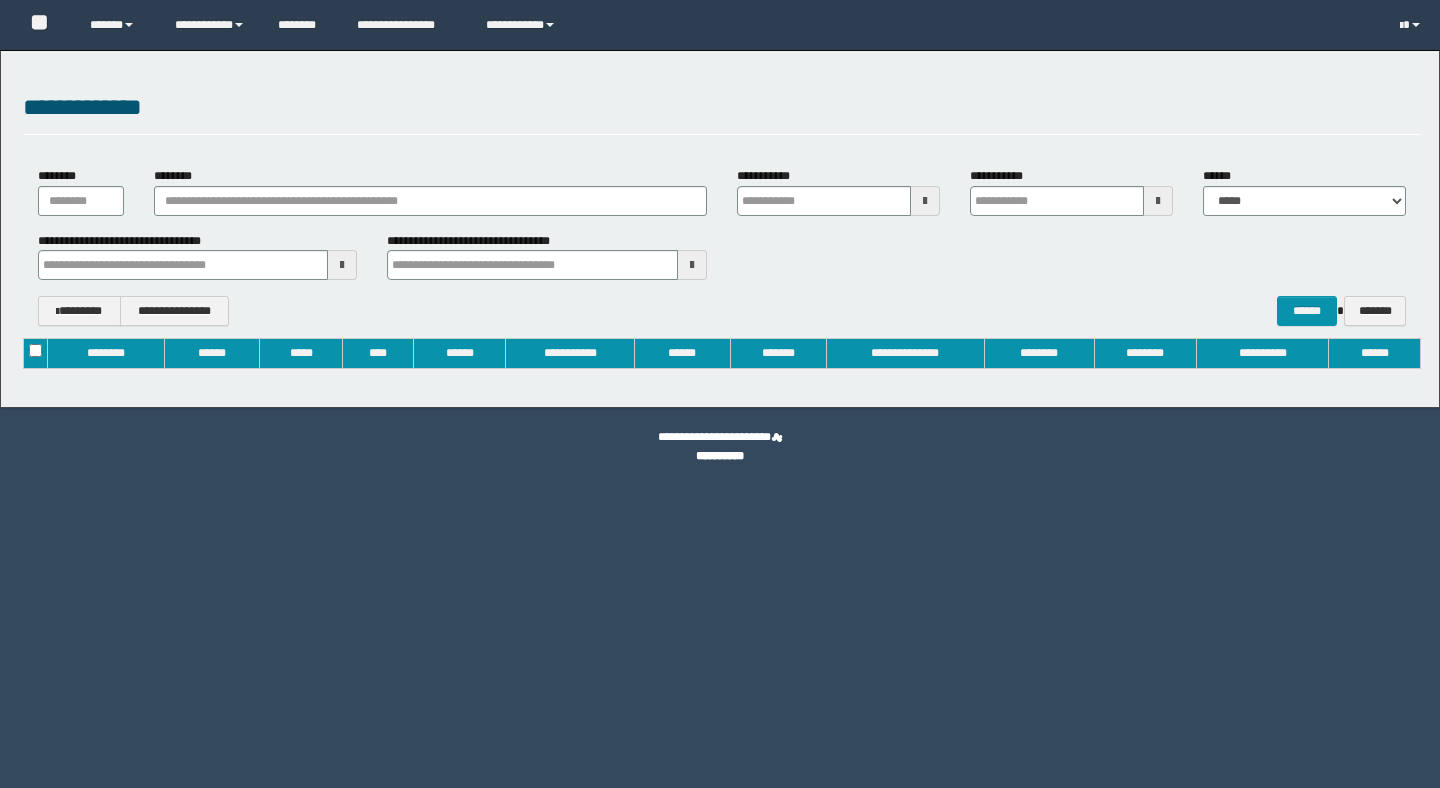 type on "**********" 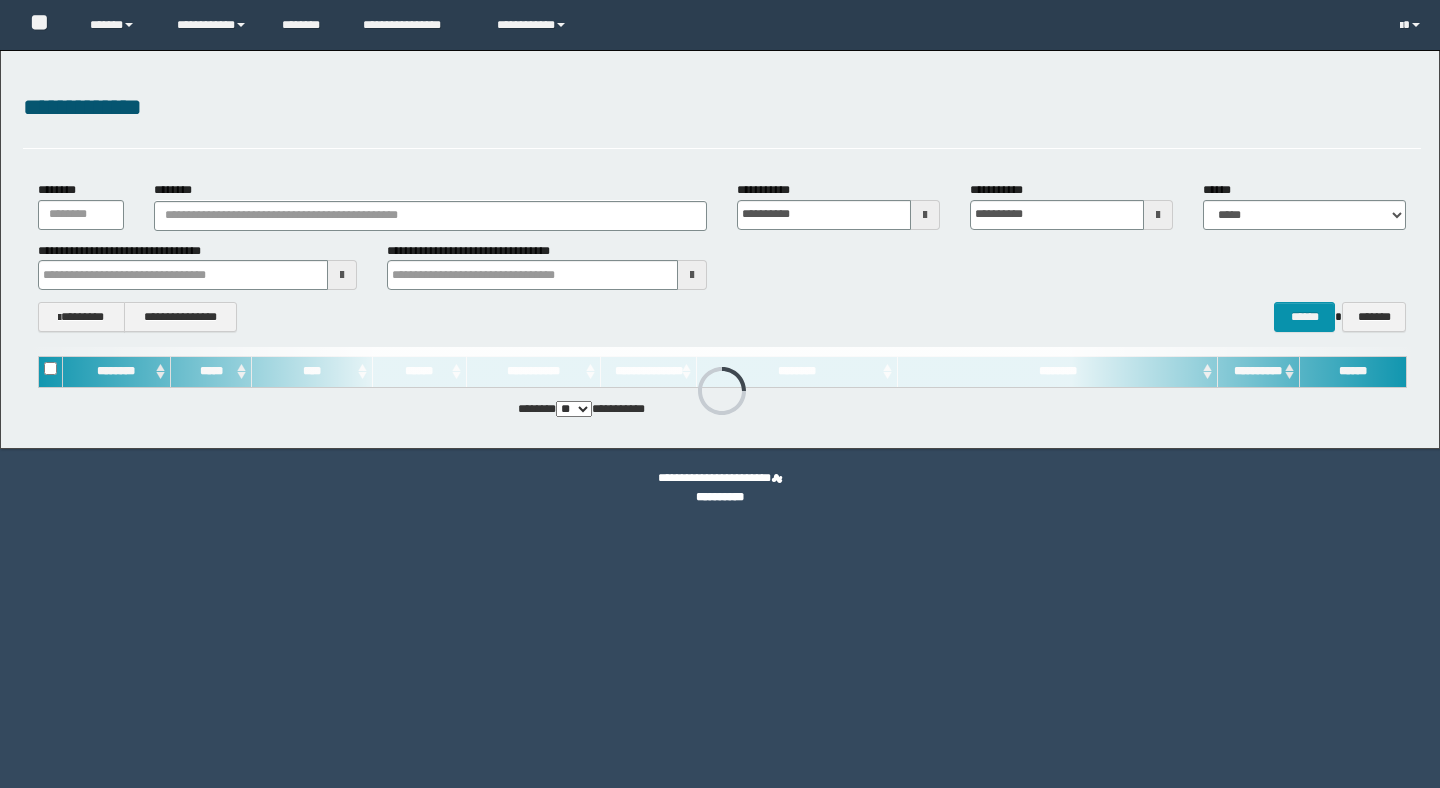 scroll, scrollTop: 0, scrollLeft: 0, axis: both 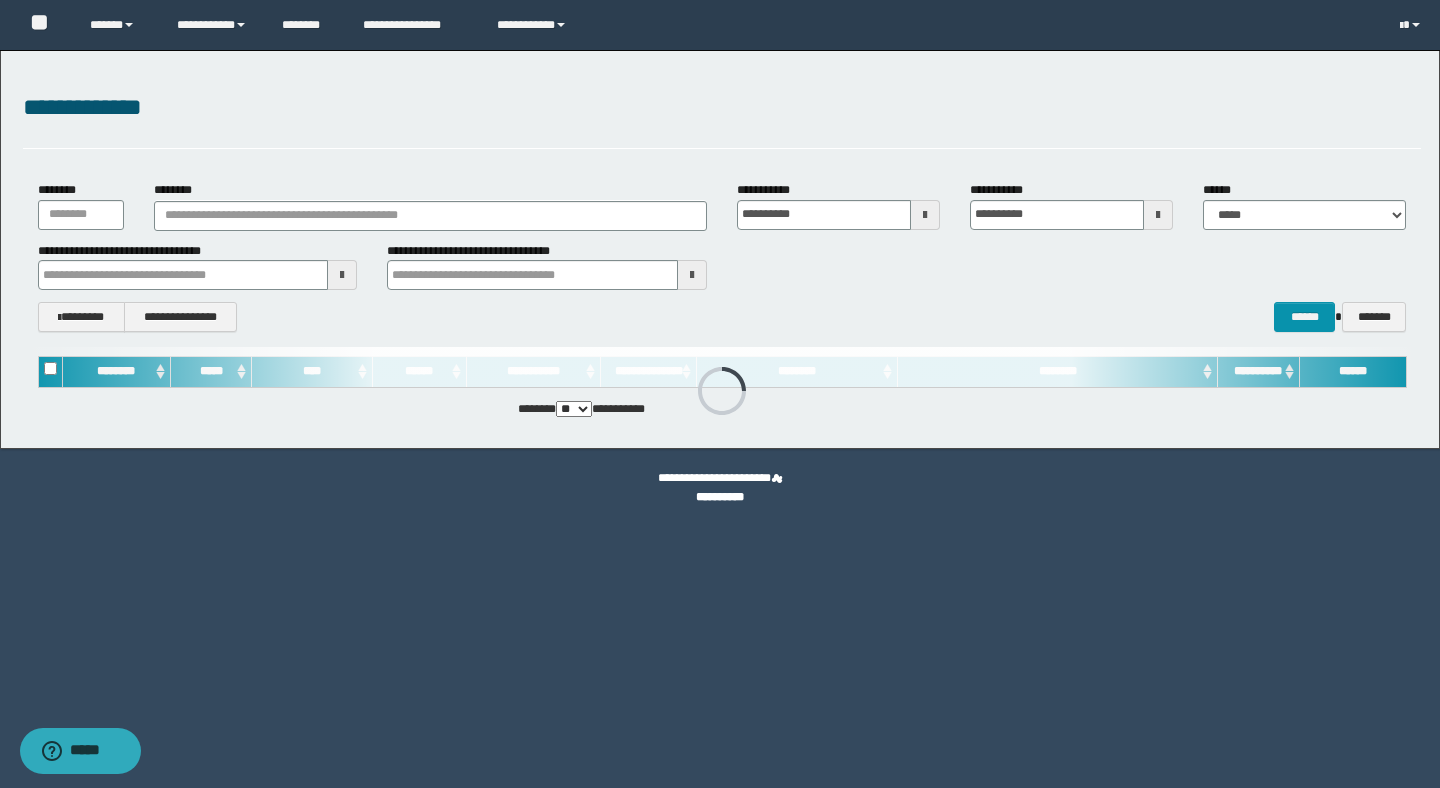 click at bounding box center (342, 275) 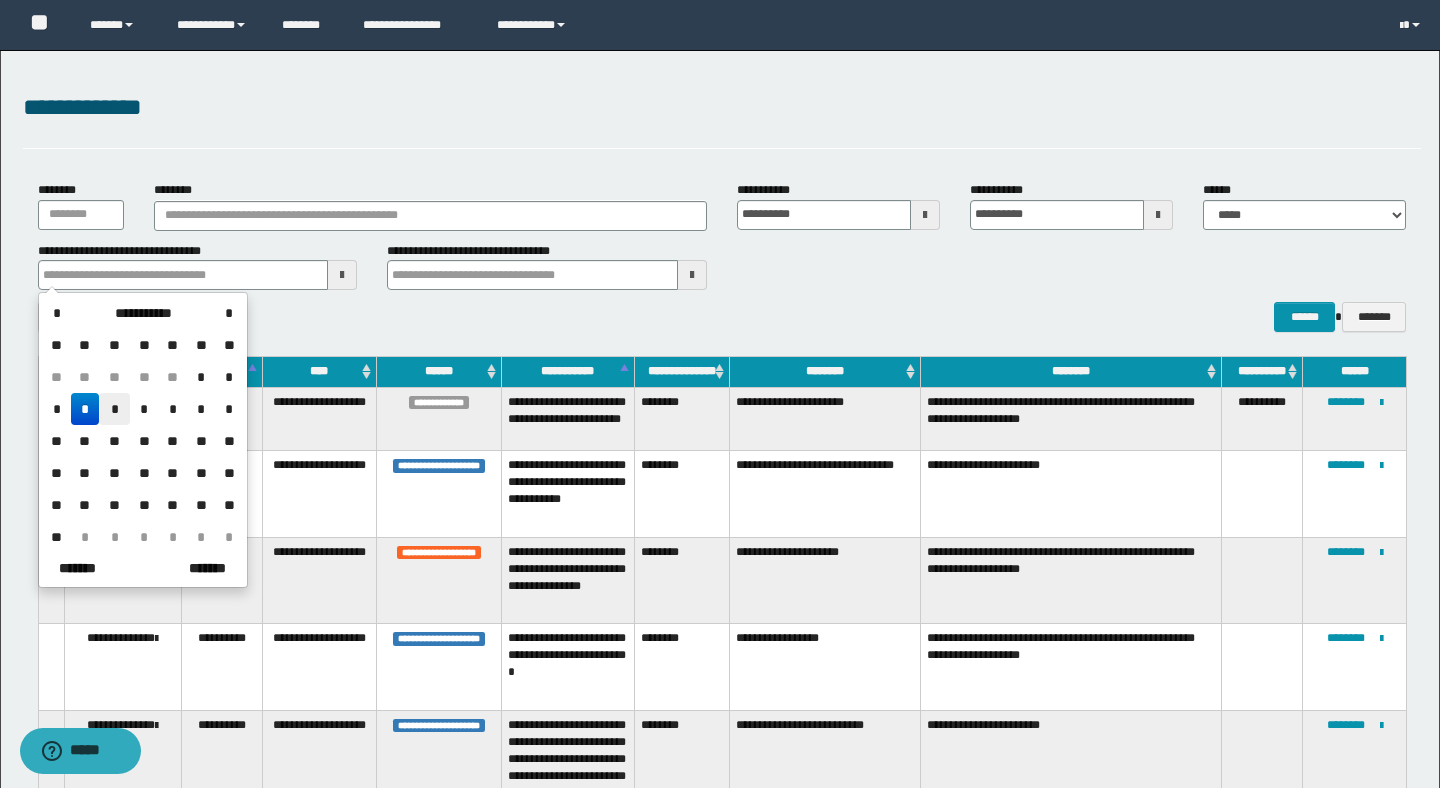 click on "*" at bounding box center (114, 409) 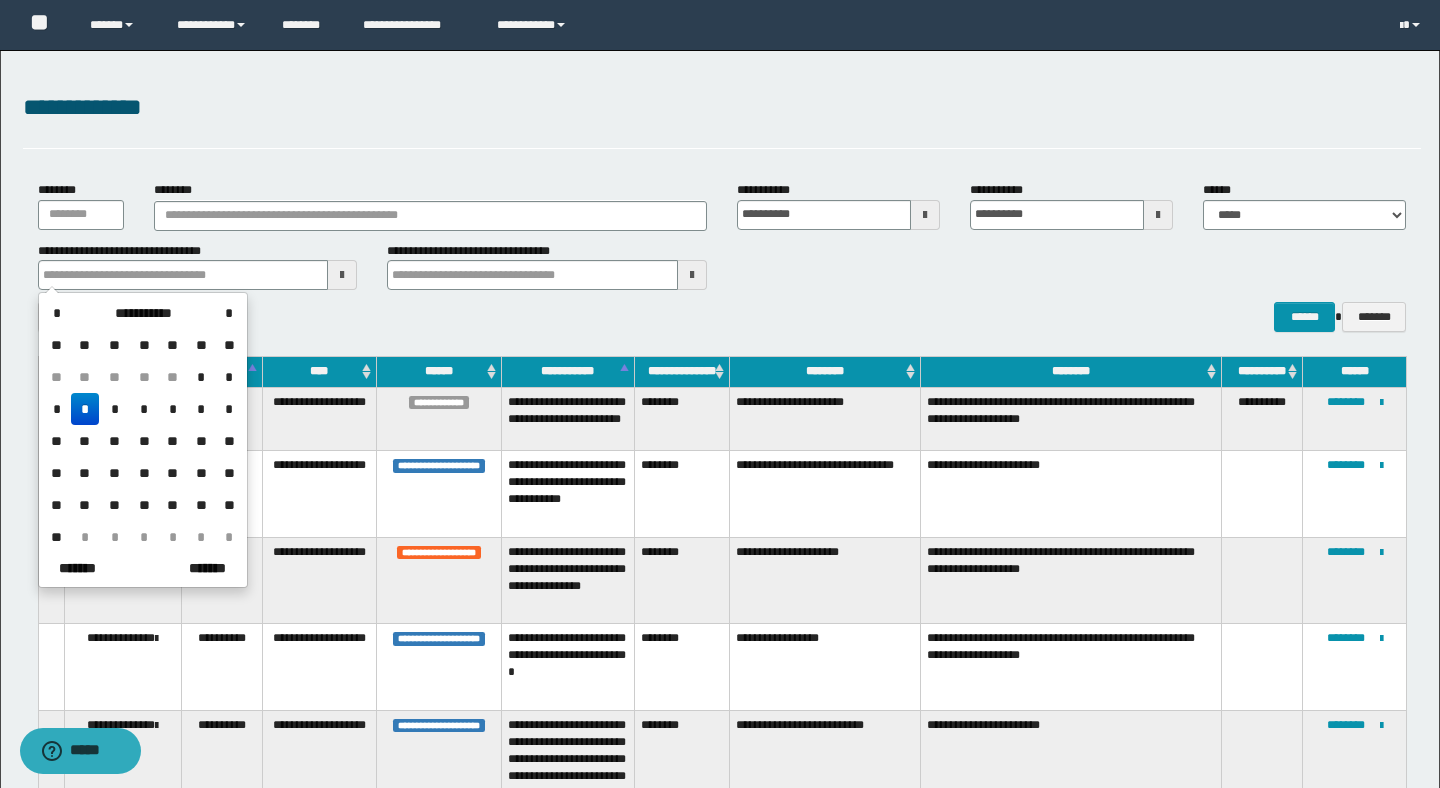 type on "**********" 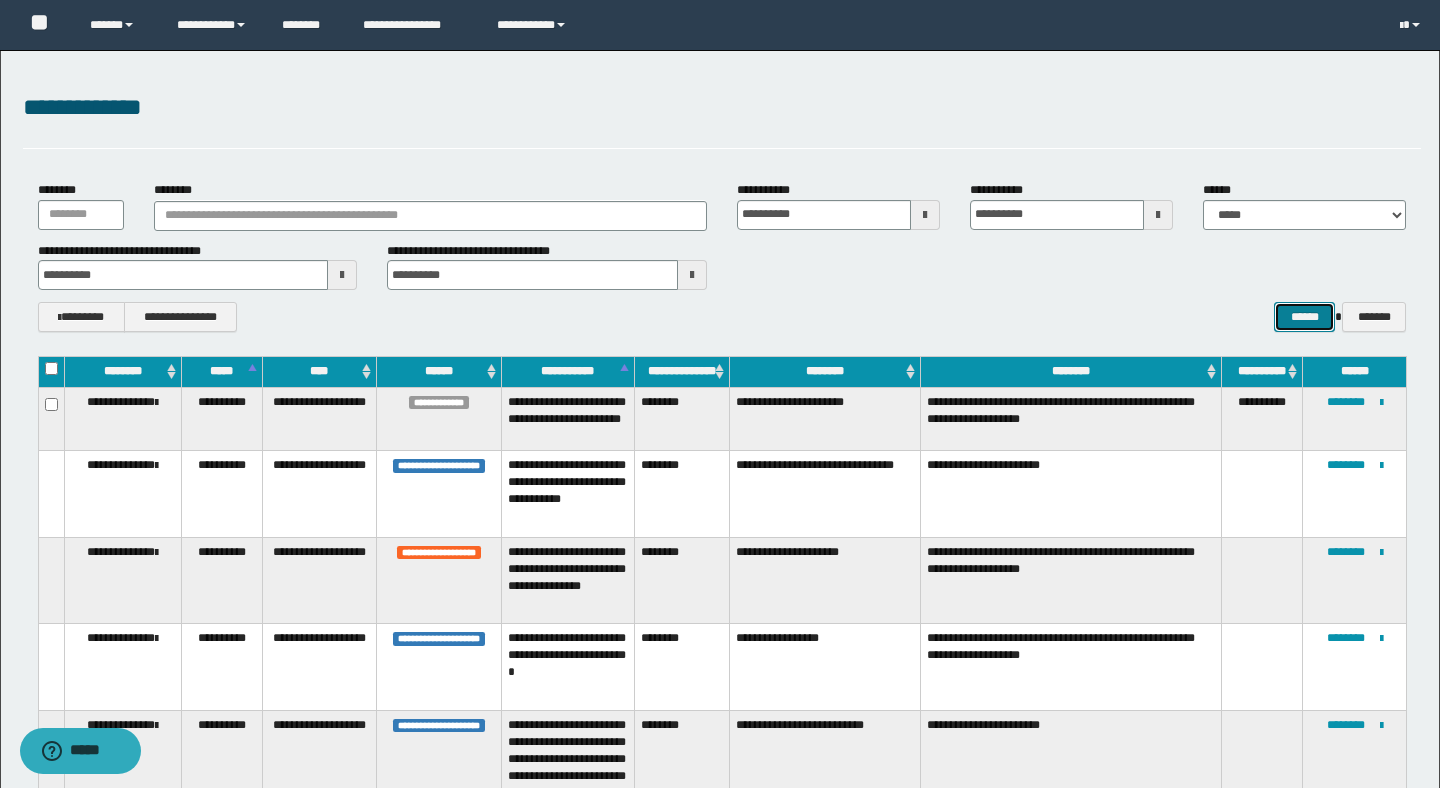 click on "******" at bounding box center [1304, 317] 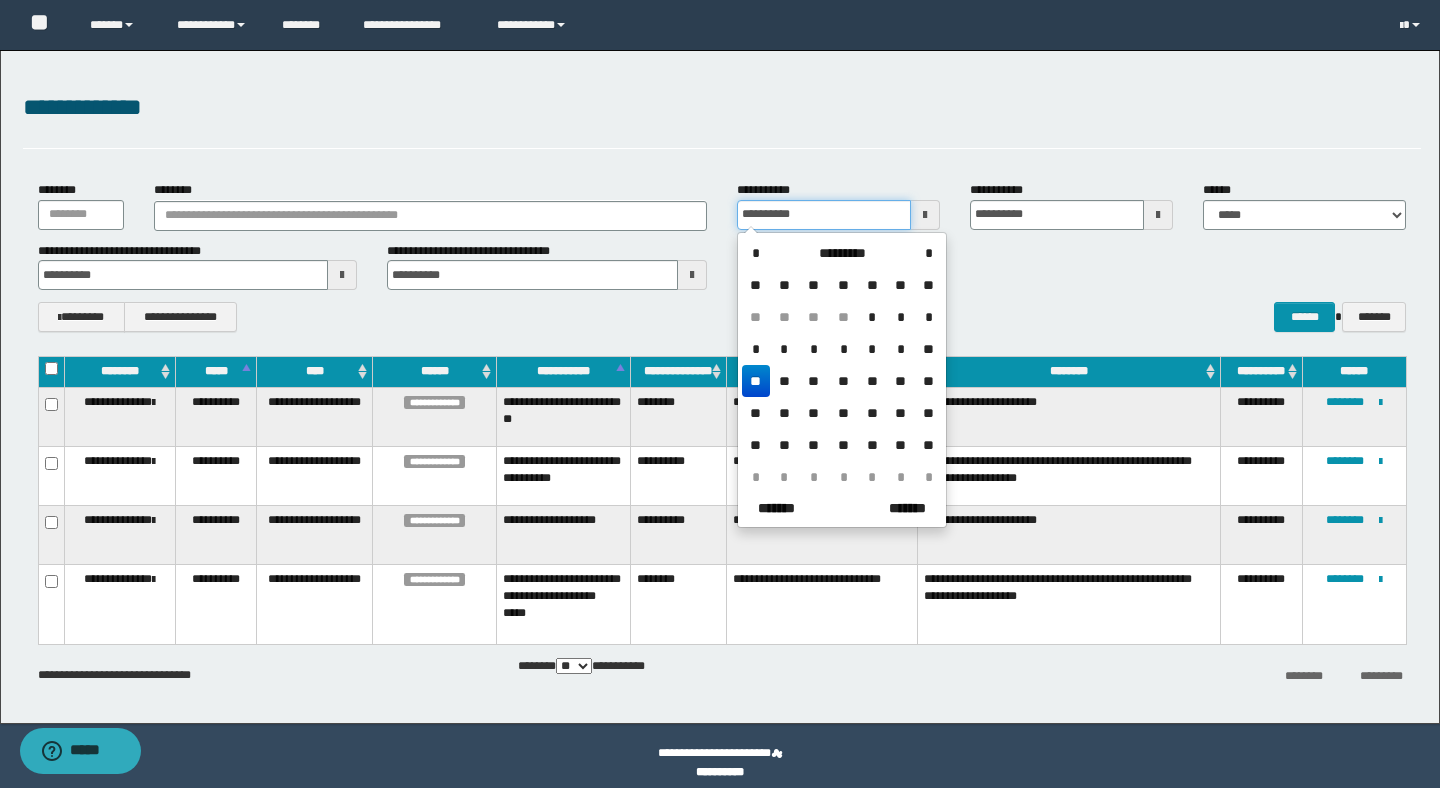 drag, startPoint x: 836, startPoint y: 217, endPoint x: 646, endPoint y: 205, distance: 190.37857 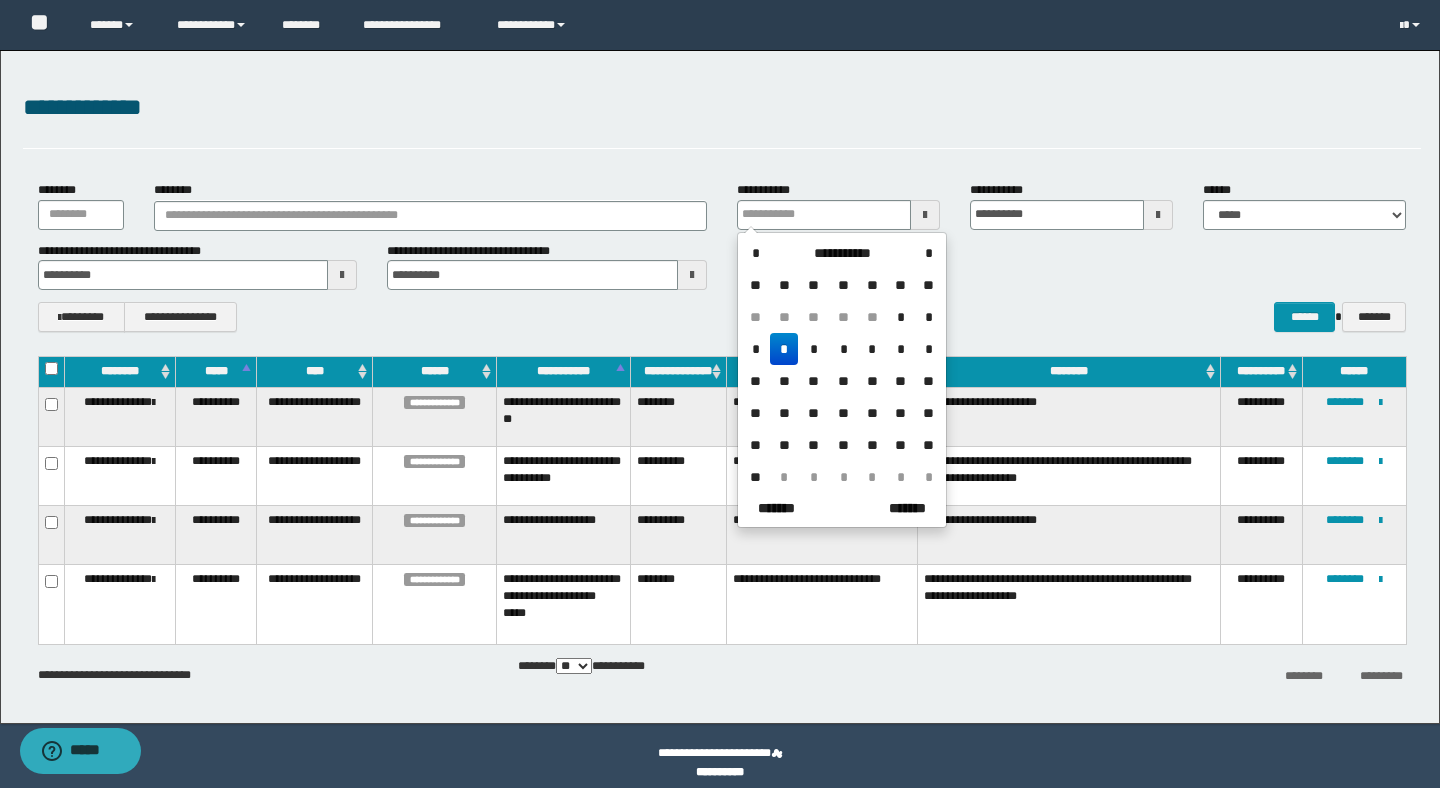 type 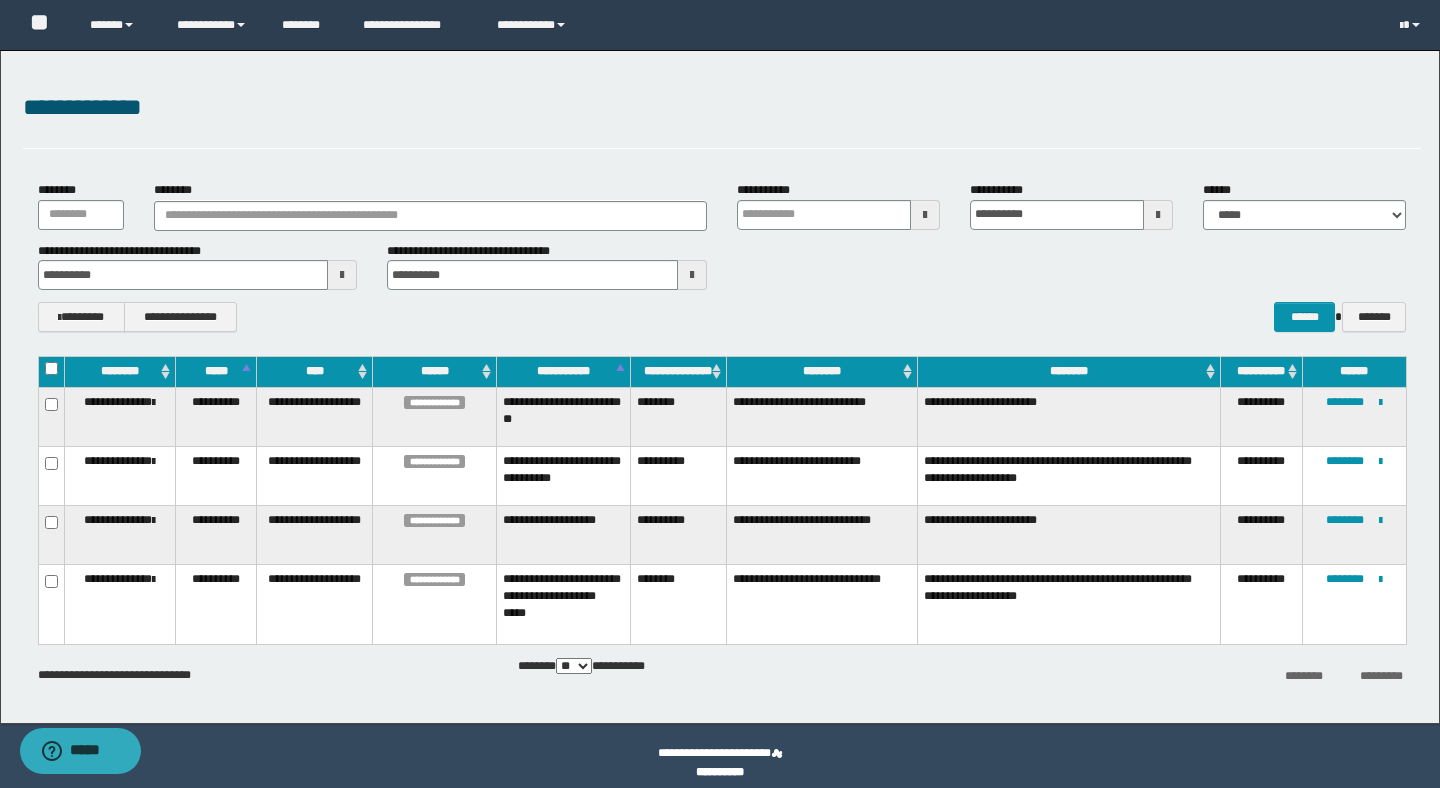 click on "**********" at bounding box center (722, 266) 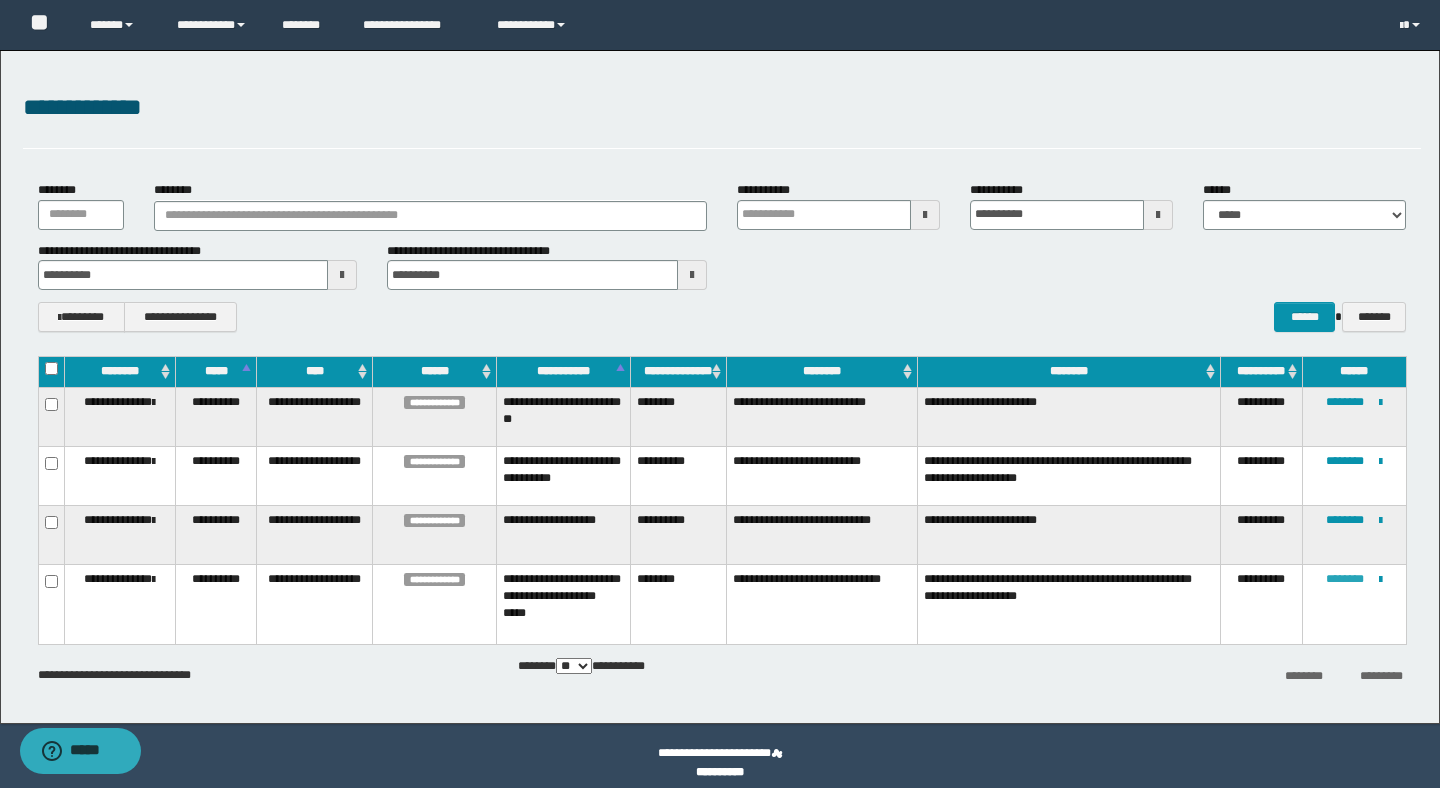 click on "********" at bounding box center (1345, 579) 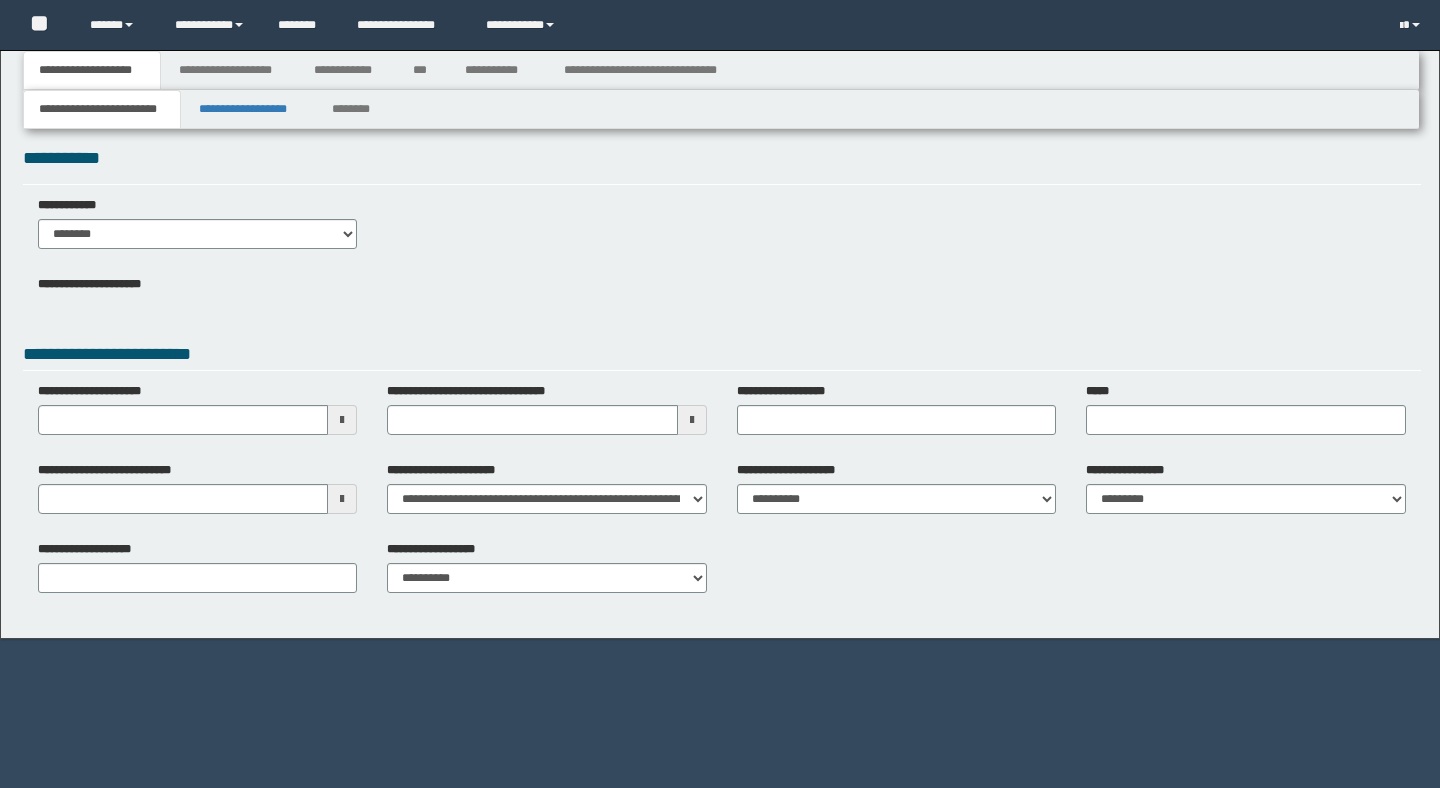 scroll, scrollTop: 0, scrollLeft: 0, axis: both 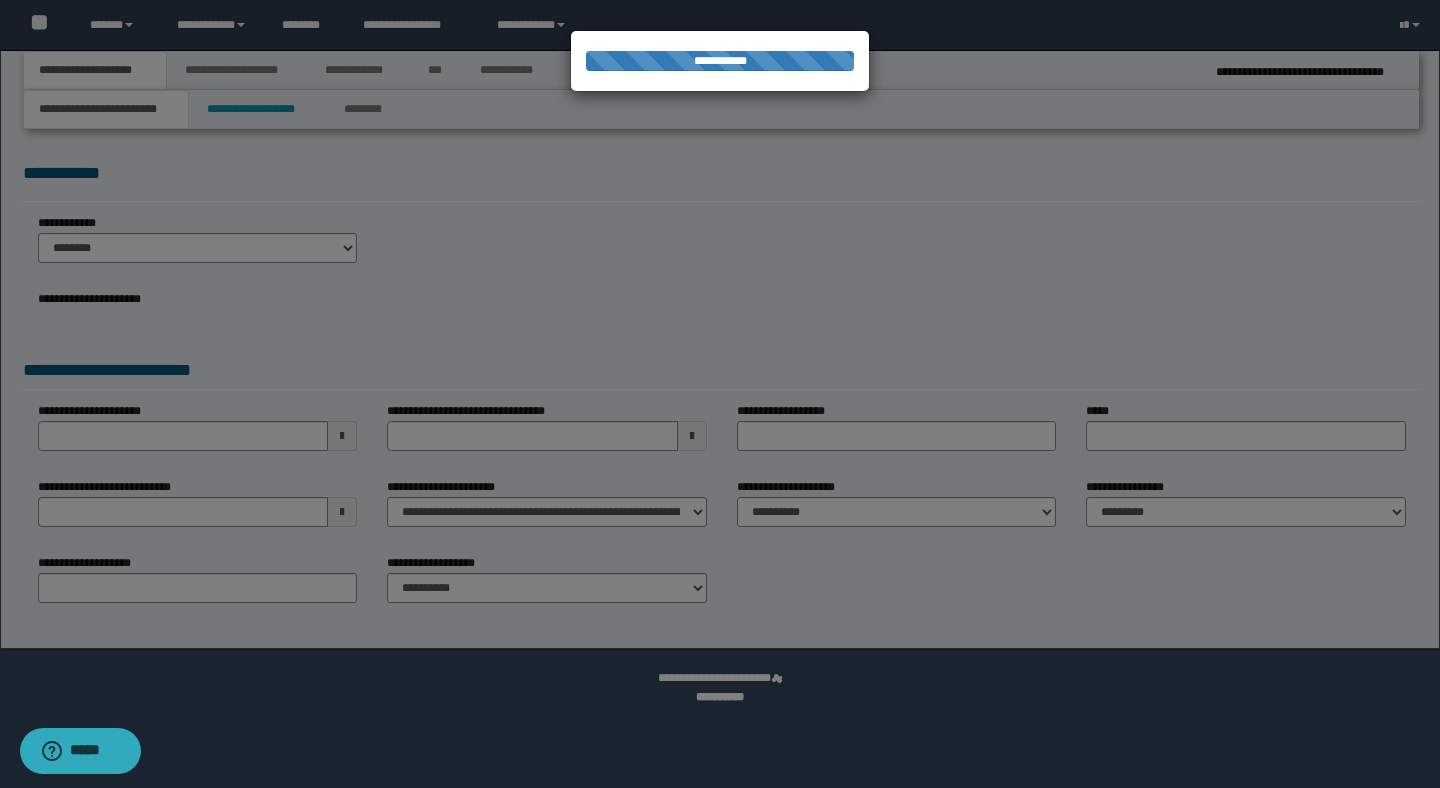 type on "**********" 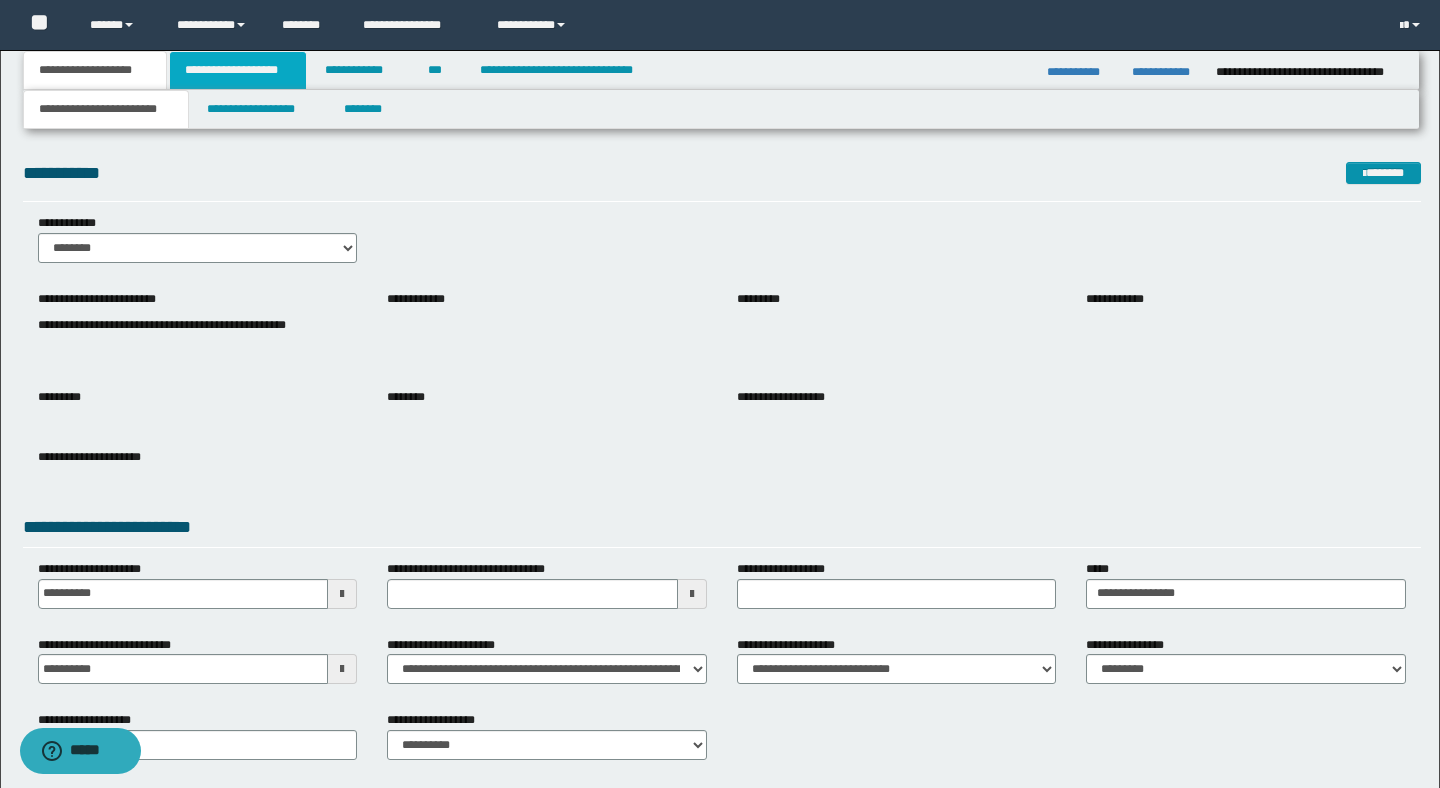 click on "**********" at bounding box center (238, 70) 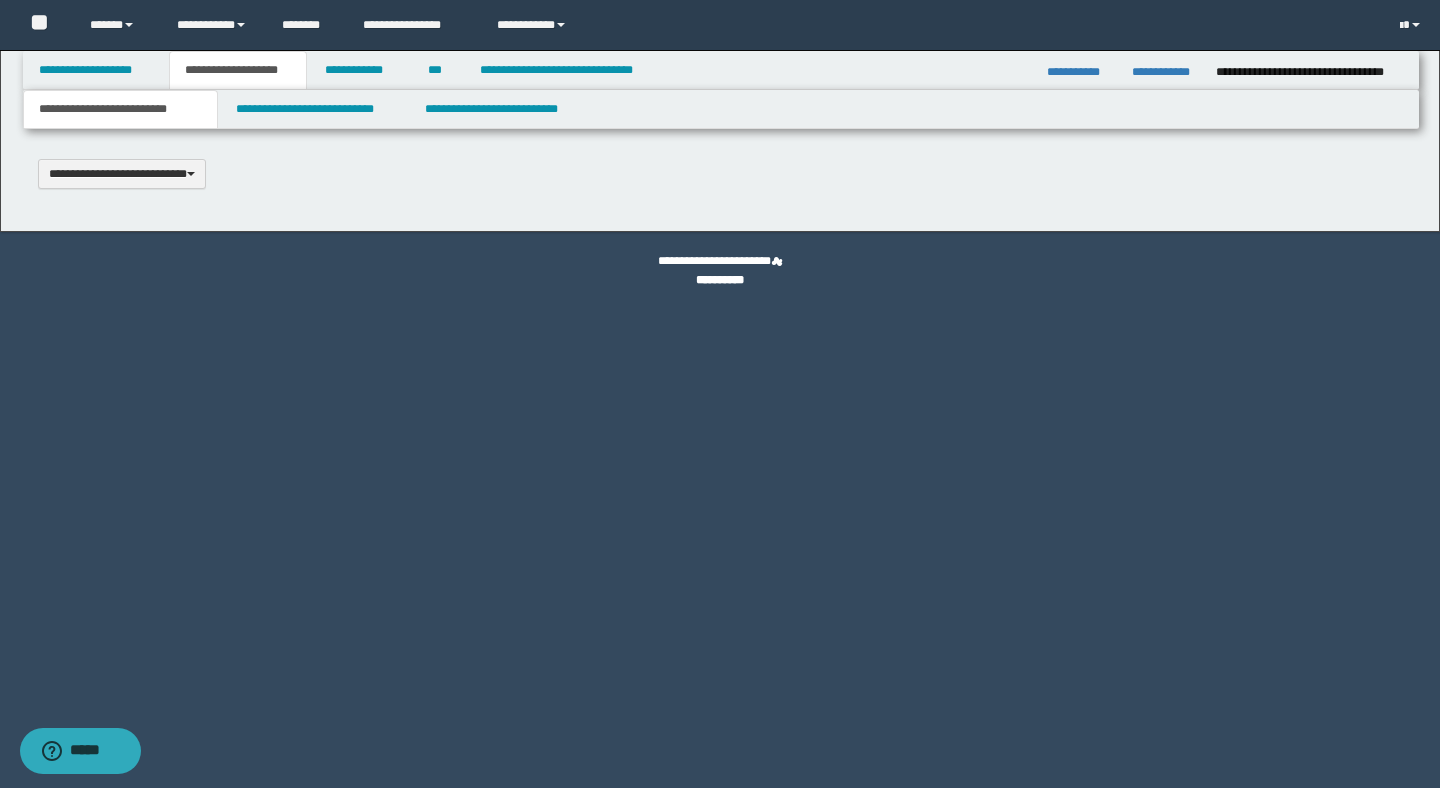 type 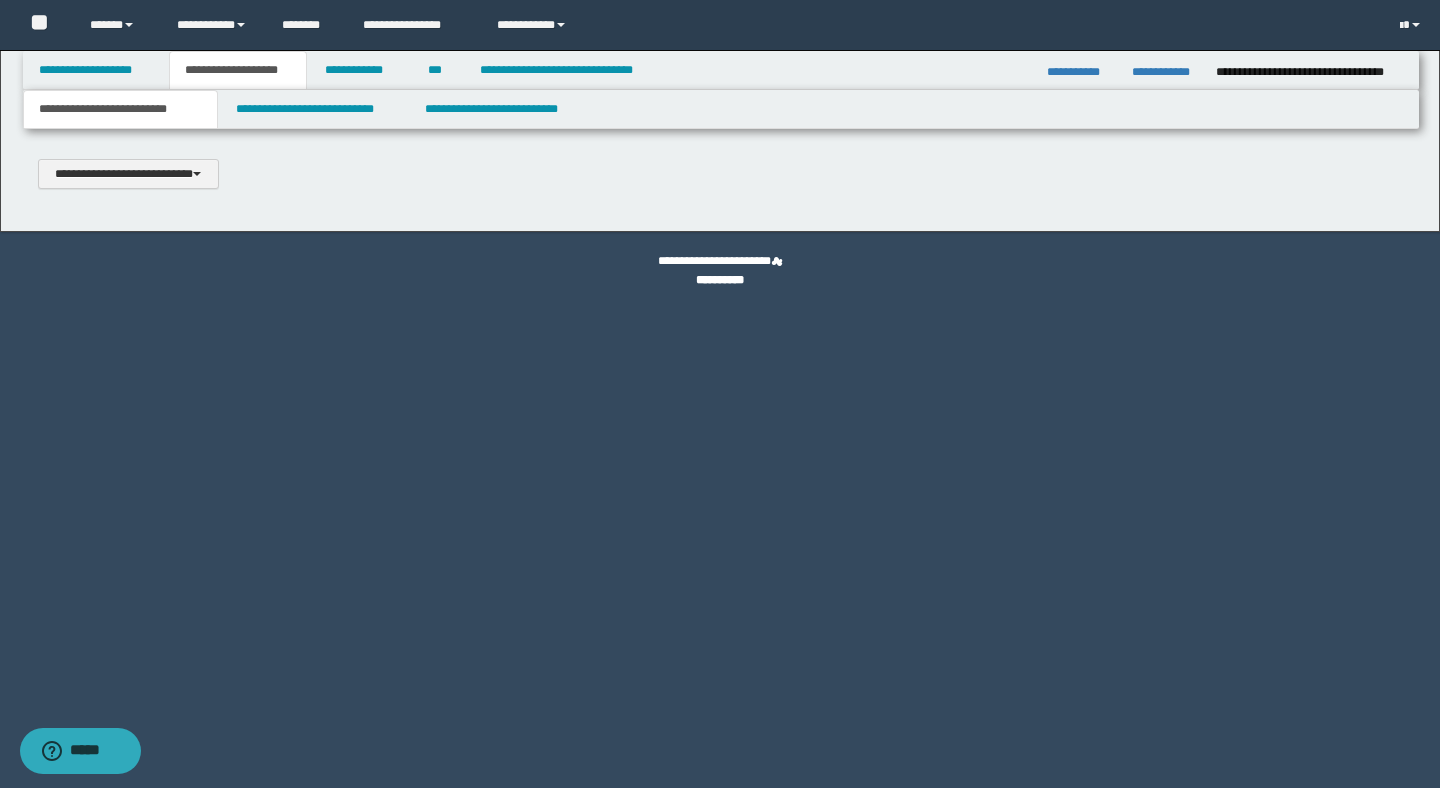 scroll, scrollTop: 0, scrollLeft: 0, axis: both 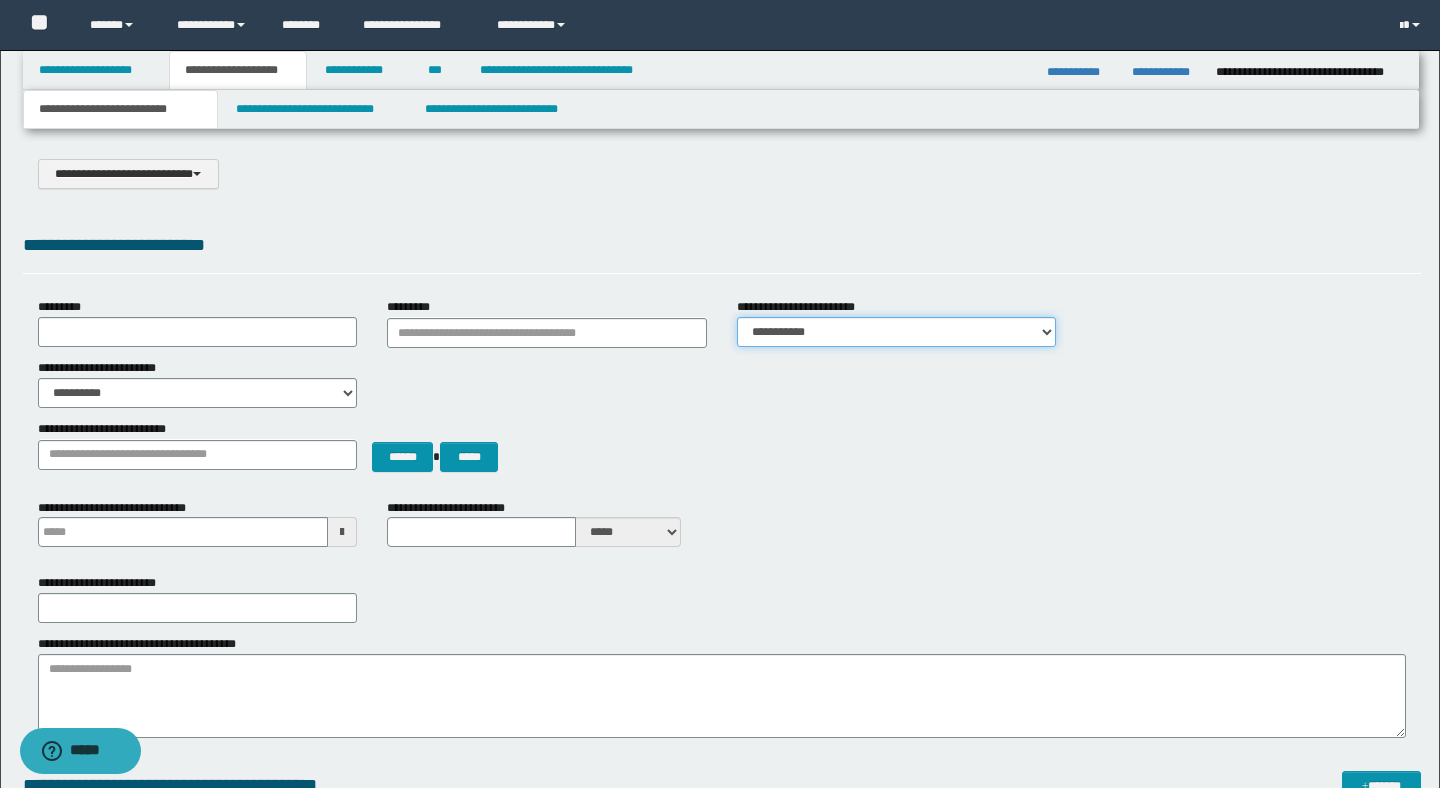click on "**********" at bounding box center (897, 332) 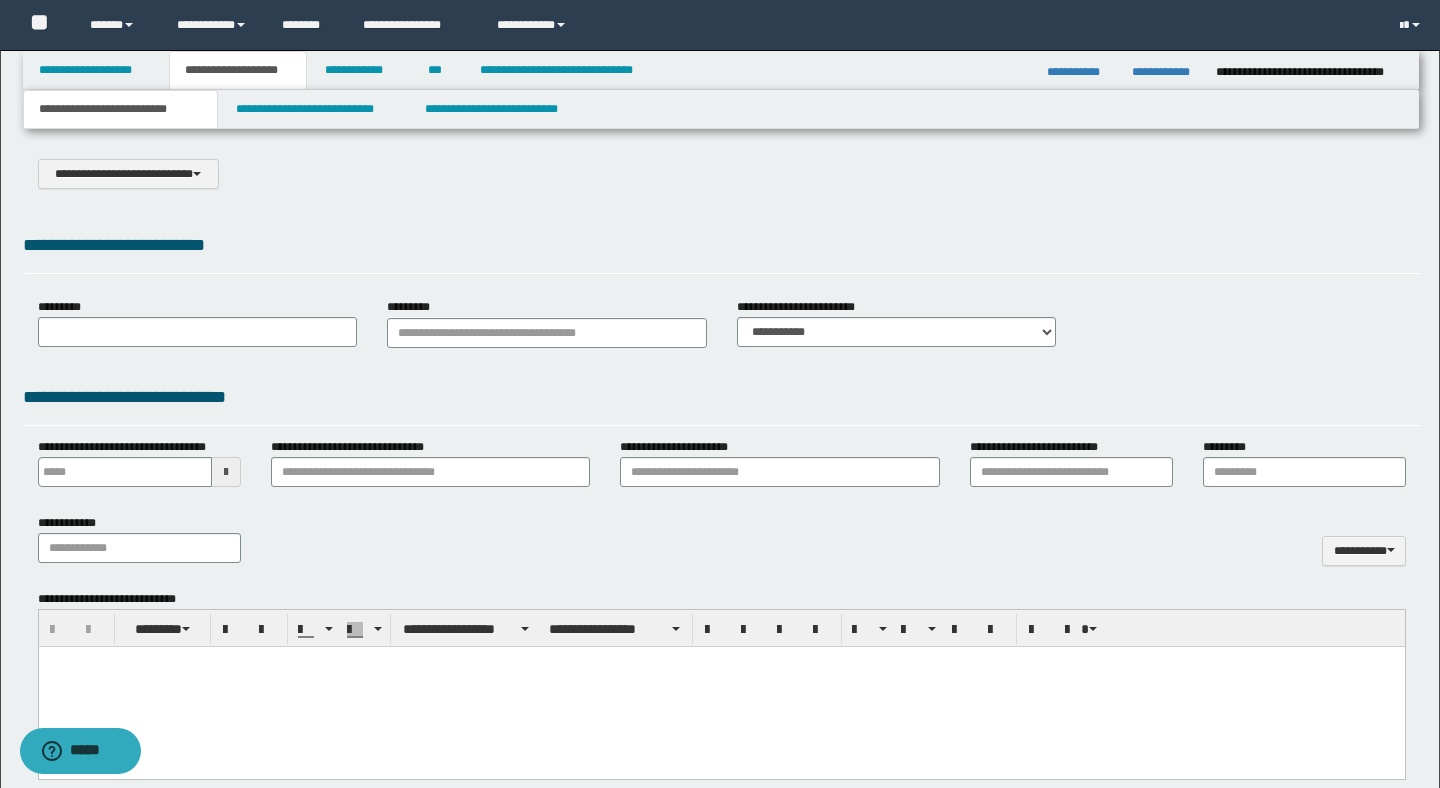 click on "**********" at bounding box center [722, 252] 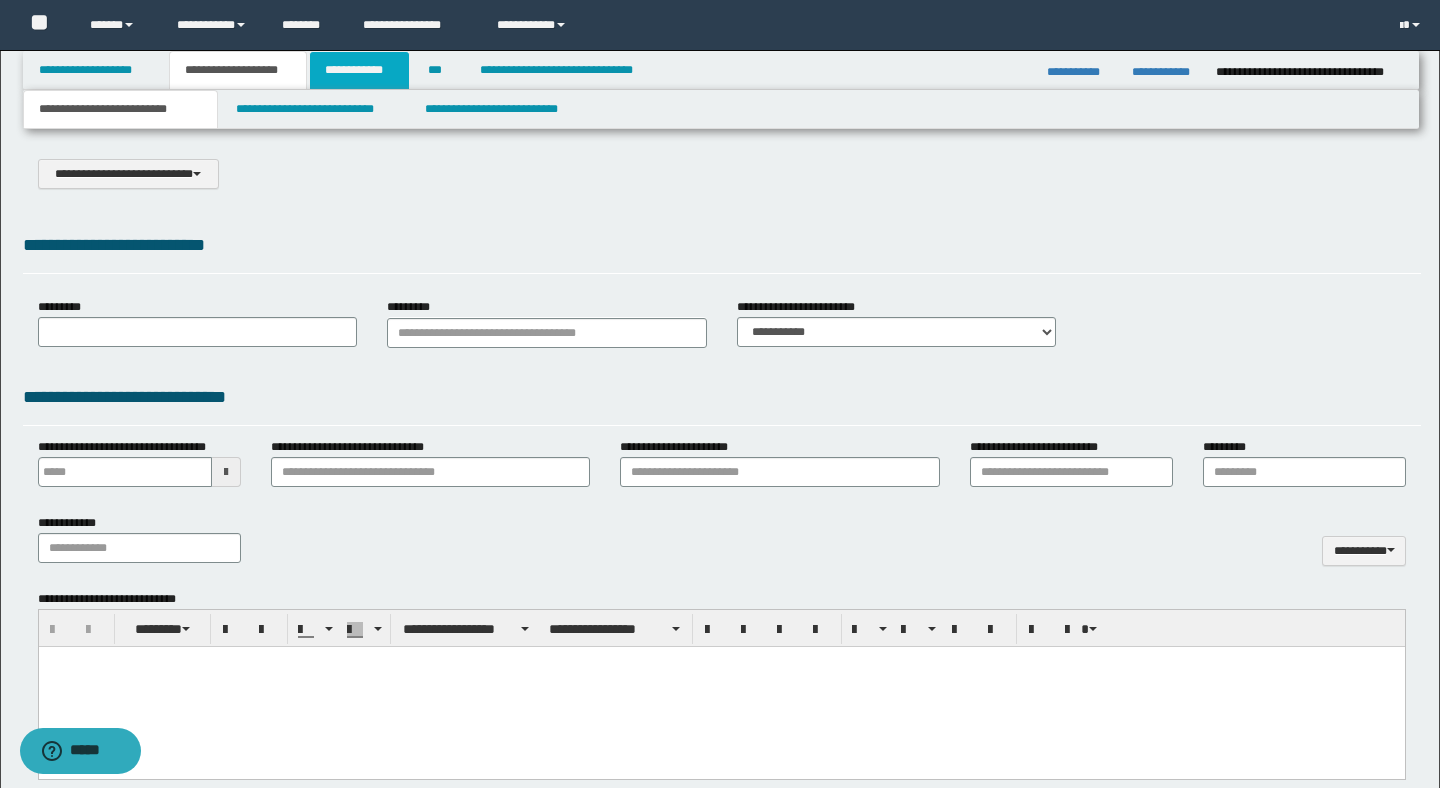 click on "**********" at bounding box center (359, 70) 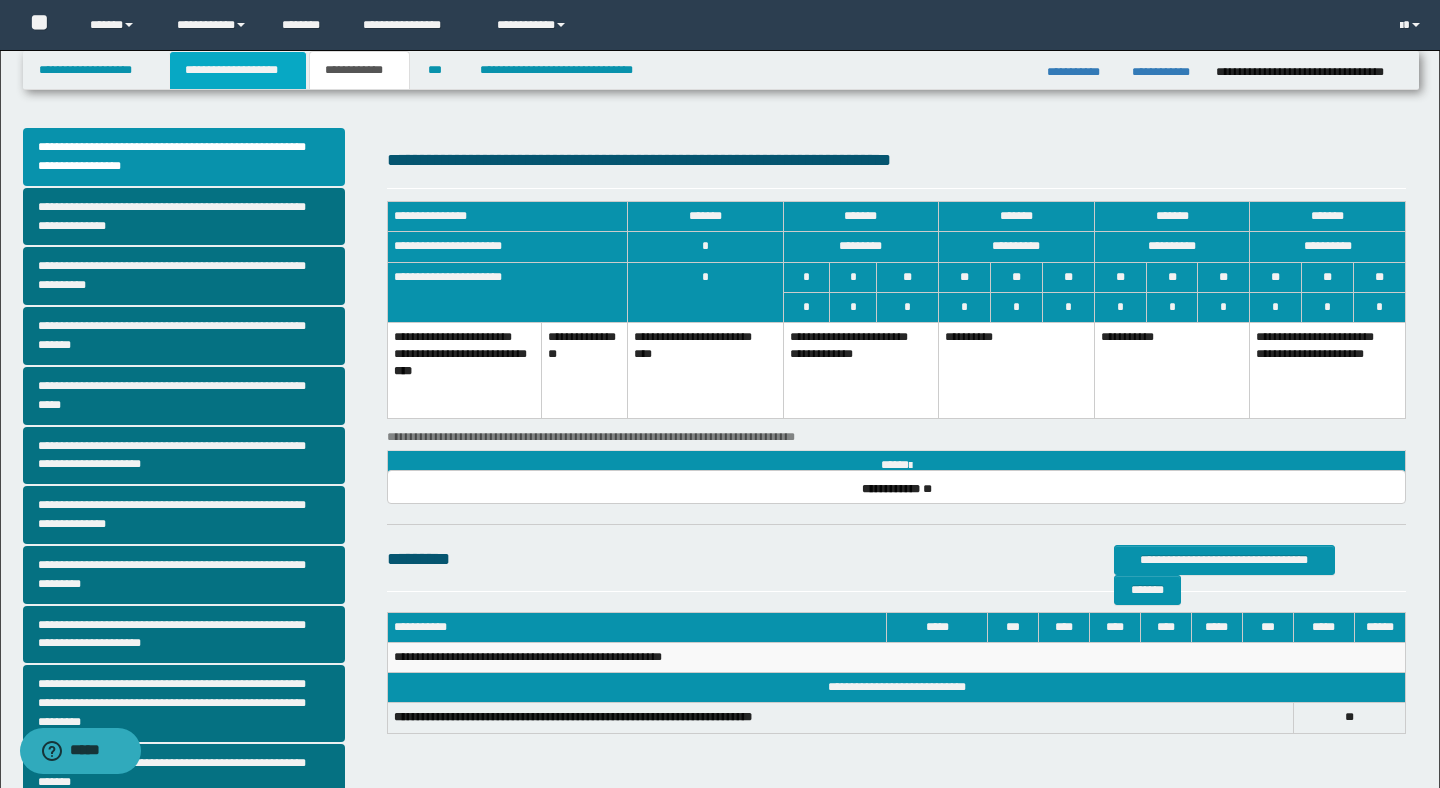 click on "**********" at bounding box center [238, 70] 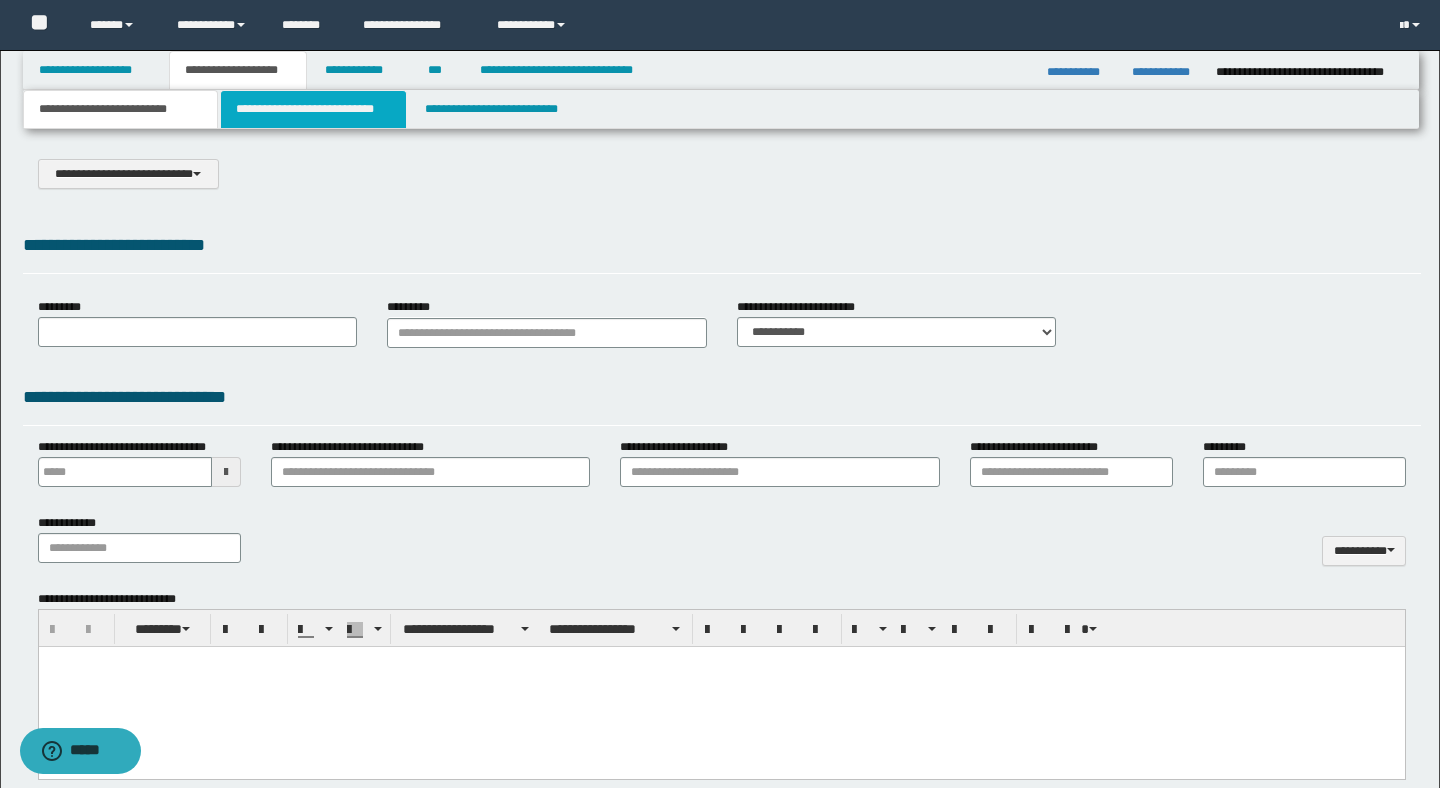 click on "**********" at bounding box center (314, 109) 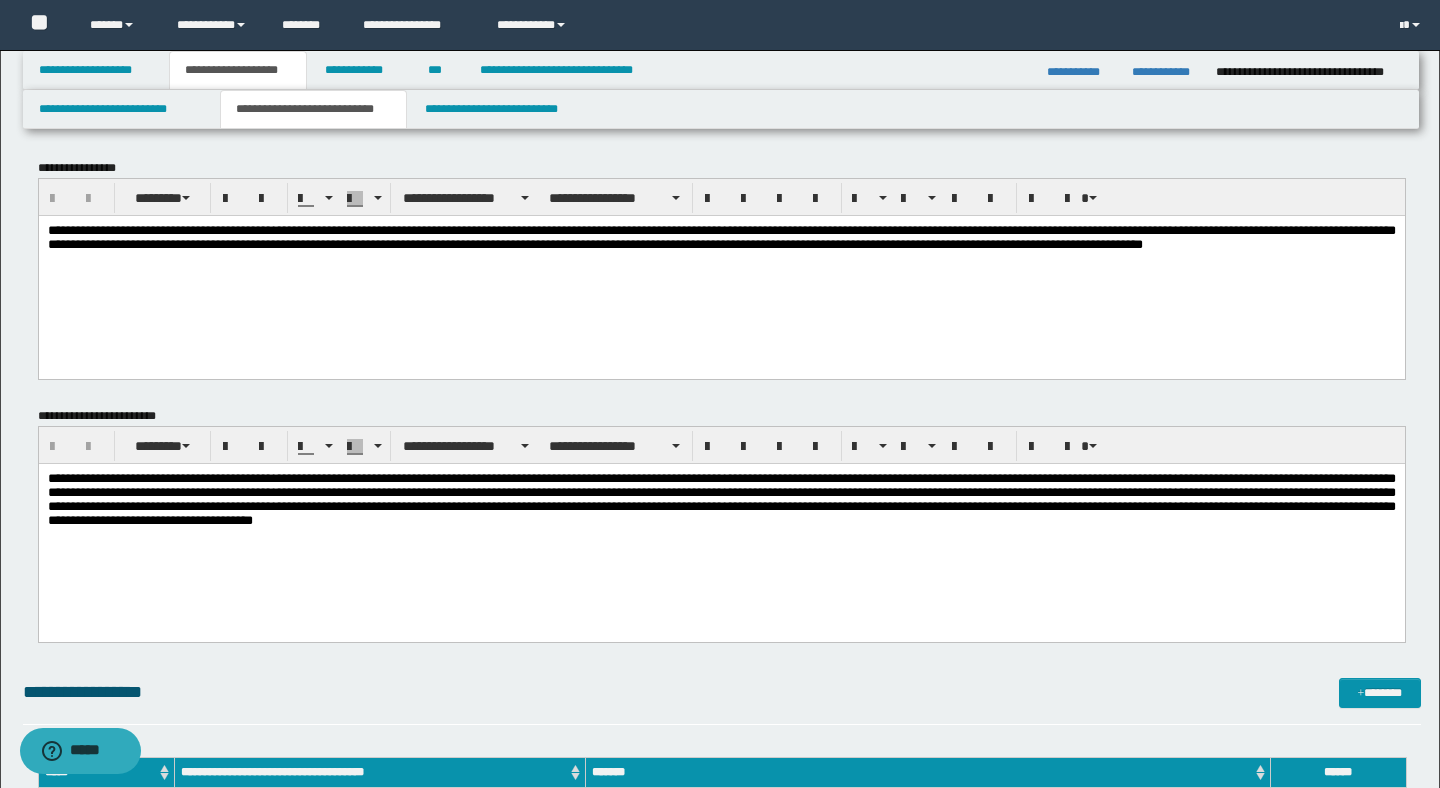 scroll, scrollTop: 0, scrollLeft: 0, axis: both 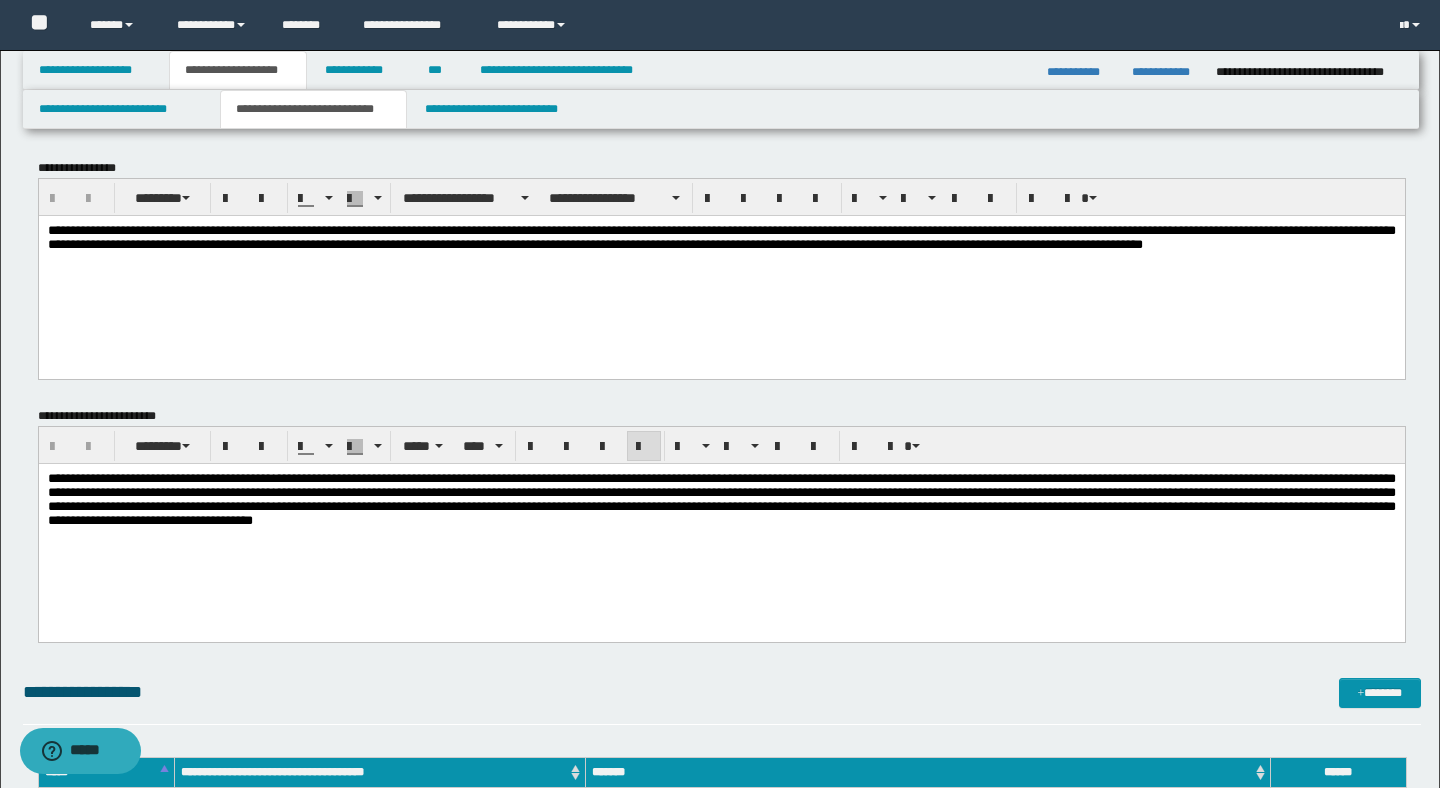 click on "**********" at bounding box center (721, 498) 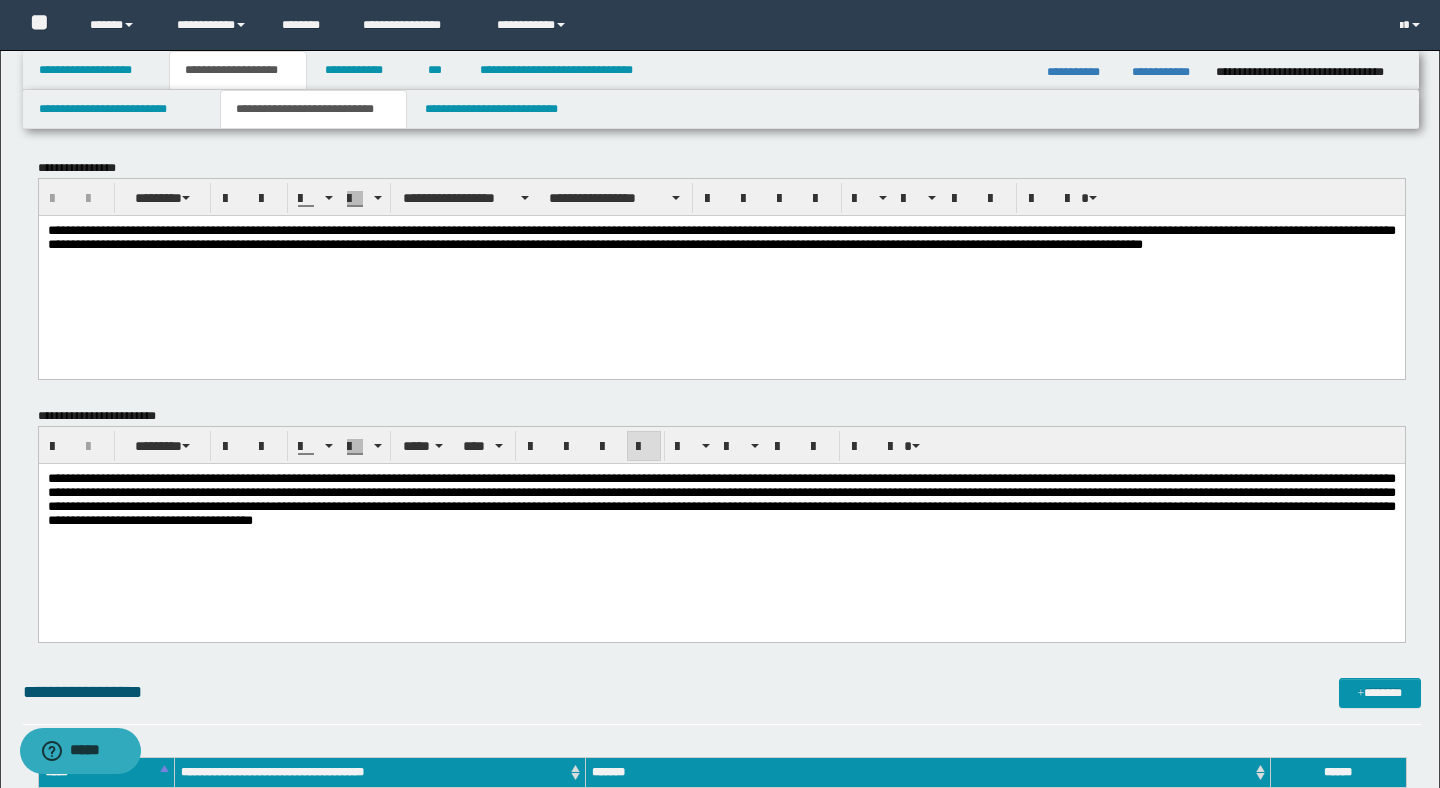 click on "**********" at bounding box center [721, 524] 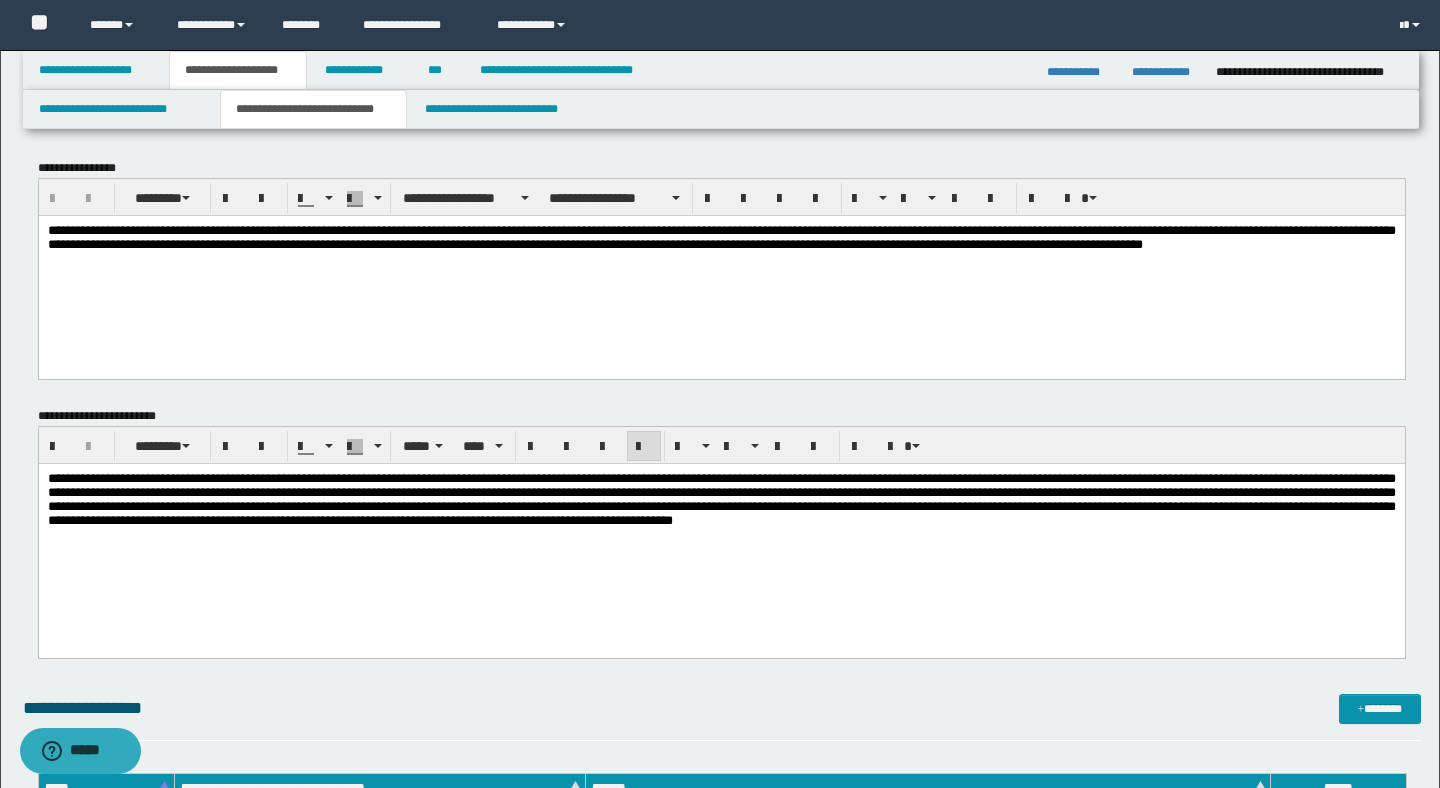 click on "**********" at bounding box center (720, 2425) 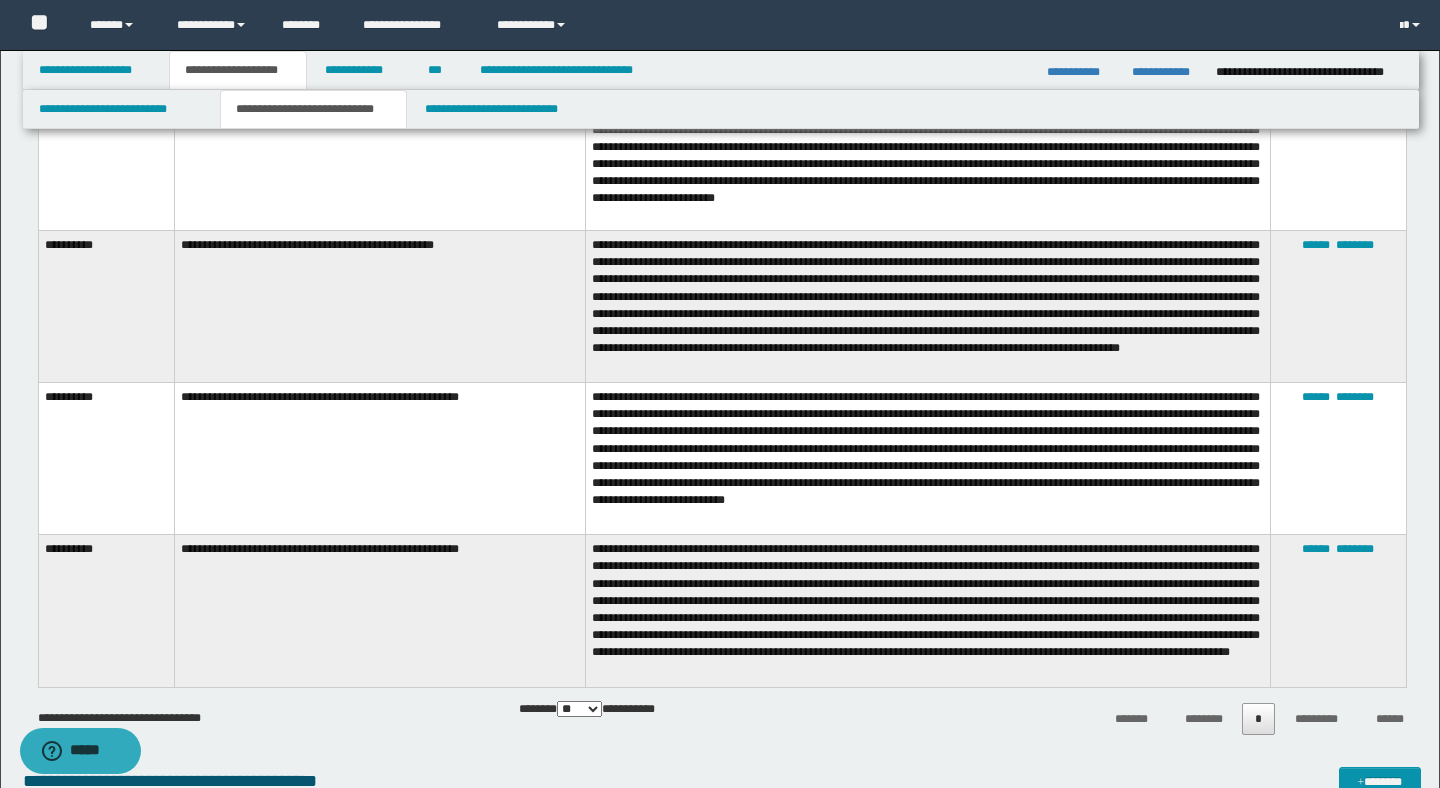 scroll, scrollTop: 2760, scrollLeft: 0, axis: vertical 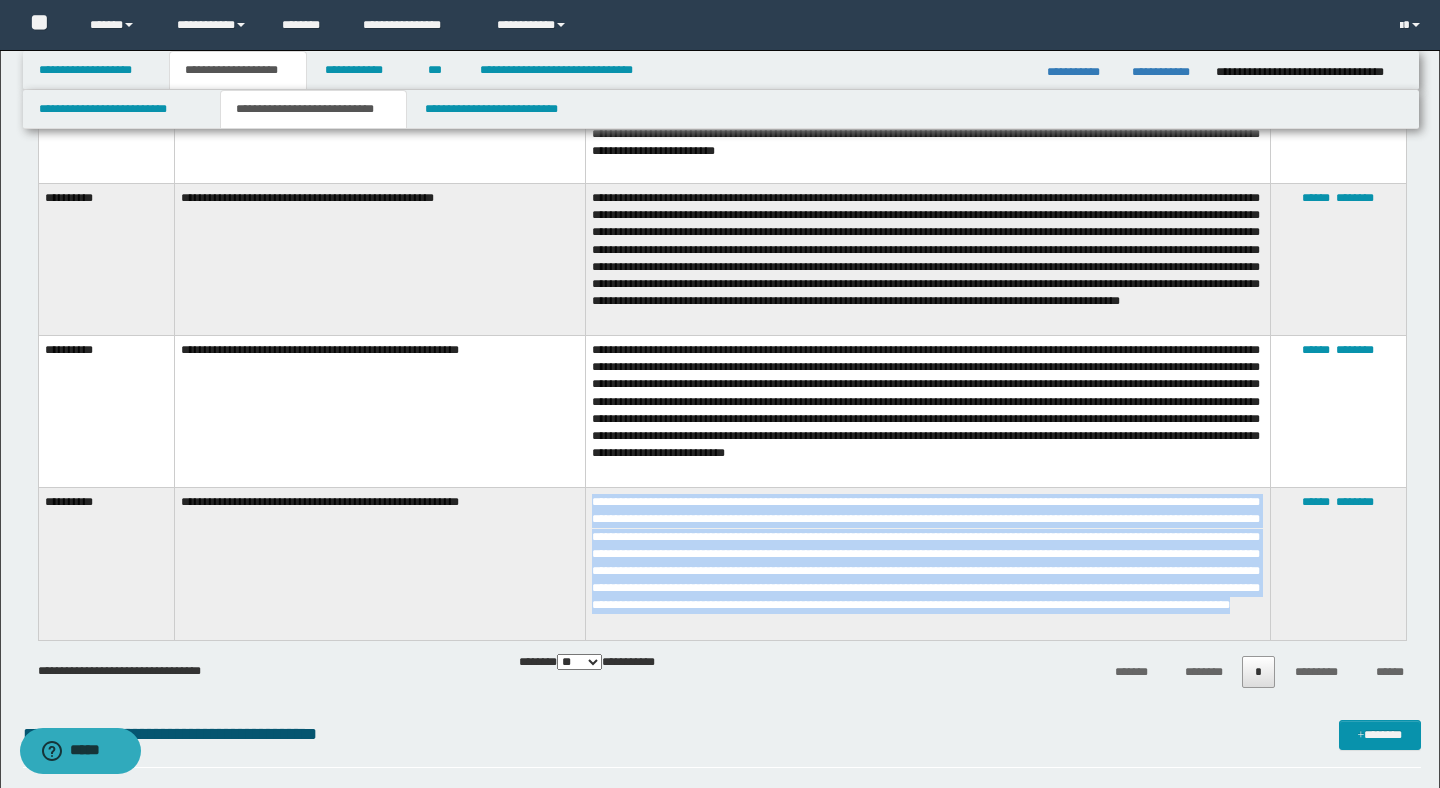 drag, startPoint x: 734, startPoint y: 626, endPoint x: 299, endPoint y: 502, distance: 452.32843 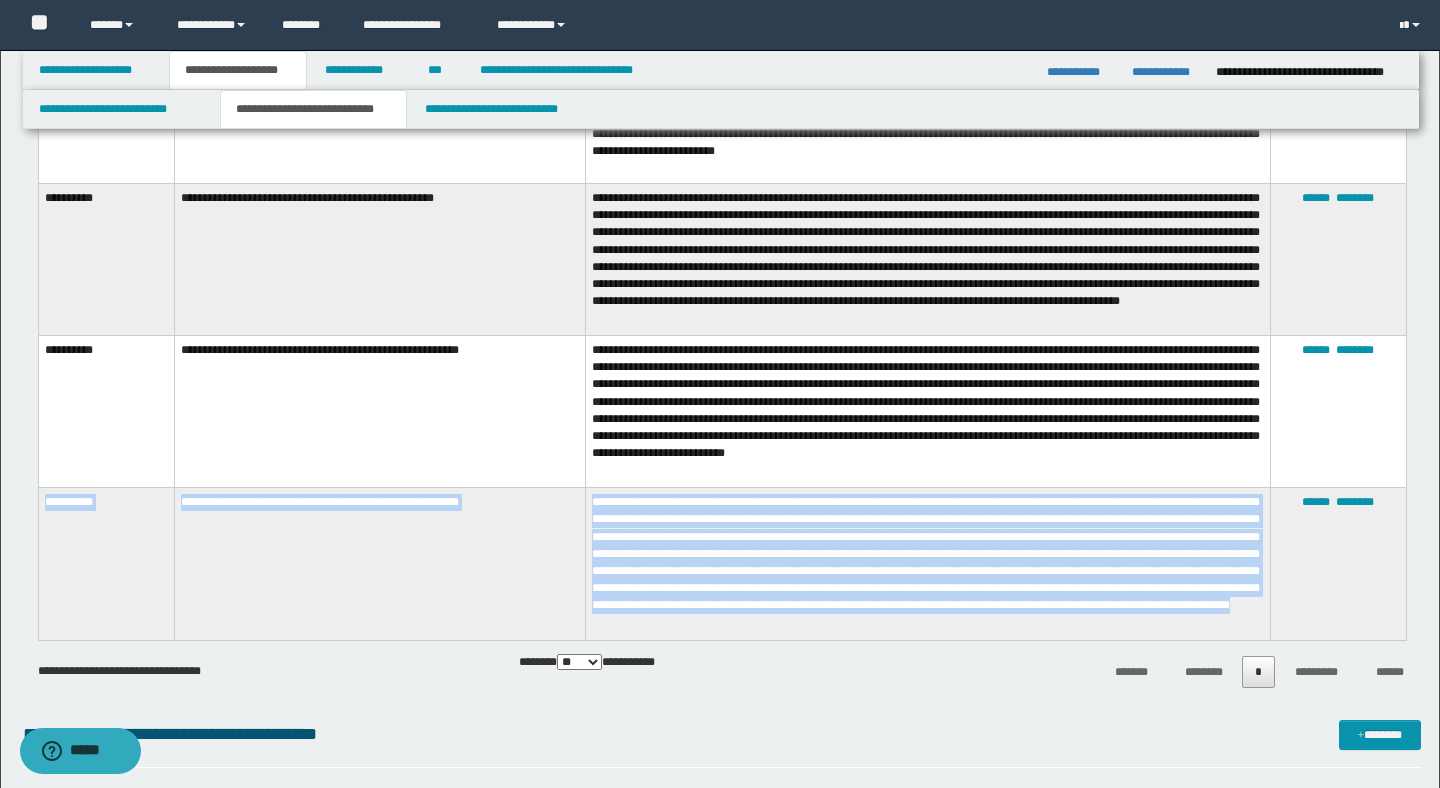 drag, startPoint x: 48, startPoint y: 486, endPoint x: 745, endPoint y: 622, distance: 710.14435 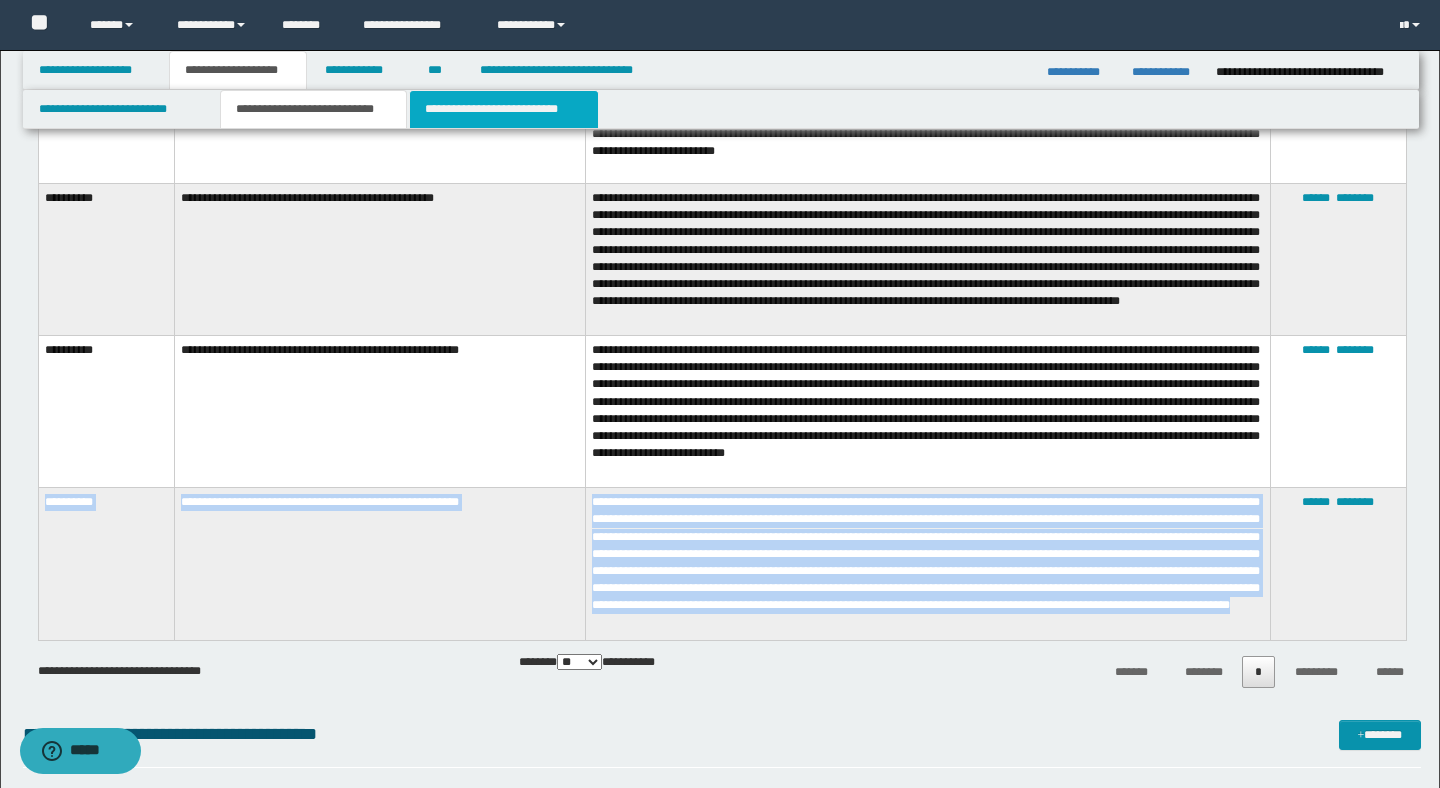 click on "**********" at bounding box center [504, 109] 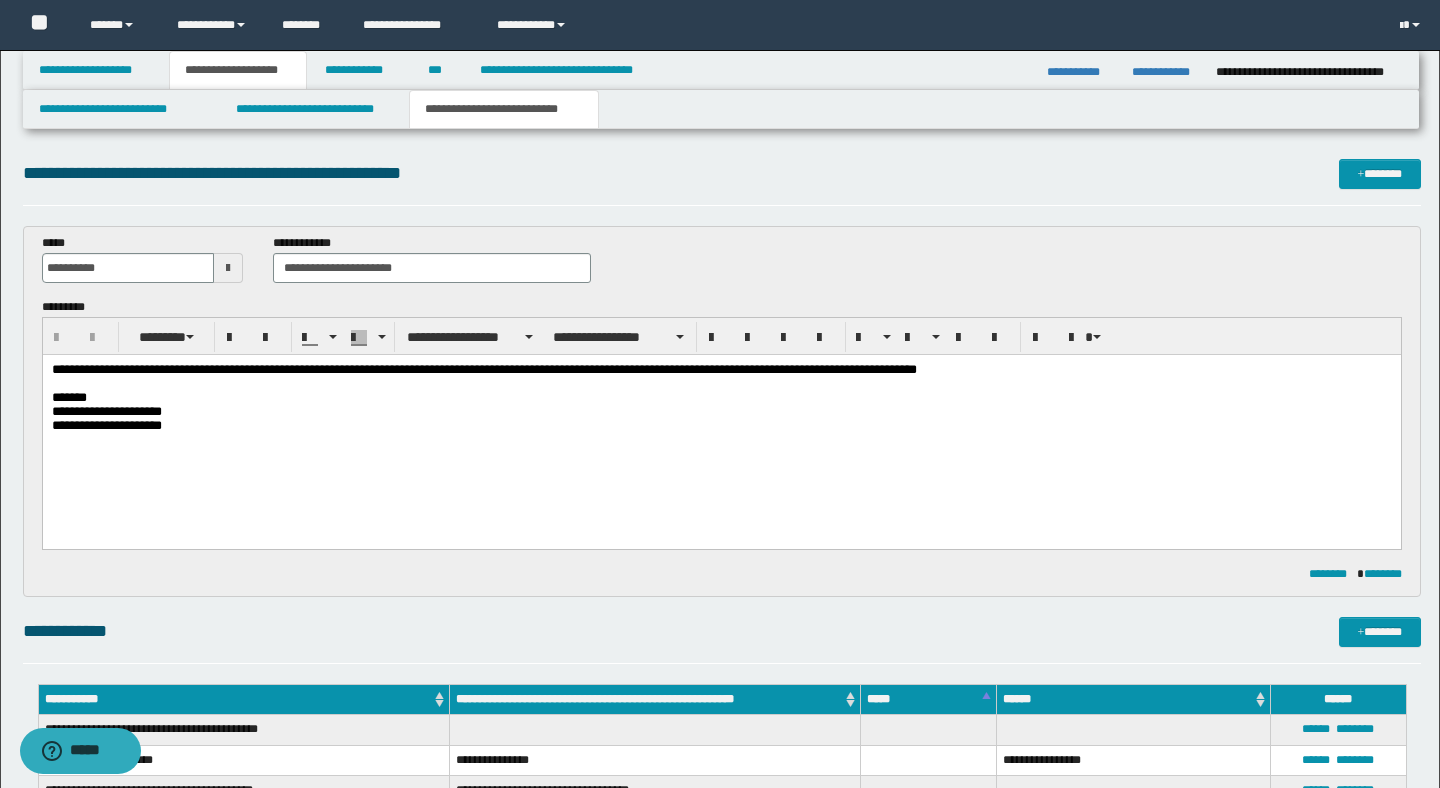 scroll, scrollTop: 0, scrollLeft: 0, axis: both 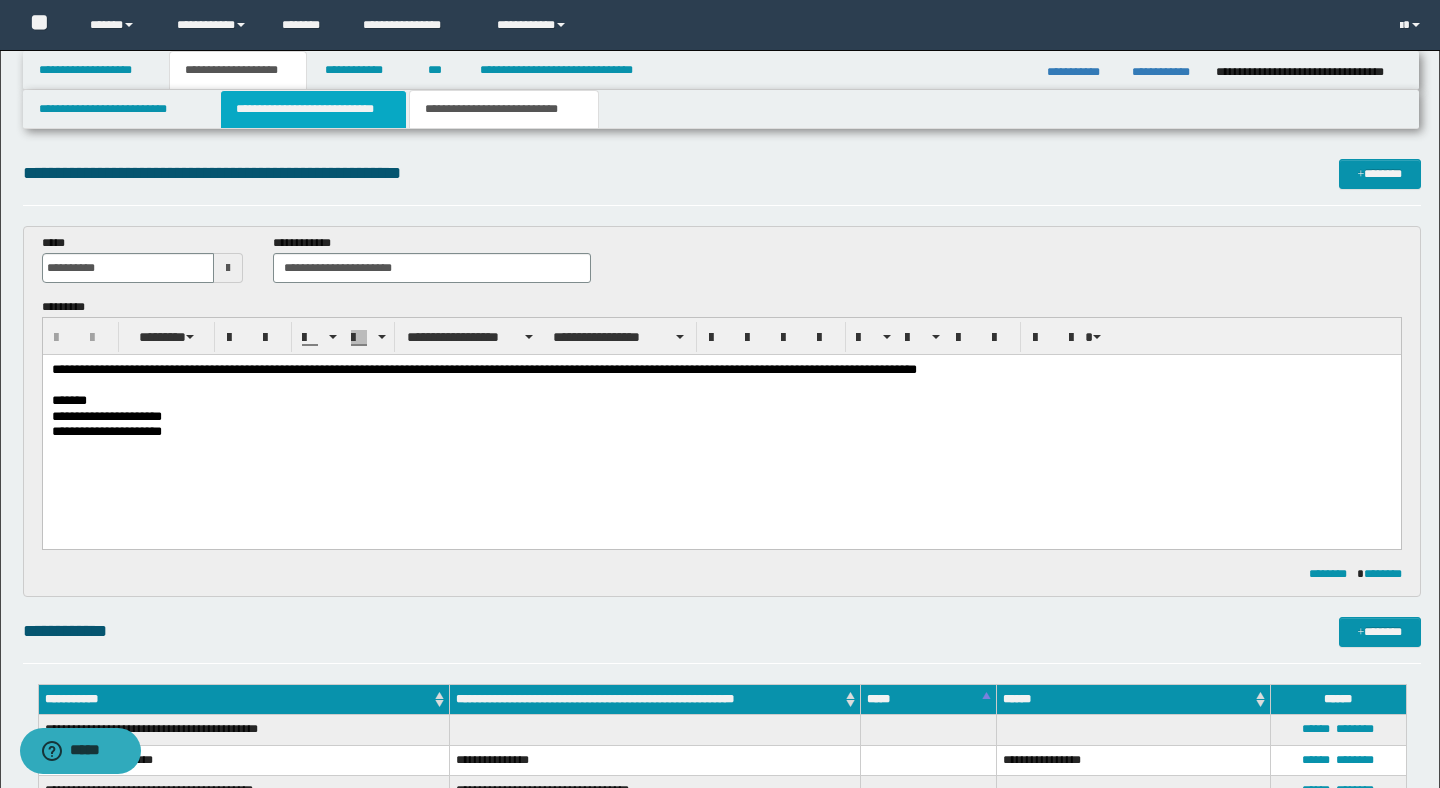 click on "**********" at bounding box center (314, 109) 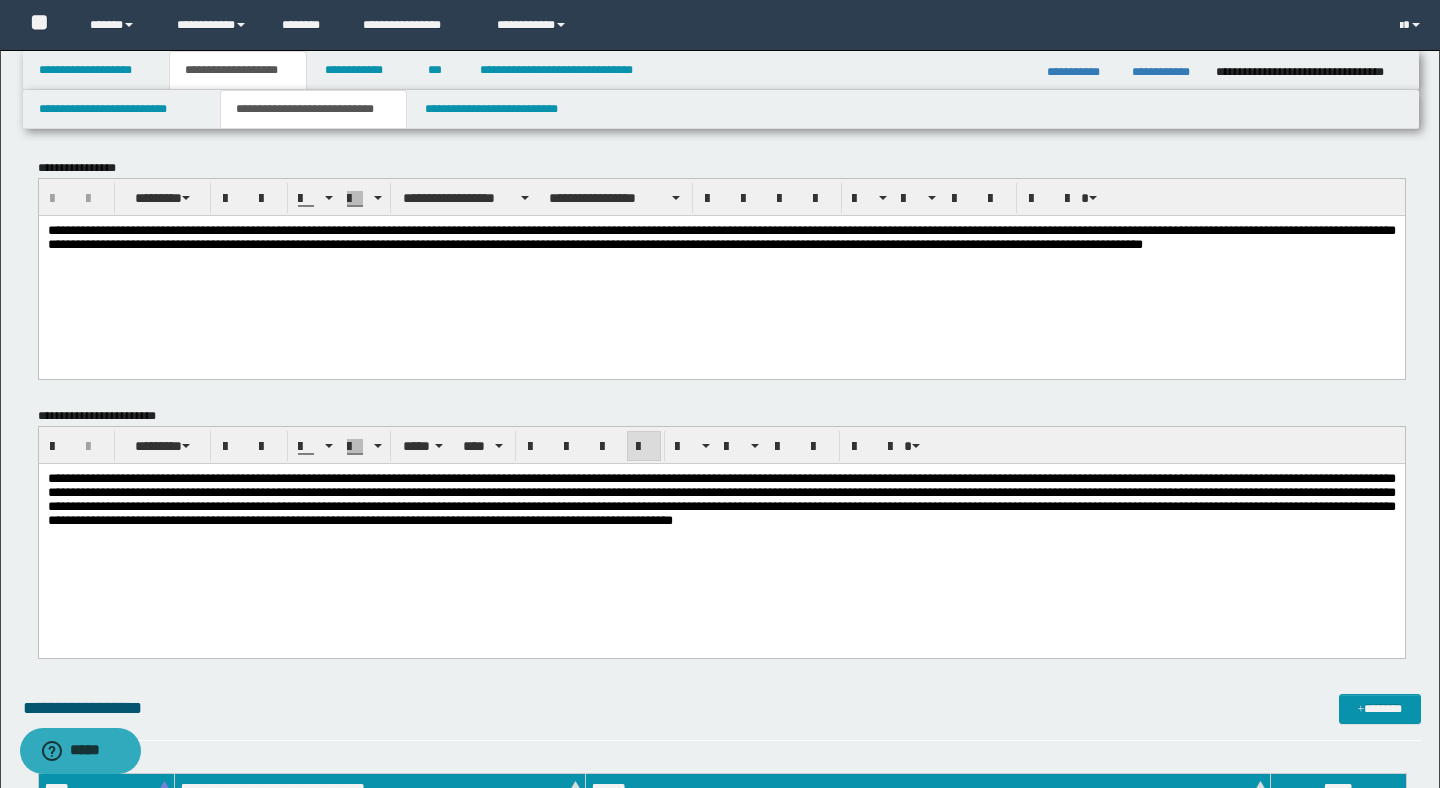 click on "**********" at bounding box center [721, 499] 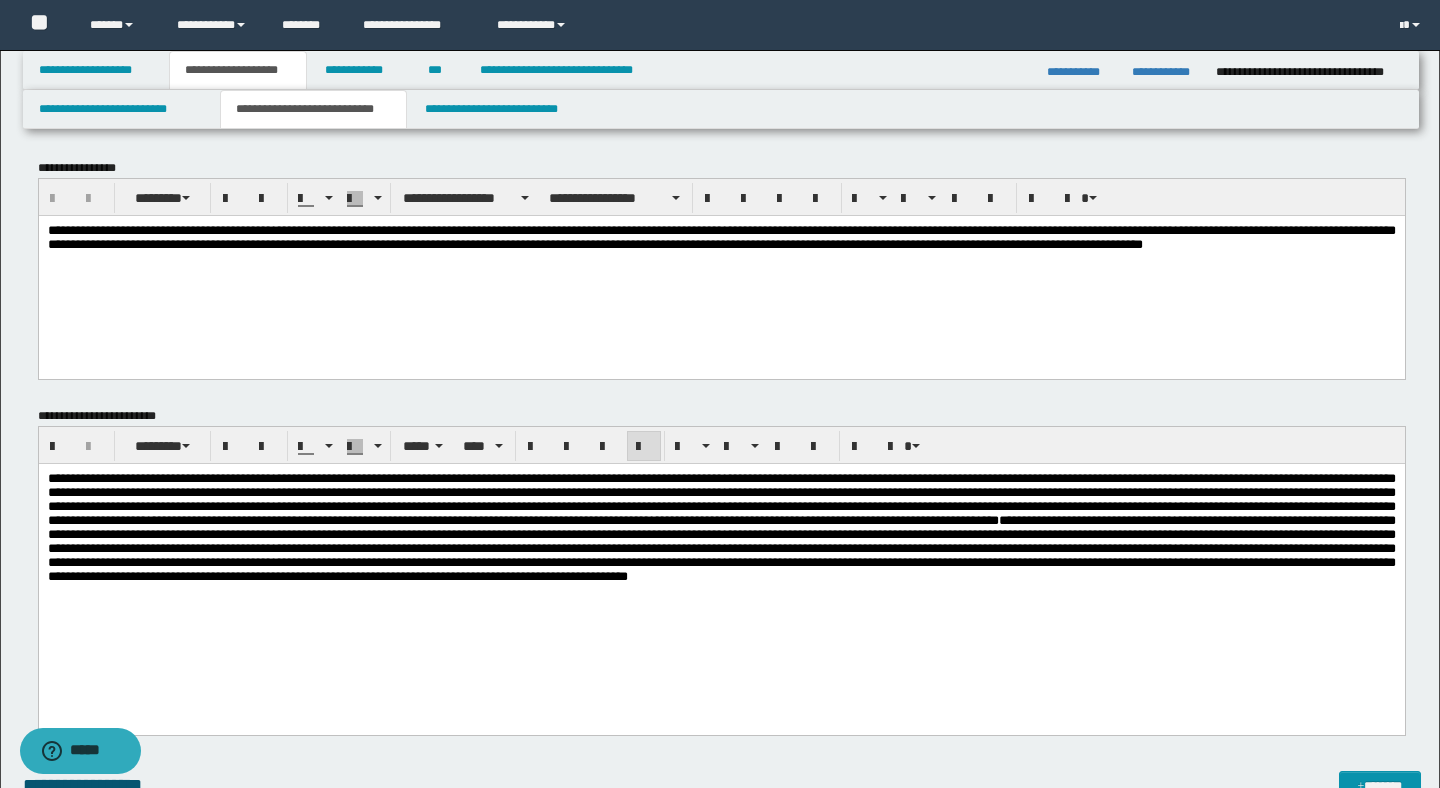 click on "**********" at bounding box center [721, 526] 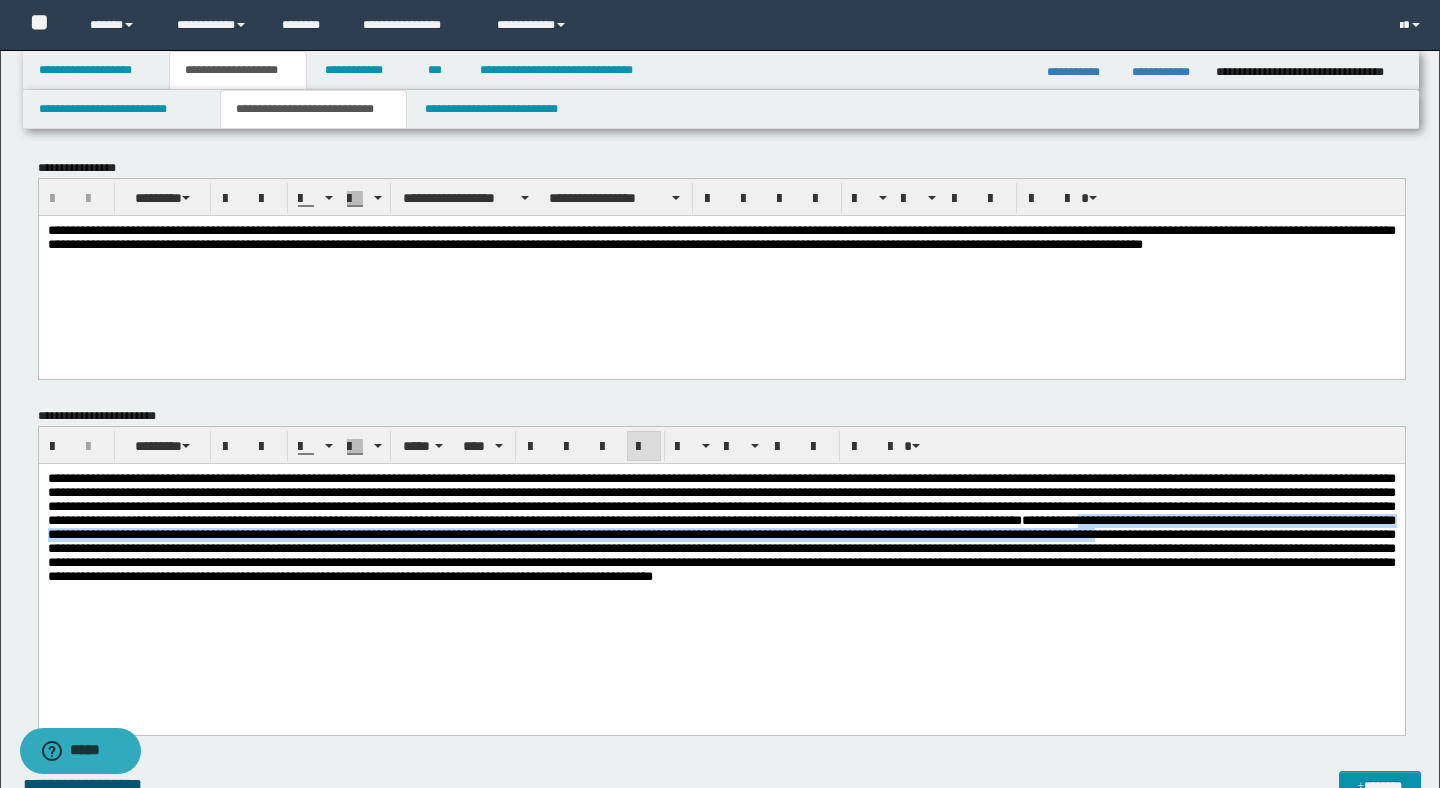 drag, startPoint x: 869, startPoint y: 539, endPoint x: 1169, endPoint y: 559, distance: 300.66592 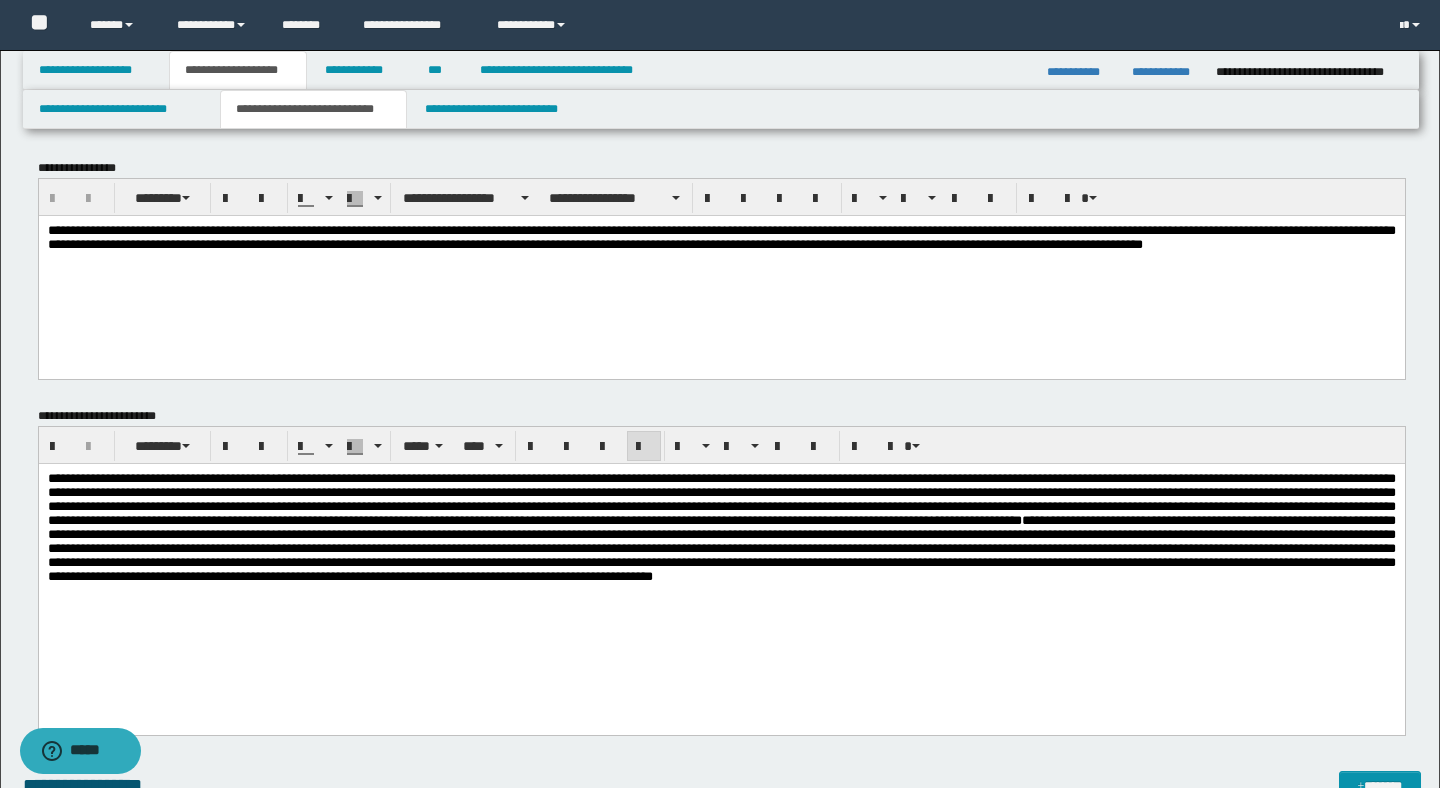 click on "**********" at bounding box center (721, 526) 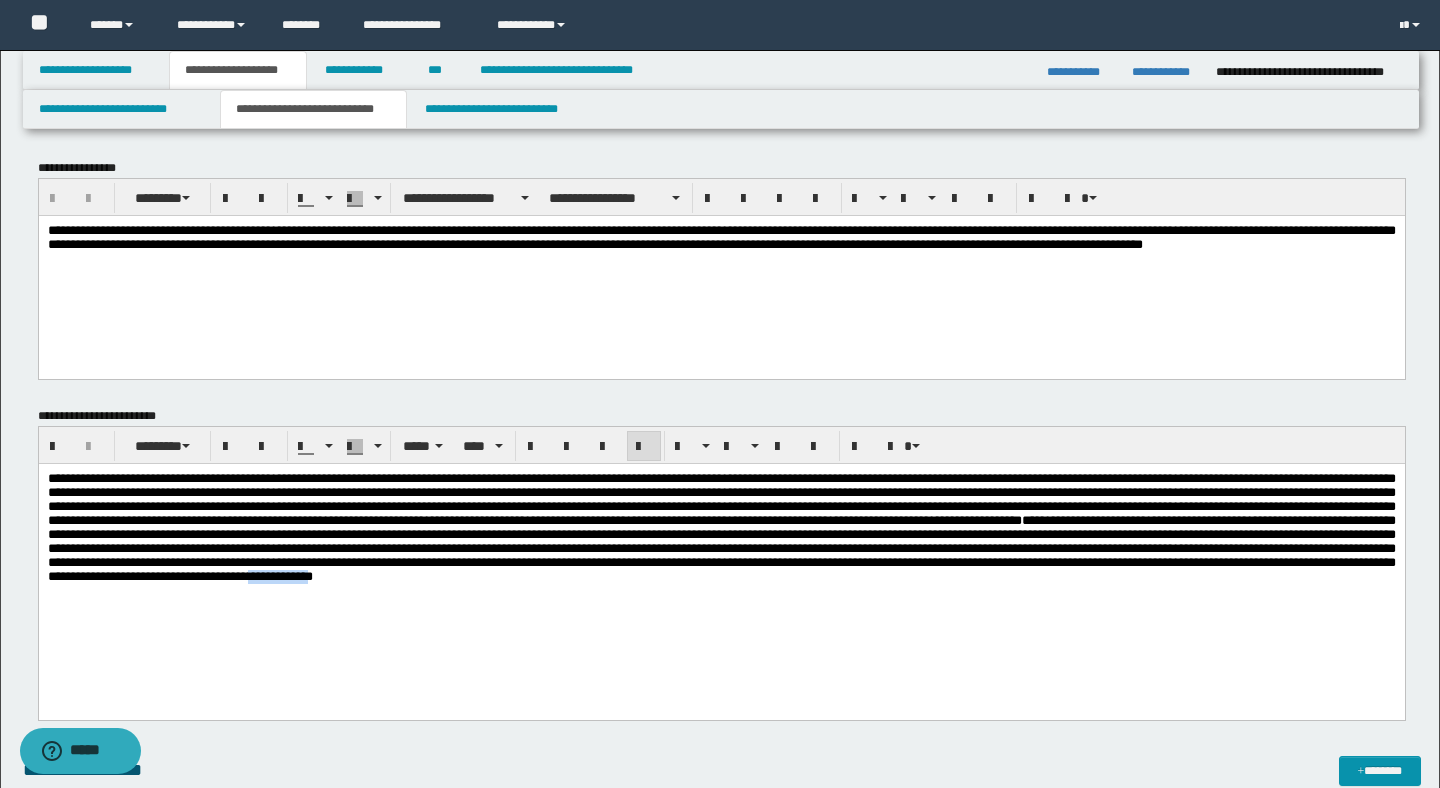 drag, startPoint x: 1115, startPoint y: 608, endPoint x: 1029, endPoint y: 601, distance: 86.28442 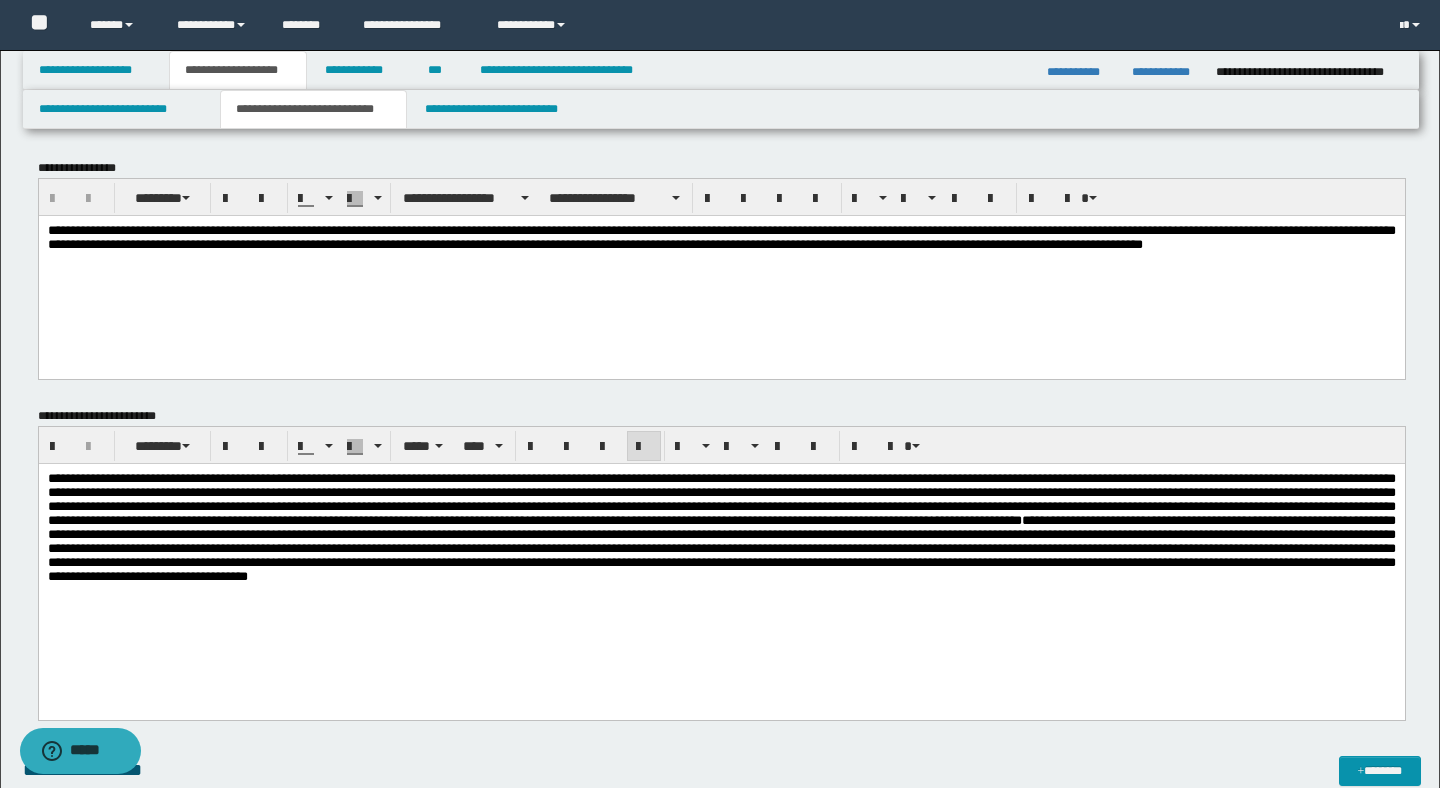 click on "**********" at bounding box center (721, 527) 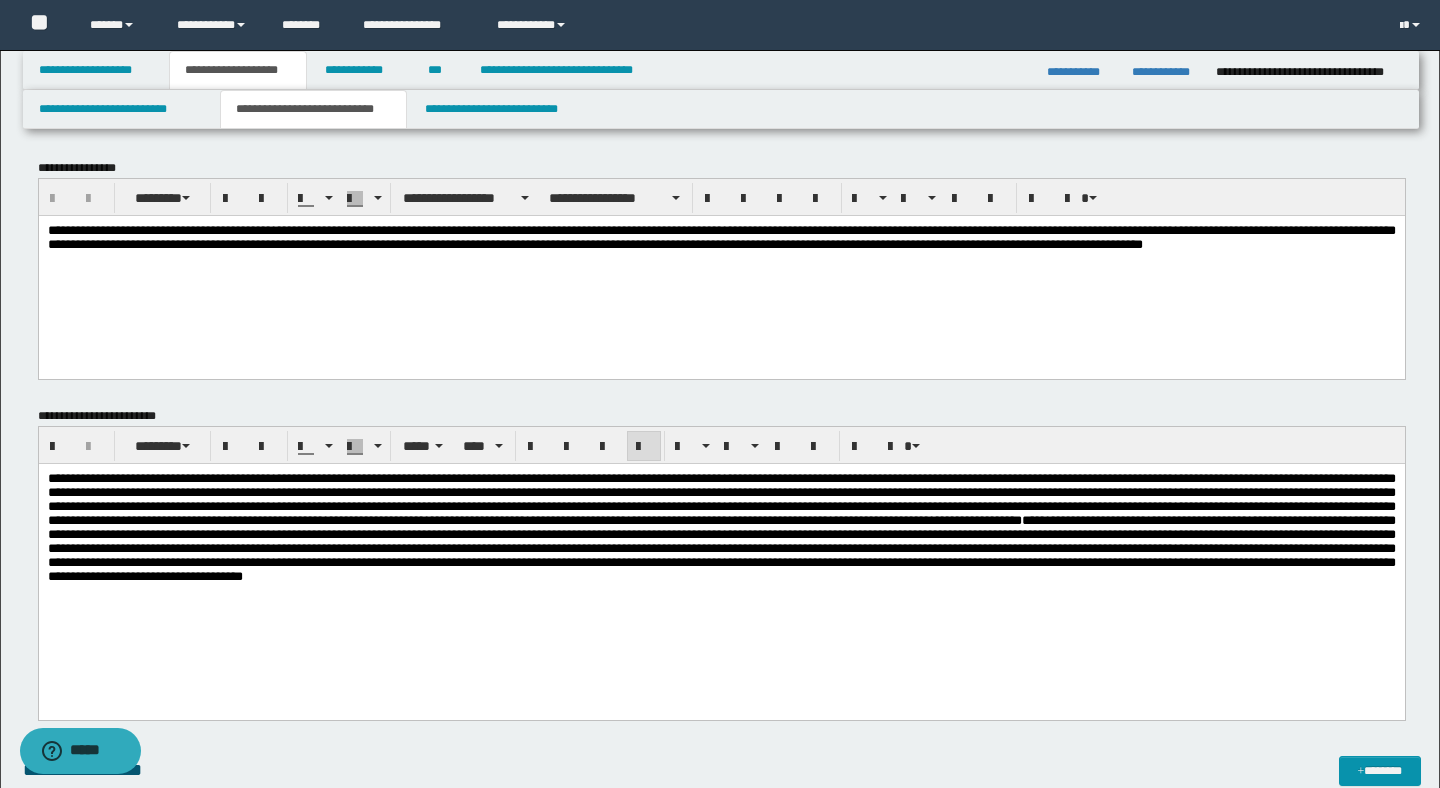 click on "**********" at bounding box center (722, 571) 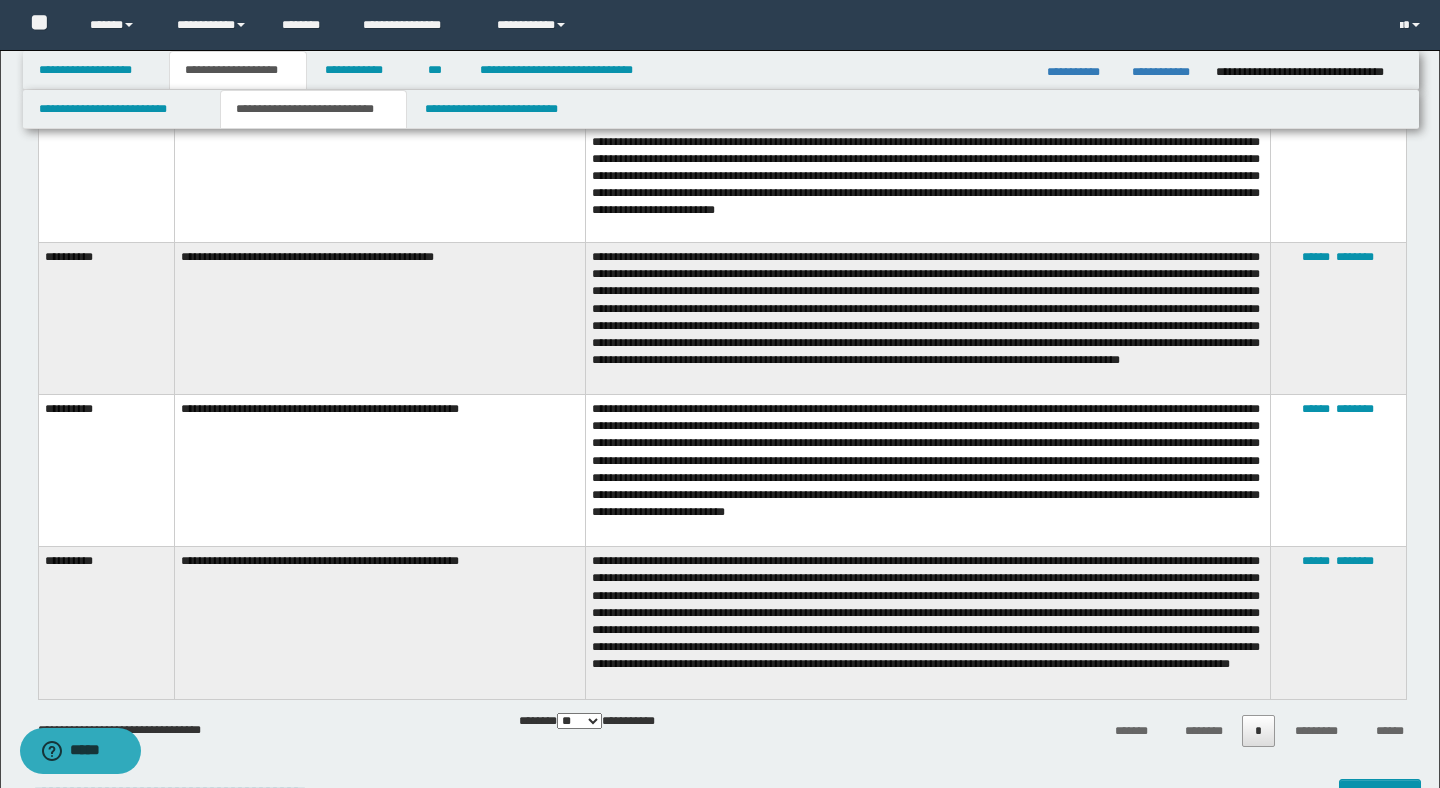 scroll, scrollTop: 2760, scrollLeft: 0, axis: vertical 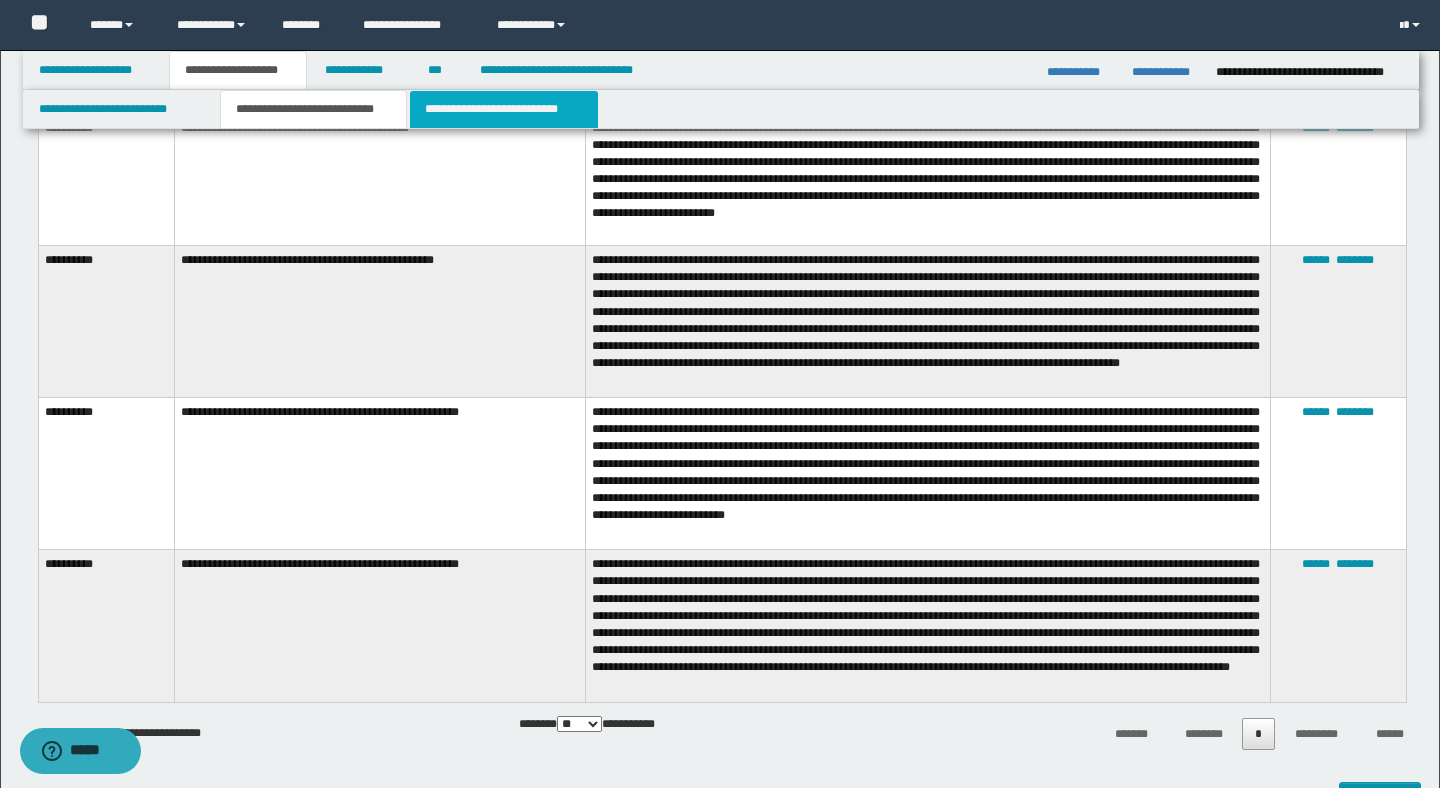 click on "**********" at bounding box center [504, 109] 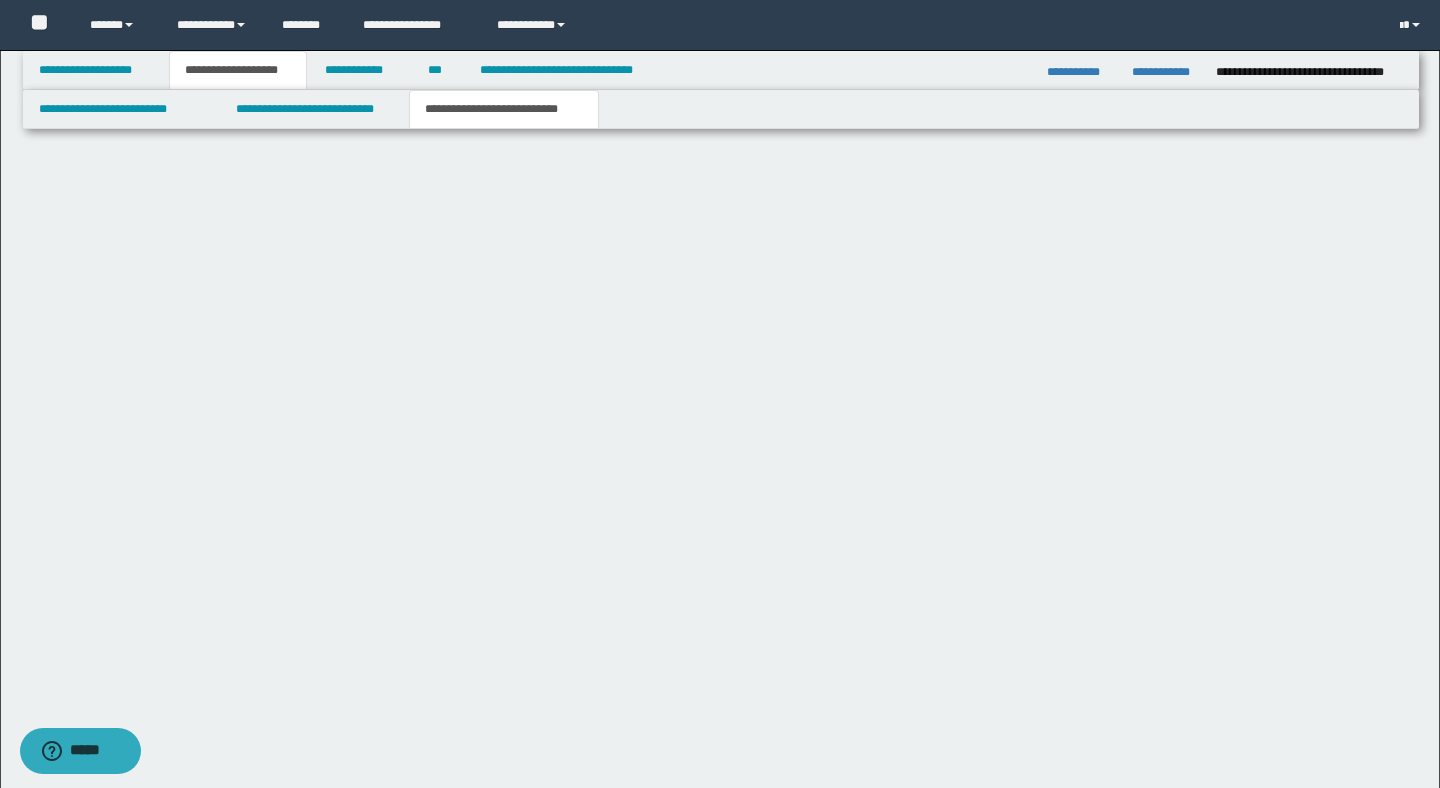 scroll, scrollTop: 791, scrollLeft: 0, axis: vertical 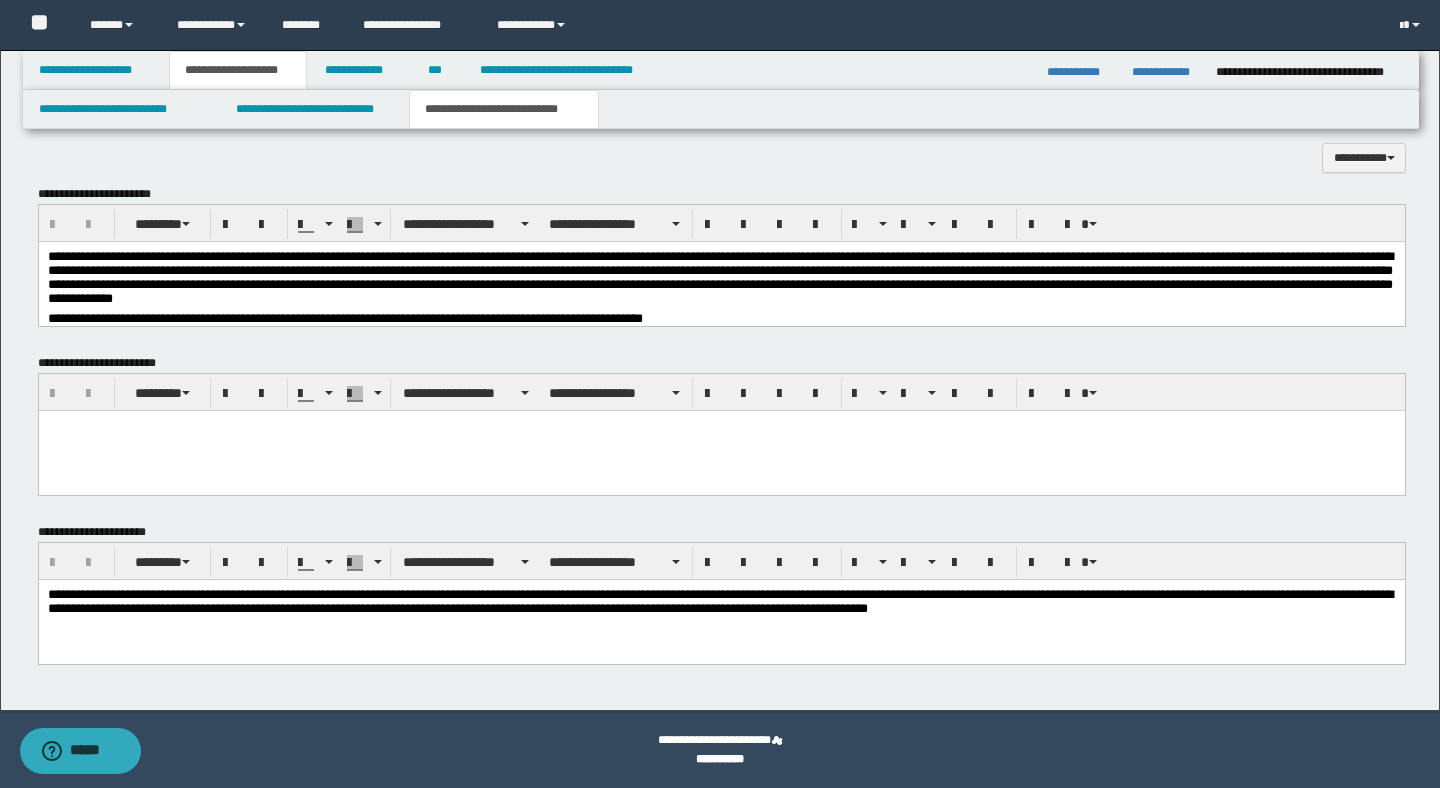 click on "**********" at bounding box center [721, 281] 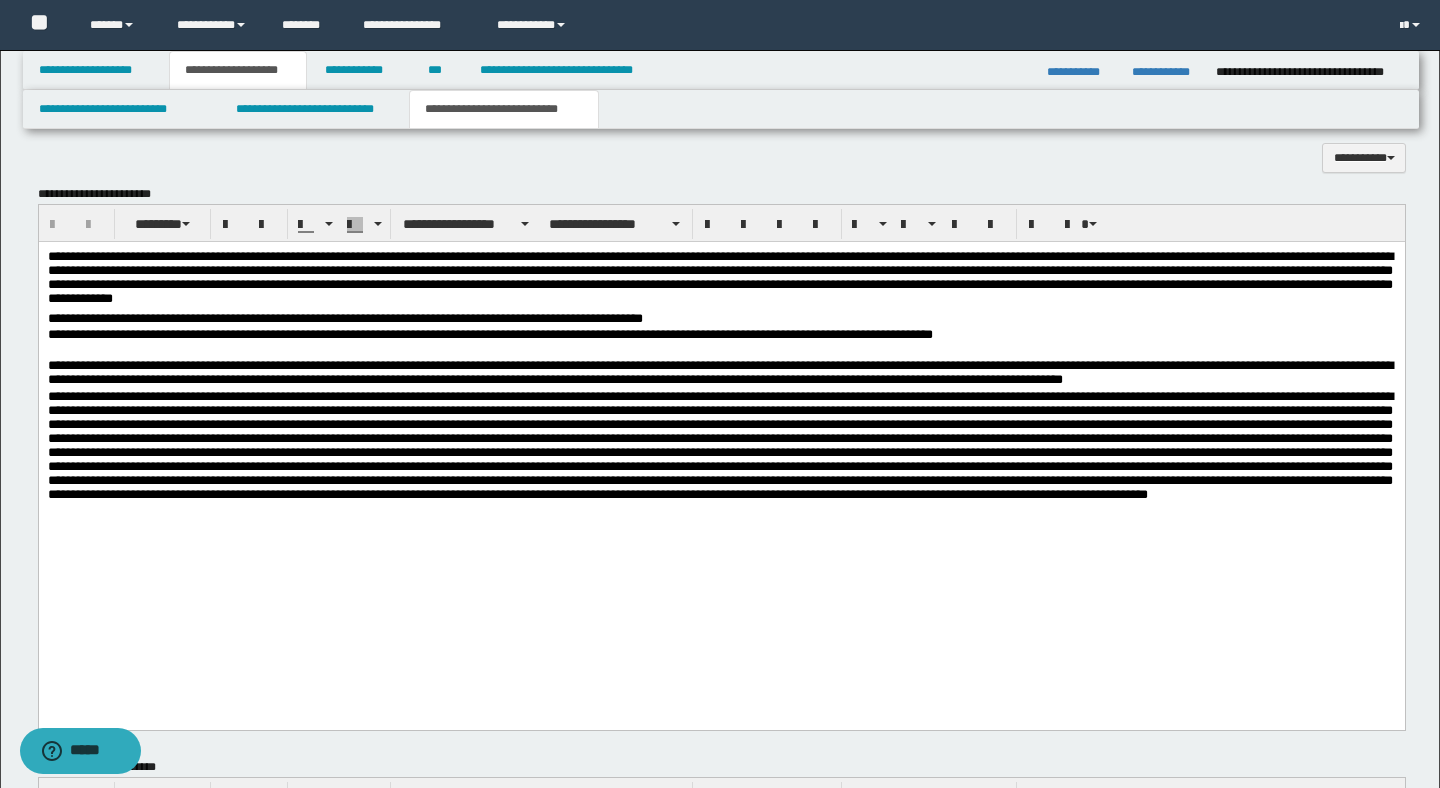 click at bounding box center (721, 460) 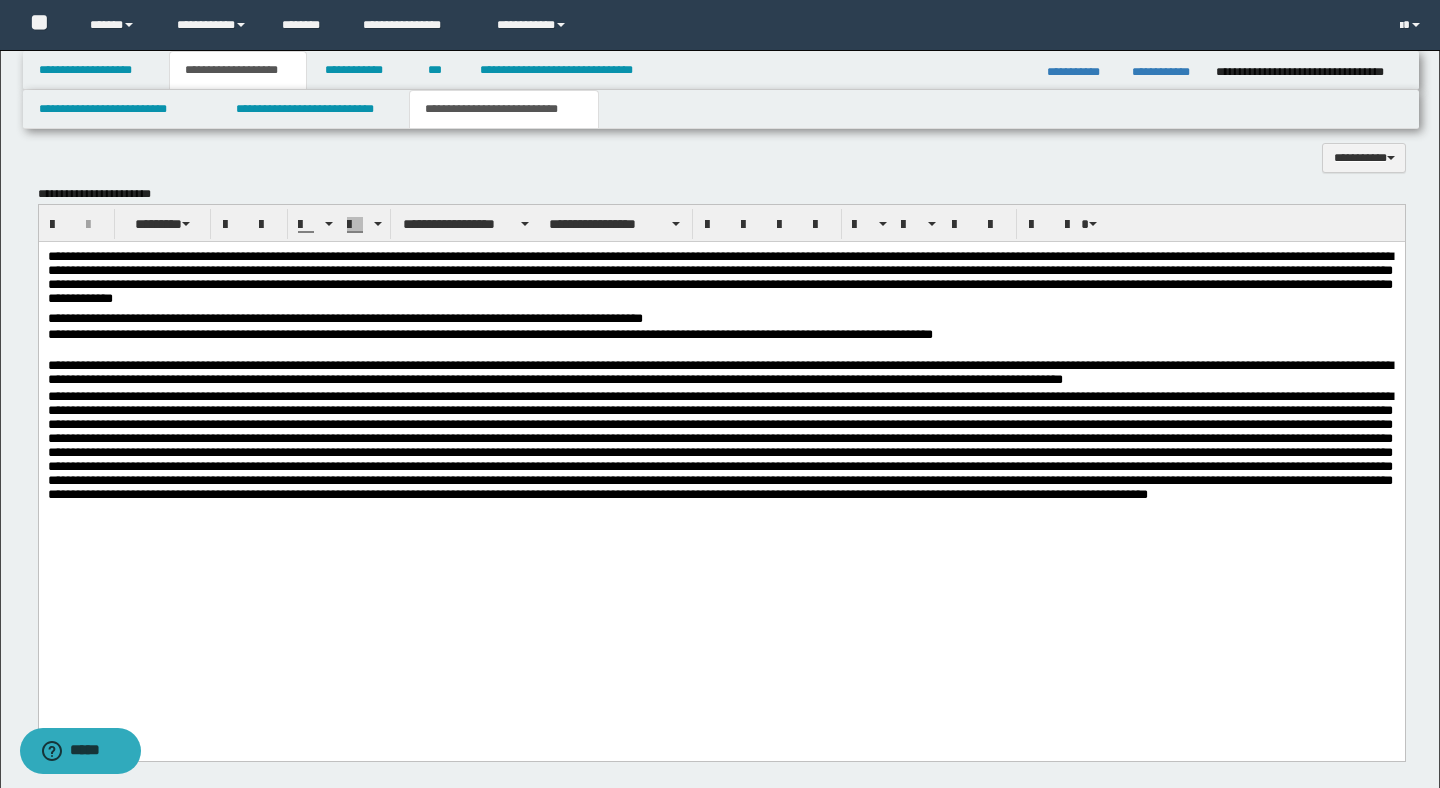 click on "**********" at bounding box center [722, 148] 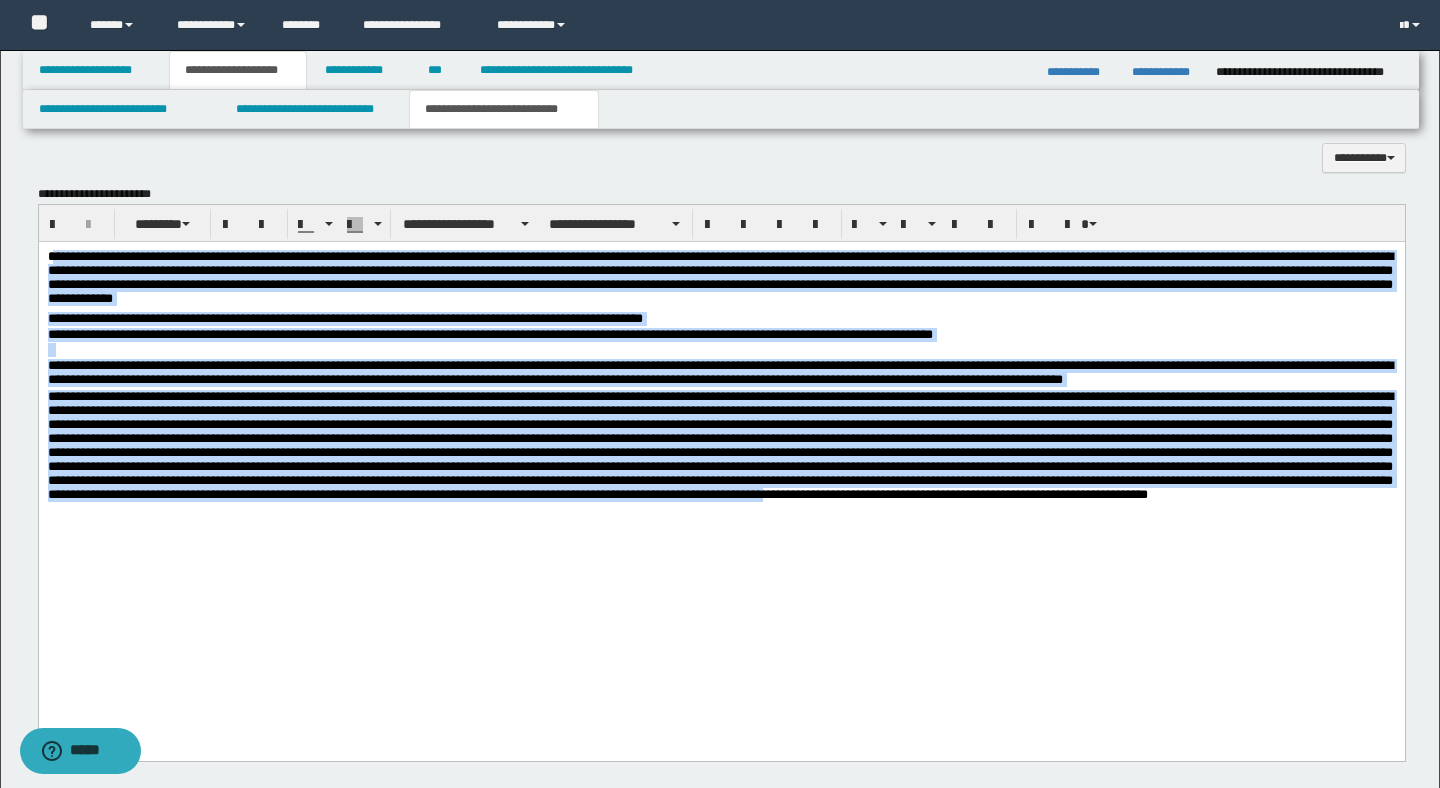 drag, startPoint x: 50, startPoint y: 255, endPoint x: 107, endPoint y: 523, distance: 273.99454 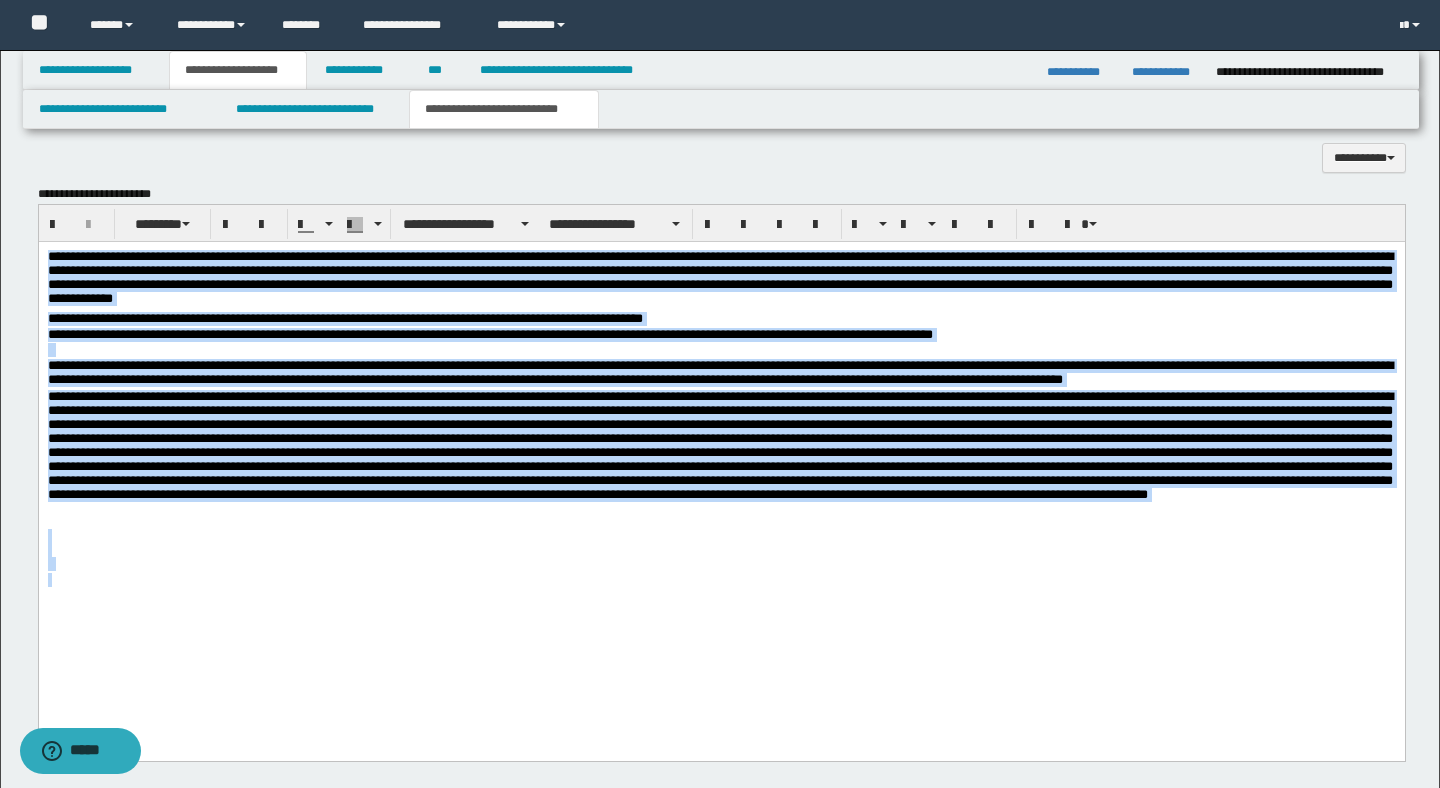 drag, startPoint x: 46, startPoint y: 259, endPoint x: 105, endPoint y: 588, distance: 334.2484 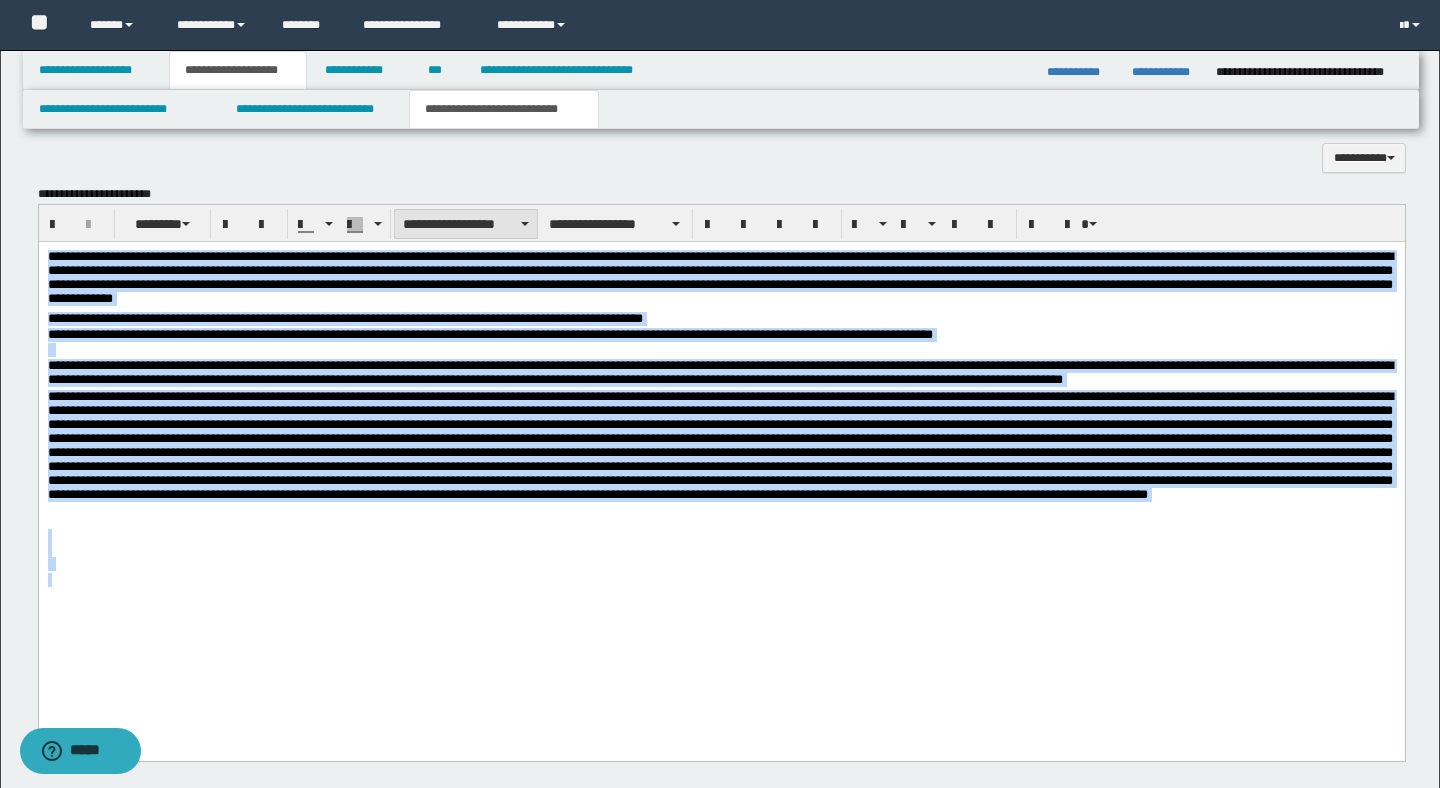 click on "**********" at bounding box center [466, 224] 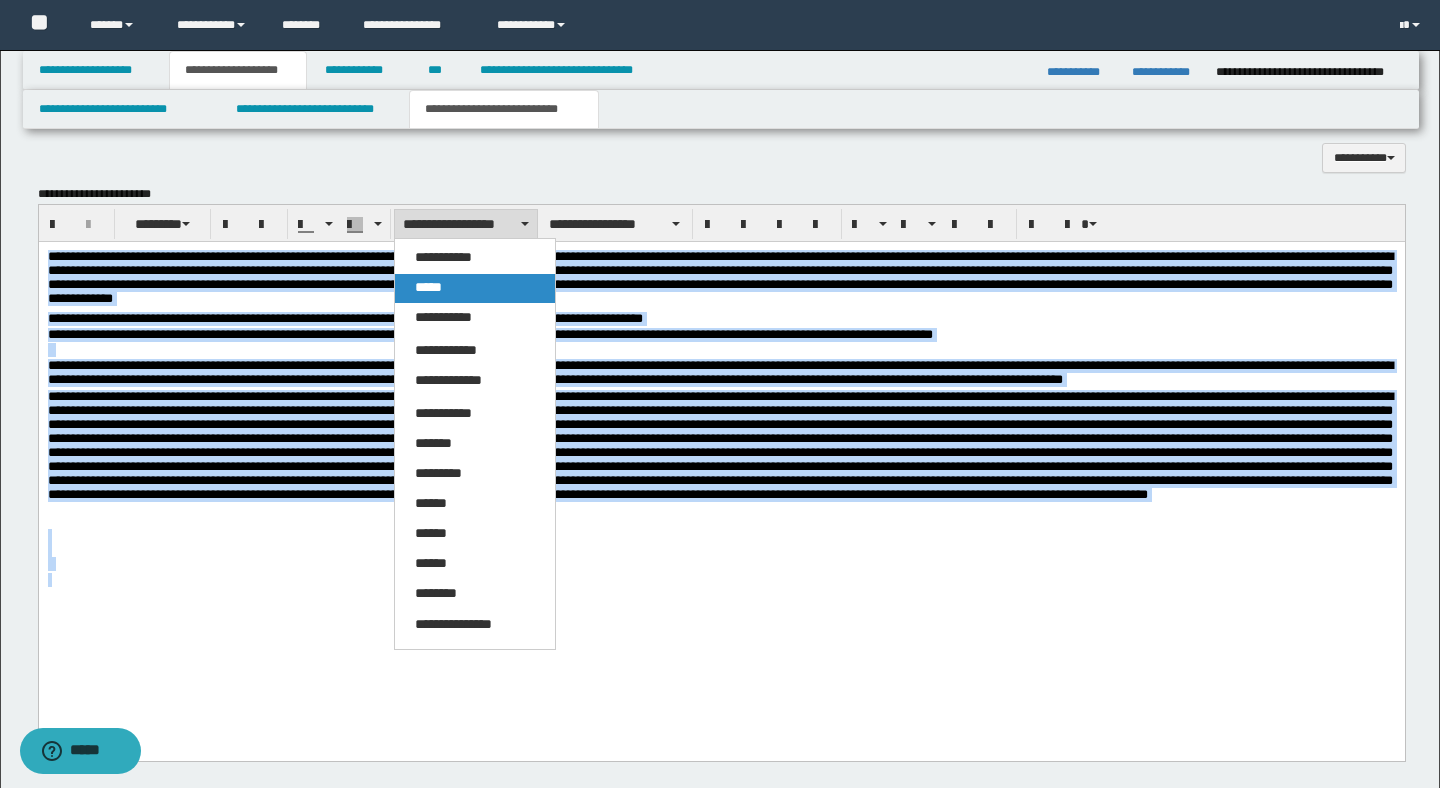 click on "*****" at bounding box center (475, 288) 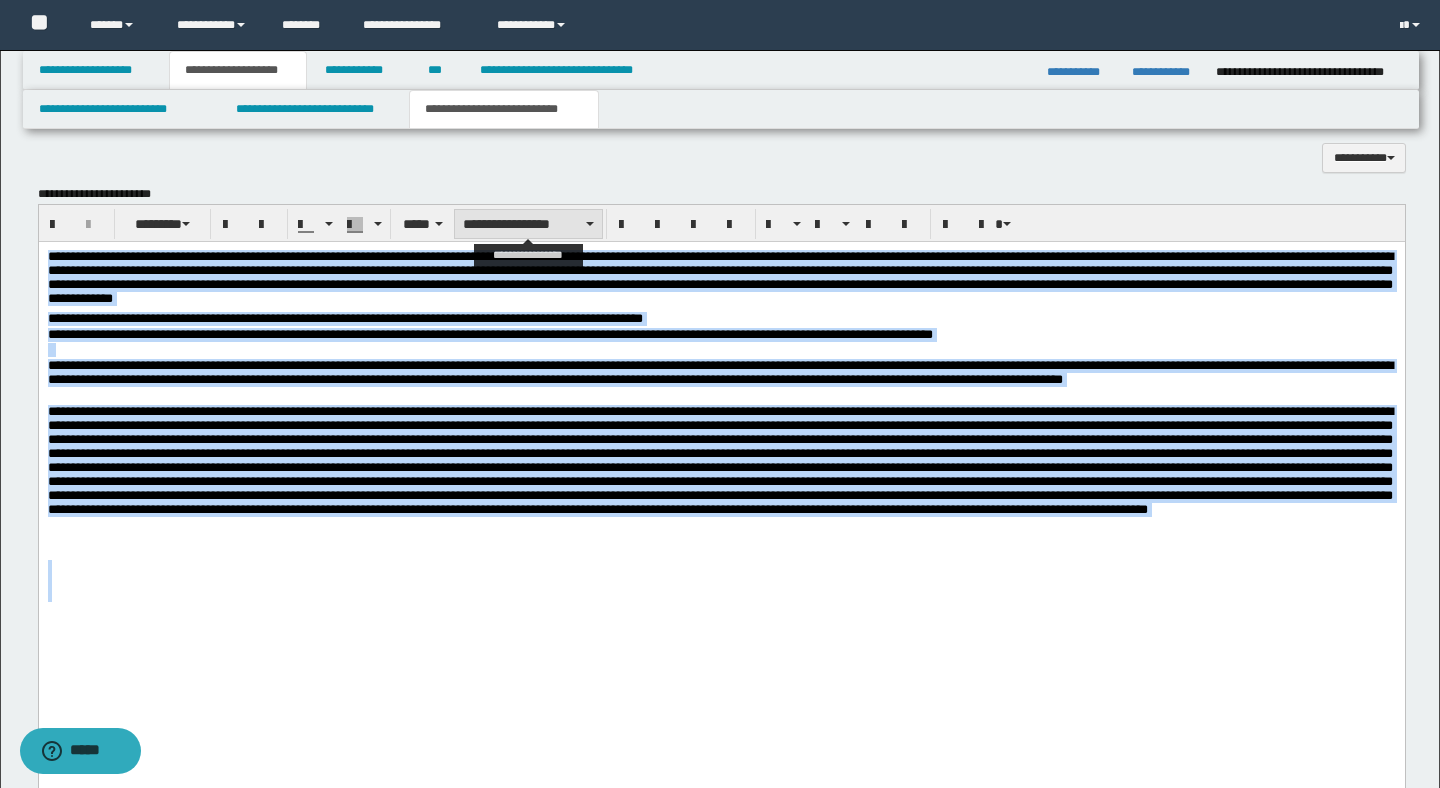 click on "**********" at bounding box center (528, 224) 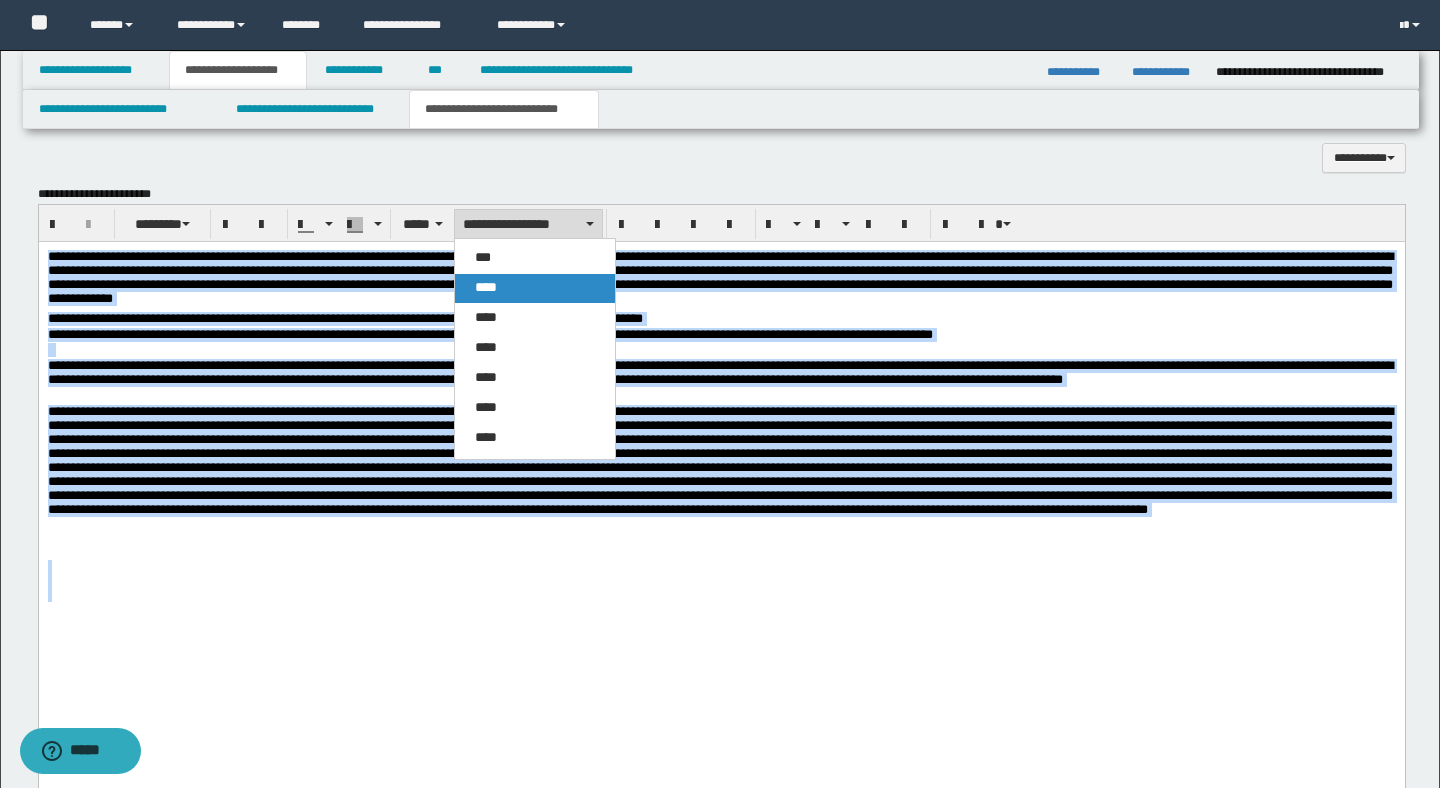click on "****" at bounding box center (535, 288) 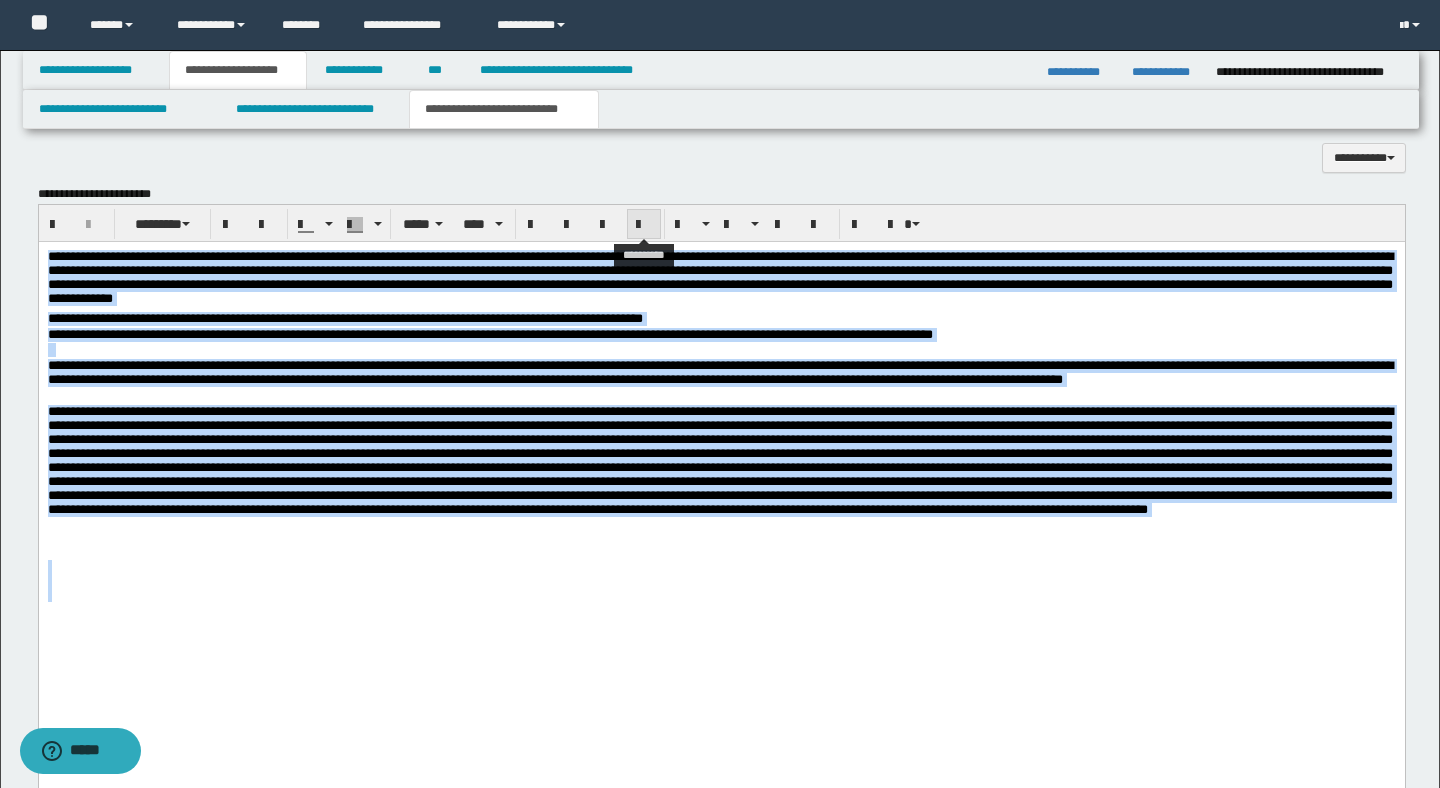click at bounding box center [644, 225] 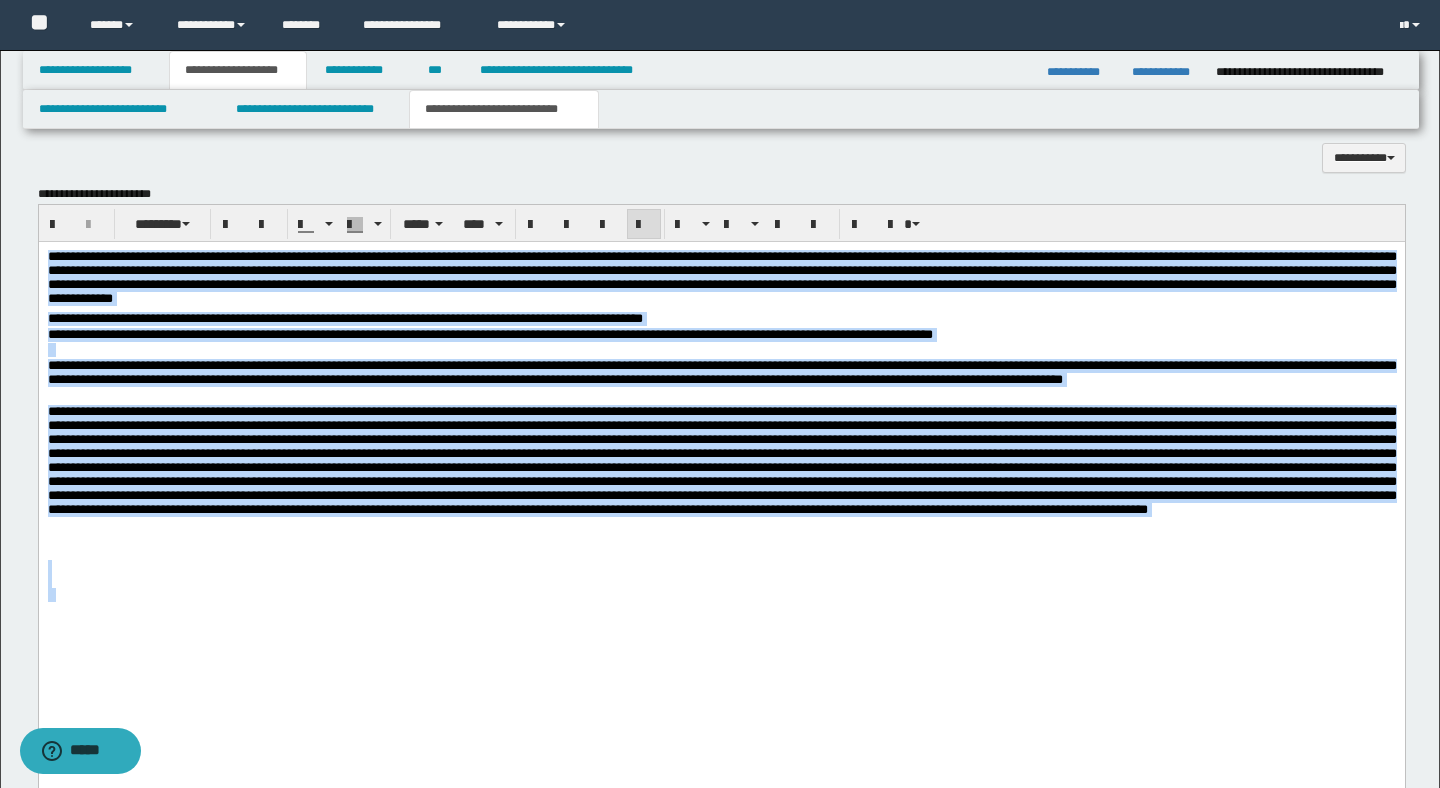 click at bounding box center (721, 460) 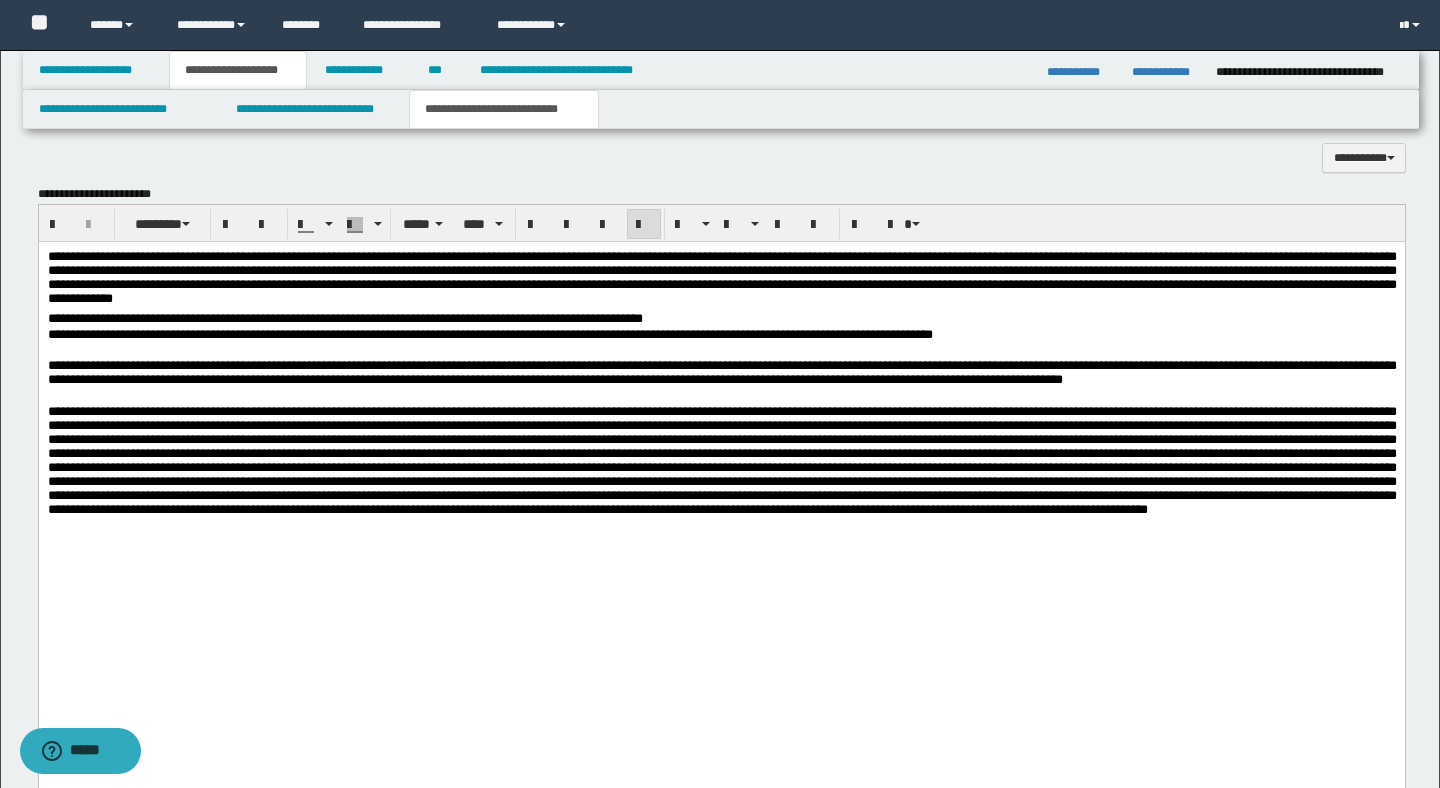 click at bounding box center [721, 482] 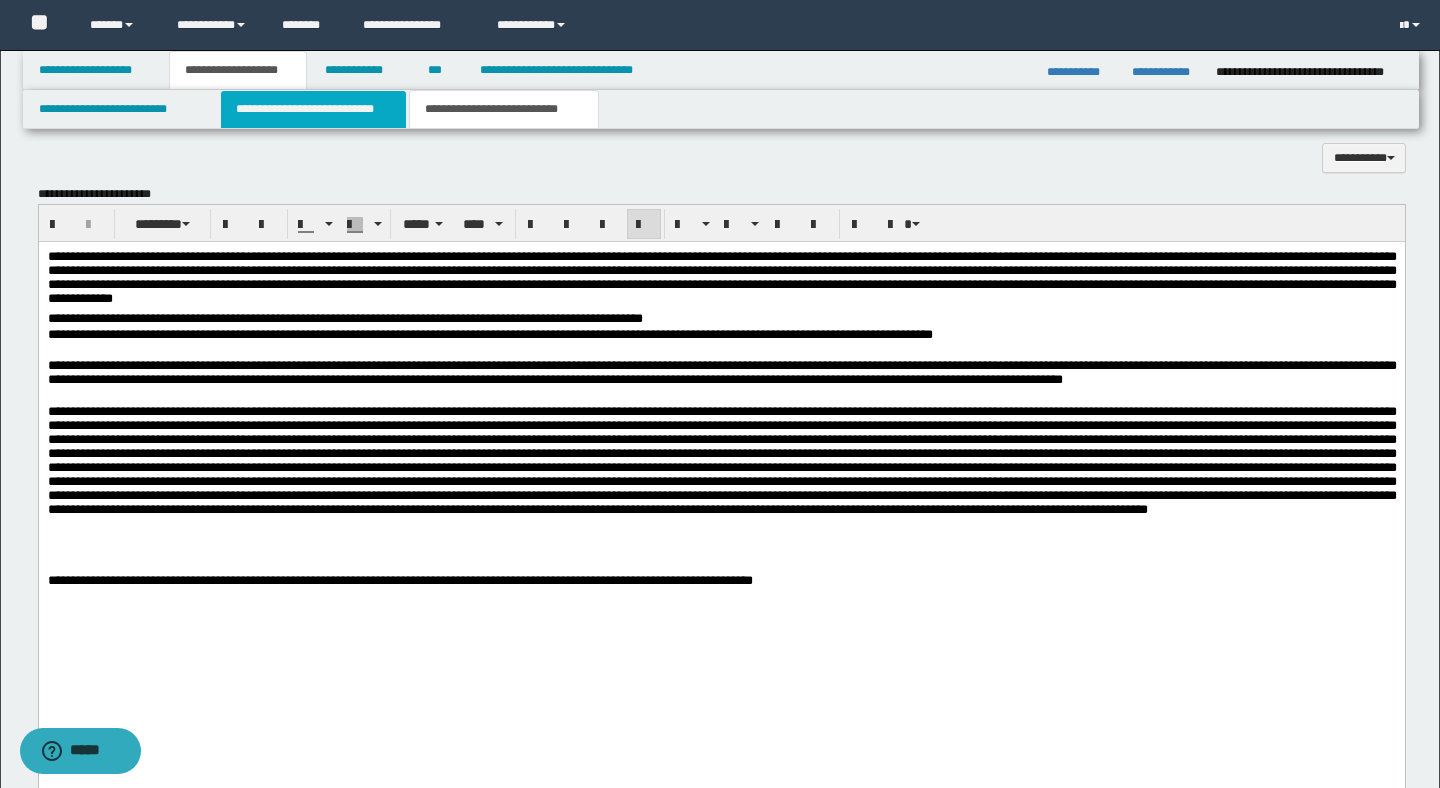 click on "**********" at bounding box center [314, 109] 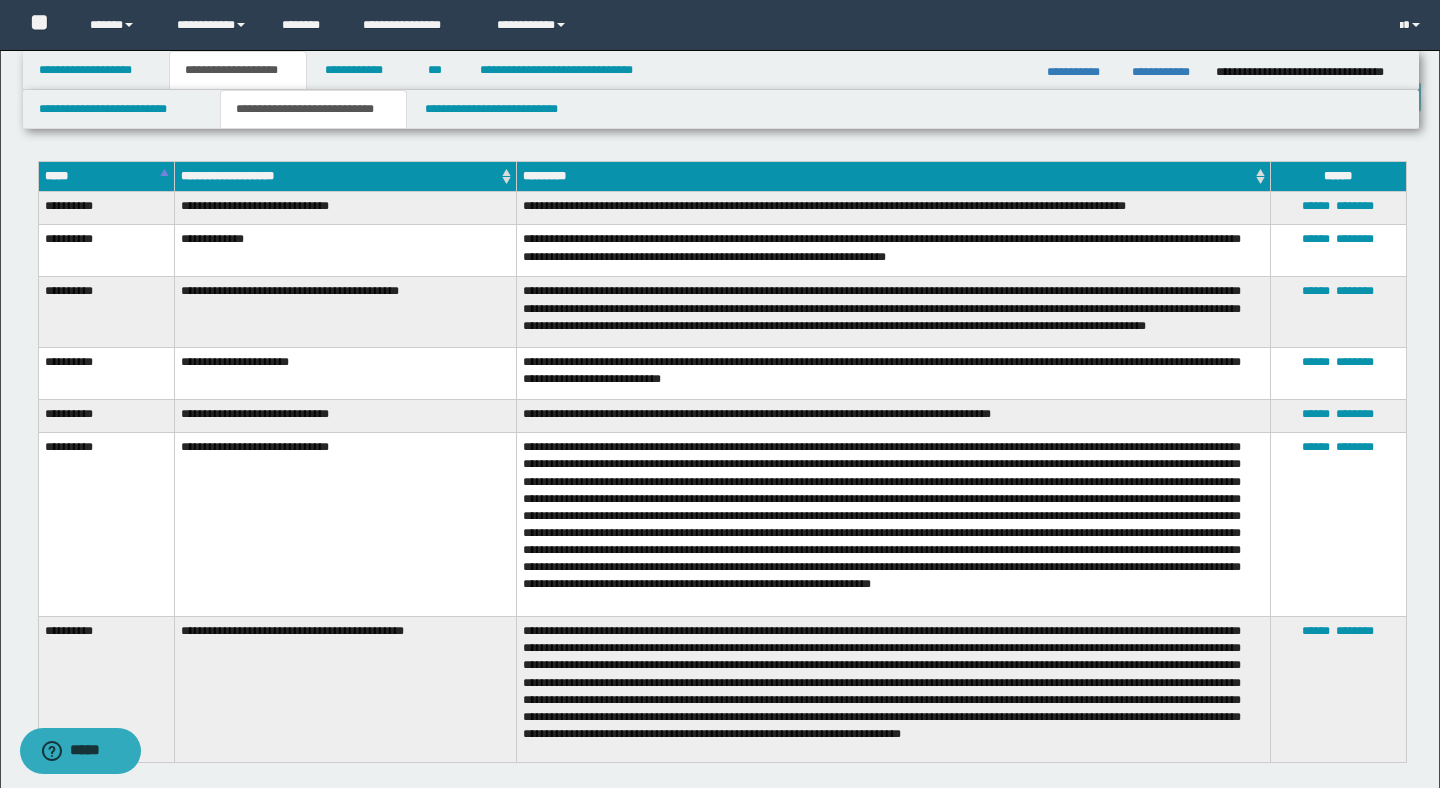scroll, scrollTop: 3631, scrollLeft: 0, axis: vertical 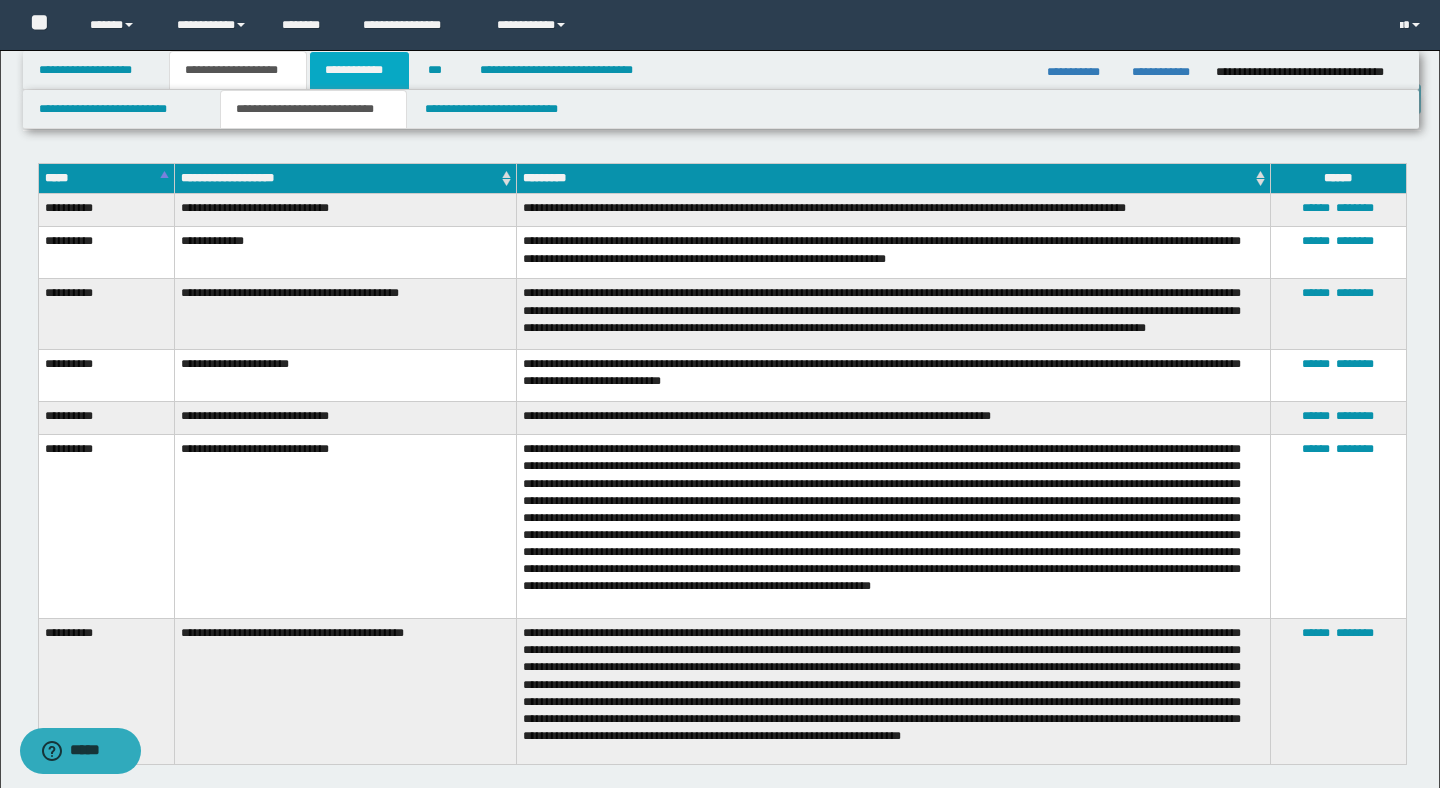 click on "**********" at bounding box center (359, 70) 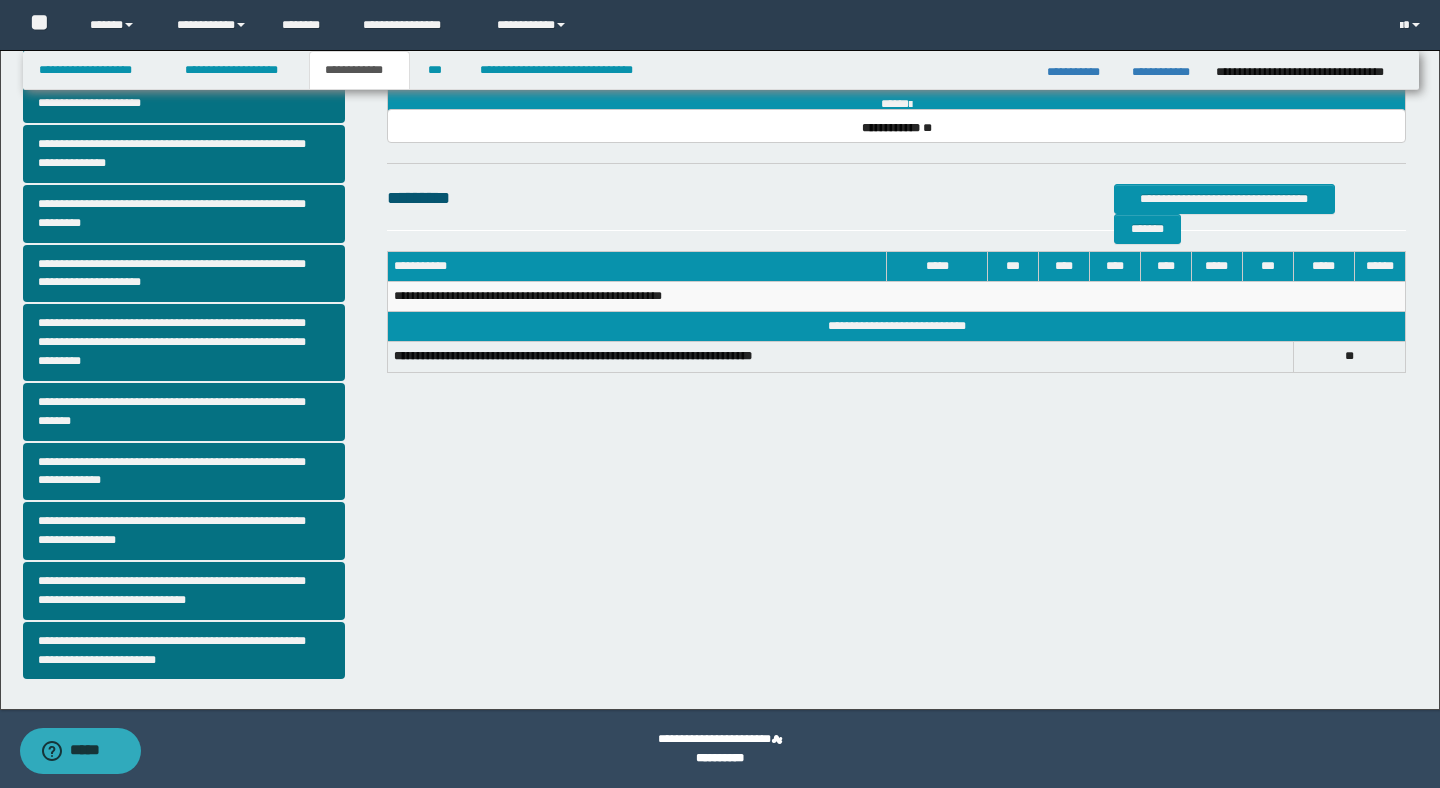 click on "**********" at bounding box center (198, 223) 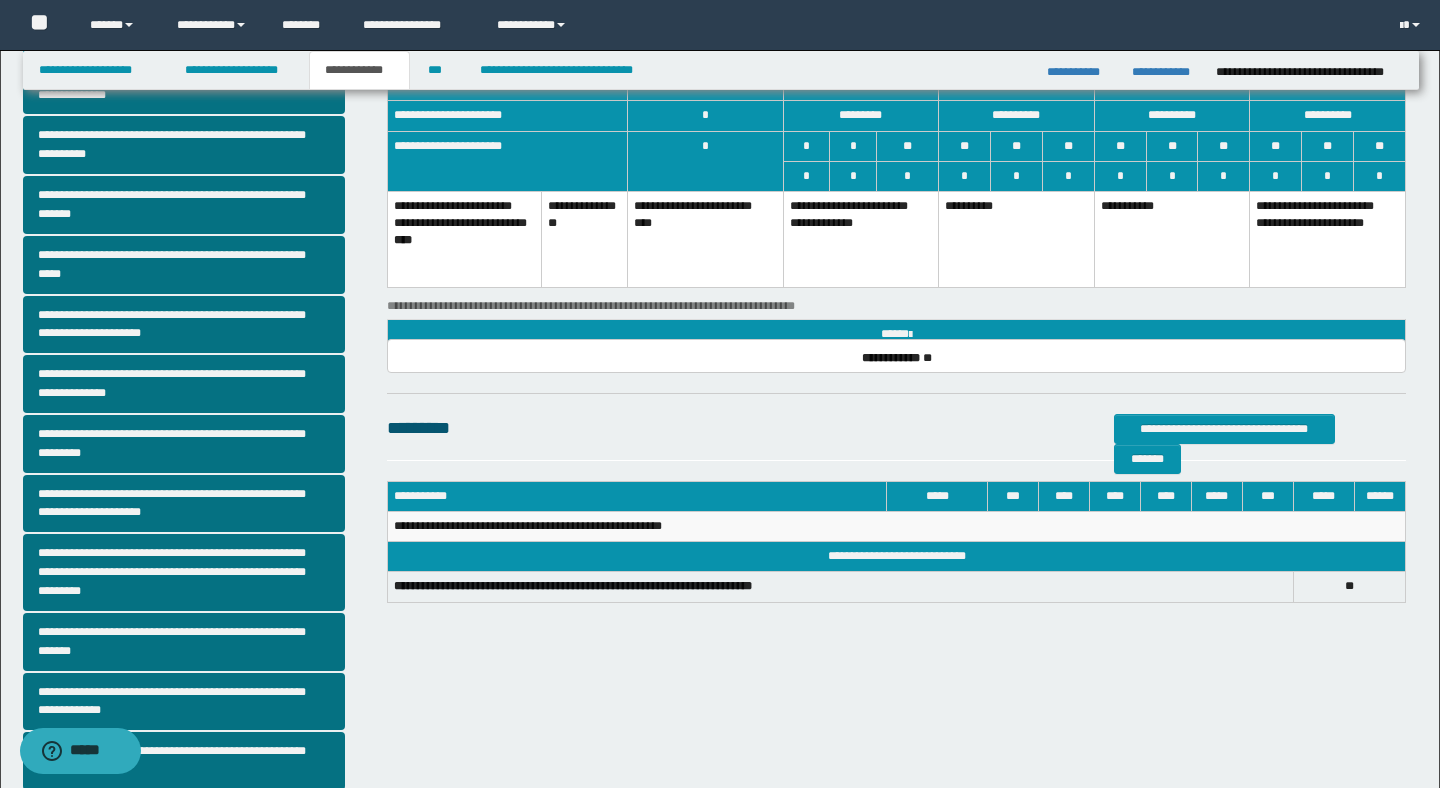 scroll, scrollTop: 200, scrollLeft: 0, axis: vertical 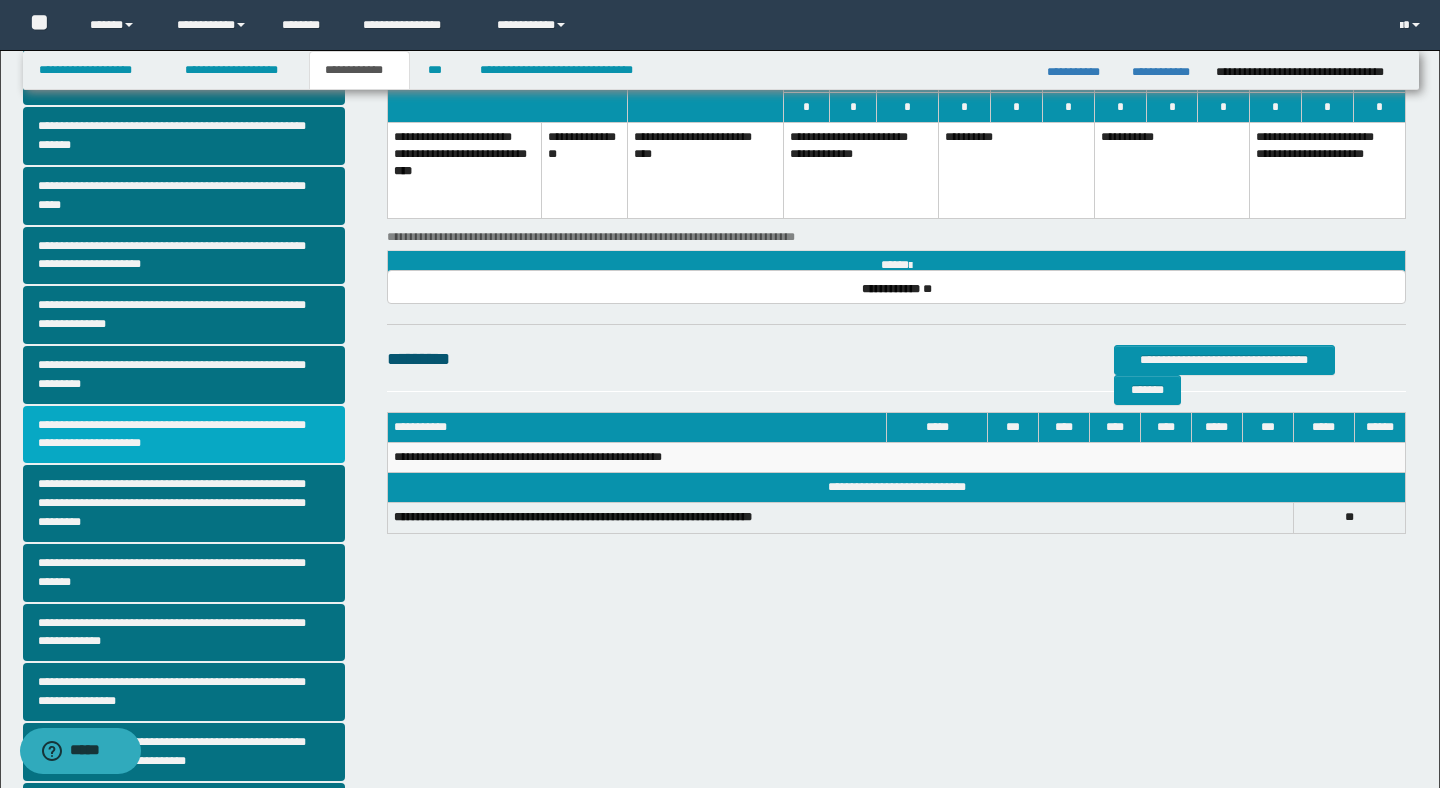 click on "**********" at bounding box center [184, 435] 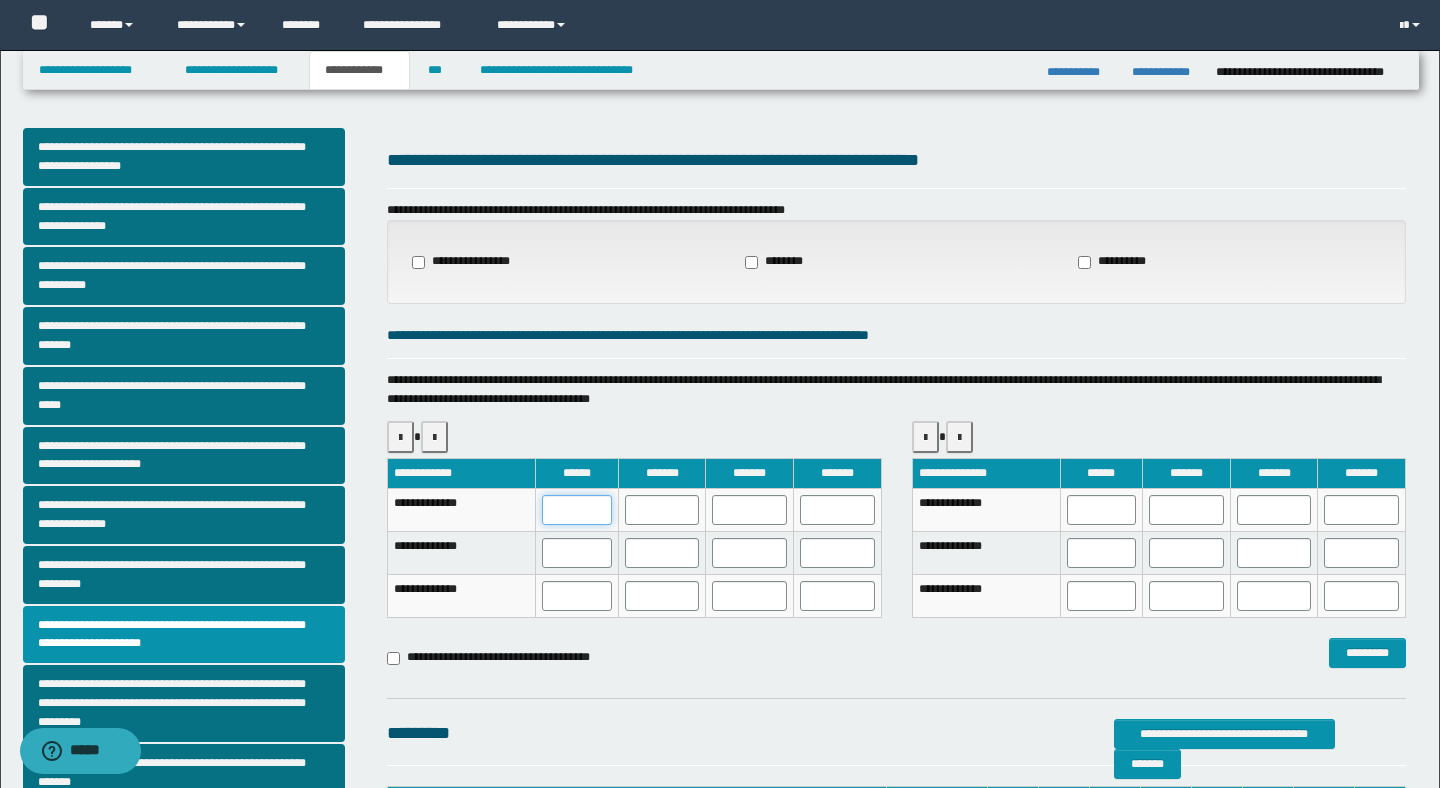 click at bounding box center [577, 510] 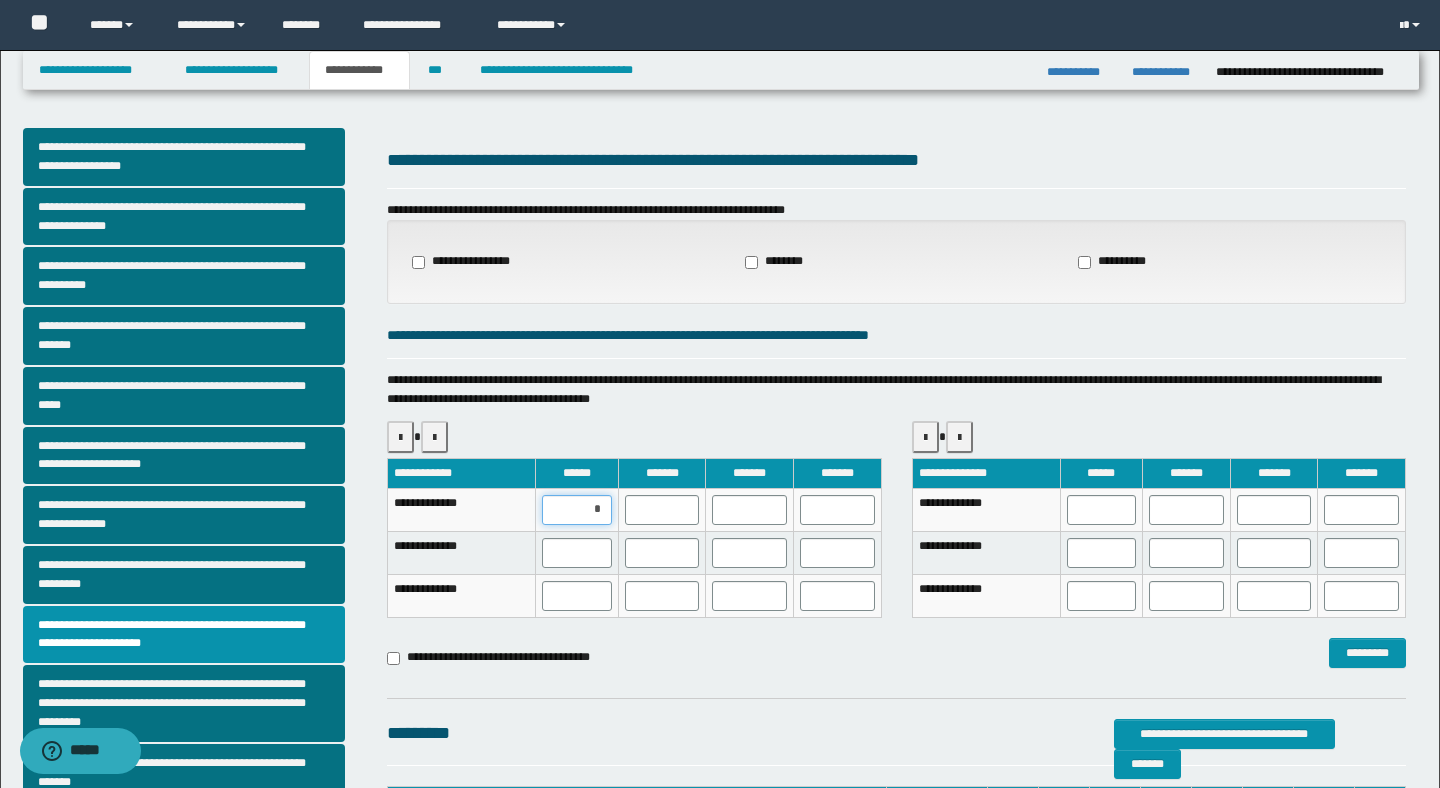 type on "**" 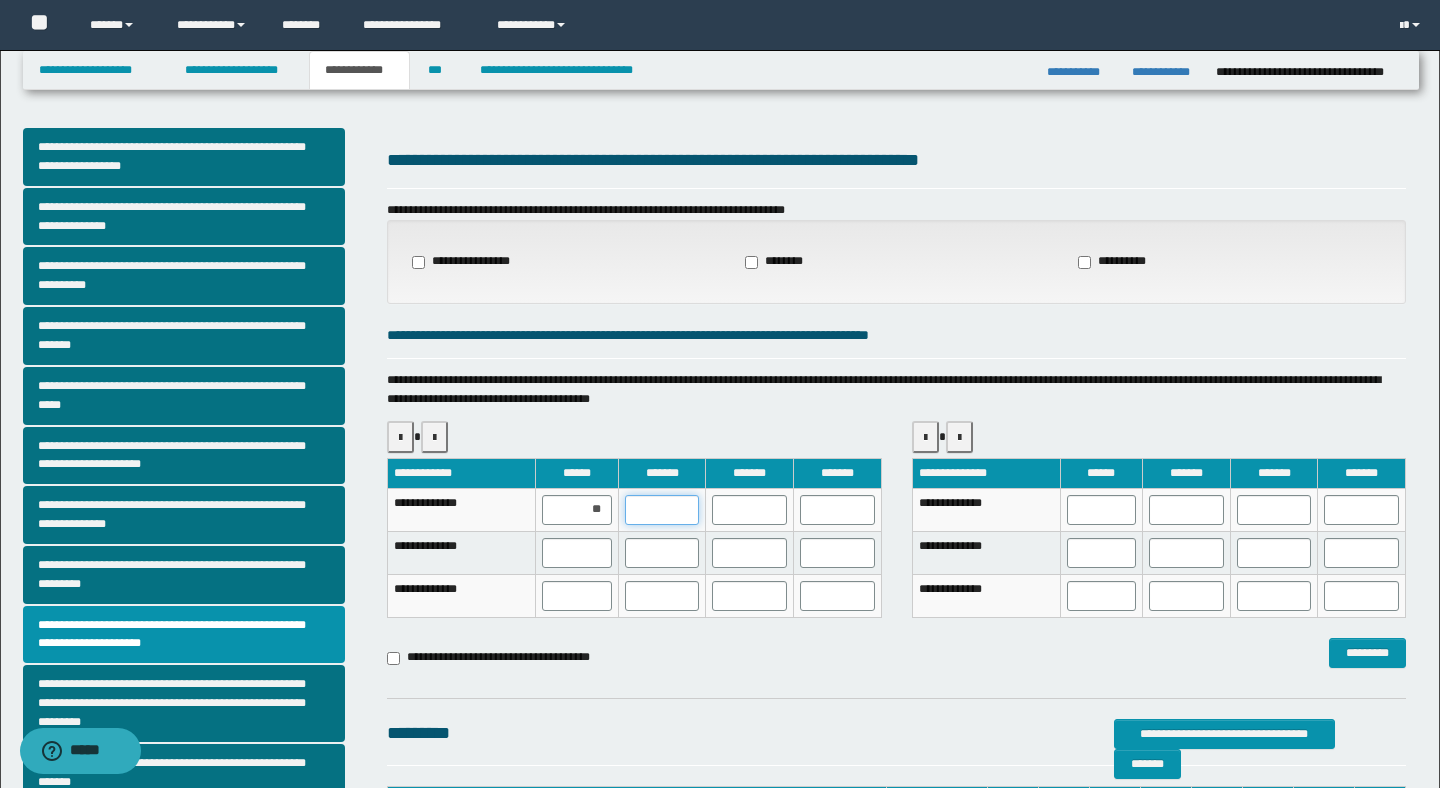 click at bounding box center [662, 510] 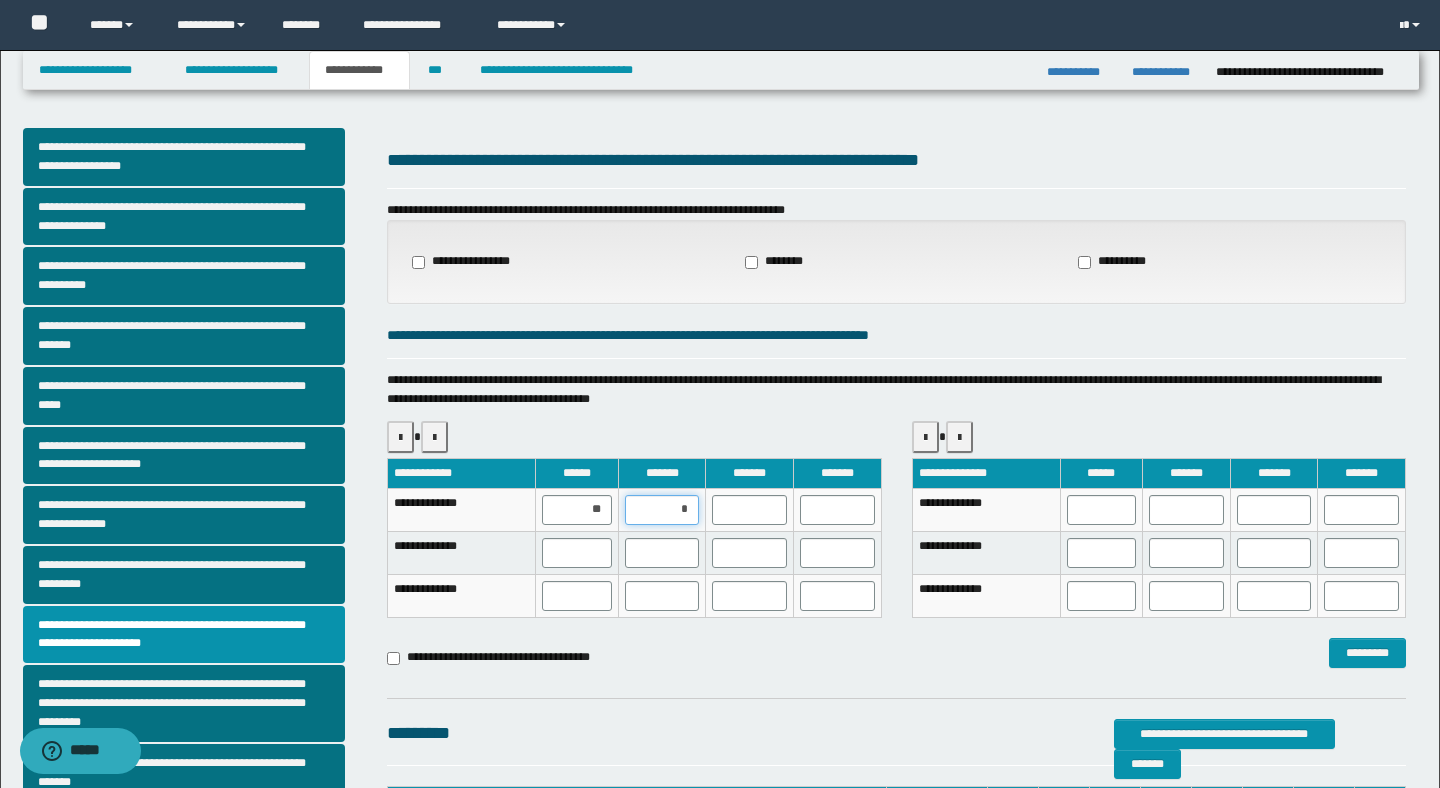 type on "**" 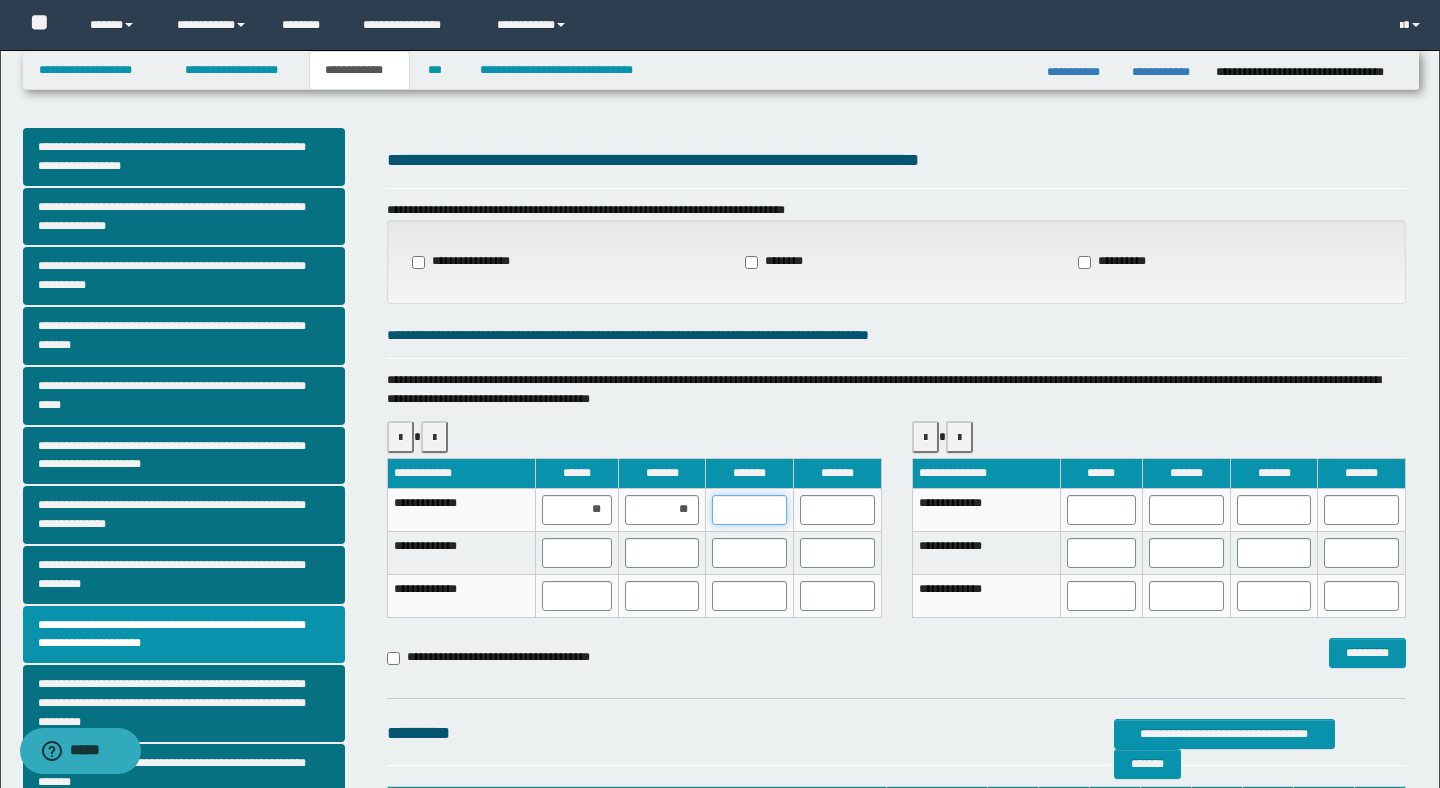 click at bounding box center (749, 510) 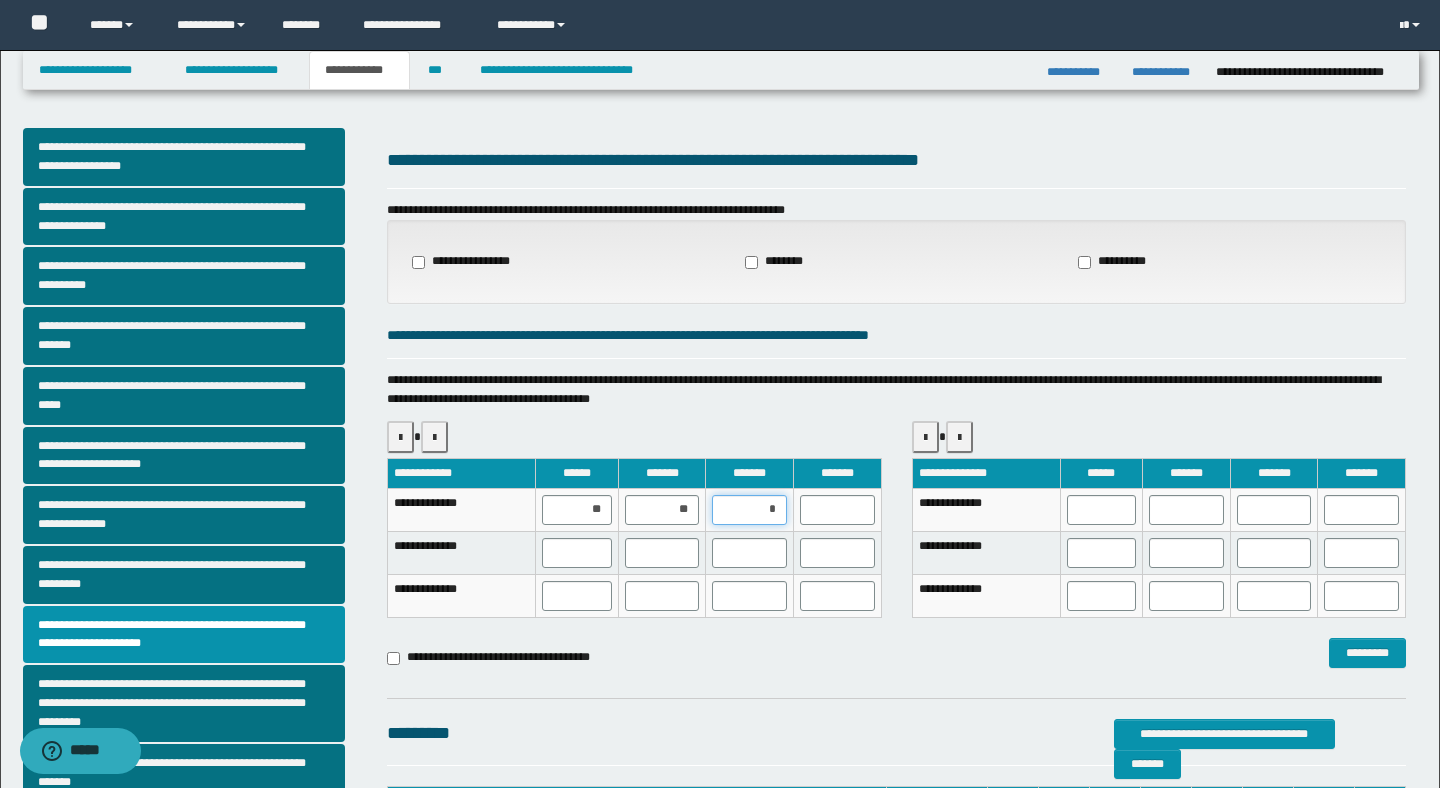 type on "**" 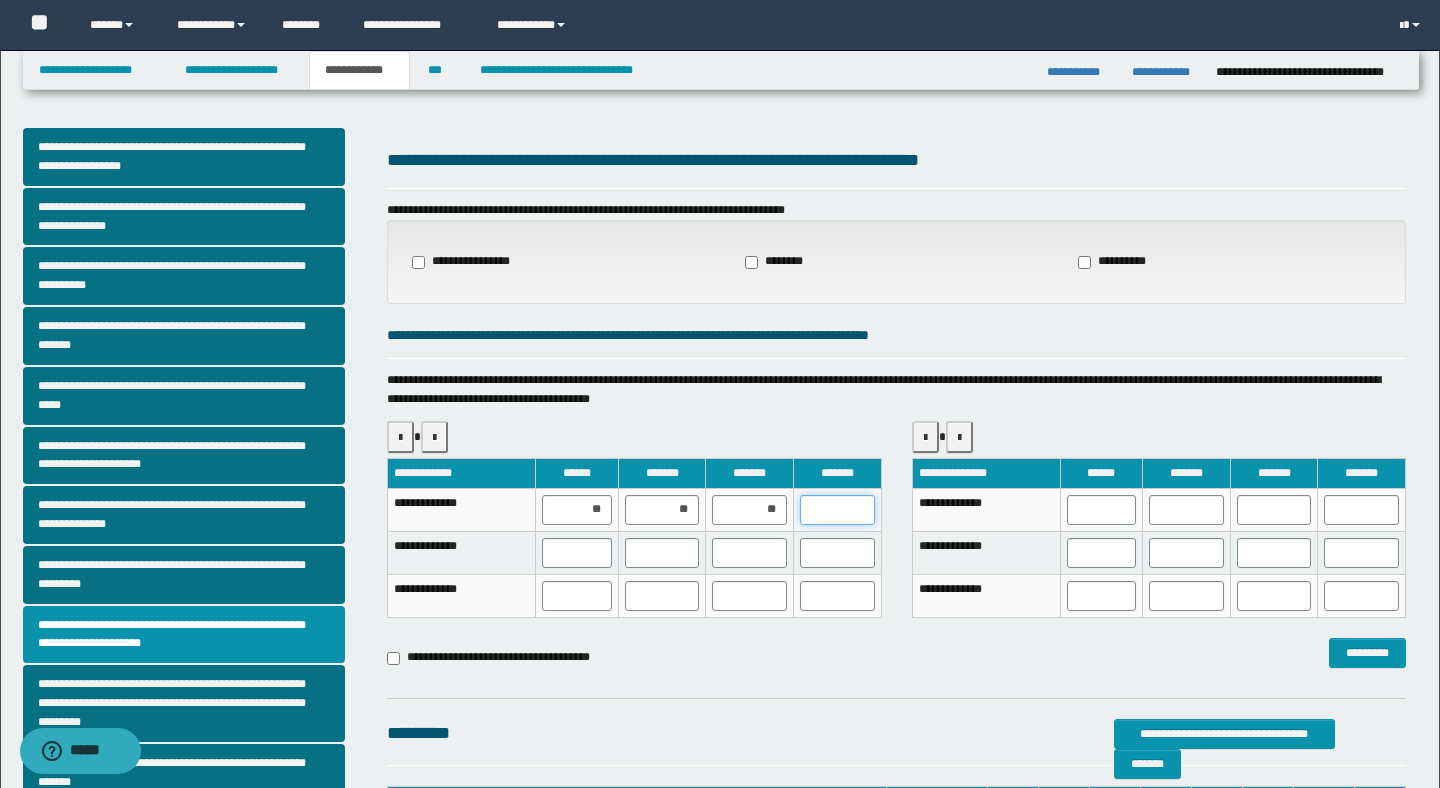 click at bounding box center (837, 510) 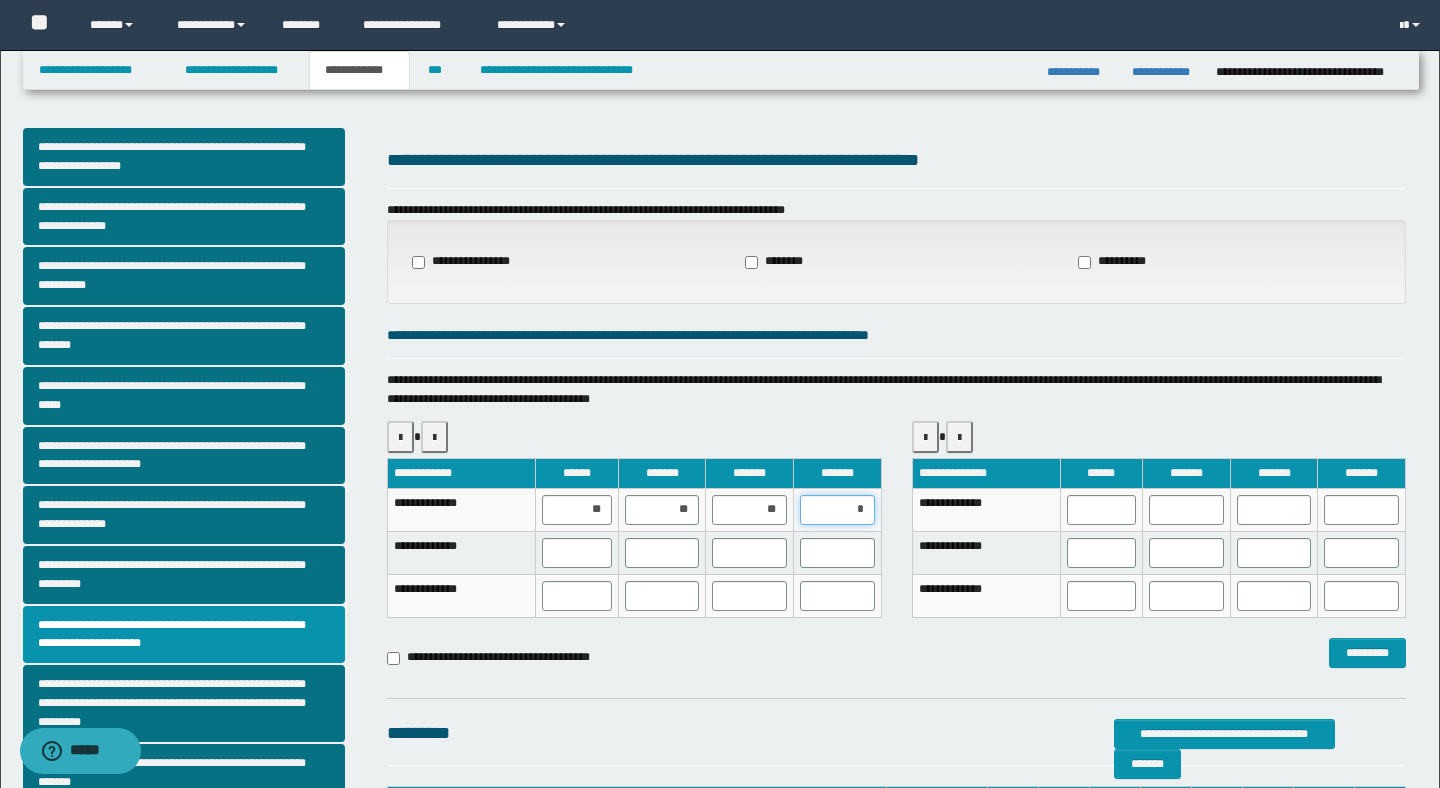 type on "**" 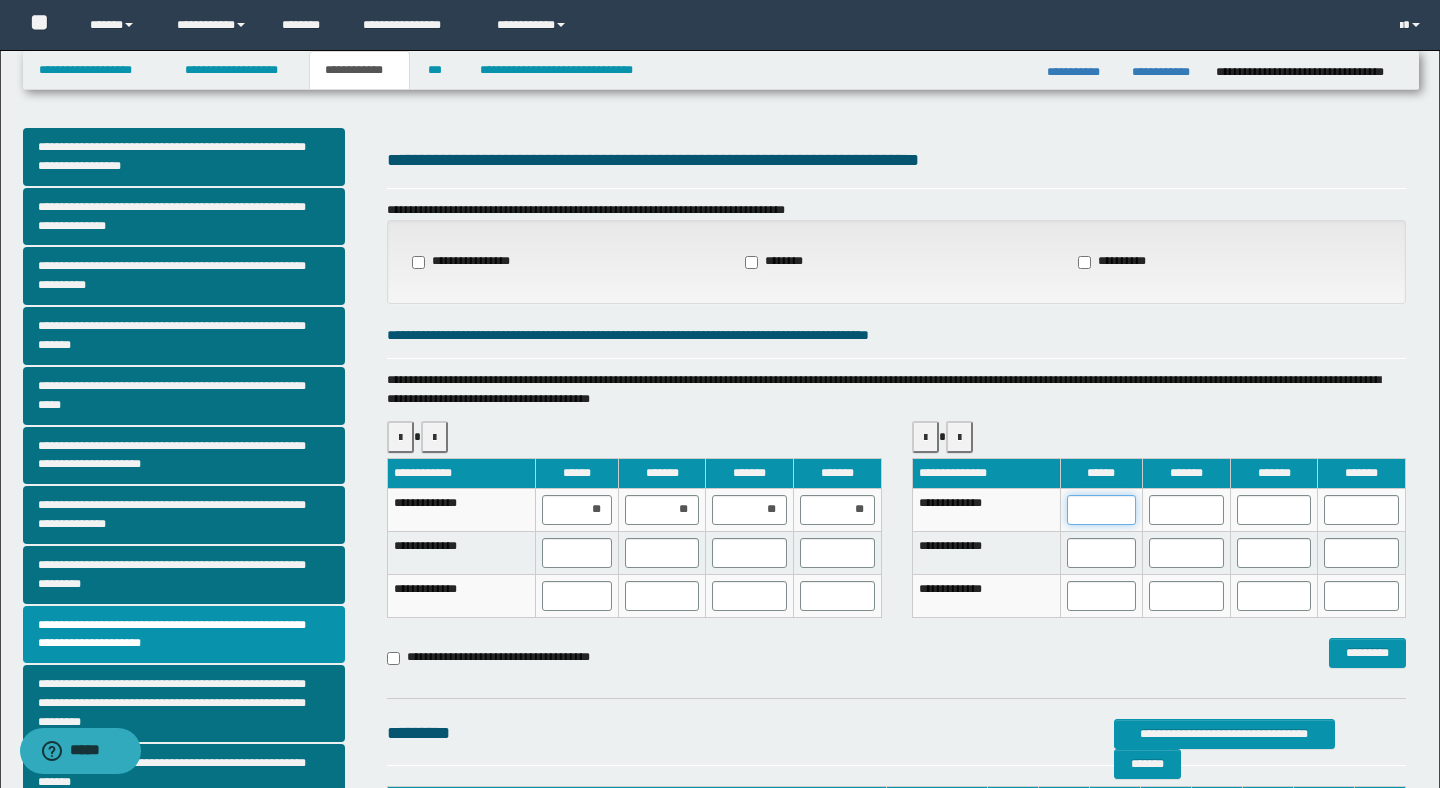 click at bounding box center (1102, 510) 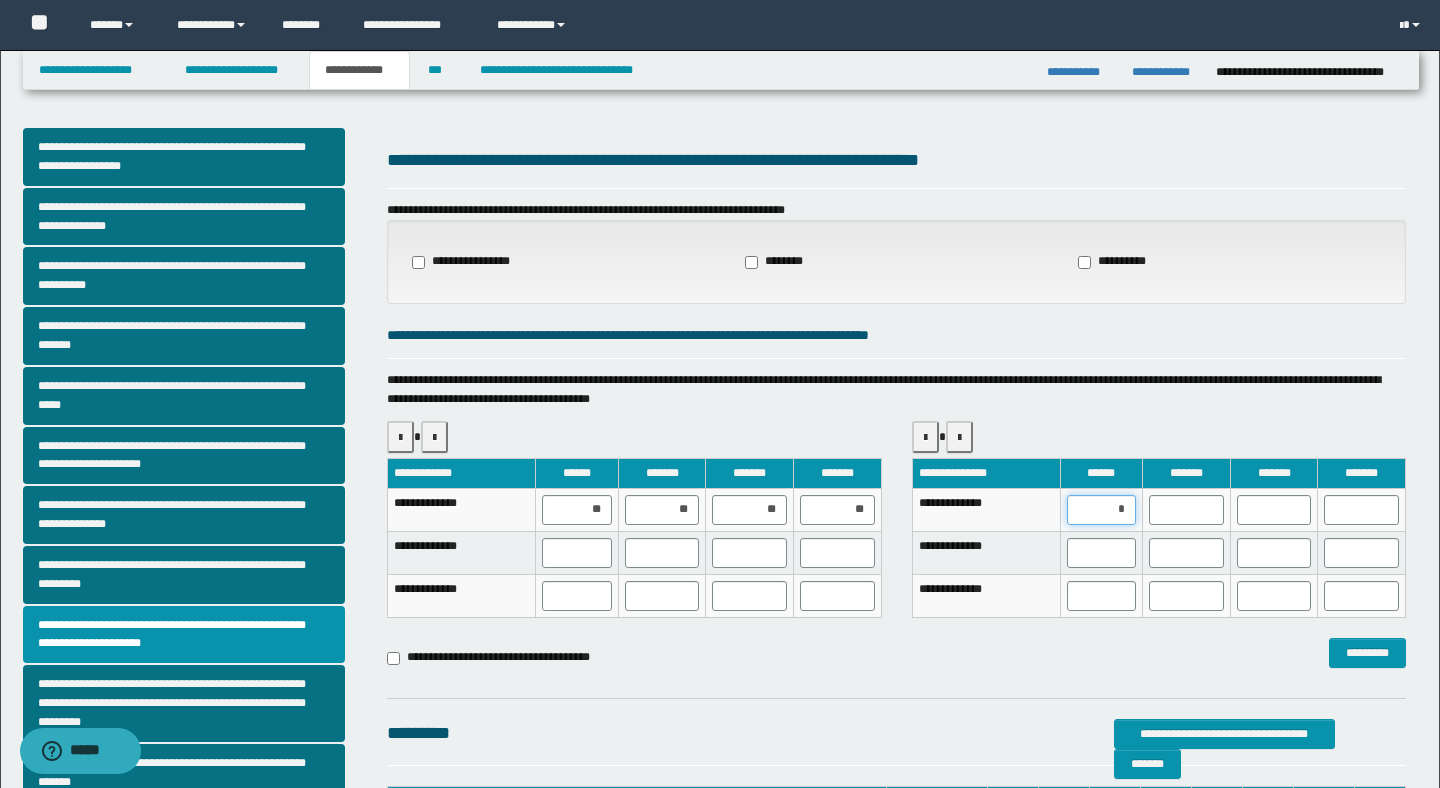 type on "**" 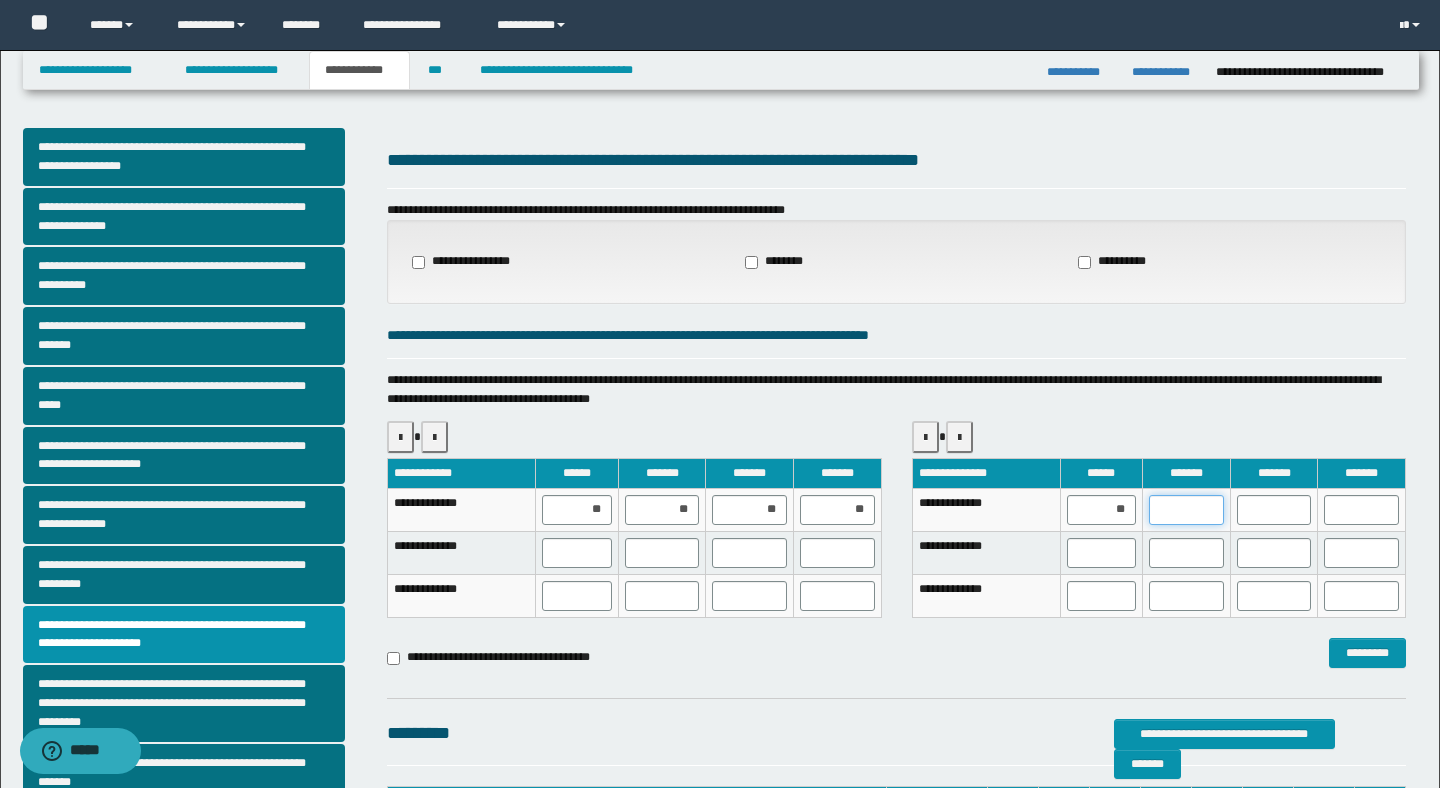 click at bounding box center (1186, 510) 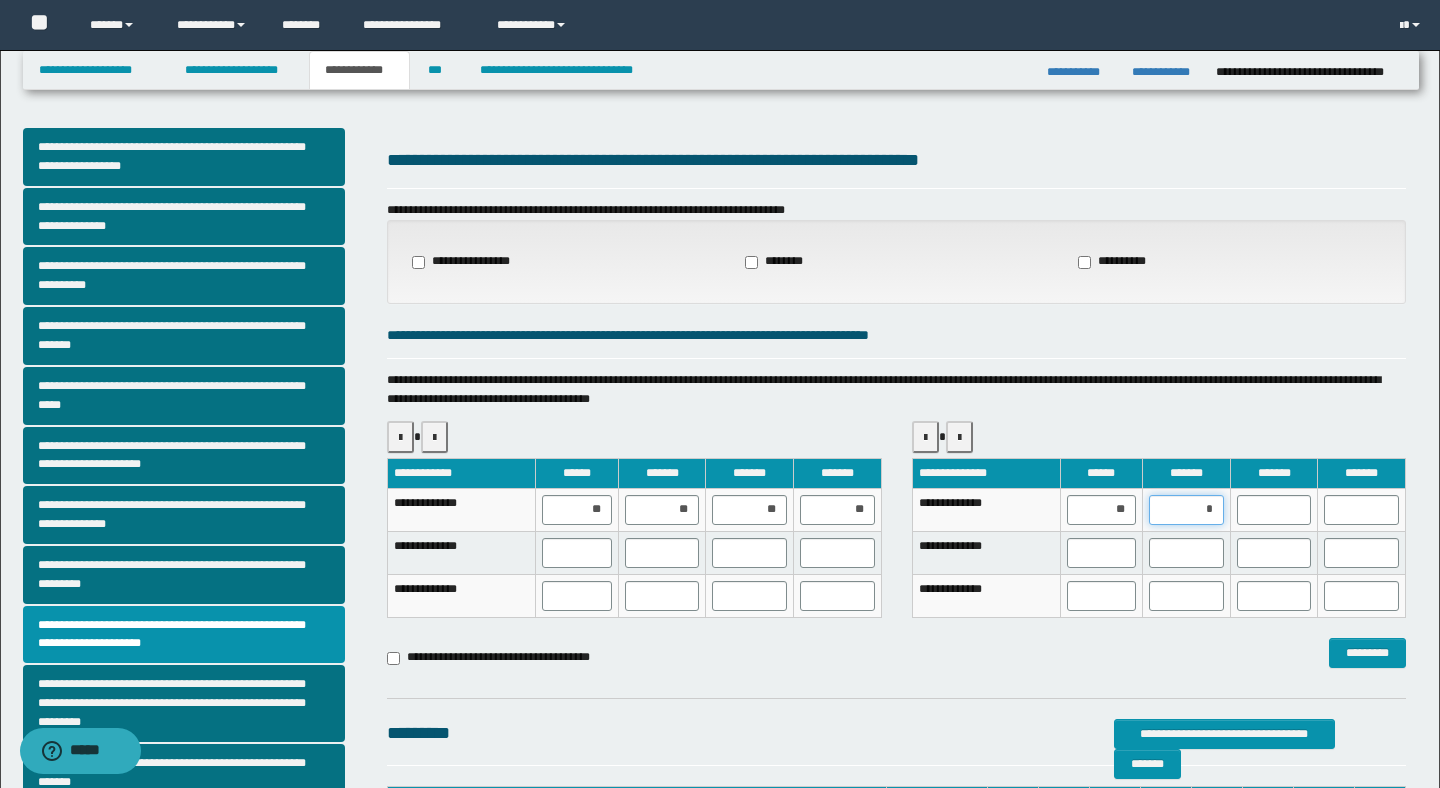 type on "**" 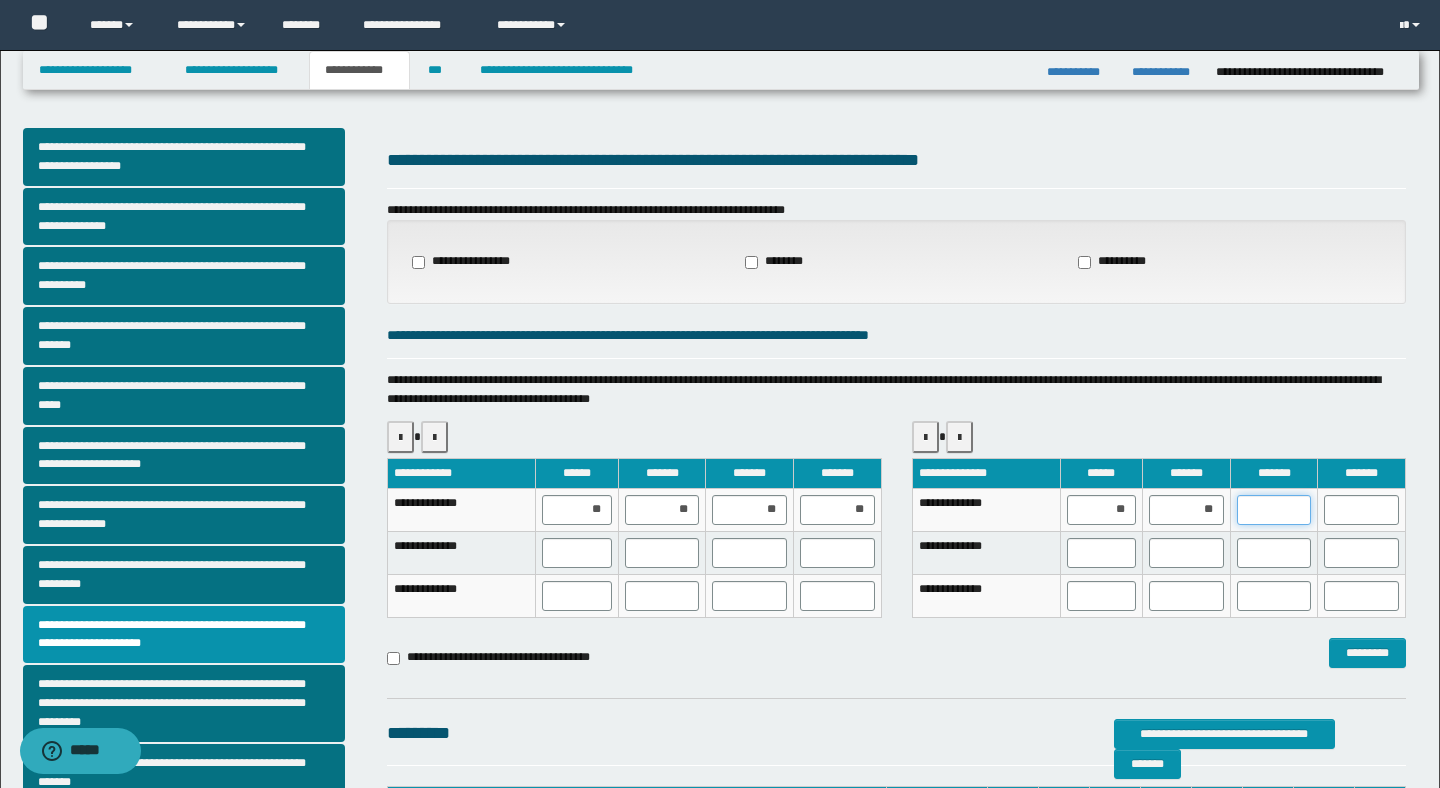 click at bounding box center (1274, 510) 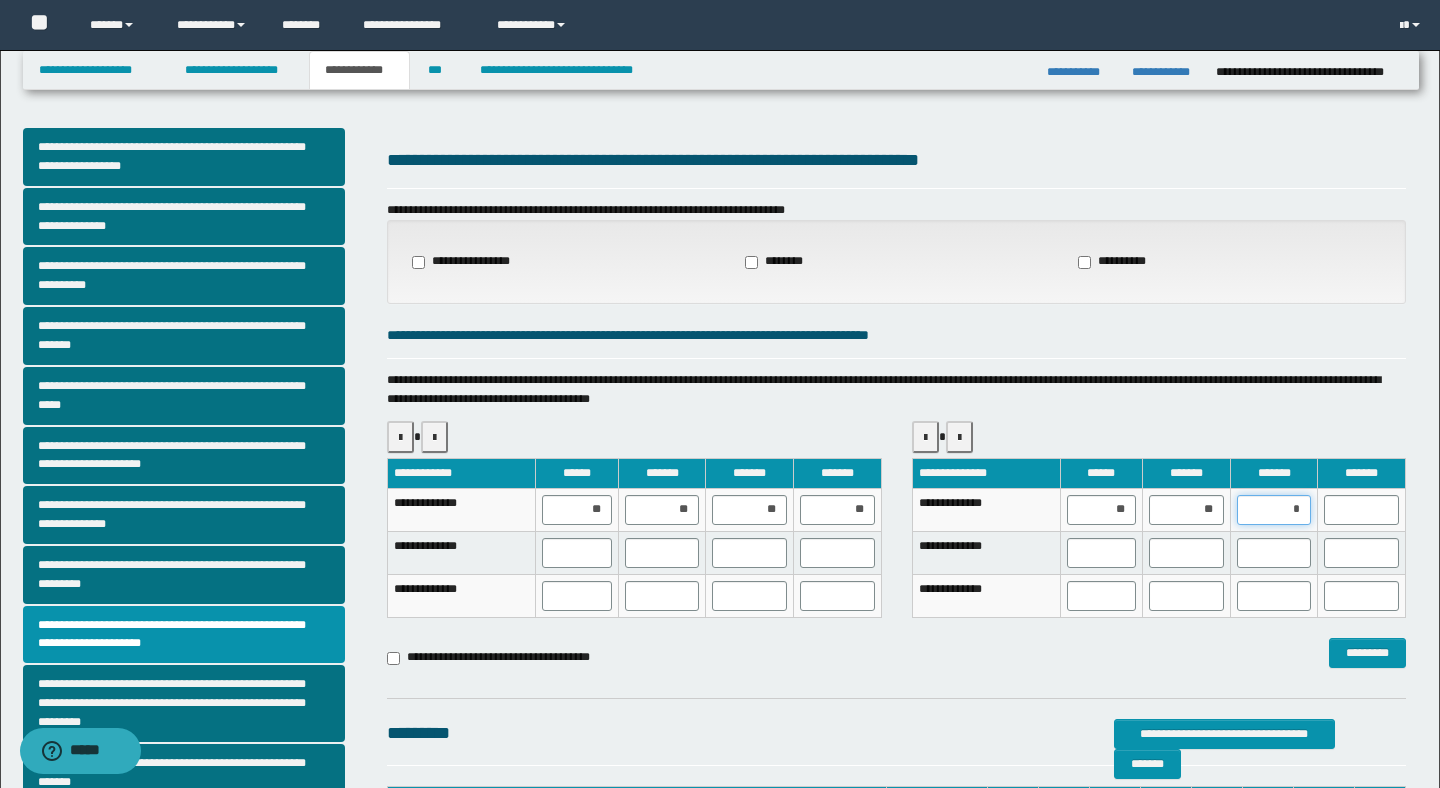 type on "**" 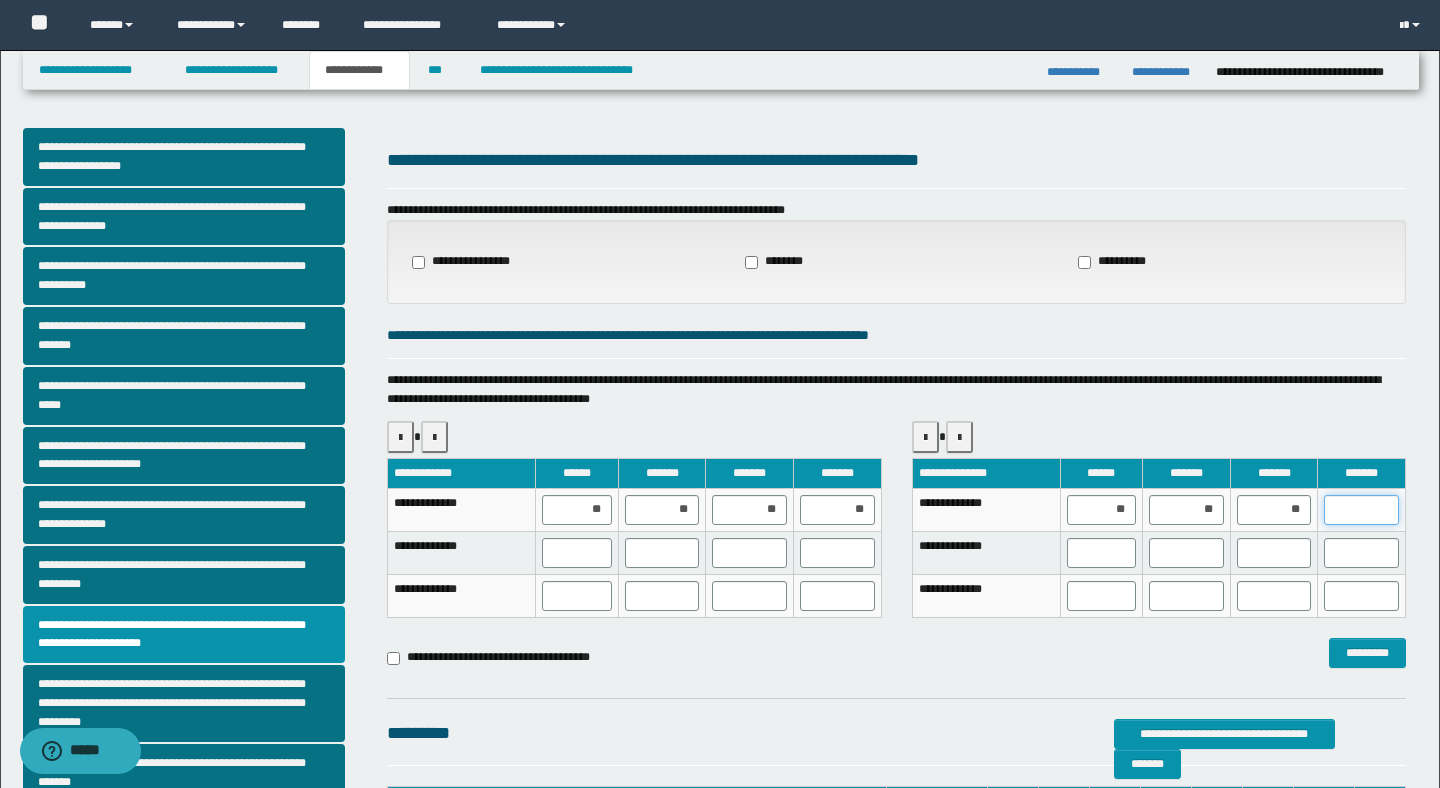 click at bounding box center (1361, 510) 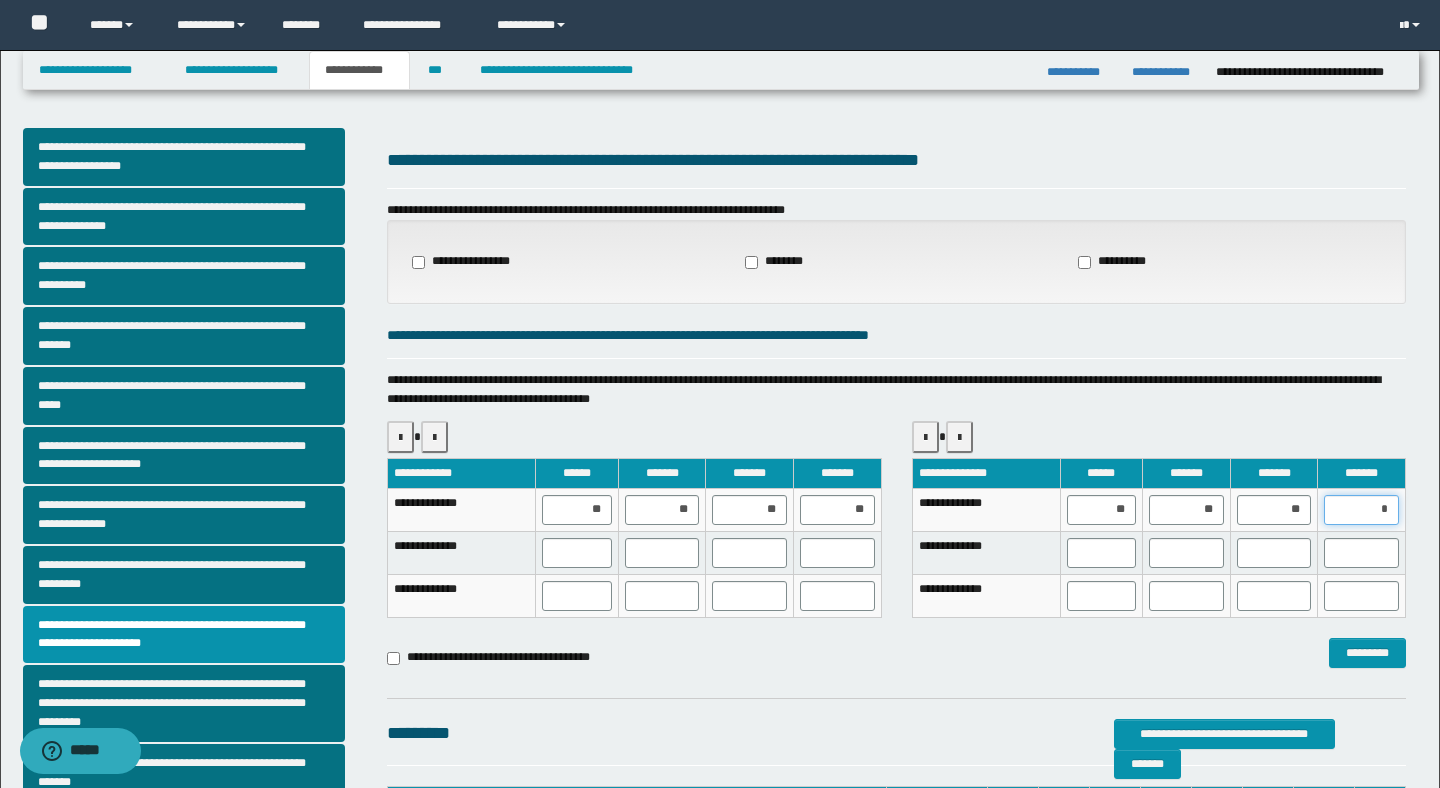 type on "**" 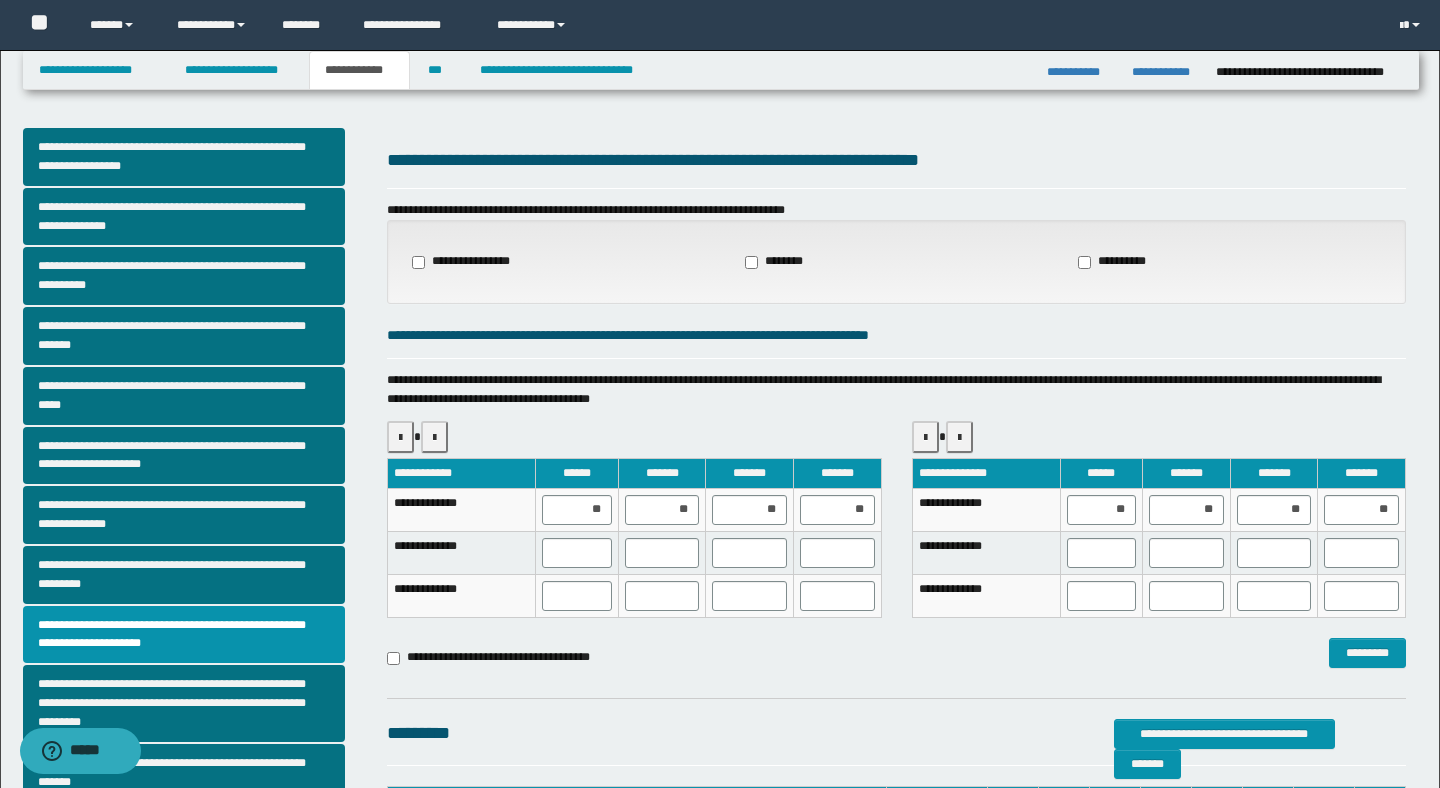click on "**********" at bounding box center (896, 537) 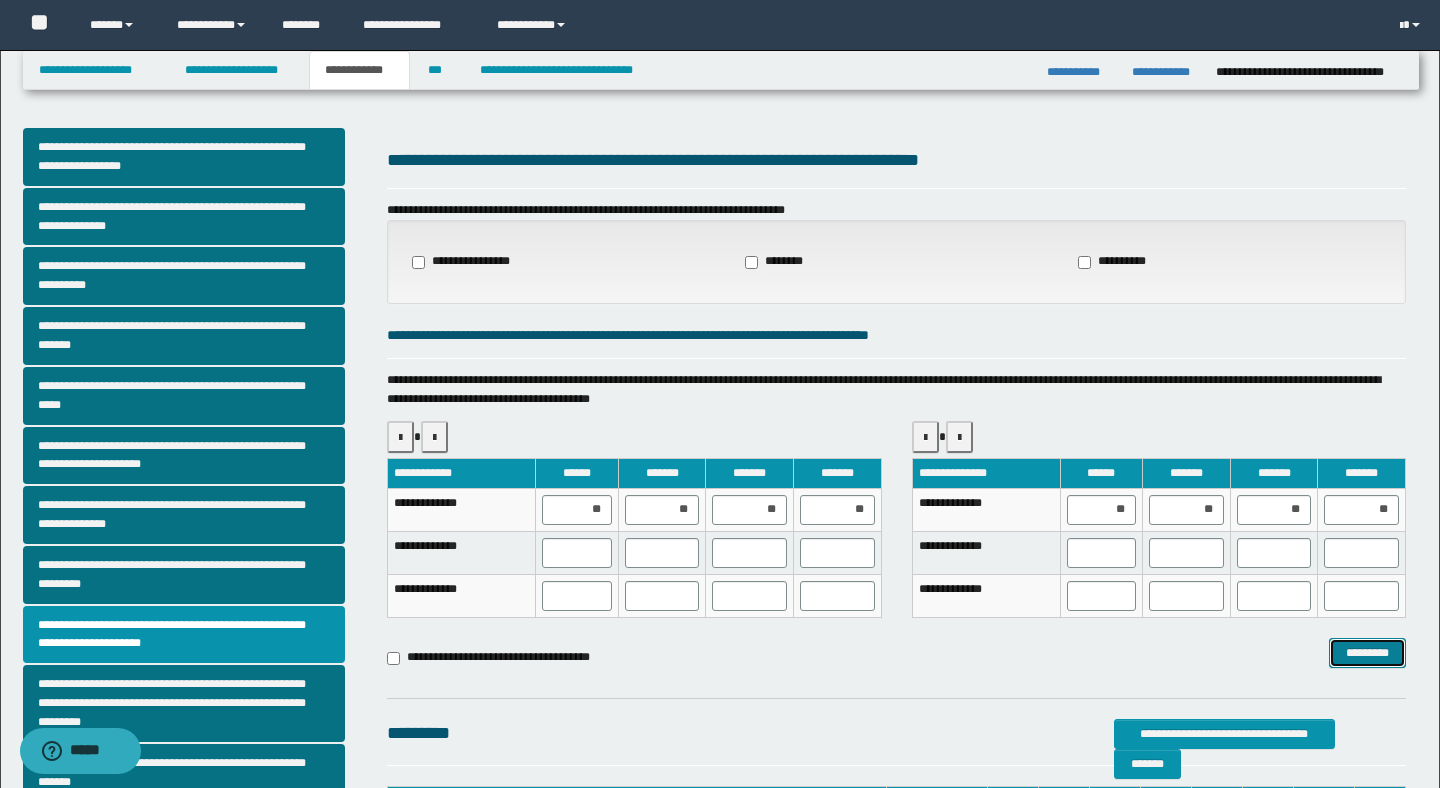 click on "*********" at bounding box center (1367, 653) 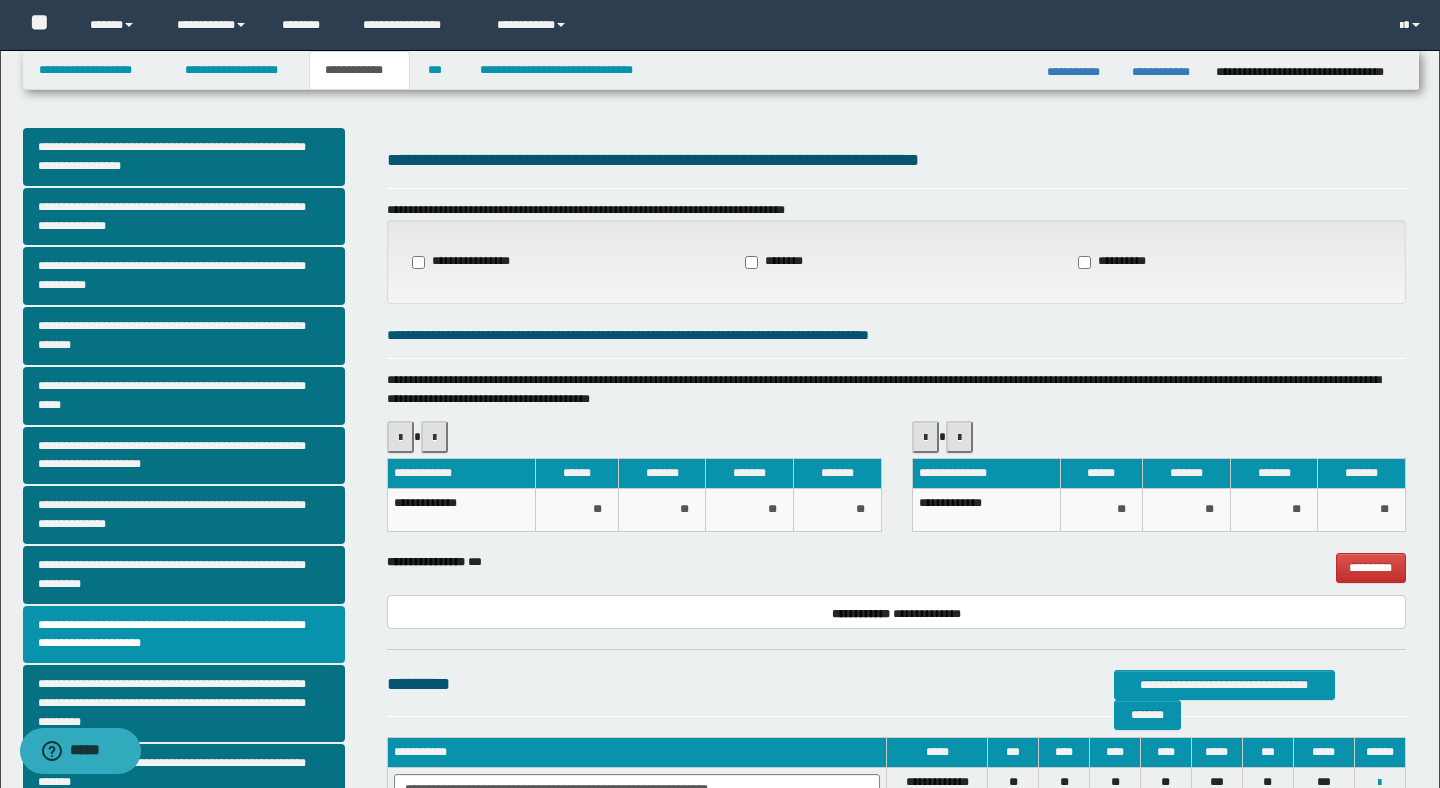click on "**********" at bounding box center [896, 519] 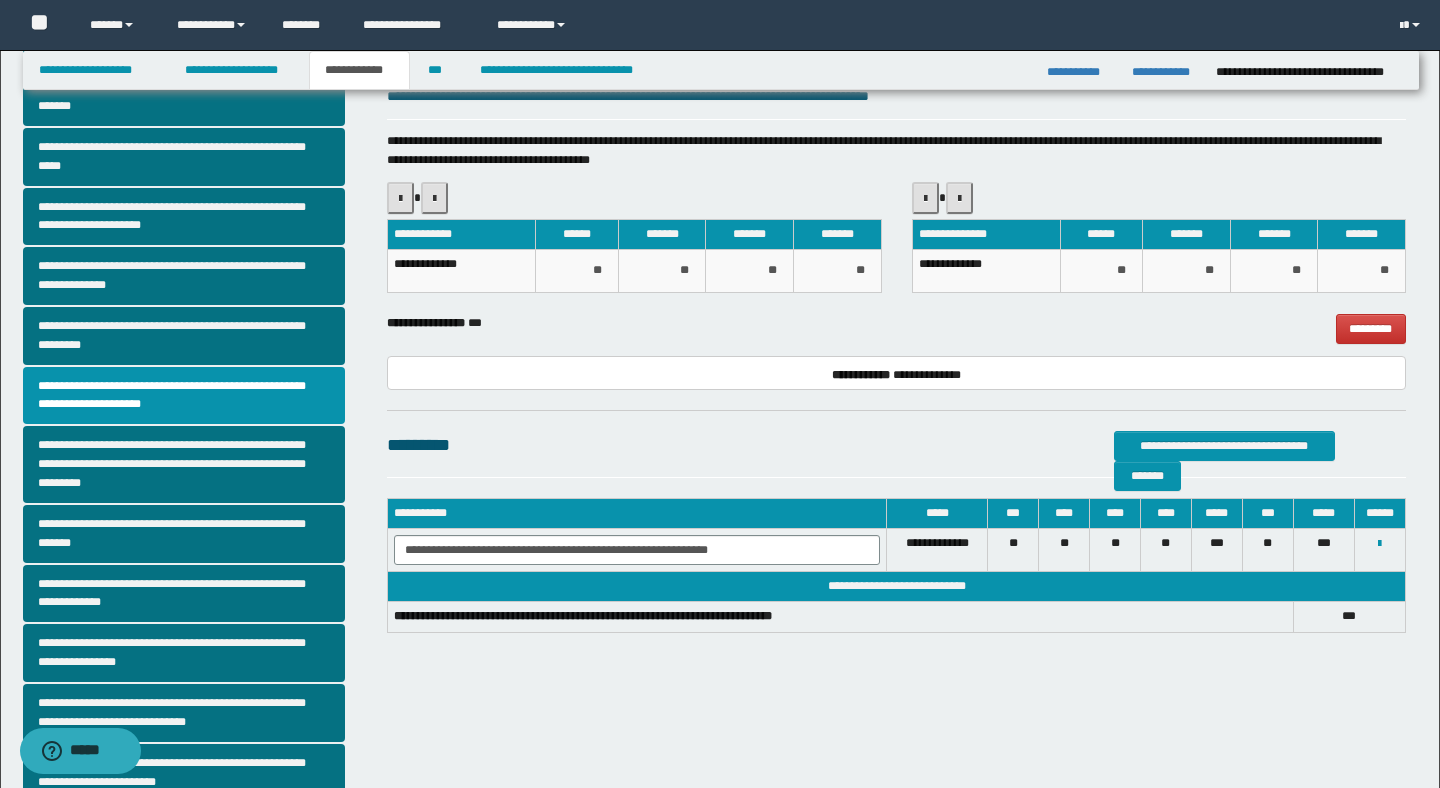 scroll, scrollTop: 240, scrollLeft: 0, axis: vertical 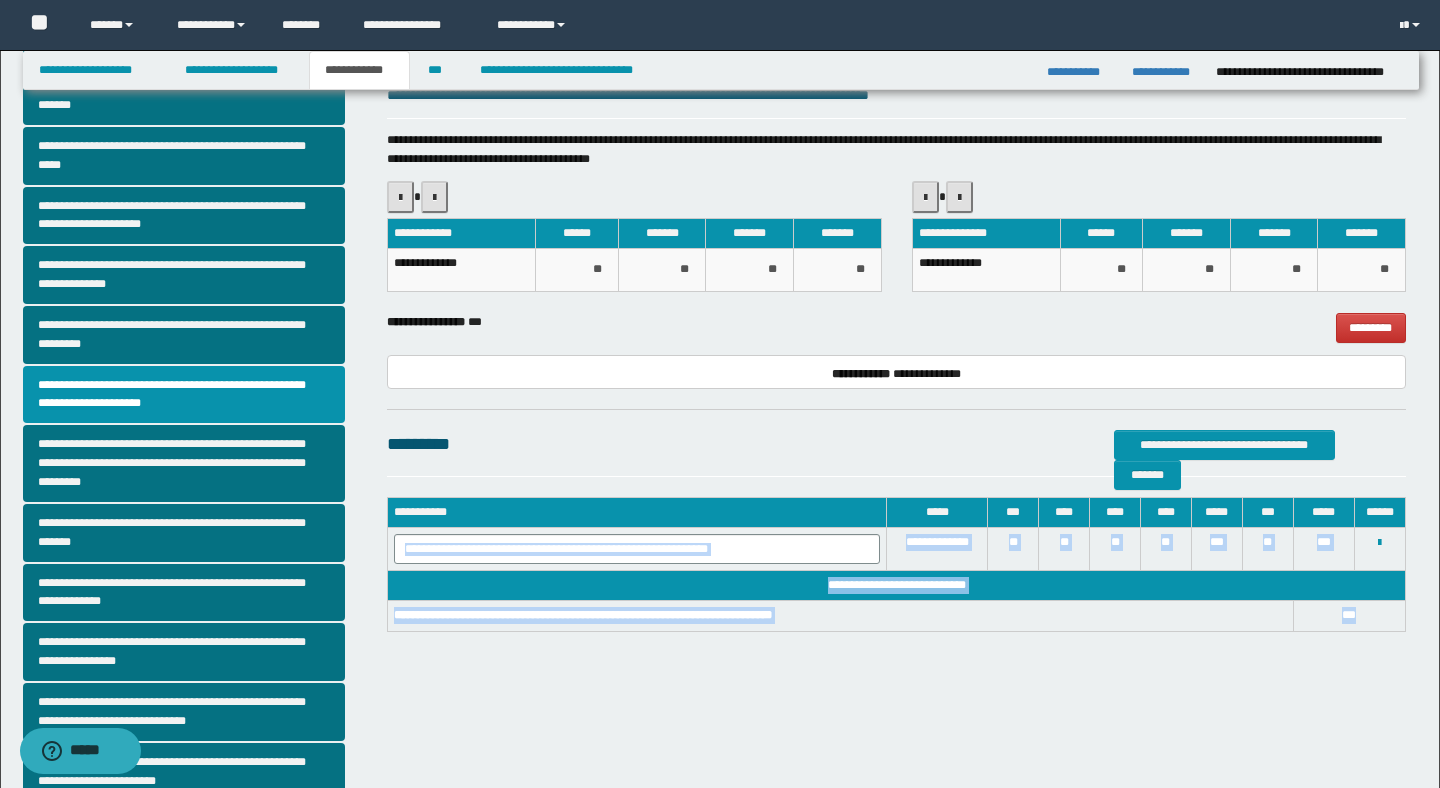 drag, startPoint x: 1372, startPoint y: 619, endPoint x: 406, endPoint y: 538, distance: 969.39 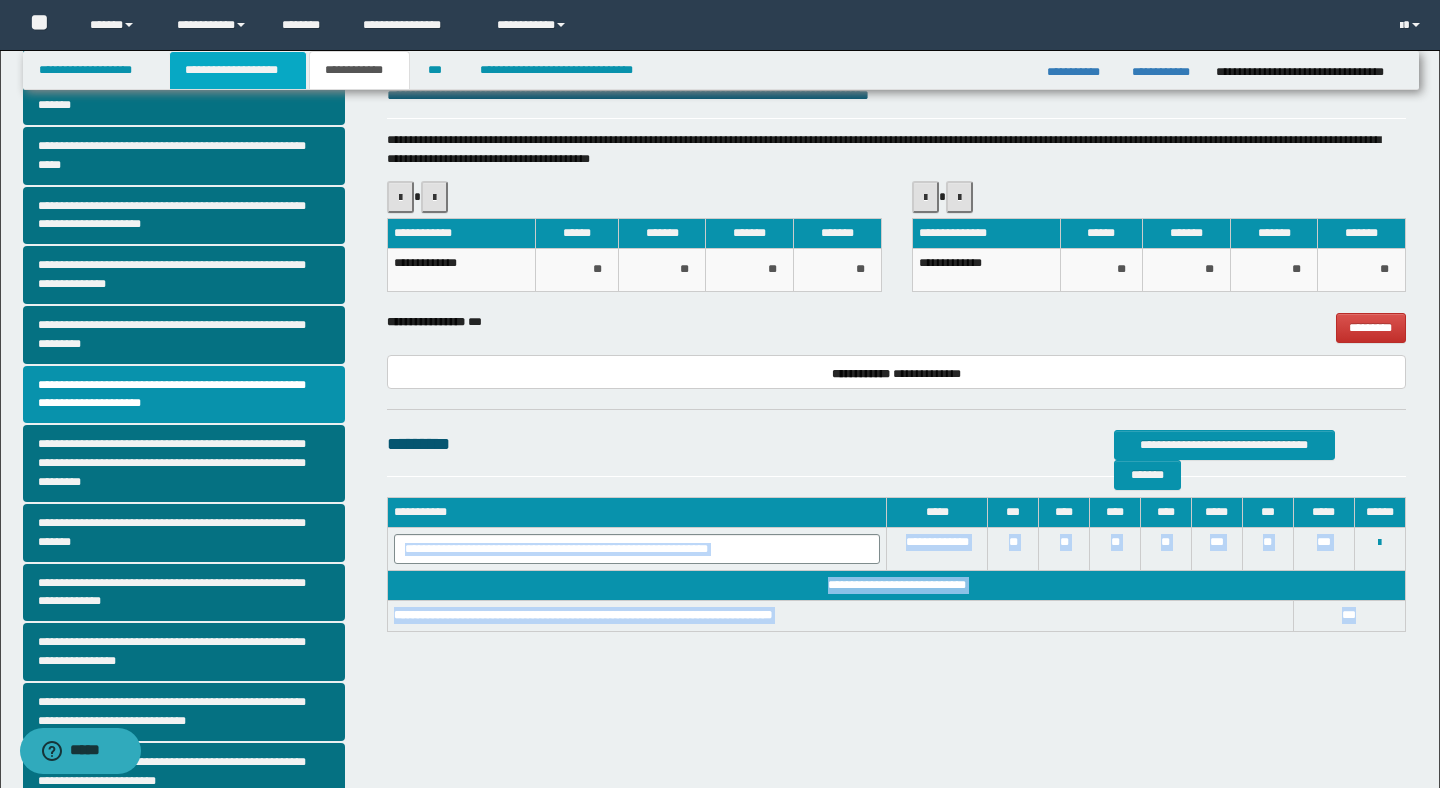 click on "**********" at bounding box center [238, 70] 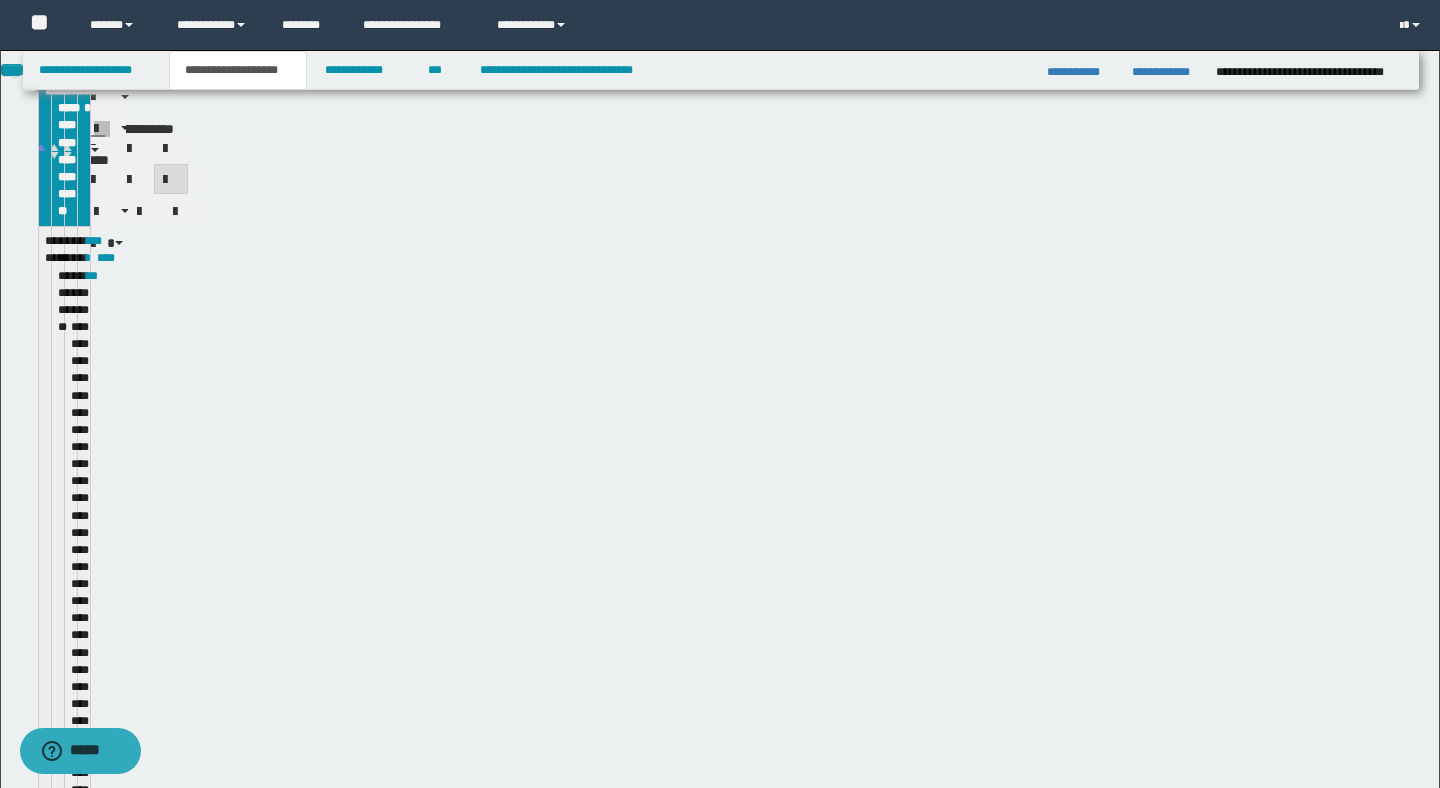 scroll, scrollTop: 271, scrollLeft: 0, axis: vertical 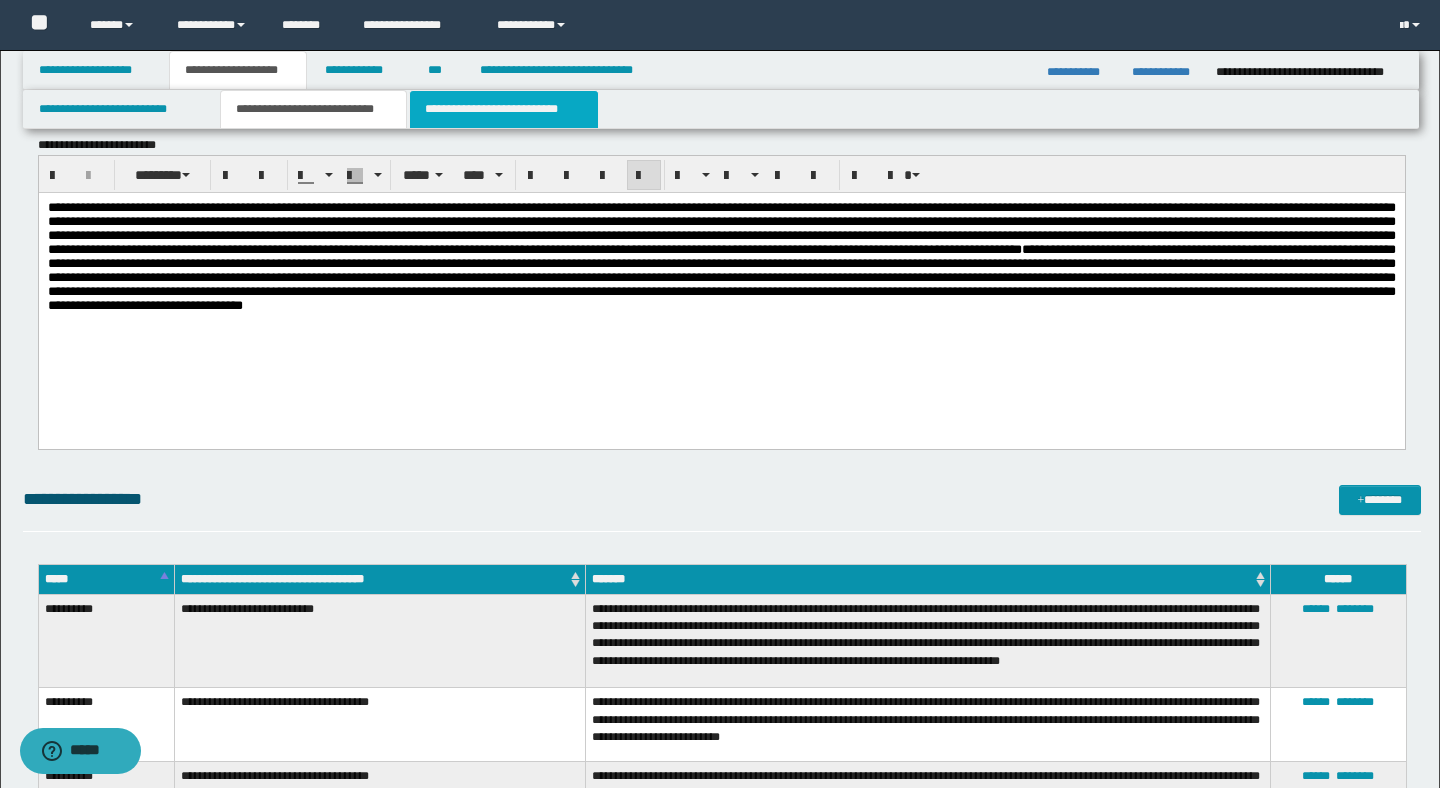 click on "**********" at bounding box center (504, 109) 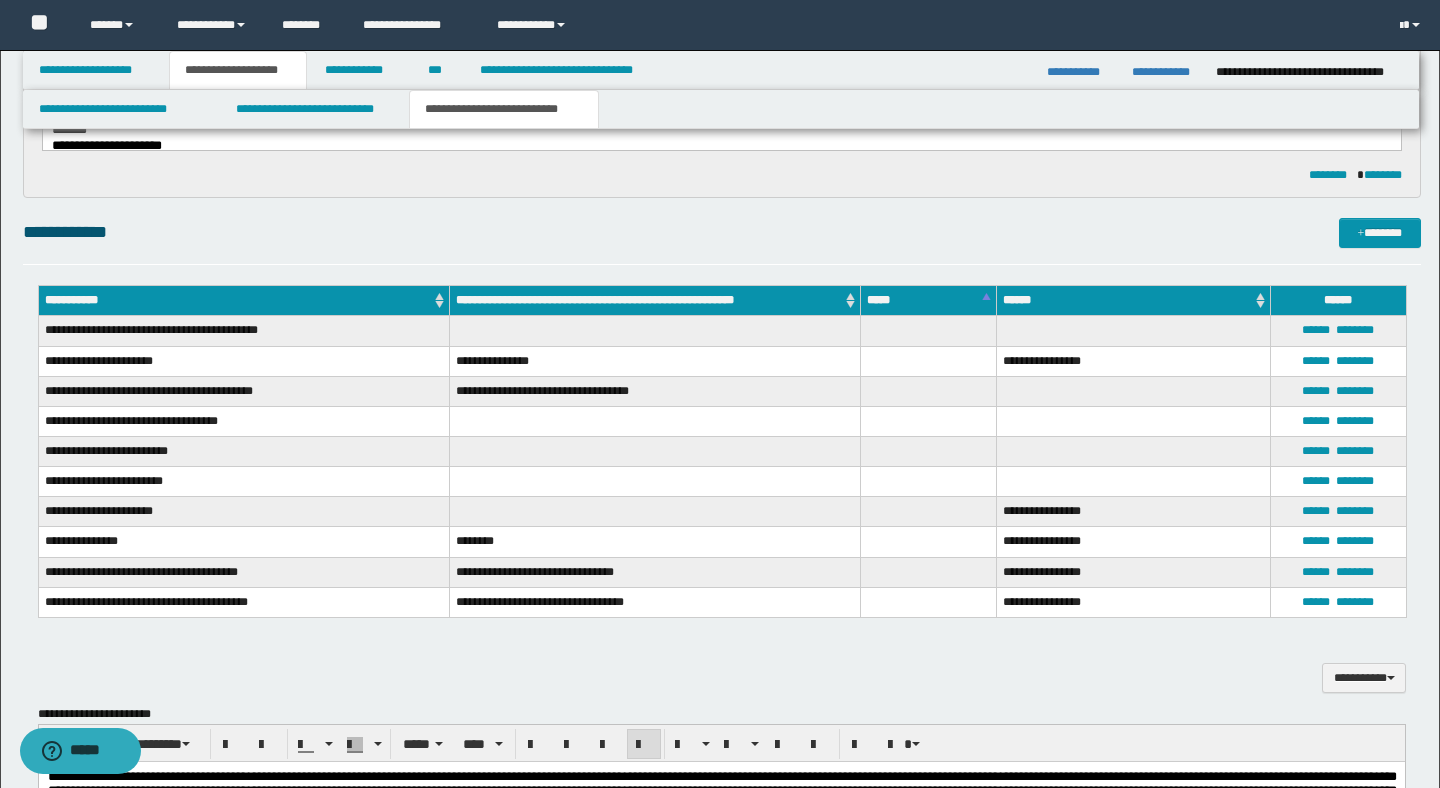 click on "**********" at bounding box center [722, 668] 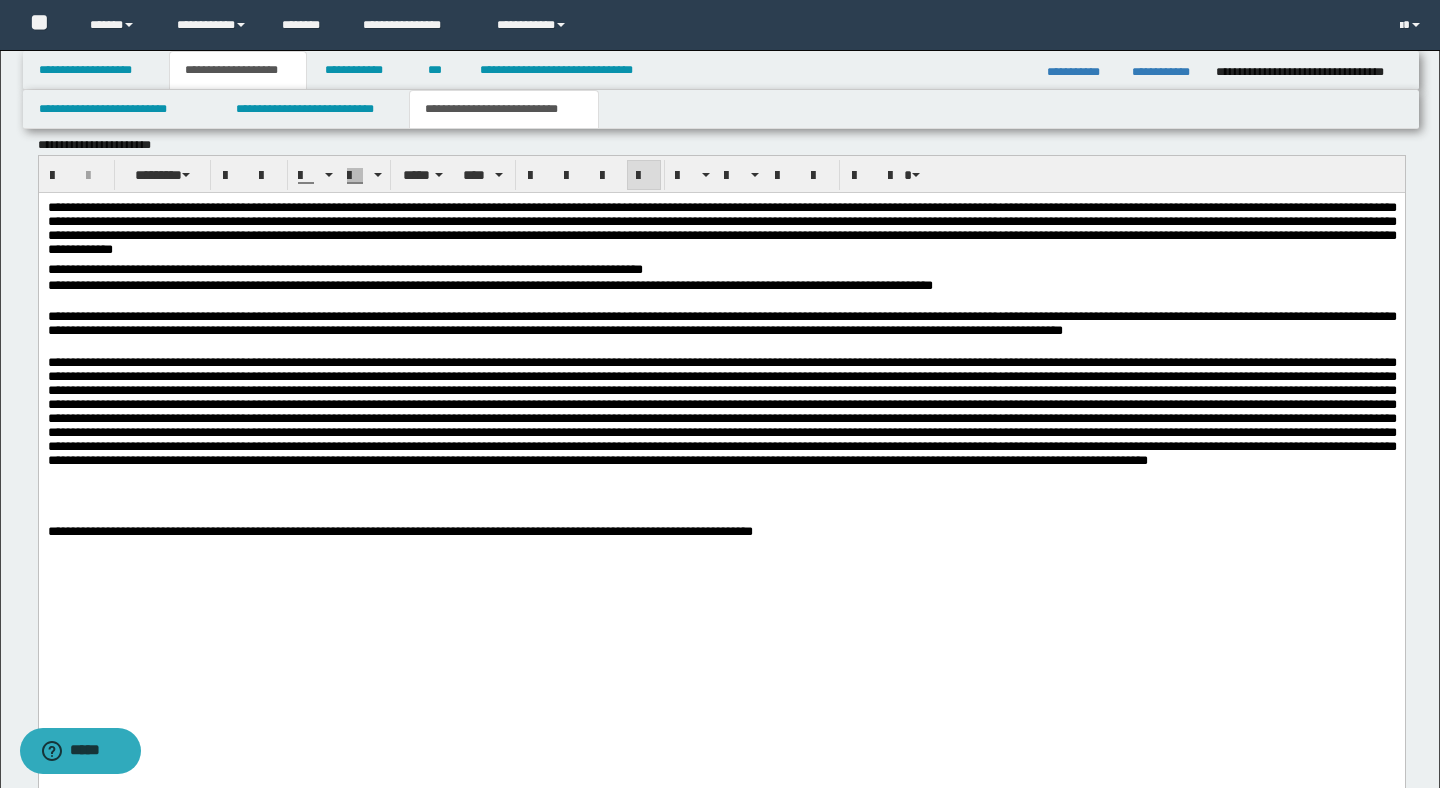 scroll, scrollTop: 871, scrollLeft: 0, axis: vertical 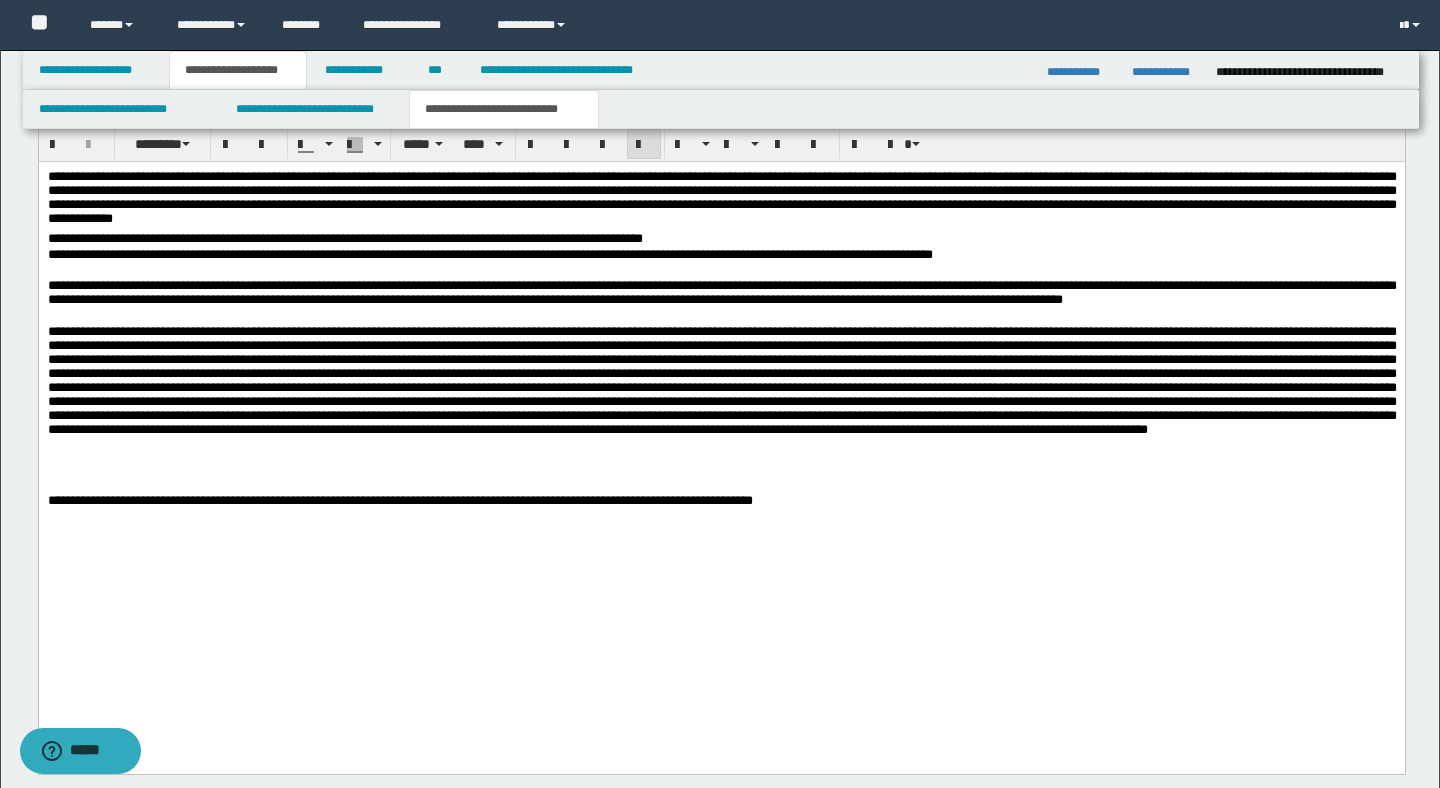 click on "**********" at bounding box center [721, 501] 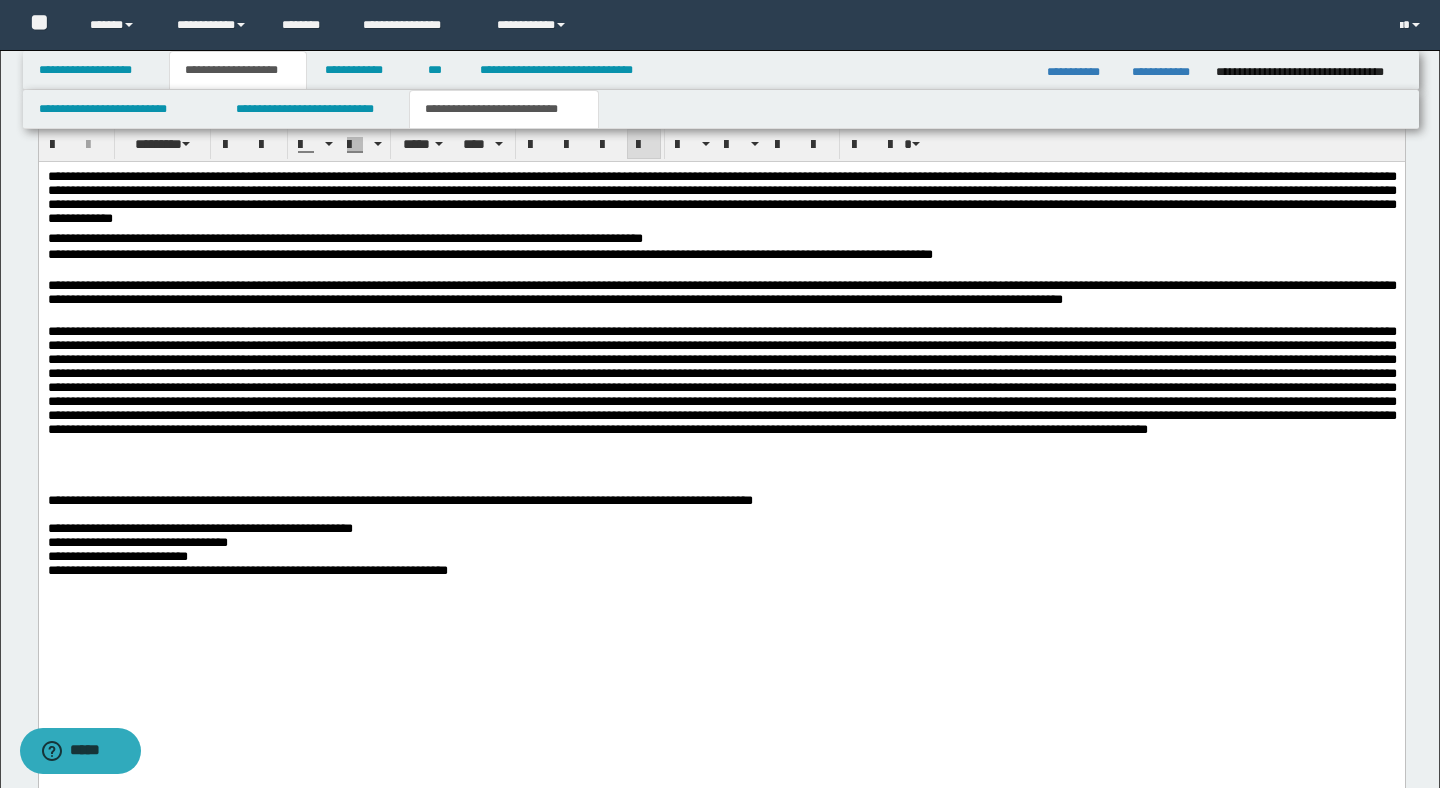 click on "**********" at bounding box center (721, 473) 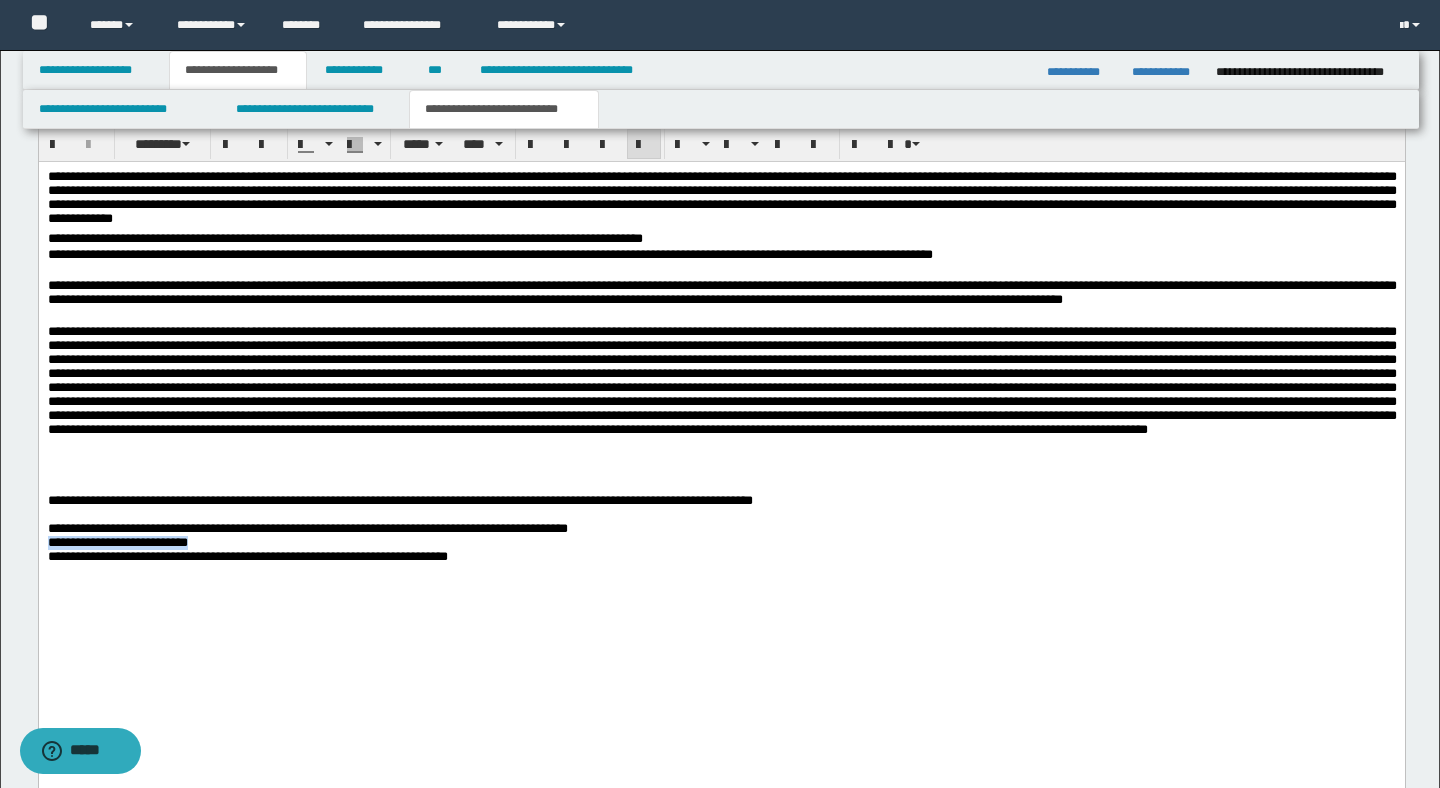 drag, startPoint x: 228, startPoint y: 552, endPoint x: 36, endPoint y: 554, distance: 192.01042 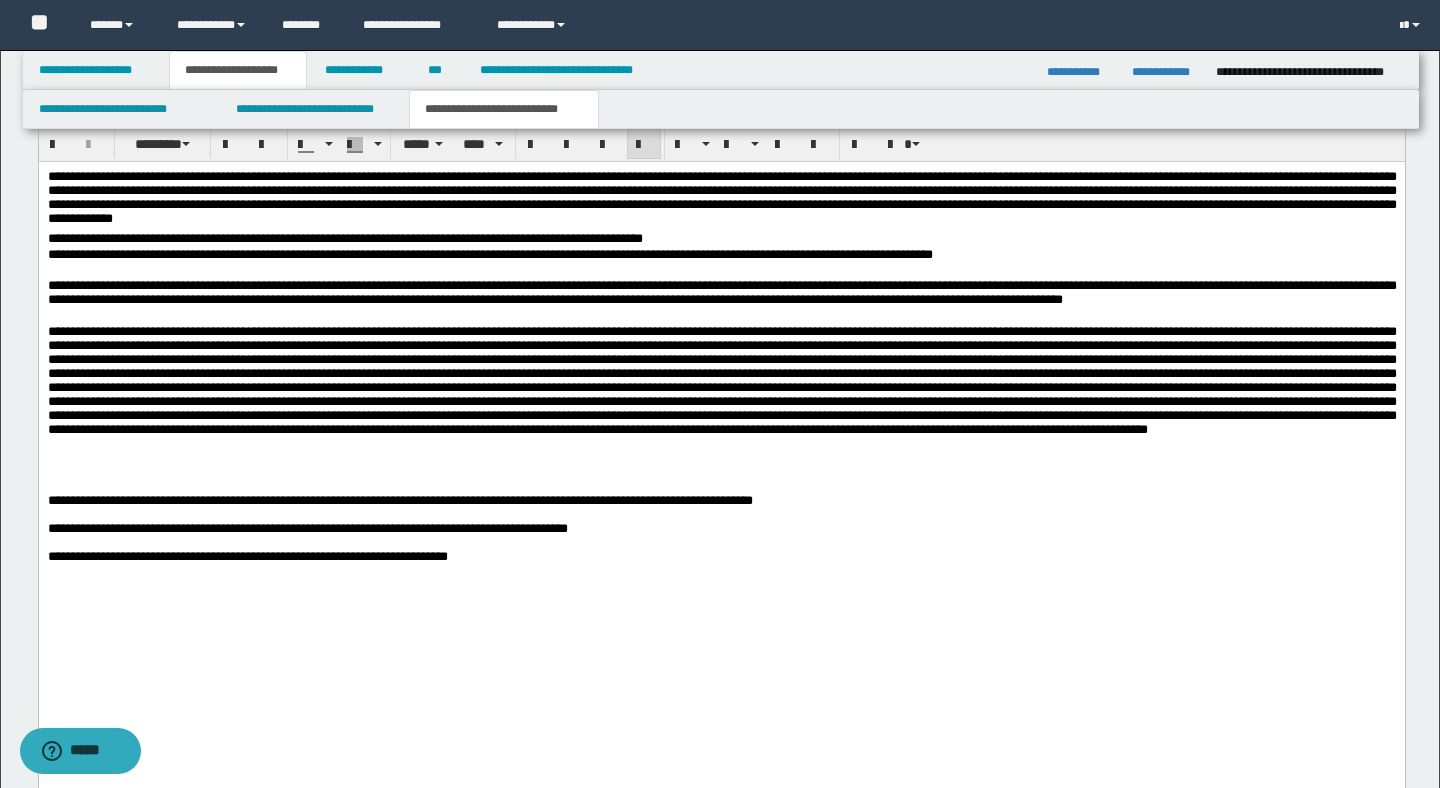 click on "**********" at bounding box center (307, 542) 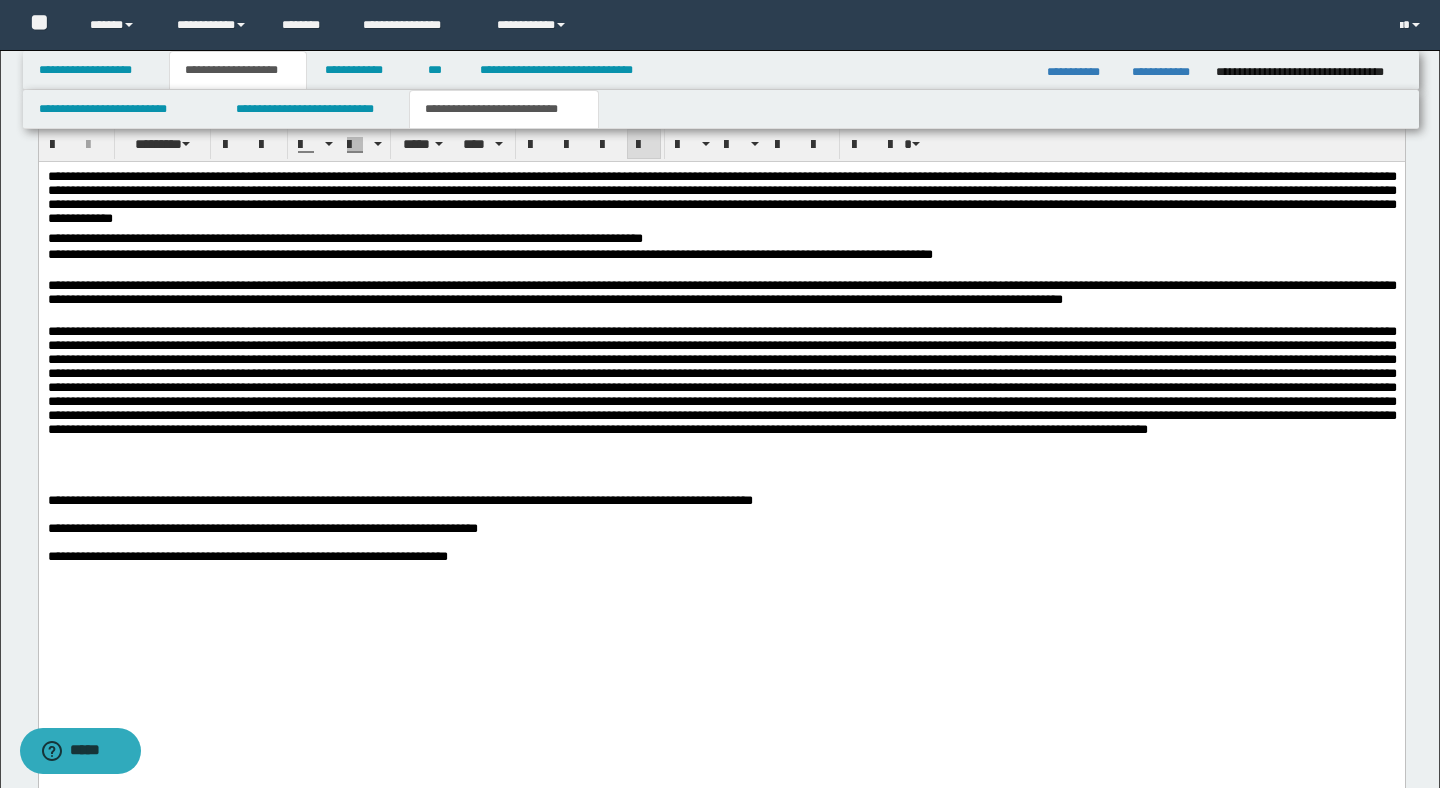 click at bounding box center (721, 571) 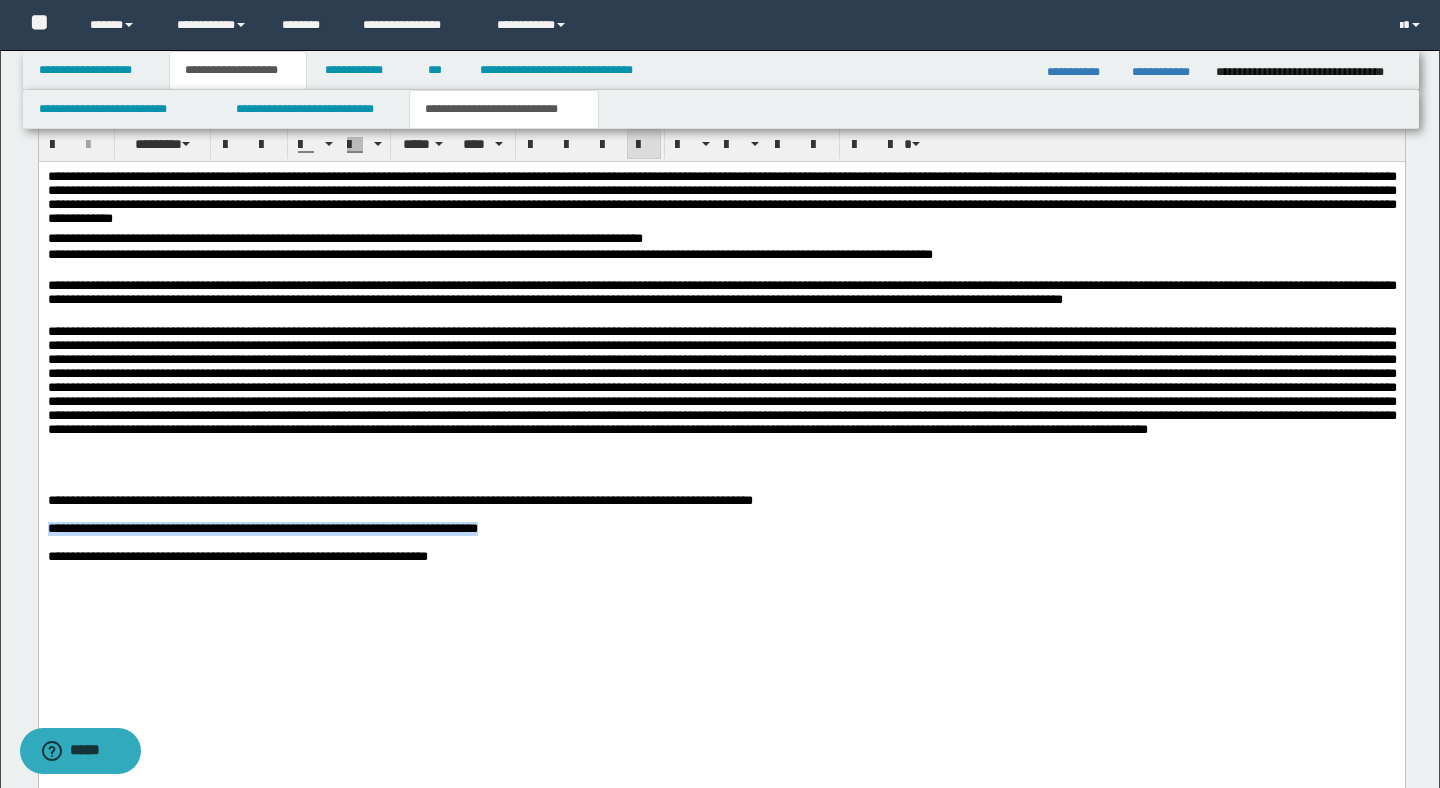 drag, startPoint x: 567, startPoint y: 536, endPoint x: 45, endPoint y: 534, distance: 522.00385 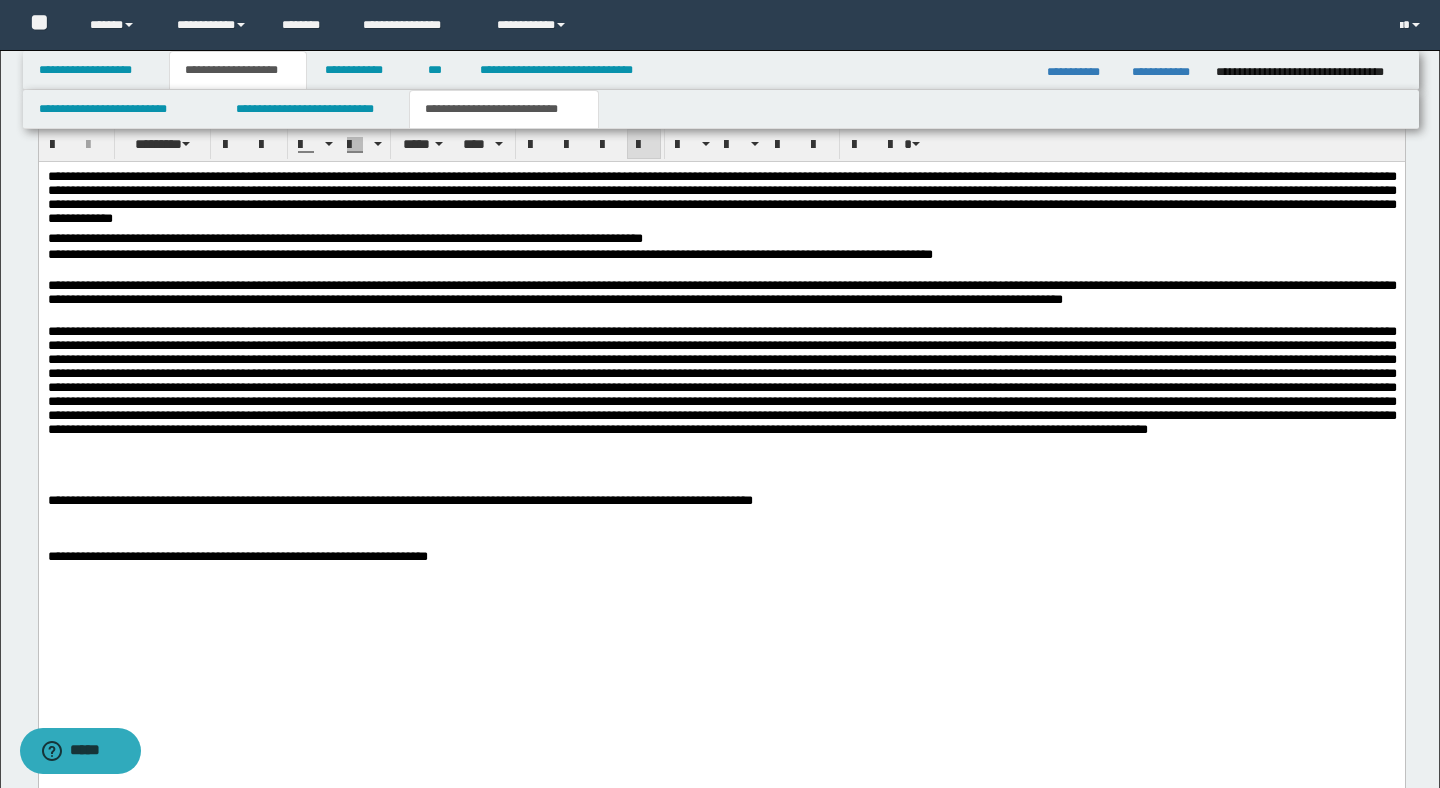 click on "**********" at bounding box center [721, 543] 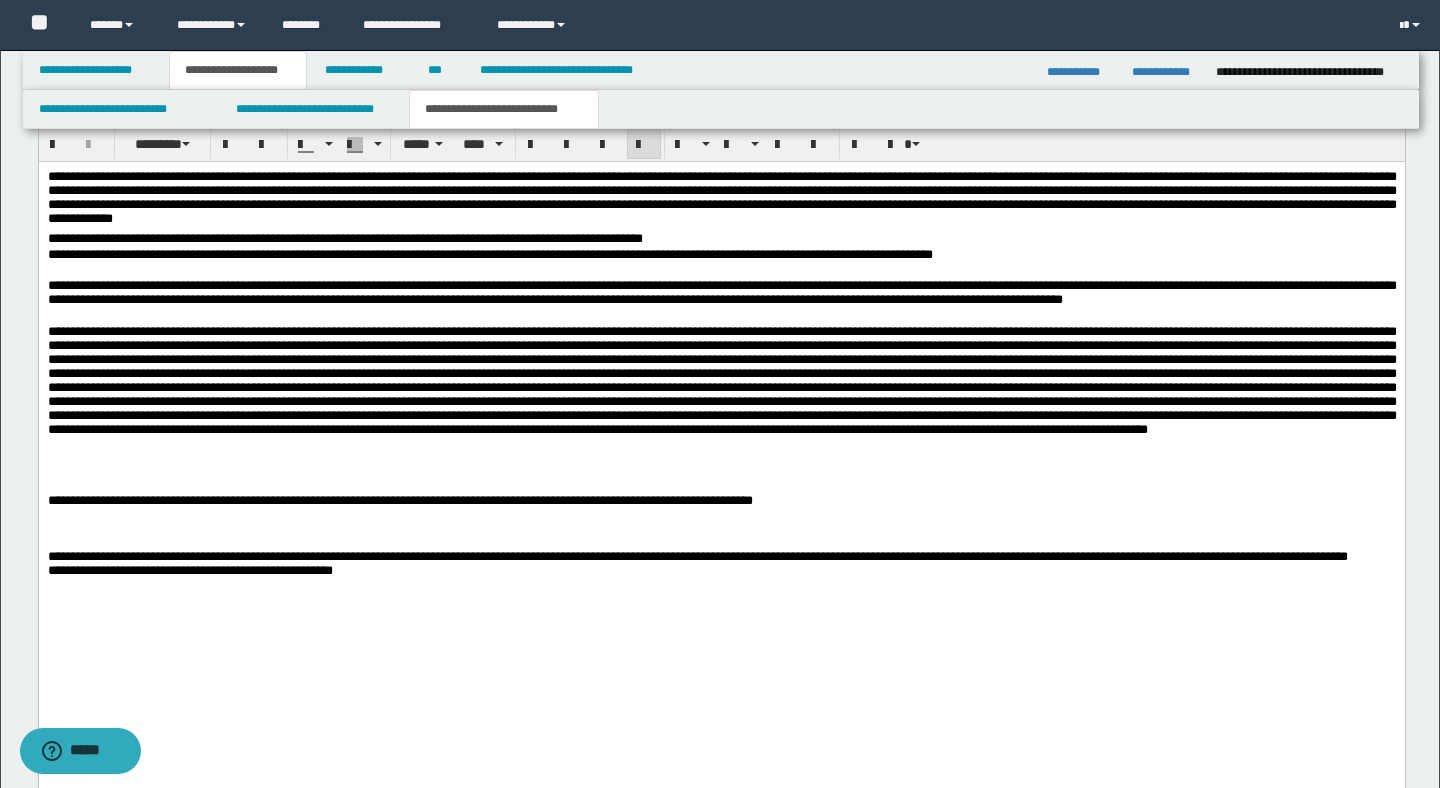 click on "**********" at bounding box center [697, 563] 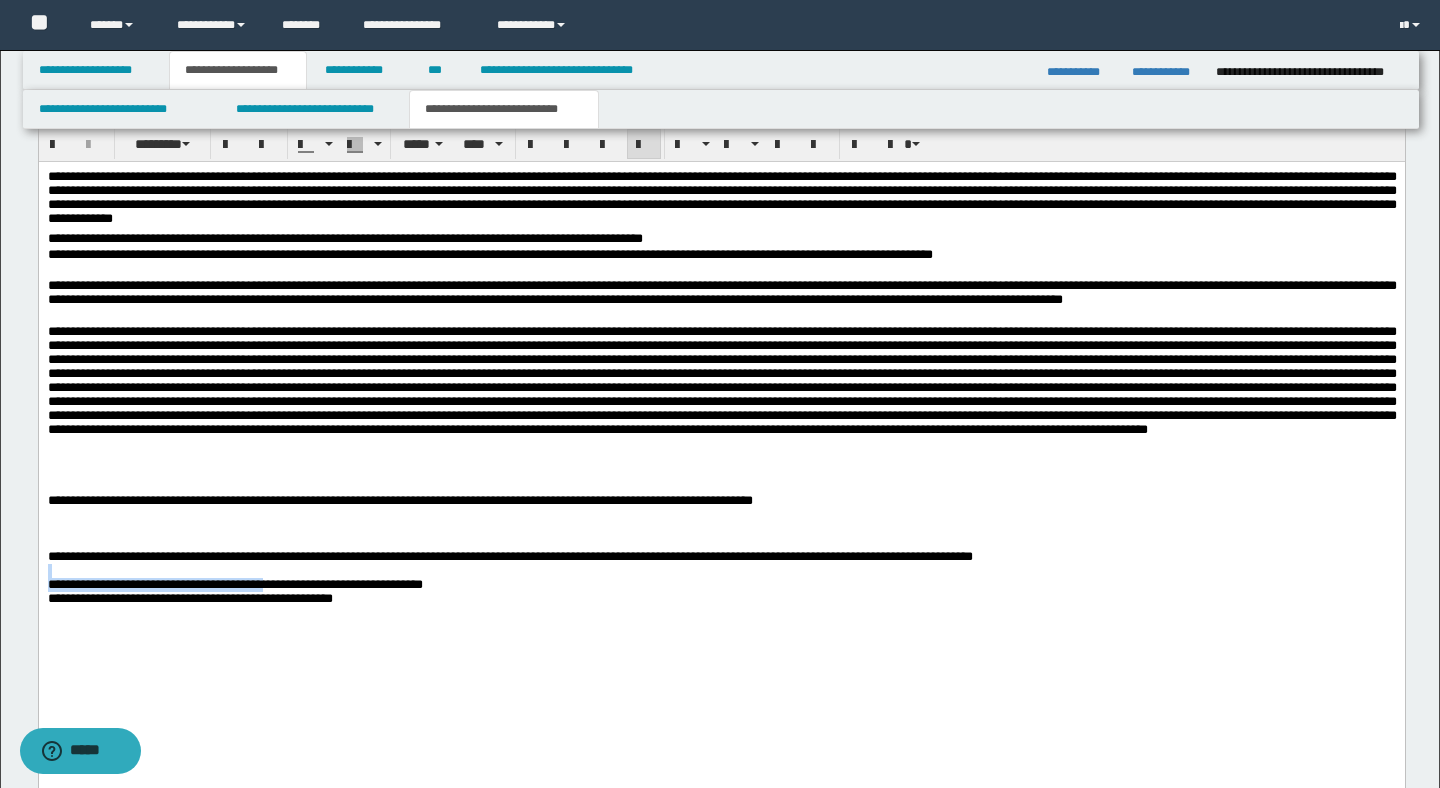 drag, startPoint x: 301, startPoint y: 593, endPoint x: 23, endPoint y: 581, distance: 278.25888 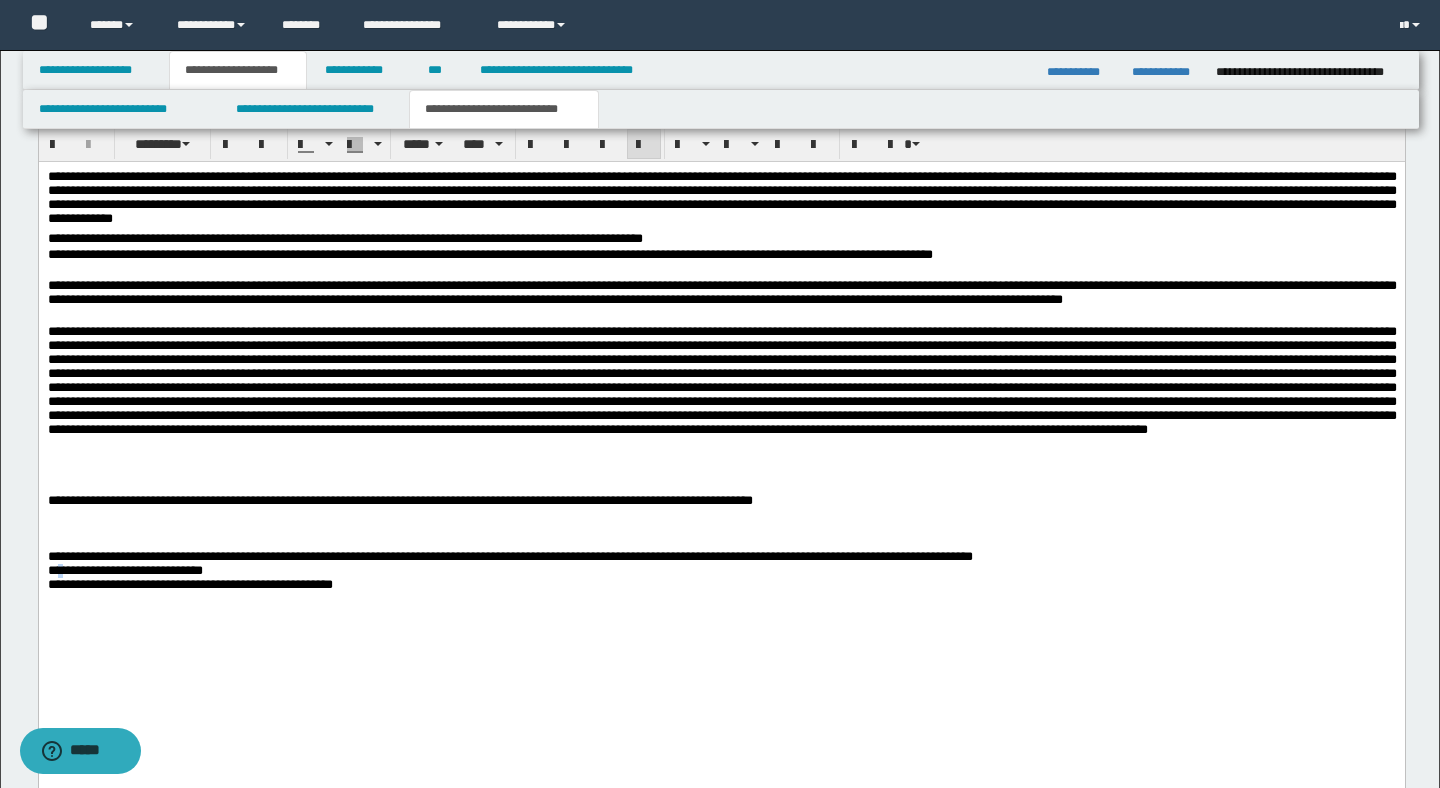 click on "**********" at bounding box center (189, 577) 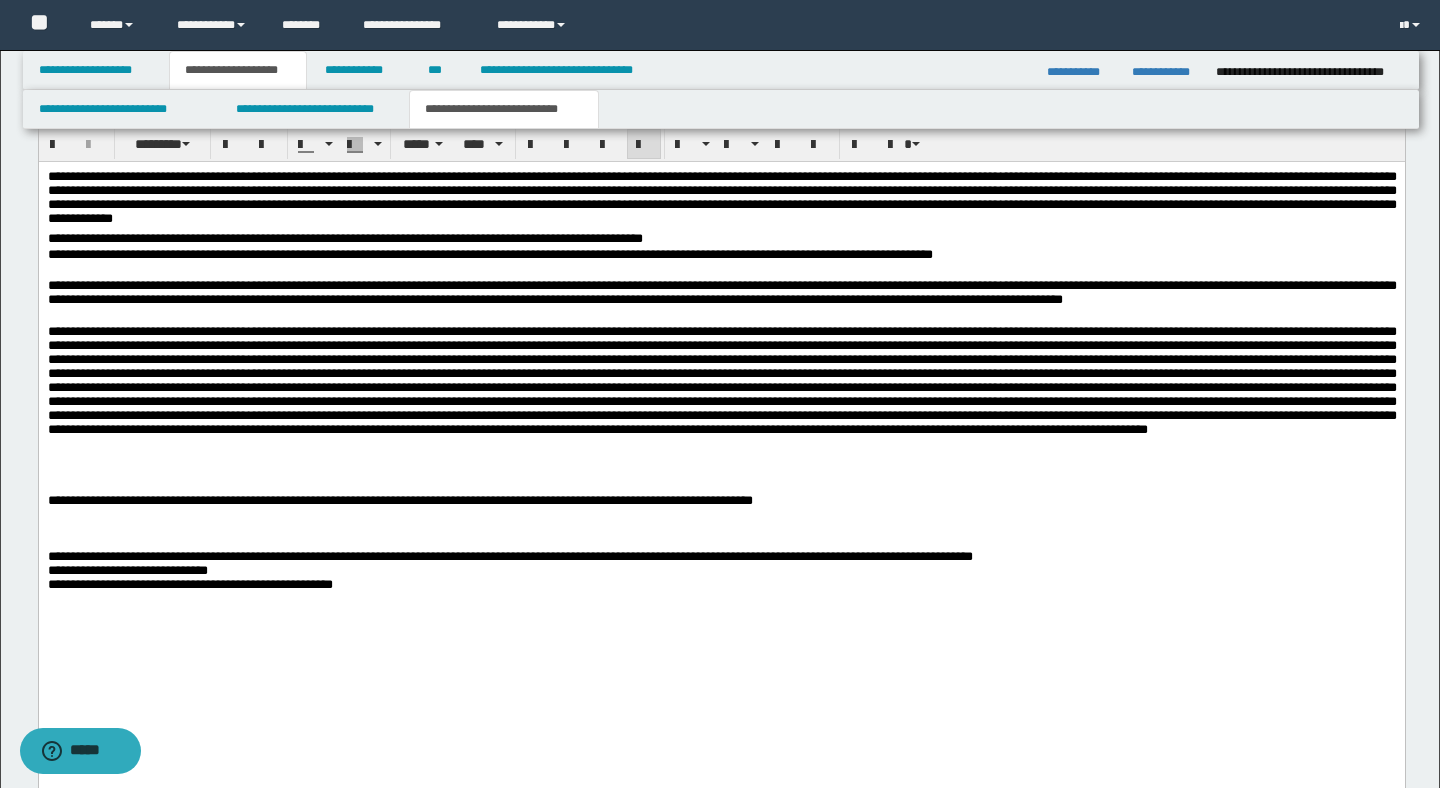 click on "**********" at bounding box center (189, 577) 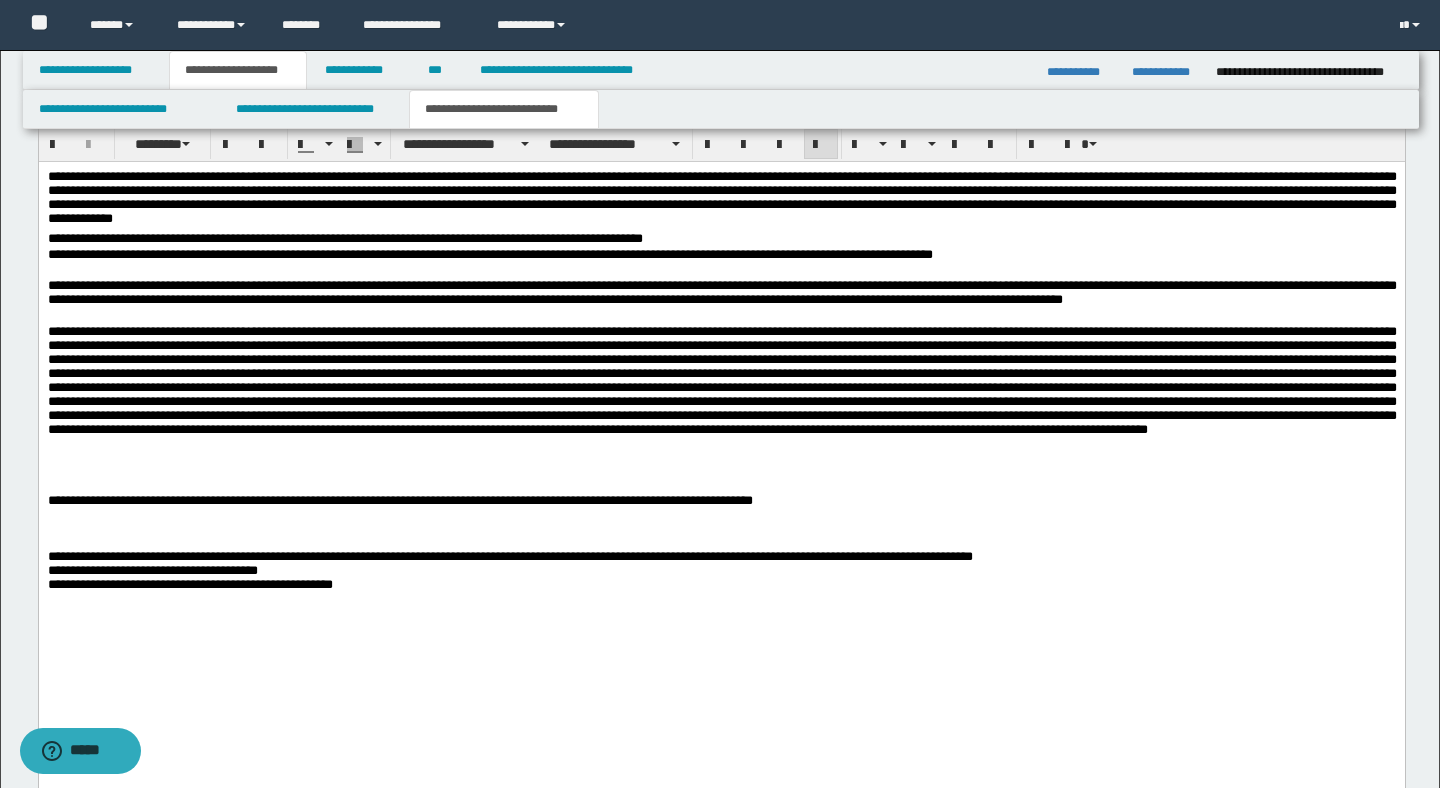 click at bounding box center (721, 641) 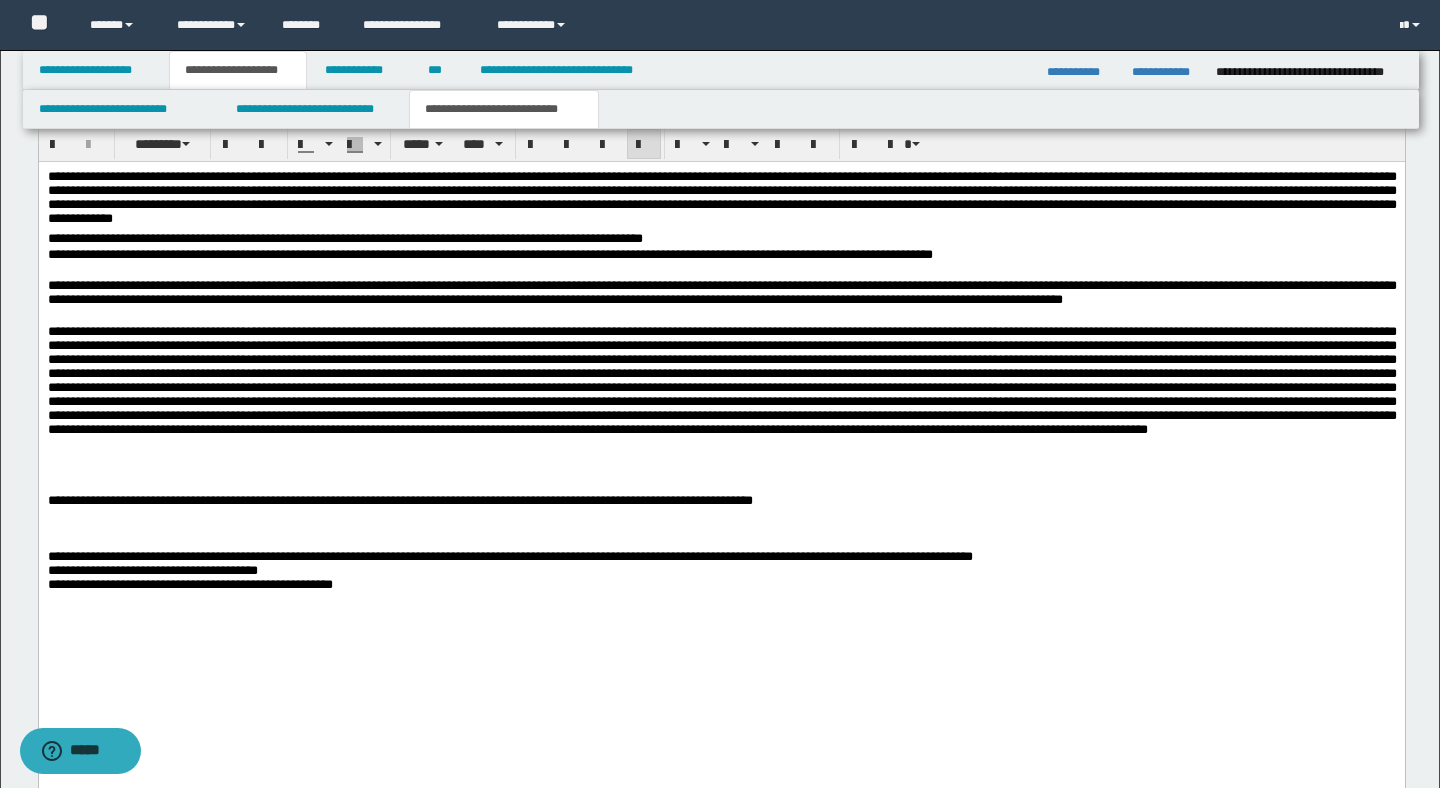 click on "**********" at bounding box center (189, 577) 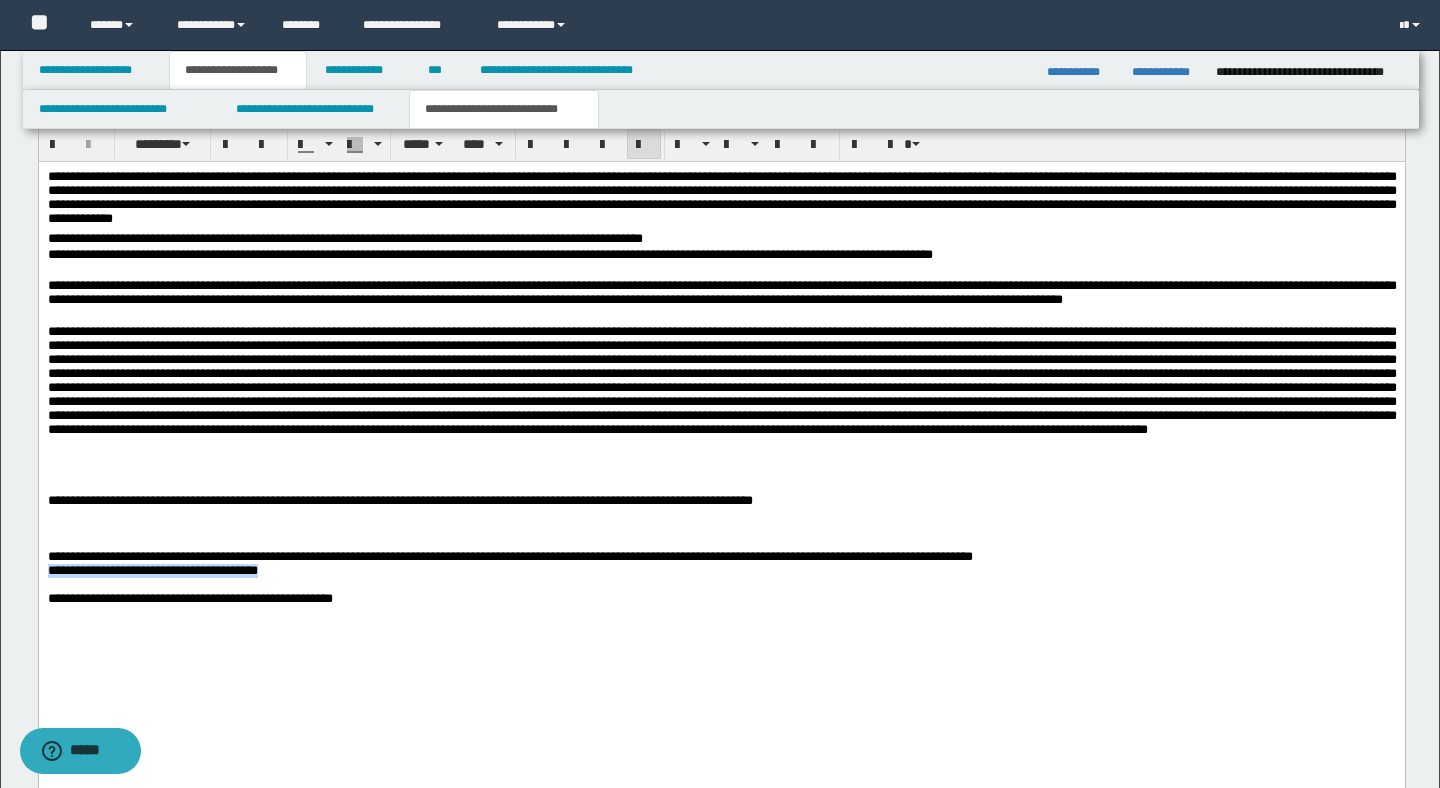 drag, startPoint x: 324, startPoint y: 577, endPoint x: 61, endPoint y: 744, distance: 311.54132 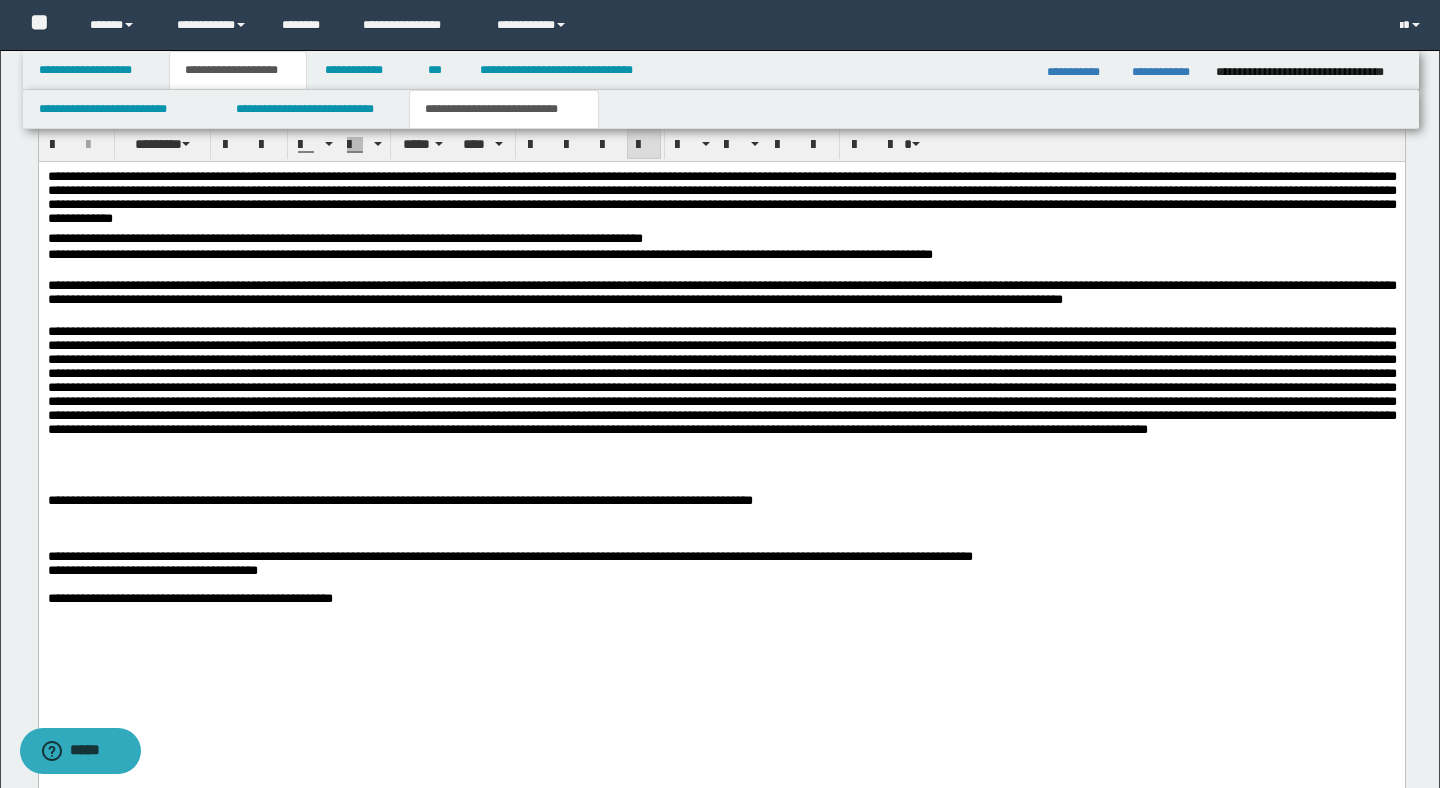 click on "**********" at bounding box center (721, 571) 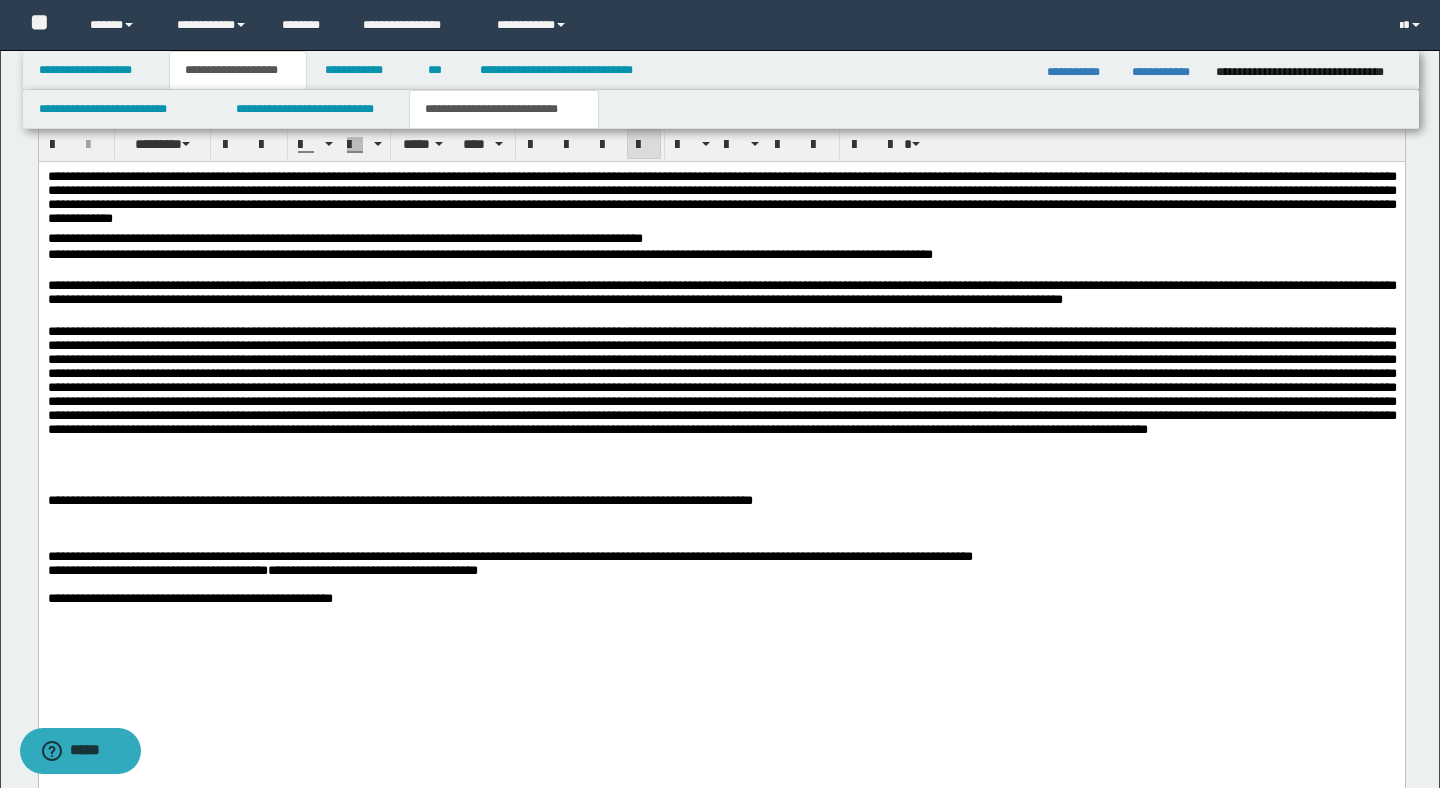 click on "**********" at bounding box center (372, 570) 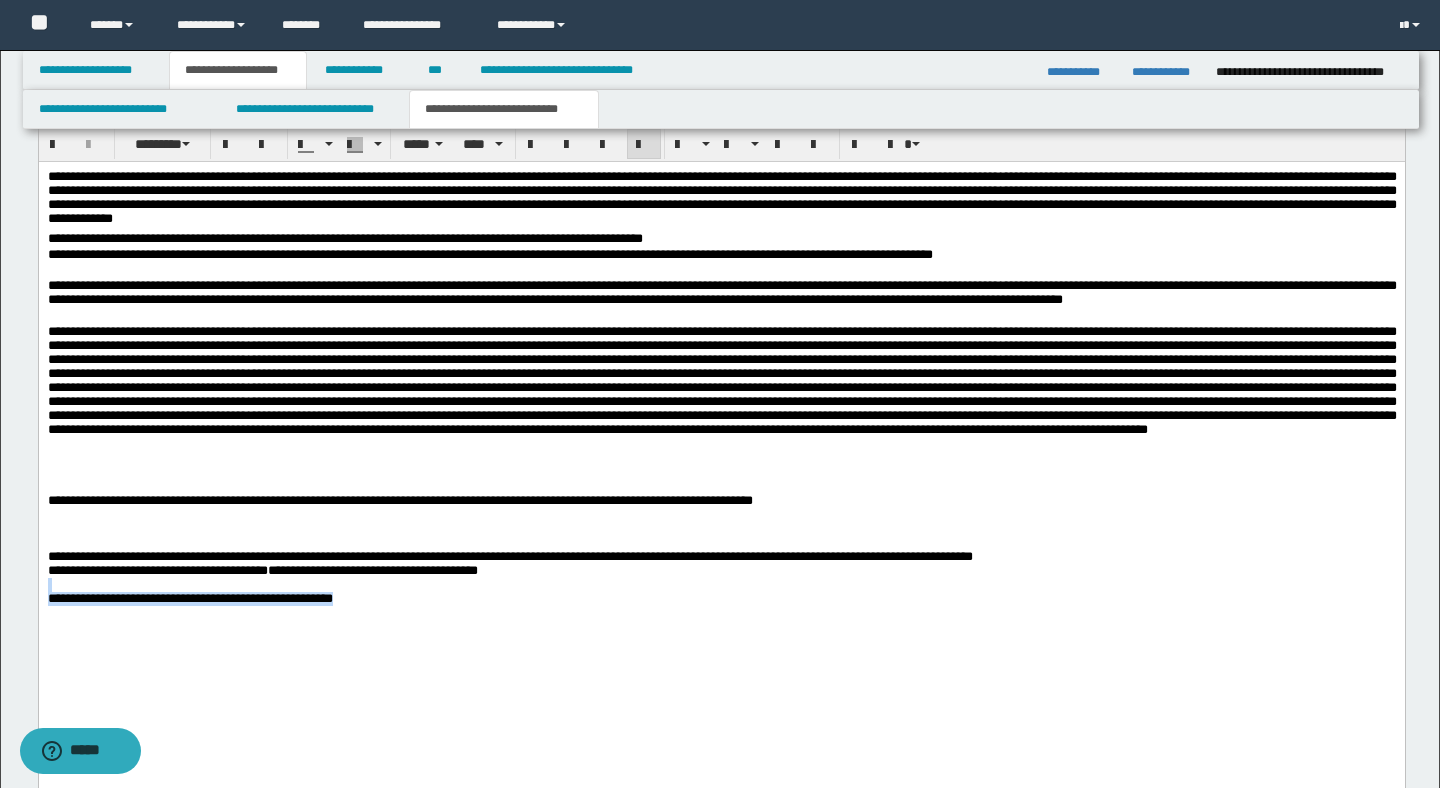 drag, startPoint x: 418, startPoint y: 607, endPoint x: 86, endPoint y: 602, distance: 332.03766 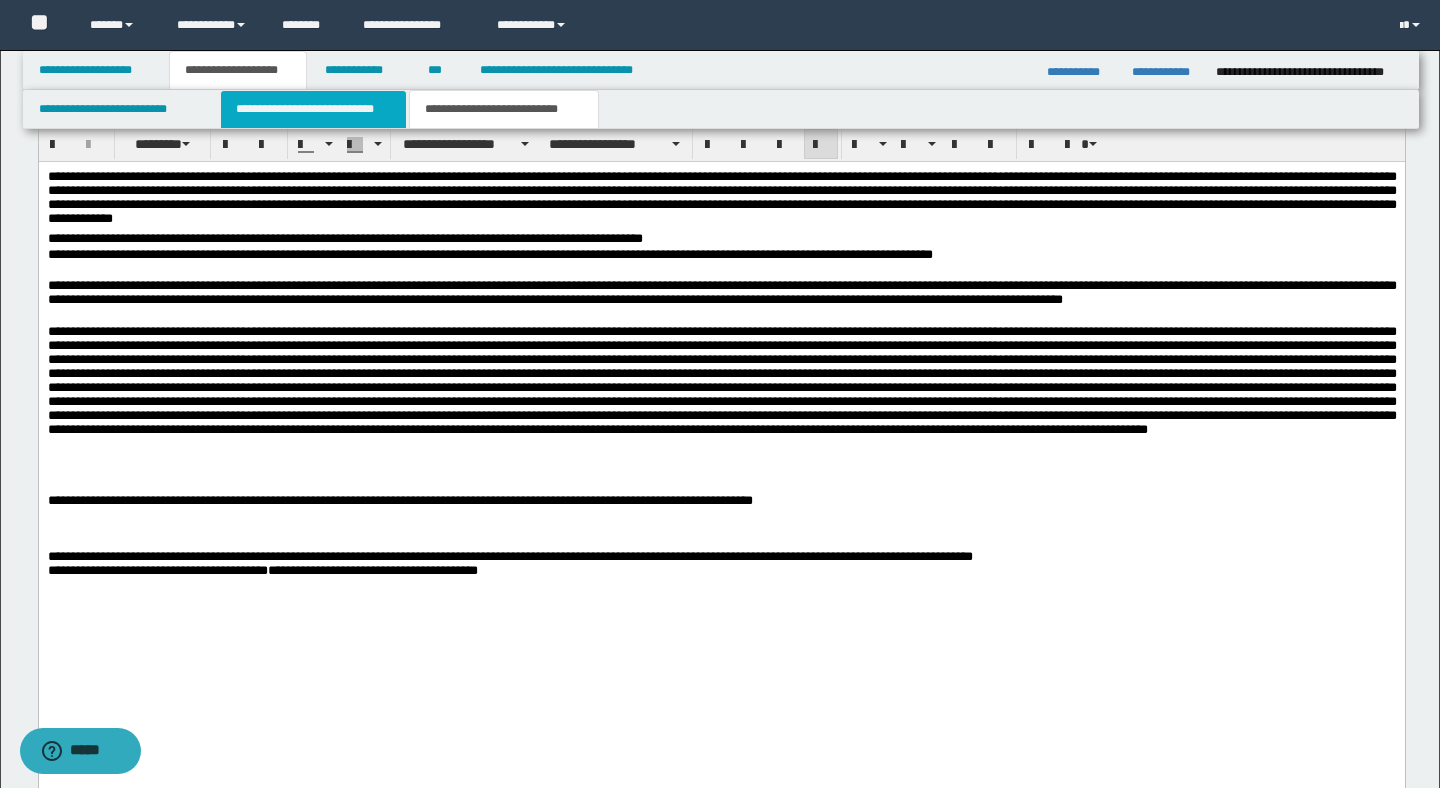 click on "**********" at bounding box center (314, 109) 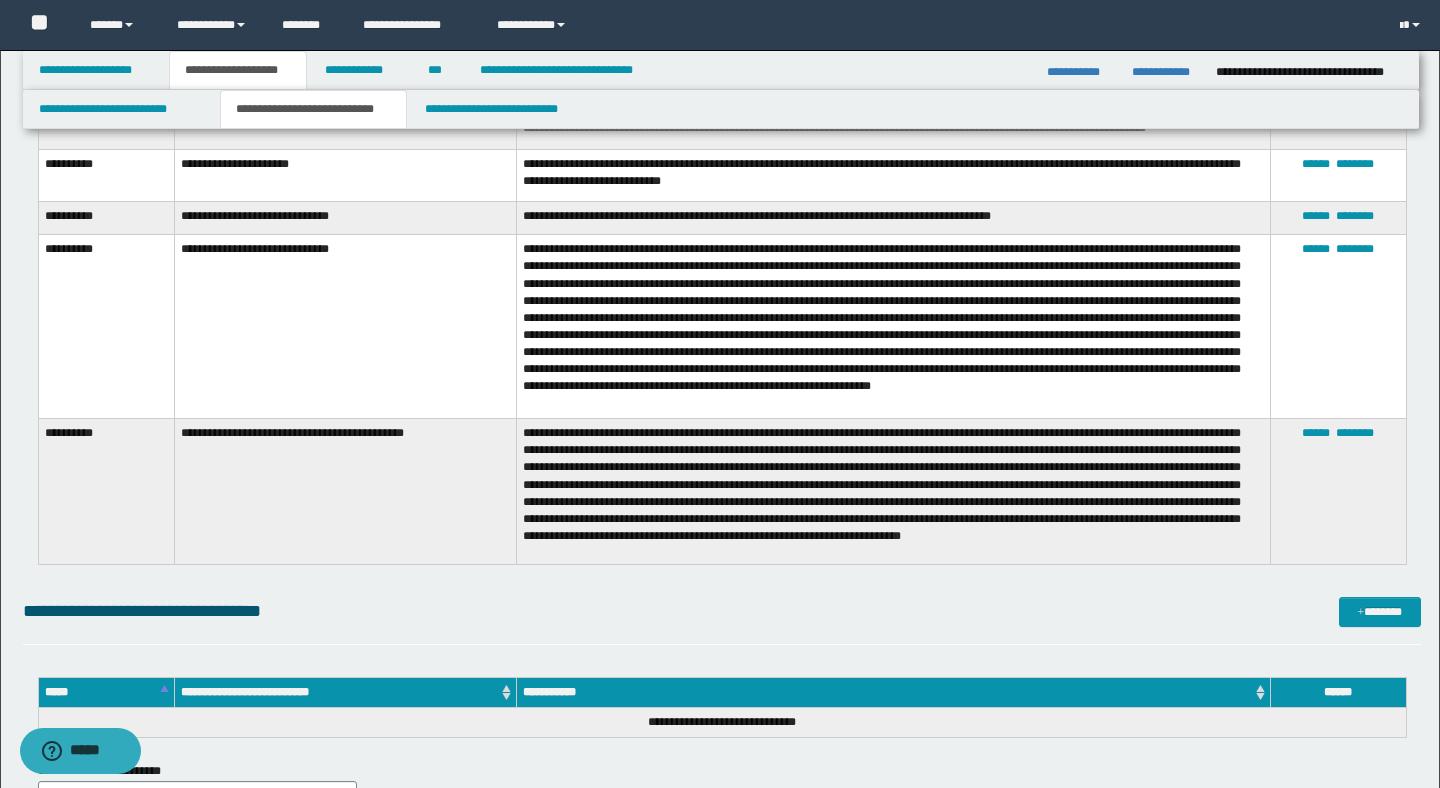 scroll, scrollTop: 3791, scrollLeft: 0, axis: vertical 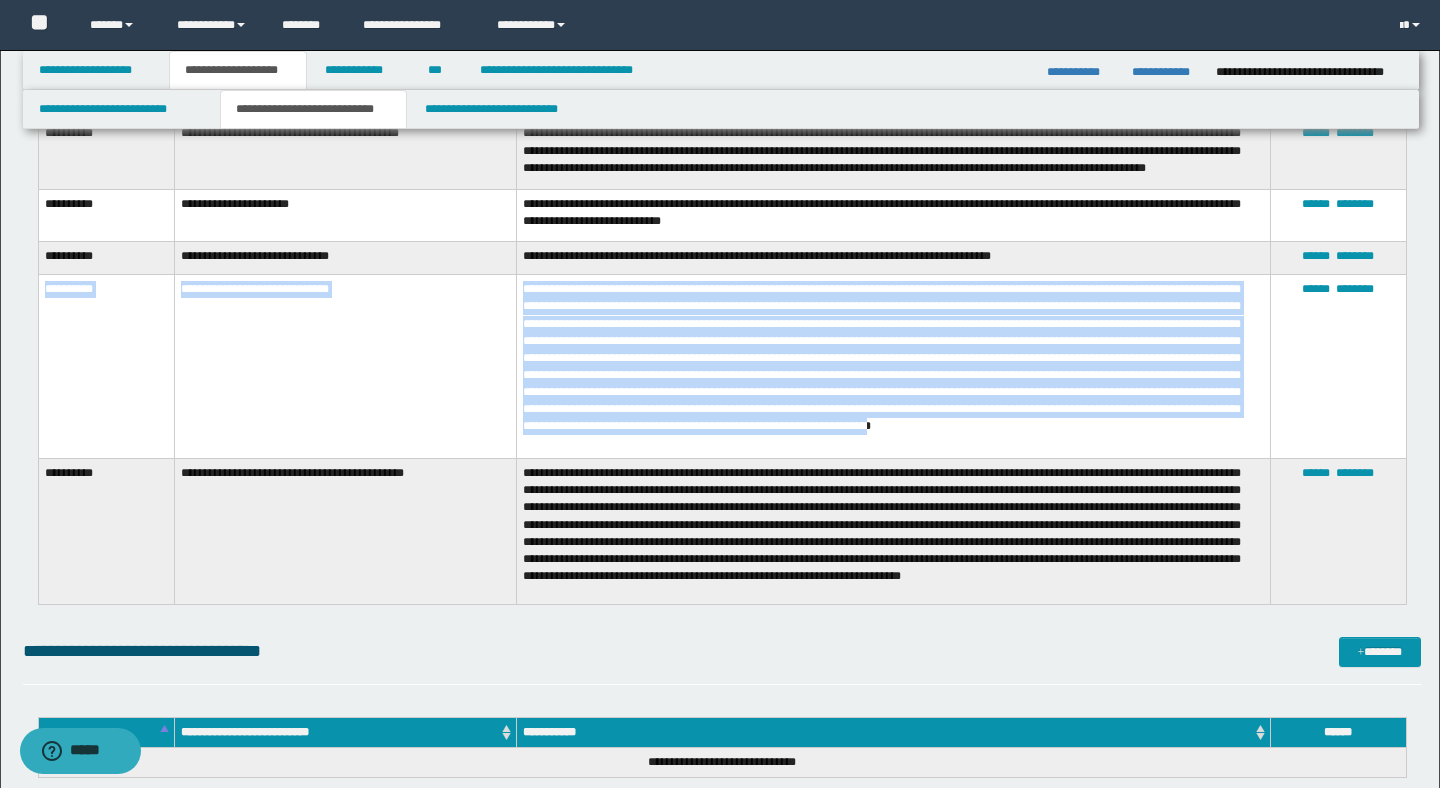 drag, startPoint x: 1249, startPoint y: 441, endPoint x: 45, endPoint y: 285, distance: 1214.0642 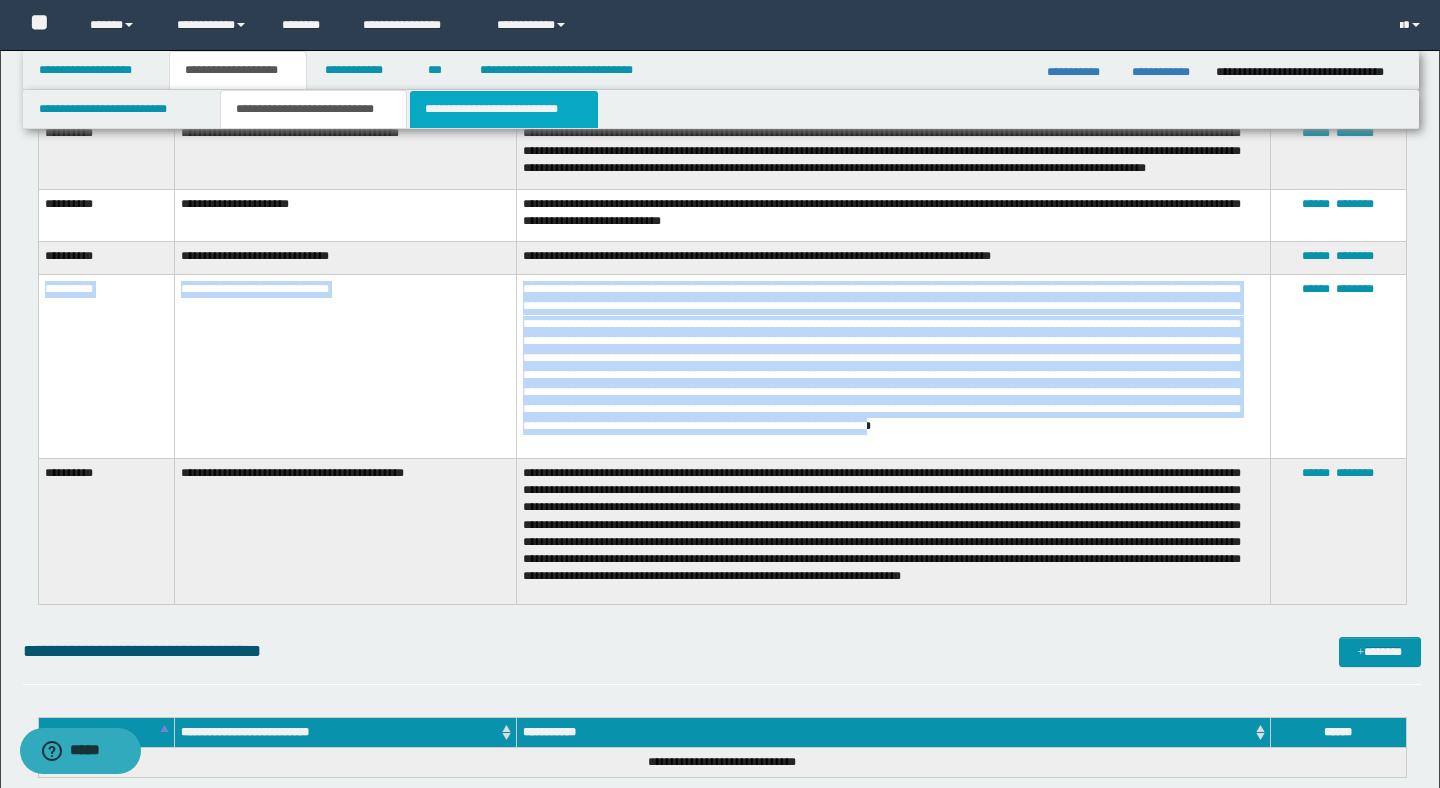 click on "**********" at bounding box center [504, 109] 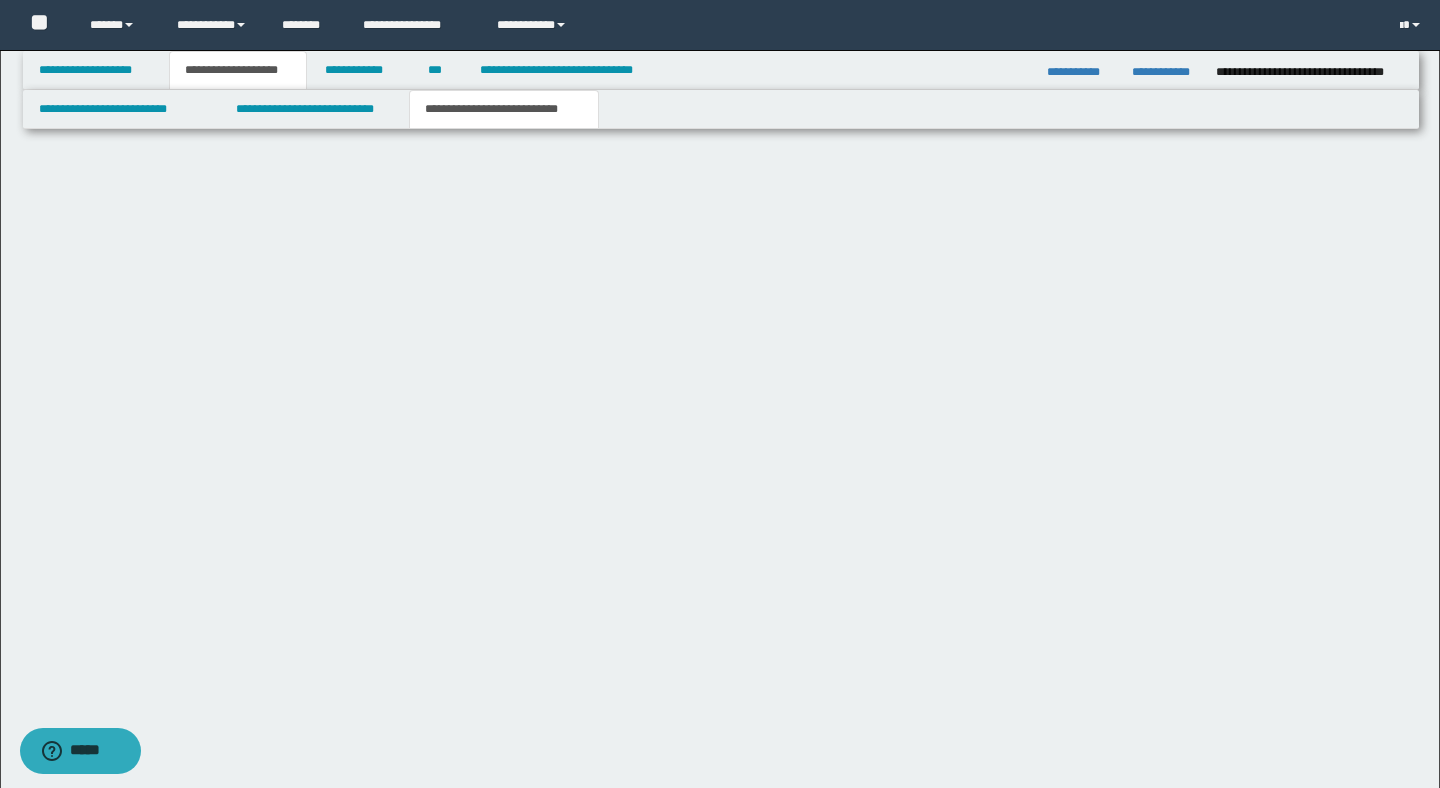 scroll, scrollTop: 1412, scrollLeft: 0, axis: vertical 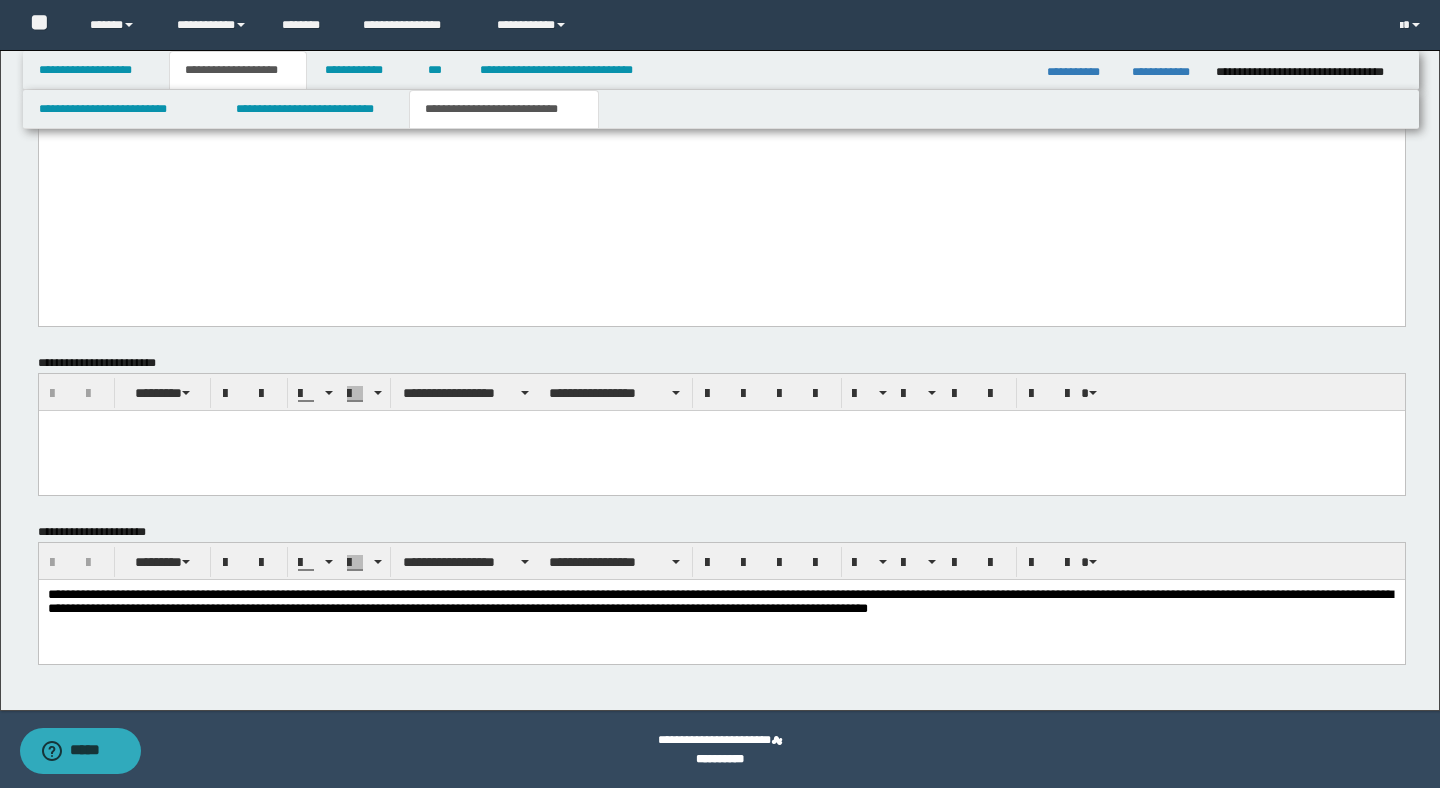 click at bounding box center [721, 147] 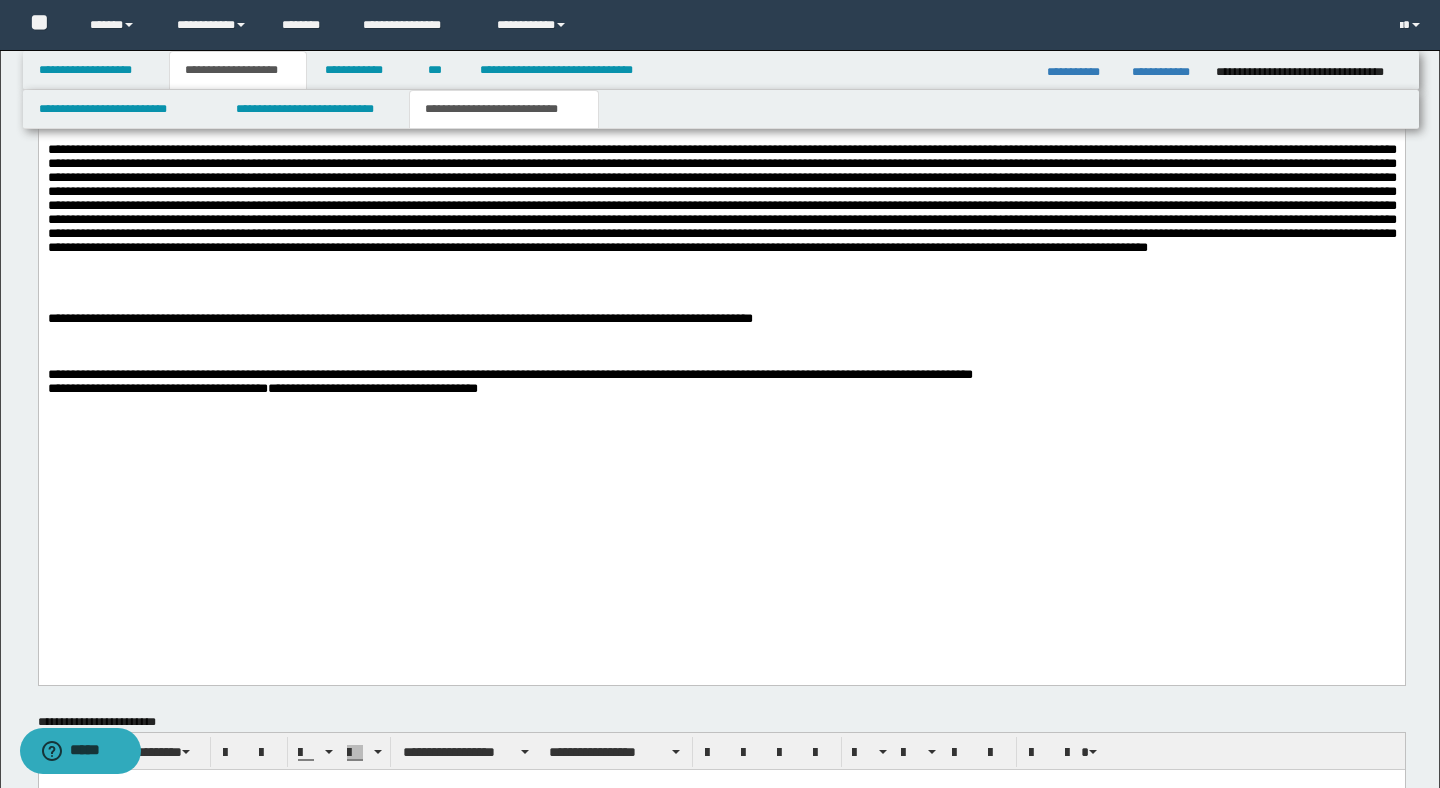 scroll, scrollTop: 1052, scrollLeft: 0, axis: vertical 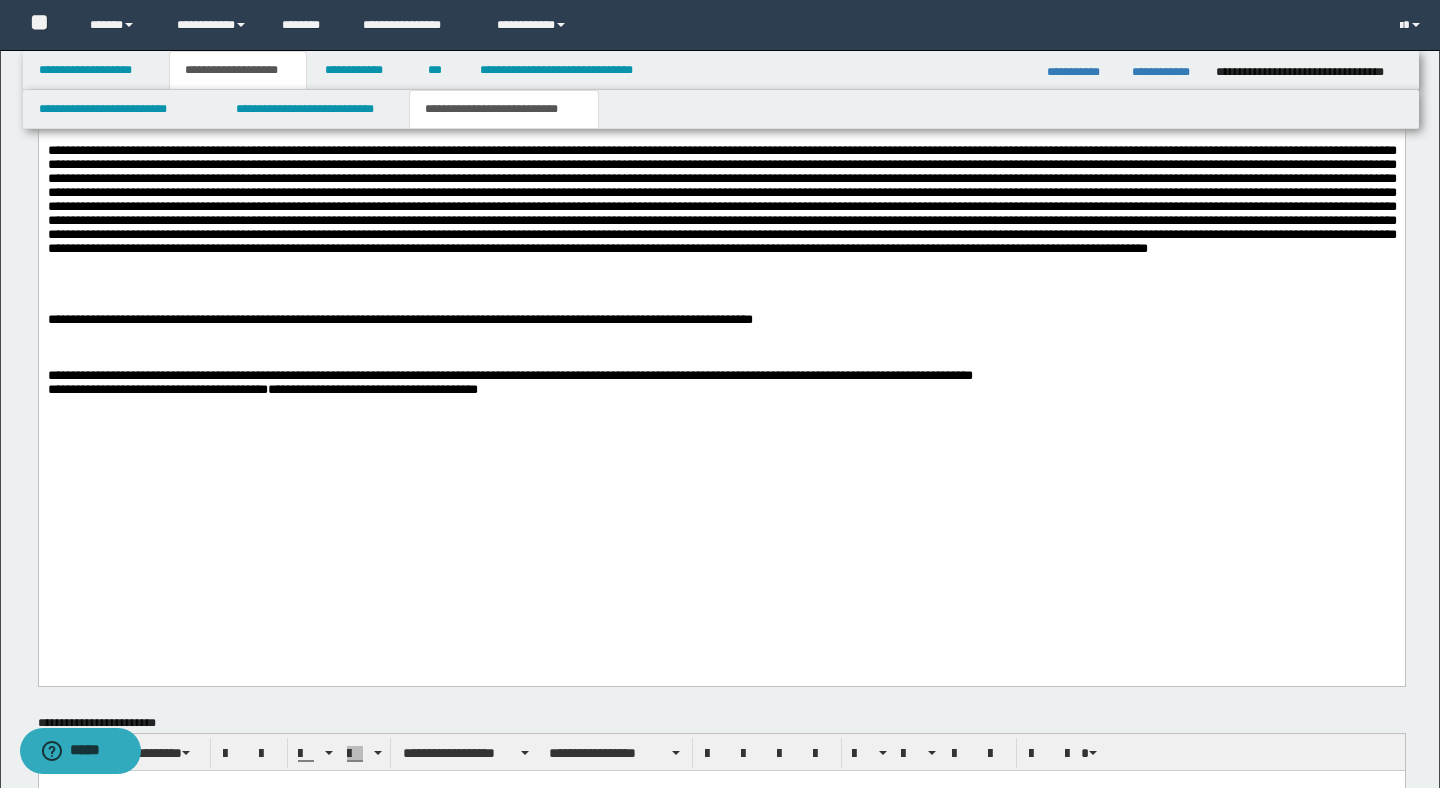click on "**********" at bounding box center [721, 363] 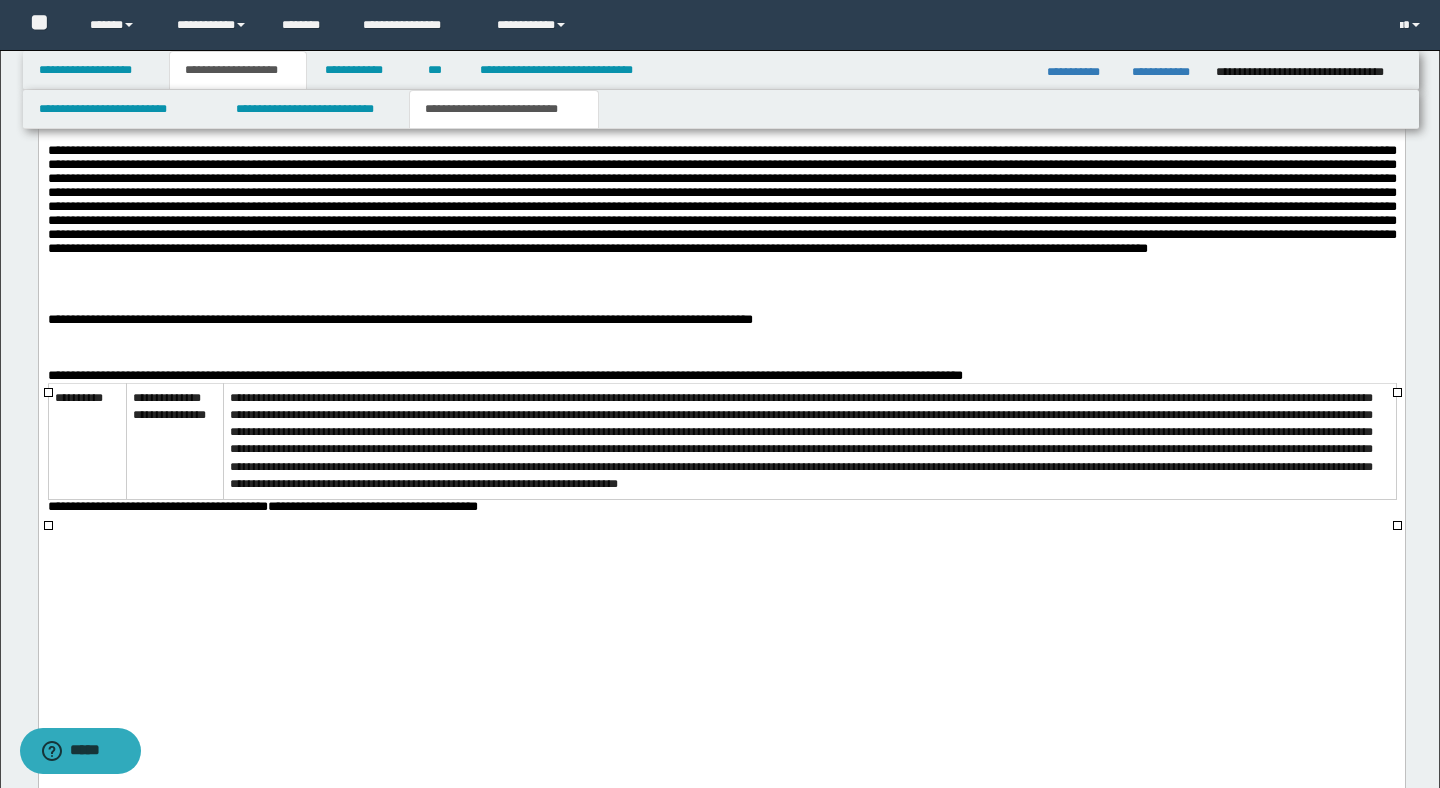 click on "**********" at bounding box center [722, 380] 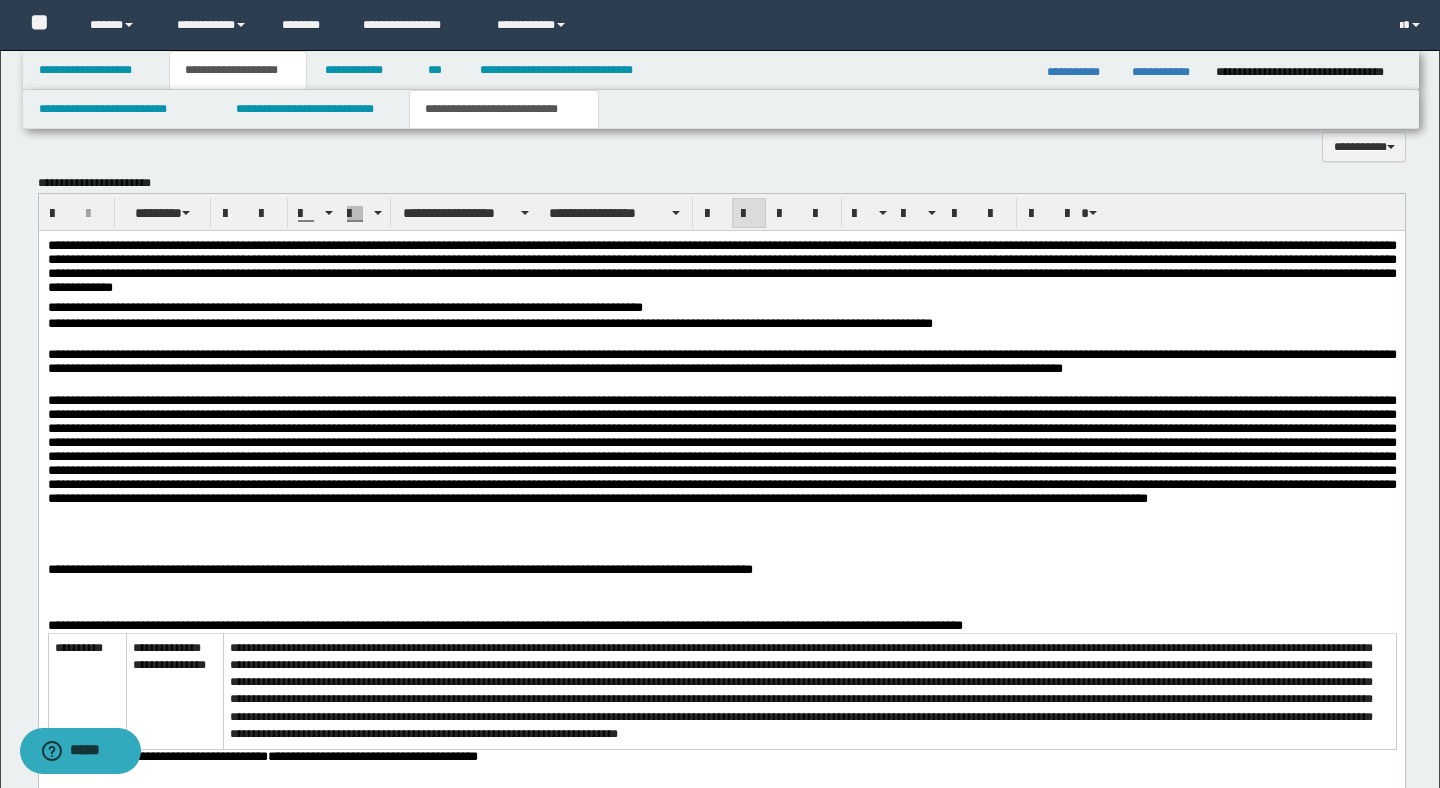 scroll, scrollTop: 772, scrollLeft: 0, axis: vertical 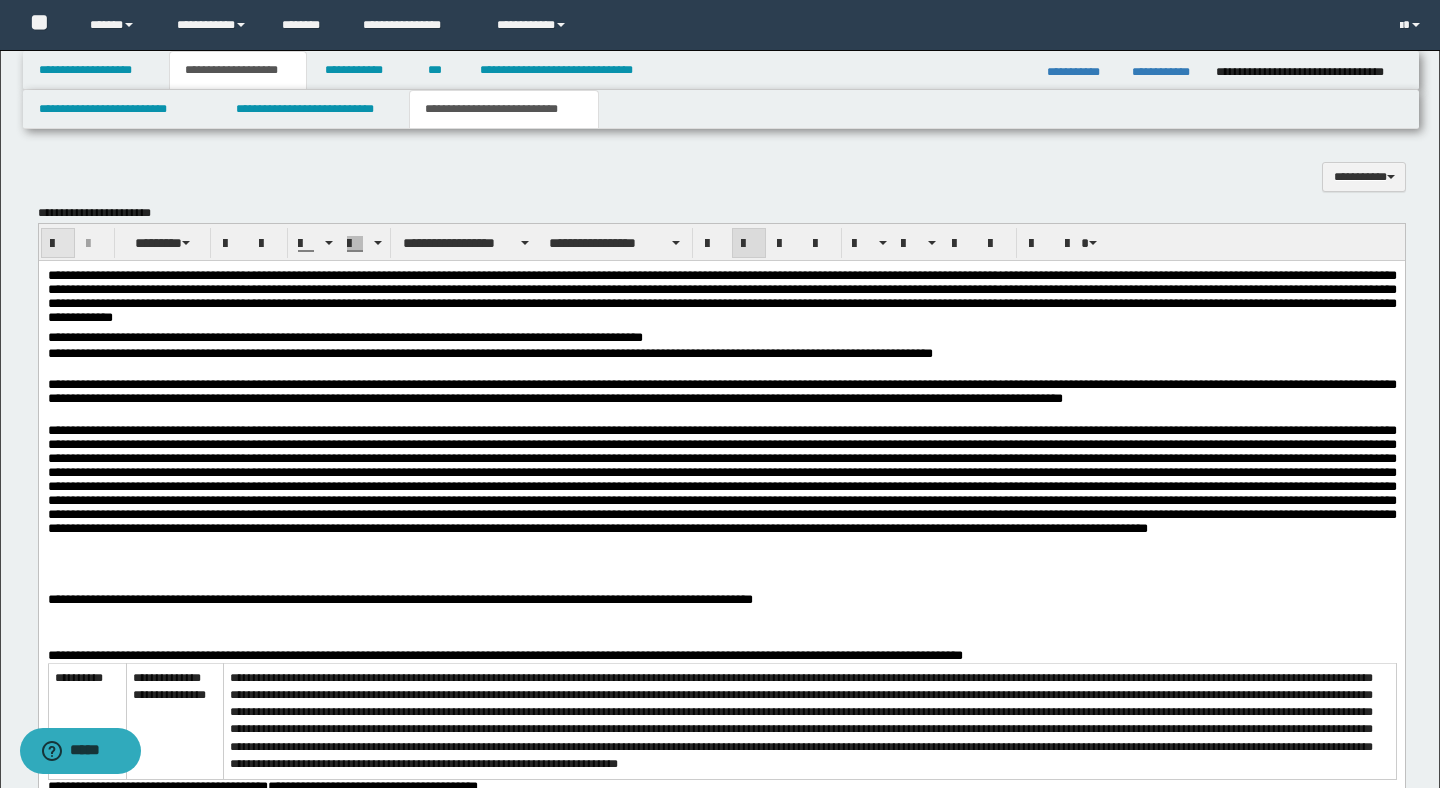 click at bounding box center [58, 243] 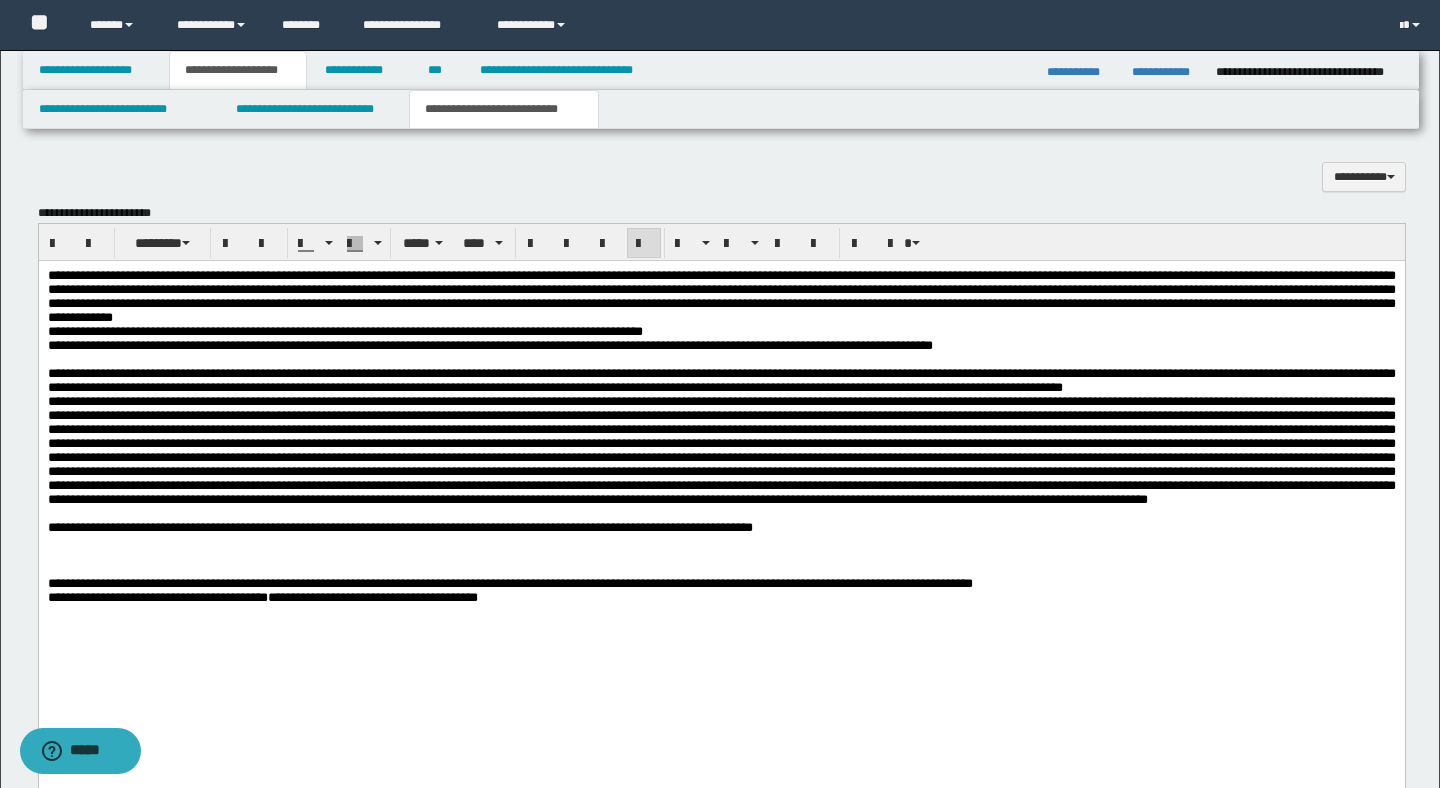 click on "**********" at bounding box center [721, 570] 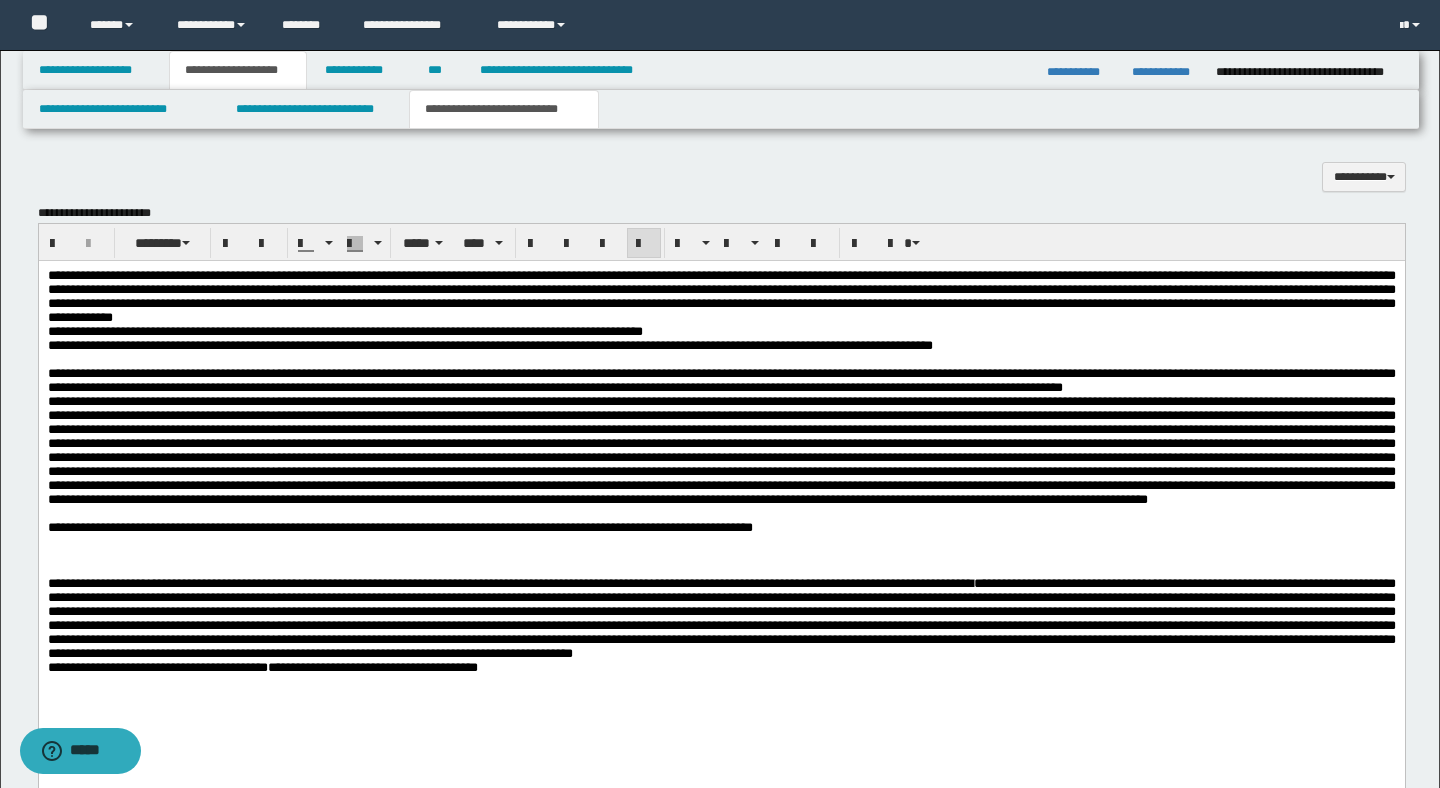 click on "**********" at bounding box center (721, 577) 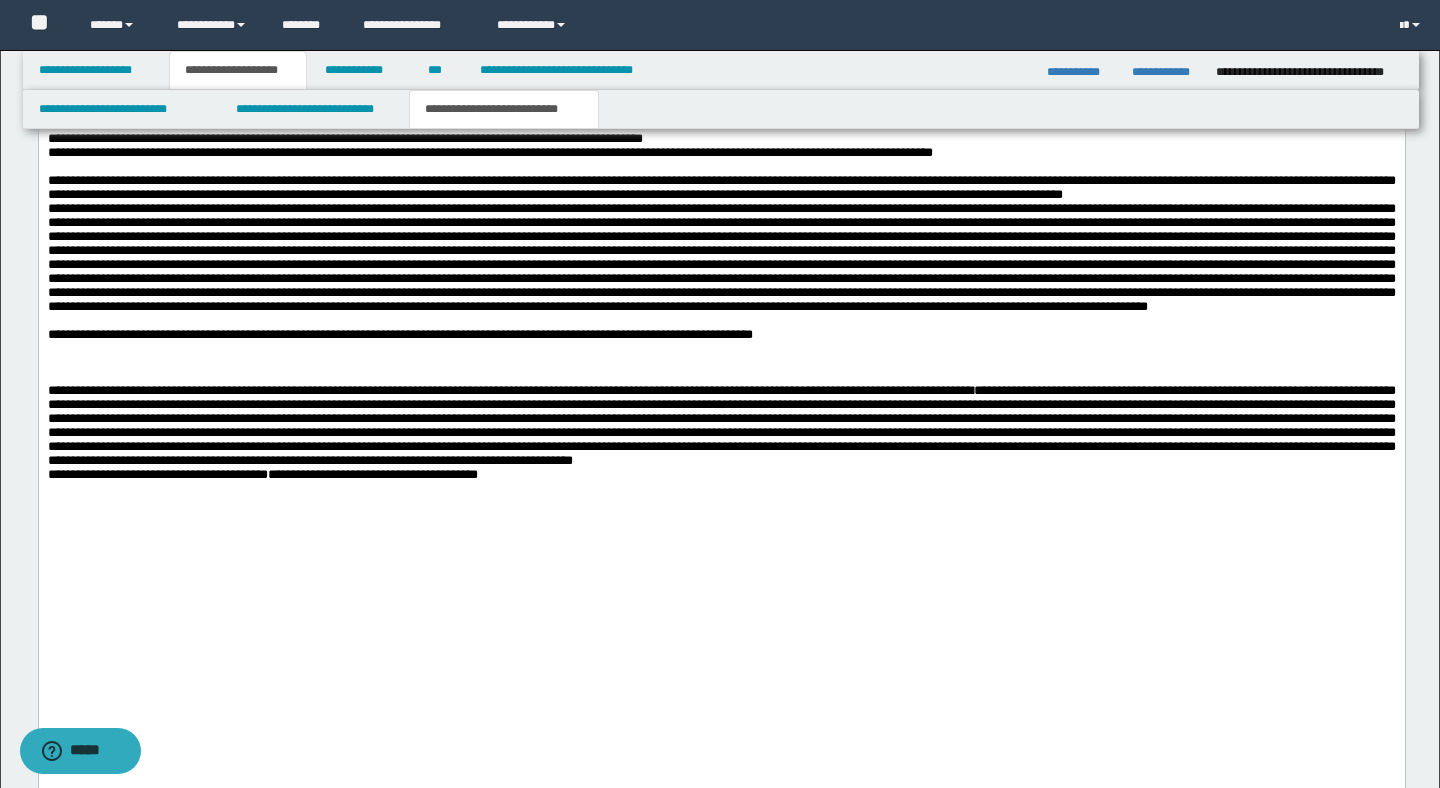 scroll, scrollTop: 972, scrollLeft: 0, axis: vertical 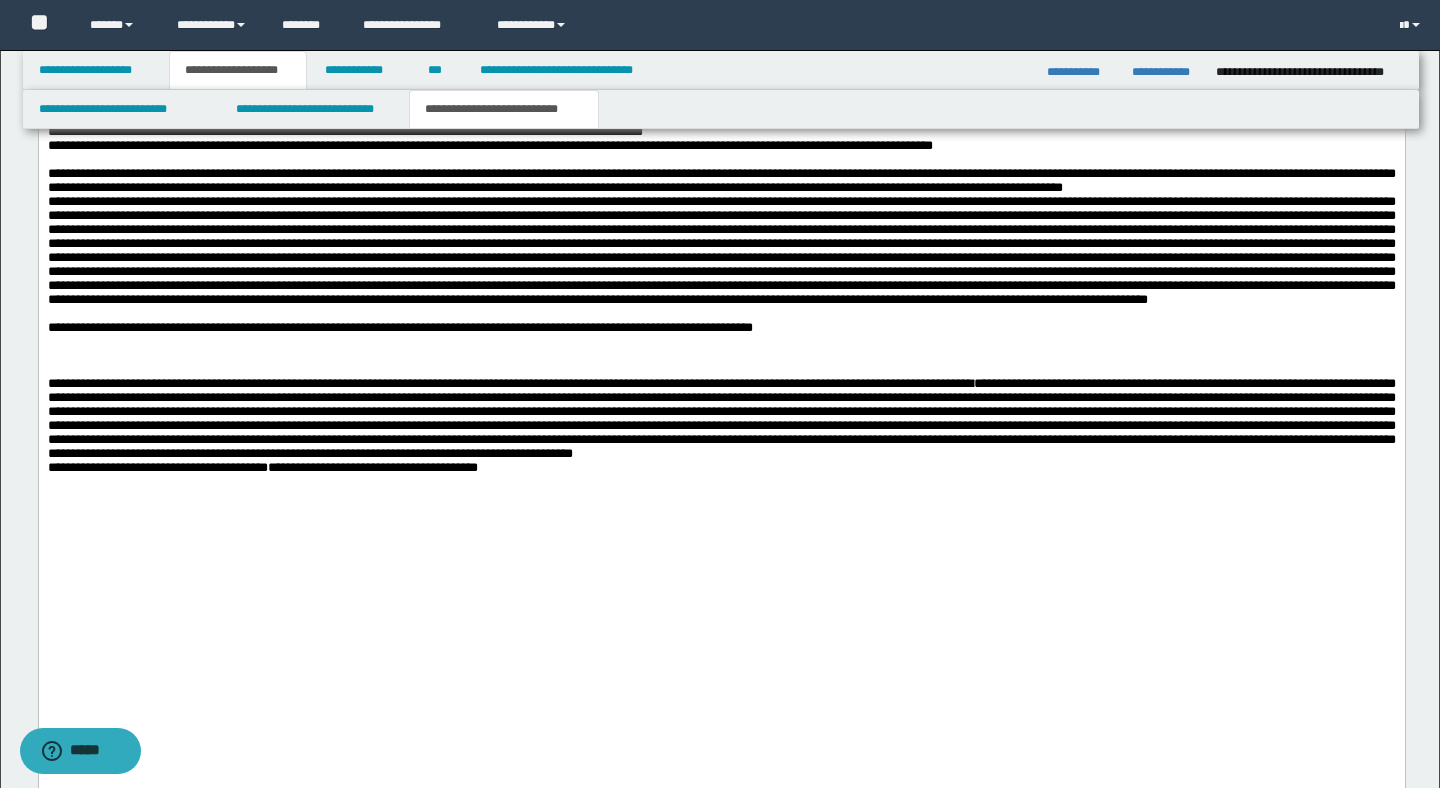 click on "**********" at bounding box center (721, 405) 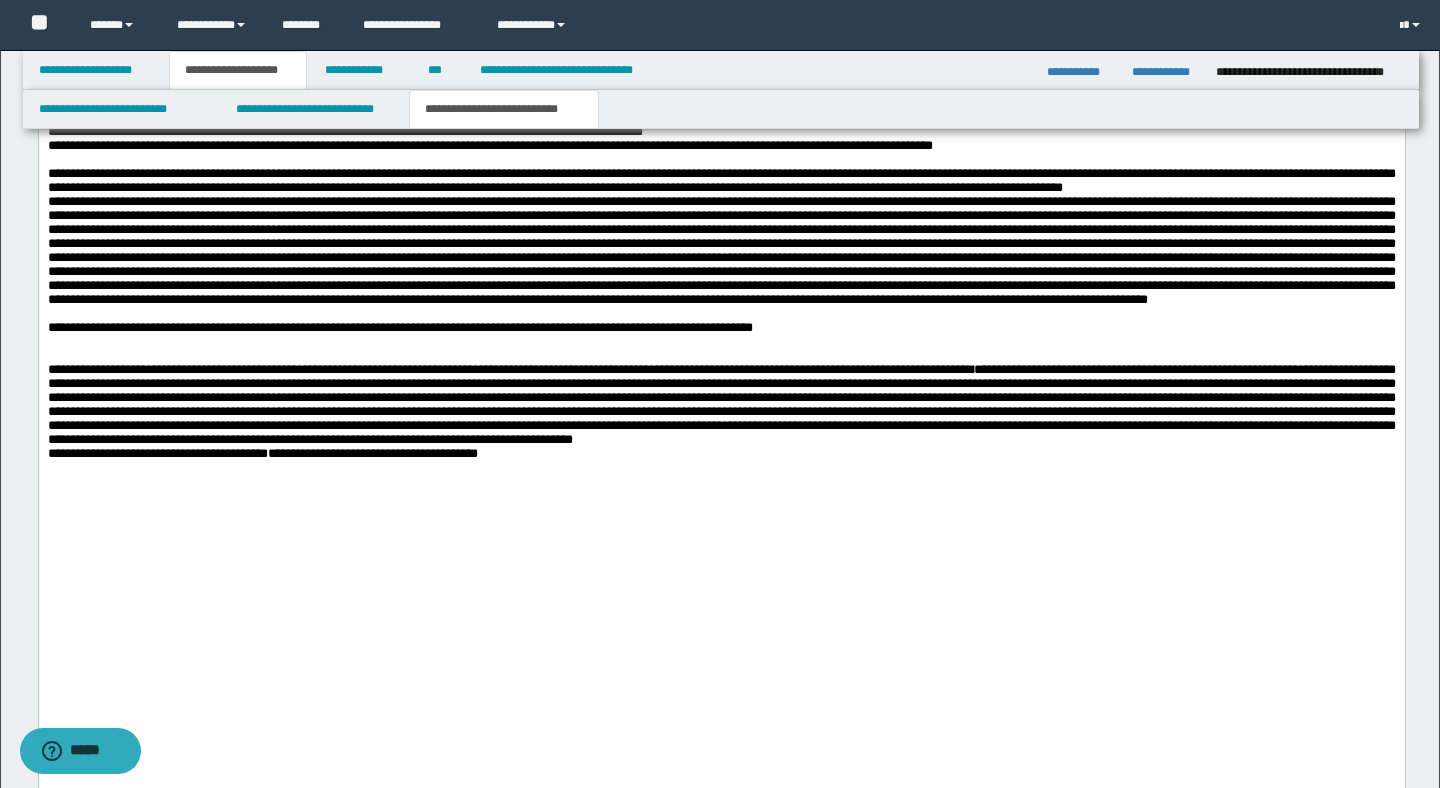 click on "**********" at bounding box center (720, 153) 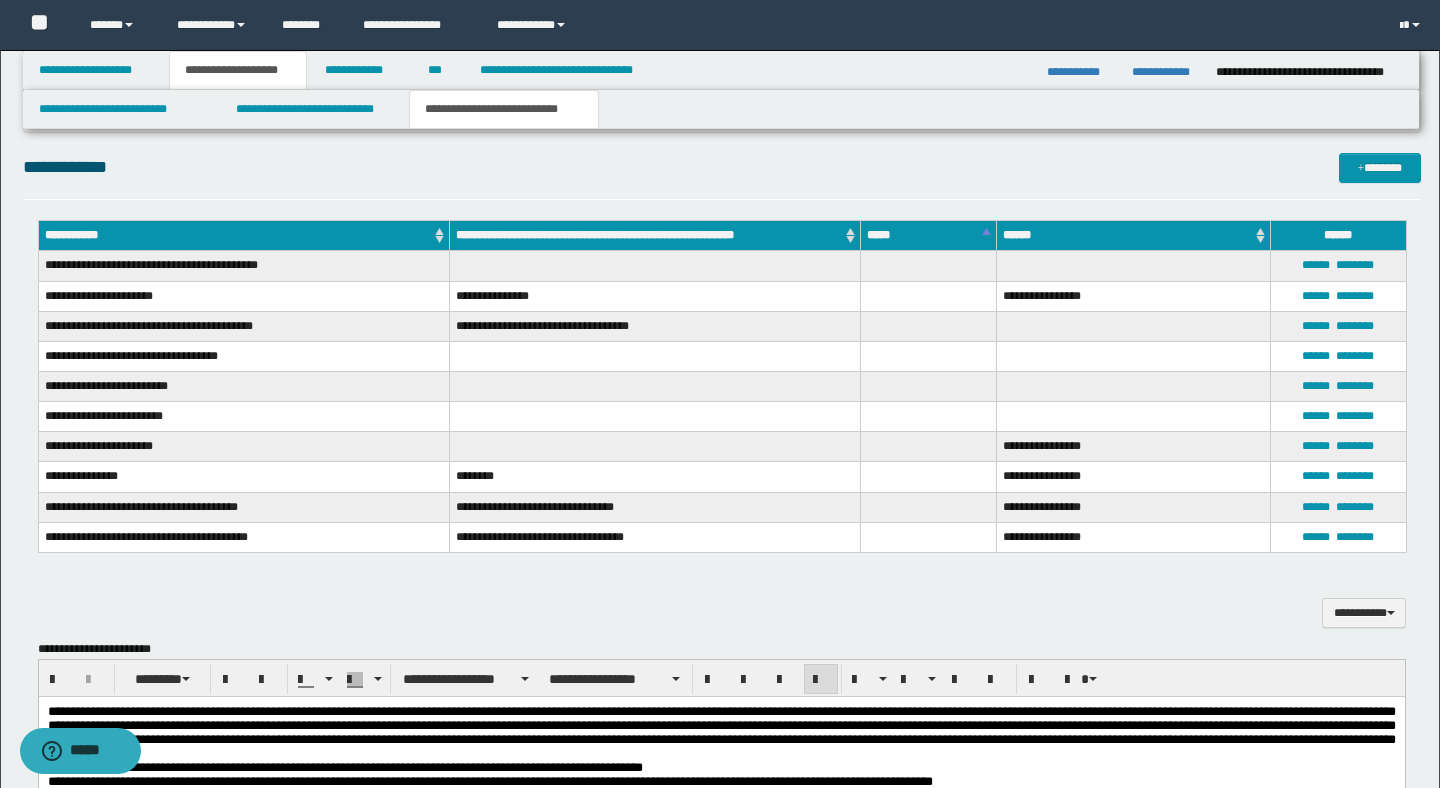 scroll, scrollTop: 332, scrollLeft: 0, axis: vertical 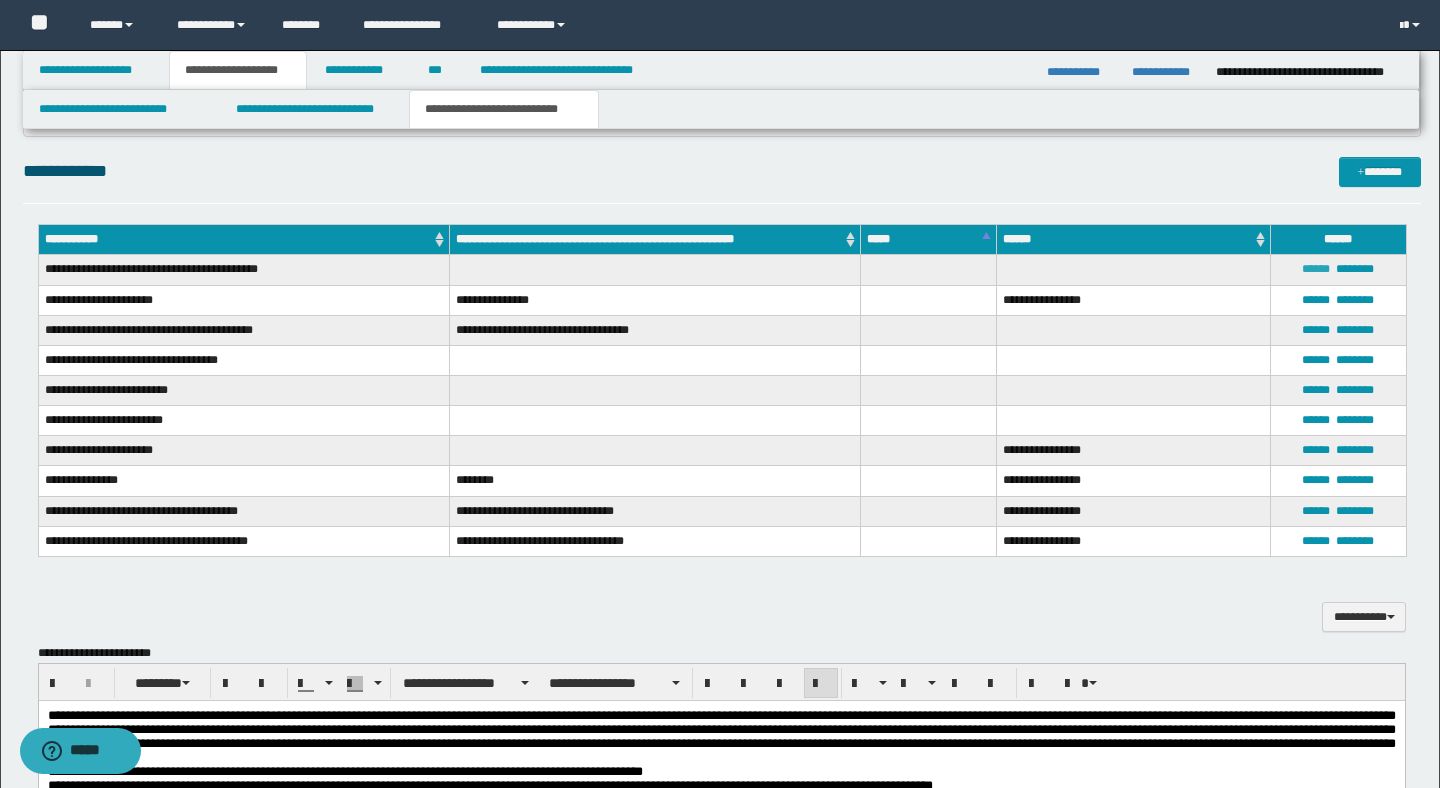 click on "******" at bounding box center (1316, 269) 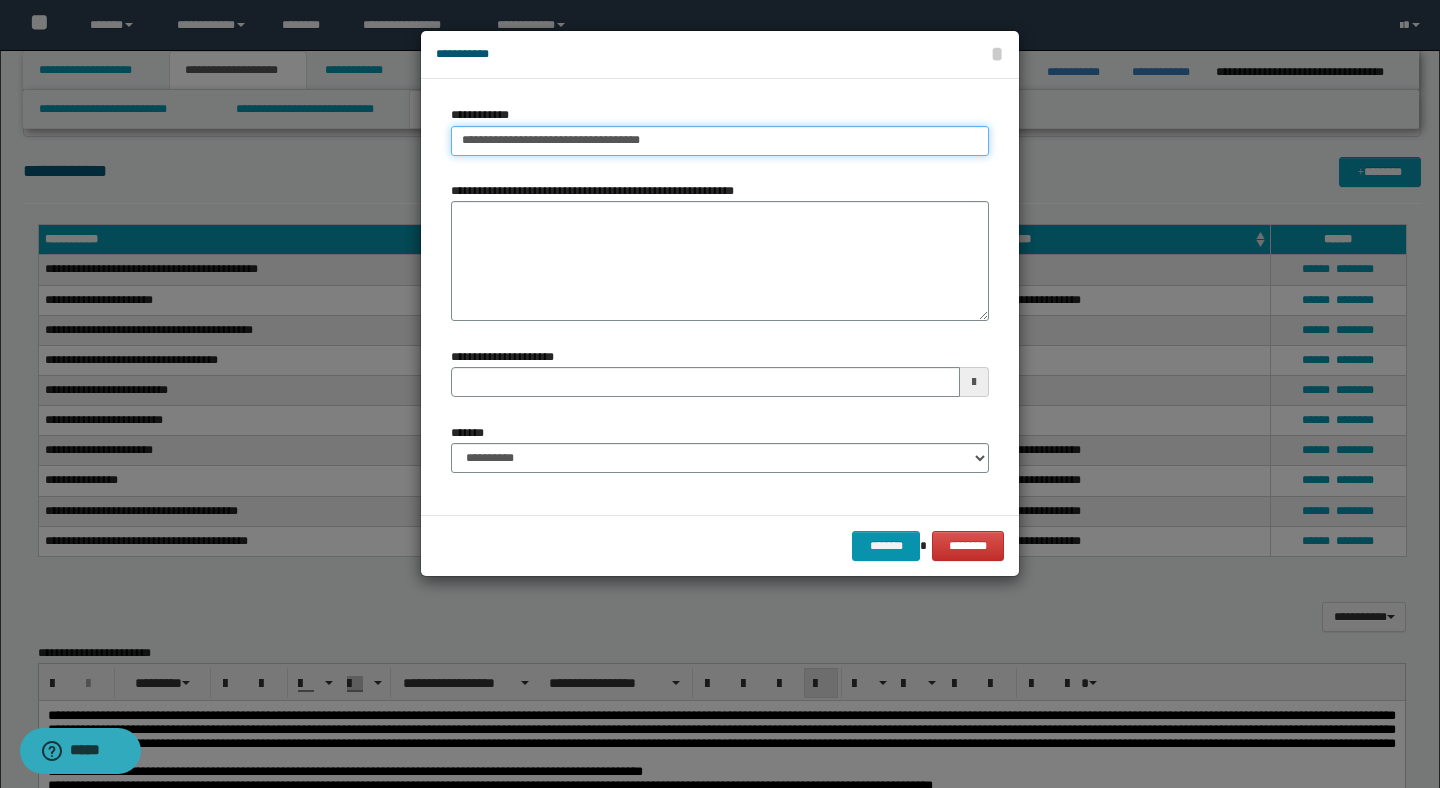 type on "**********" 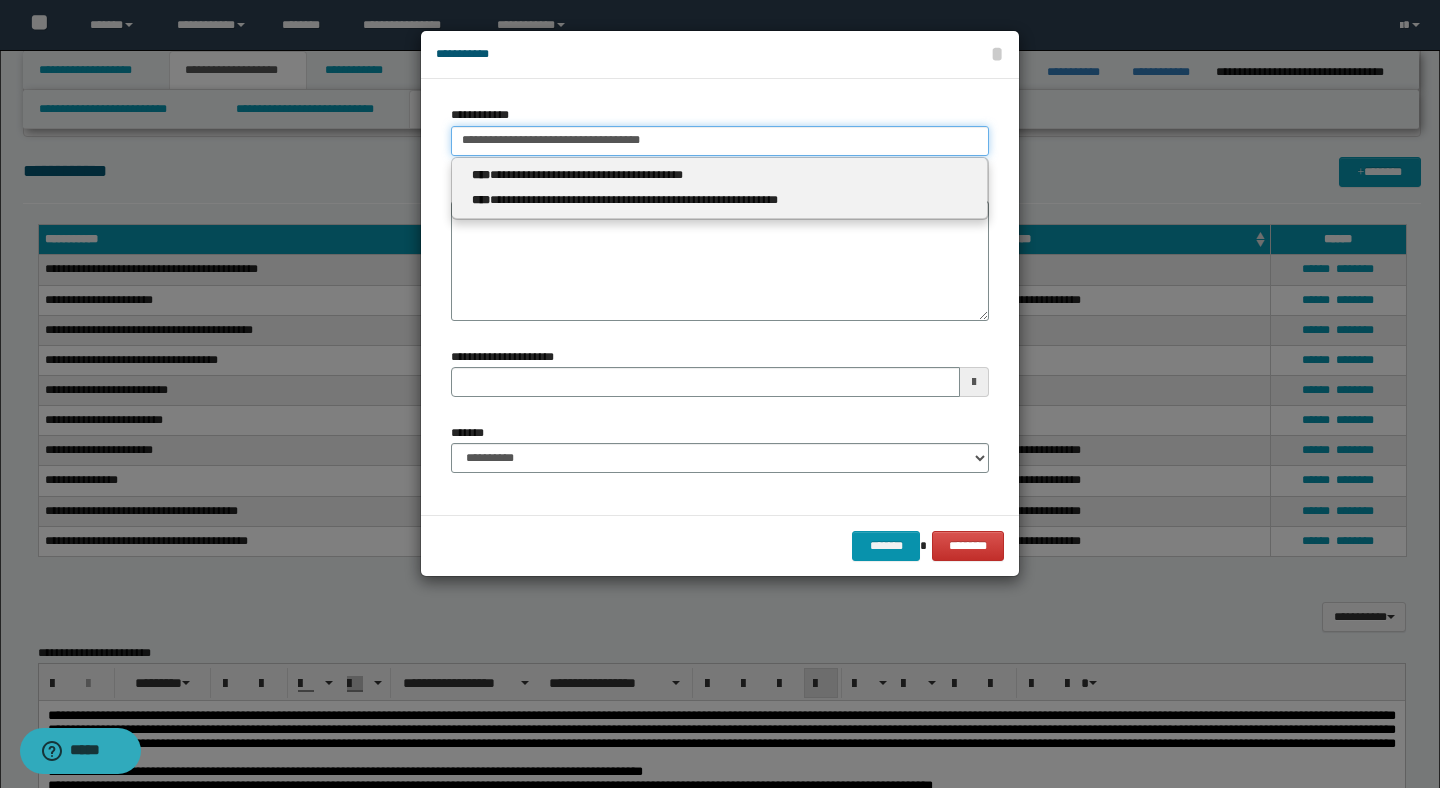 drag, startPoint x: 685, startPoint y: 139, endPoint x: 445, endPoint y: 140, distance: 240.00209 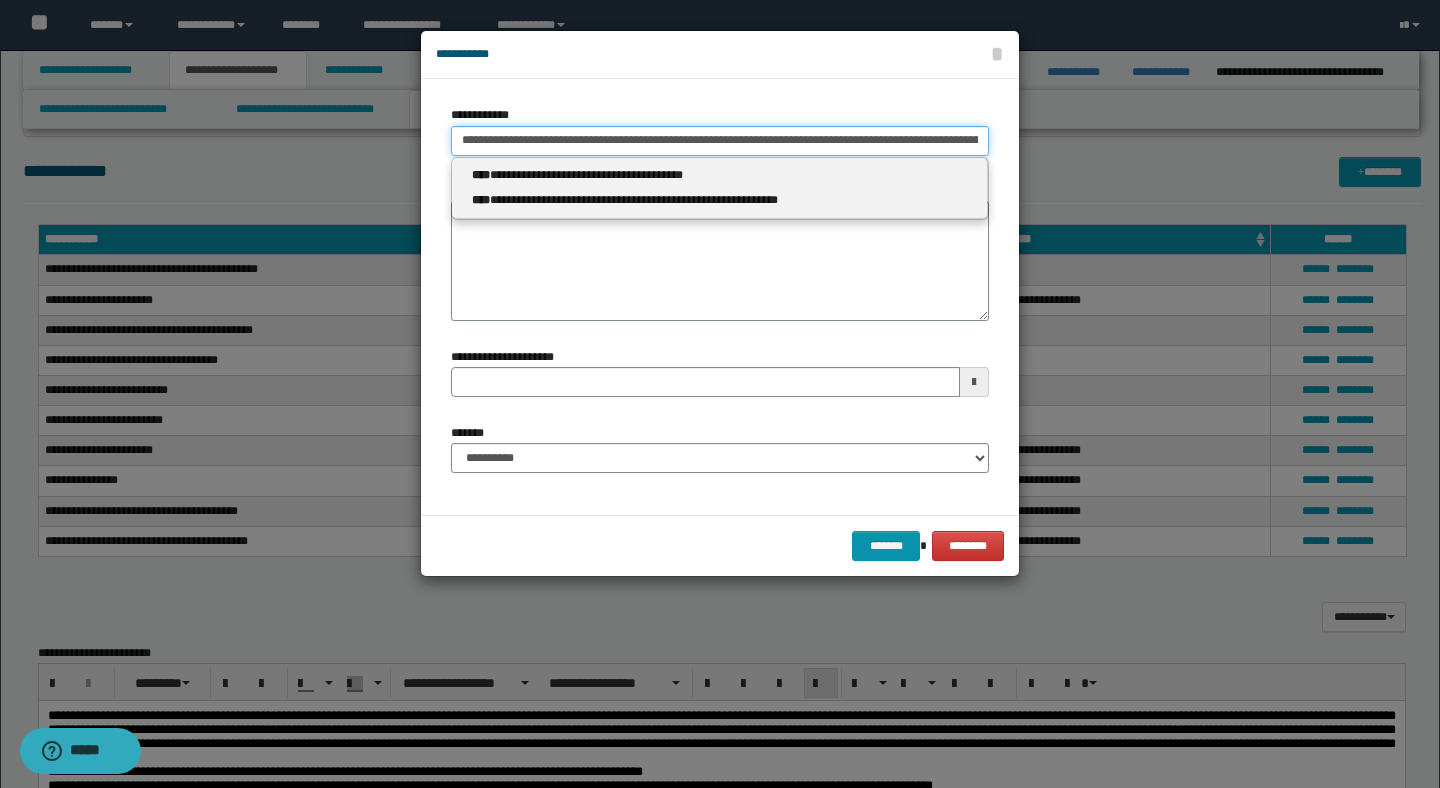 scroll, scrollTop: 0, scrollLeft: 6847, axis: horizontal 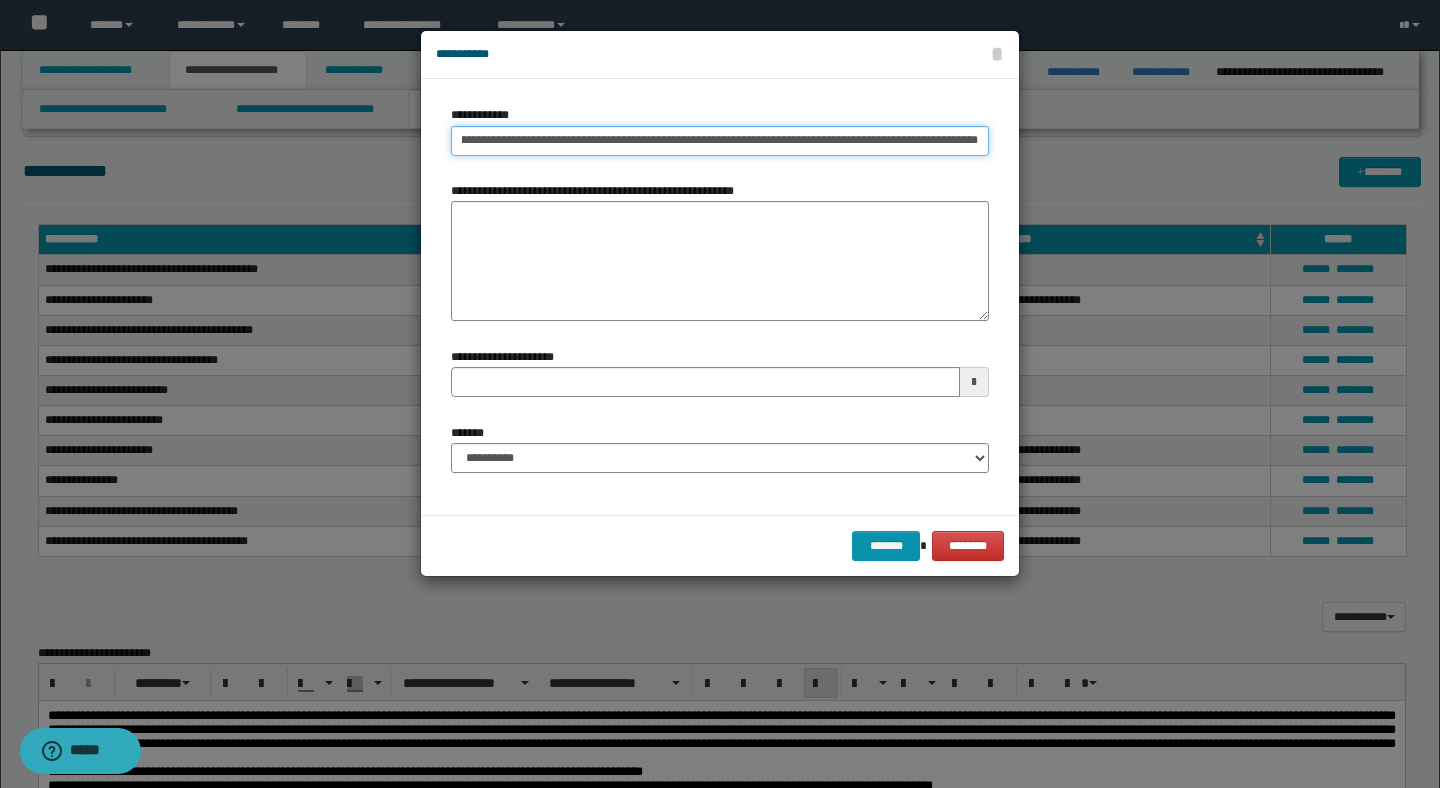 type on "**********" 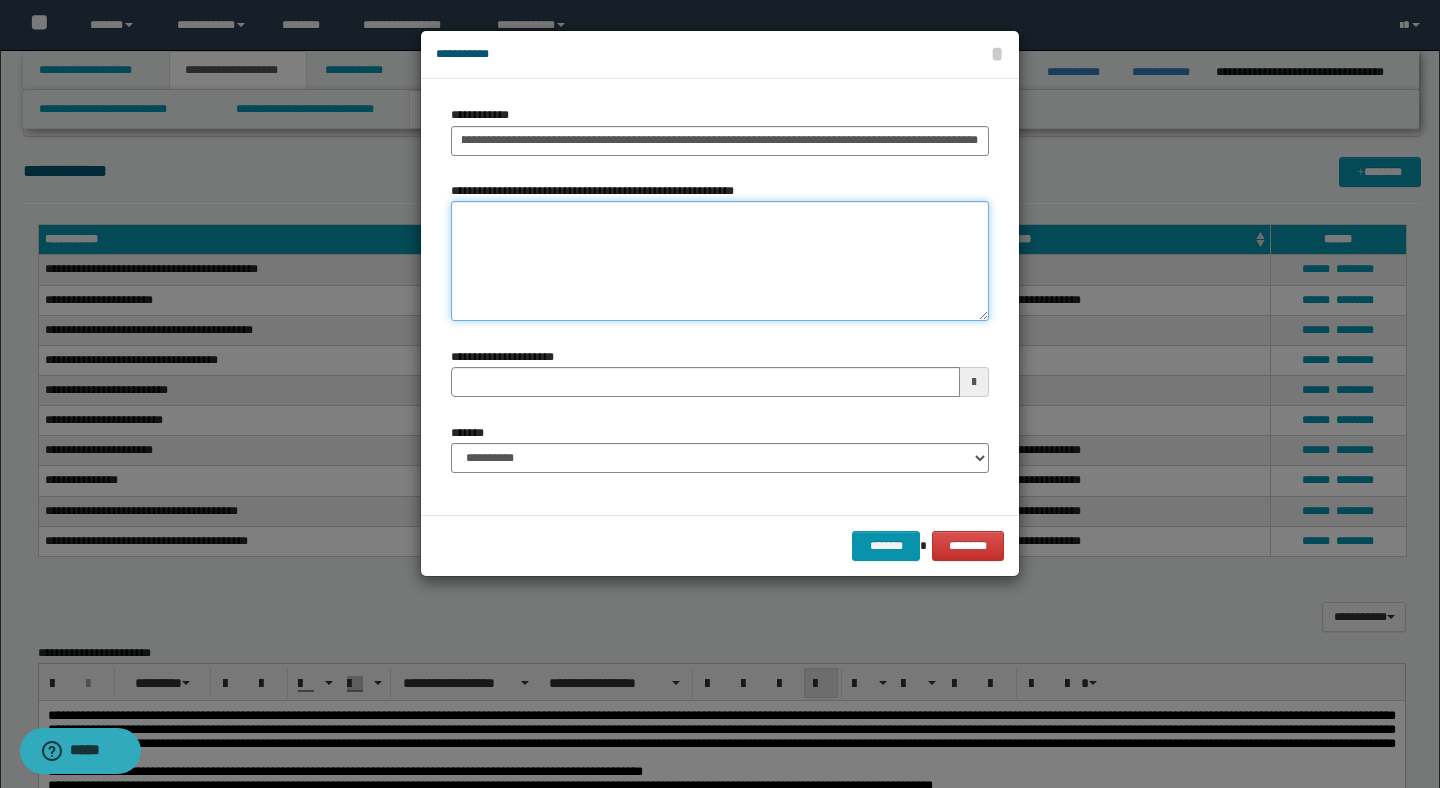scroll, scrollTop: 0, scrollLeft: 0, axis: both 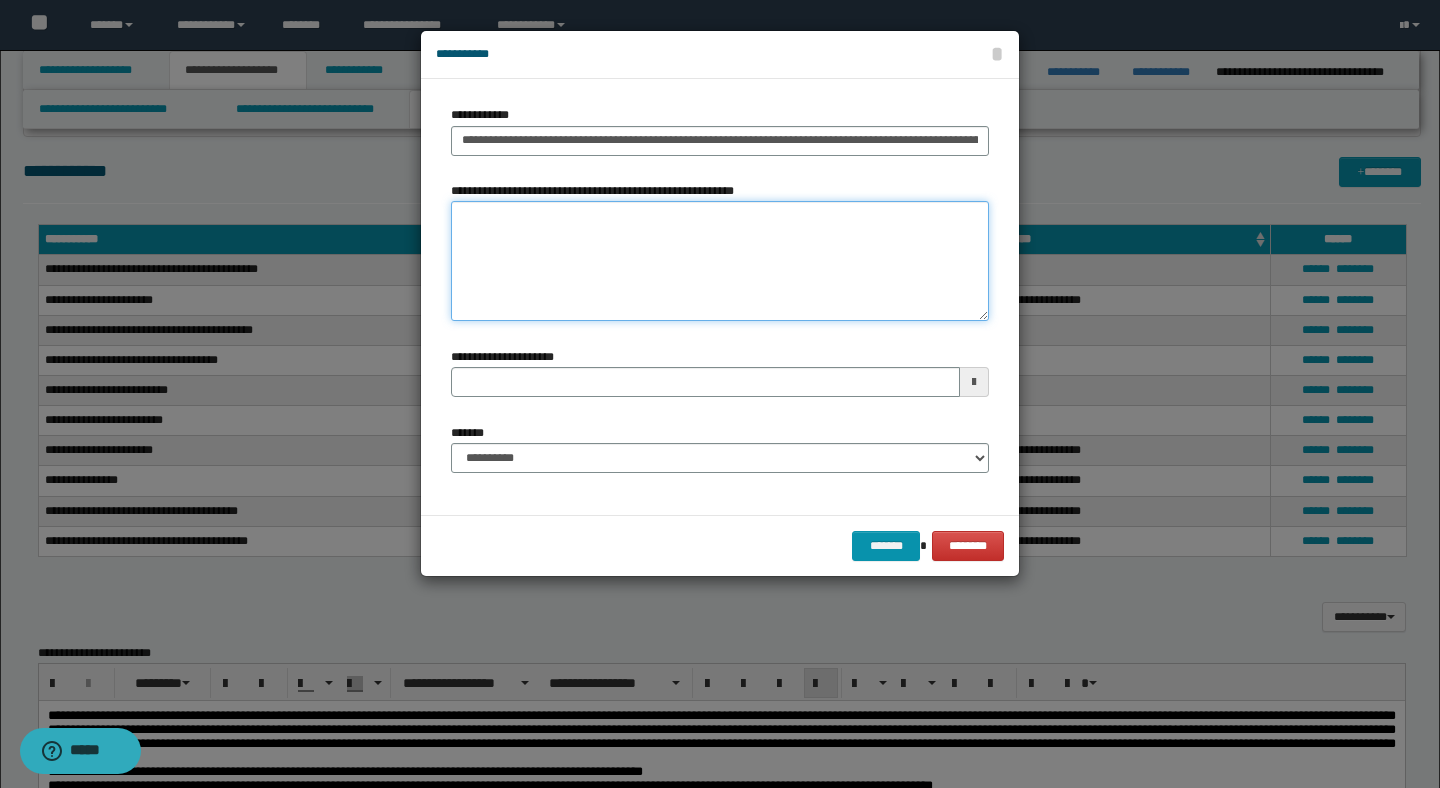 click on "**********" at bounding box center [720, 261] 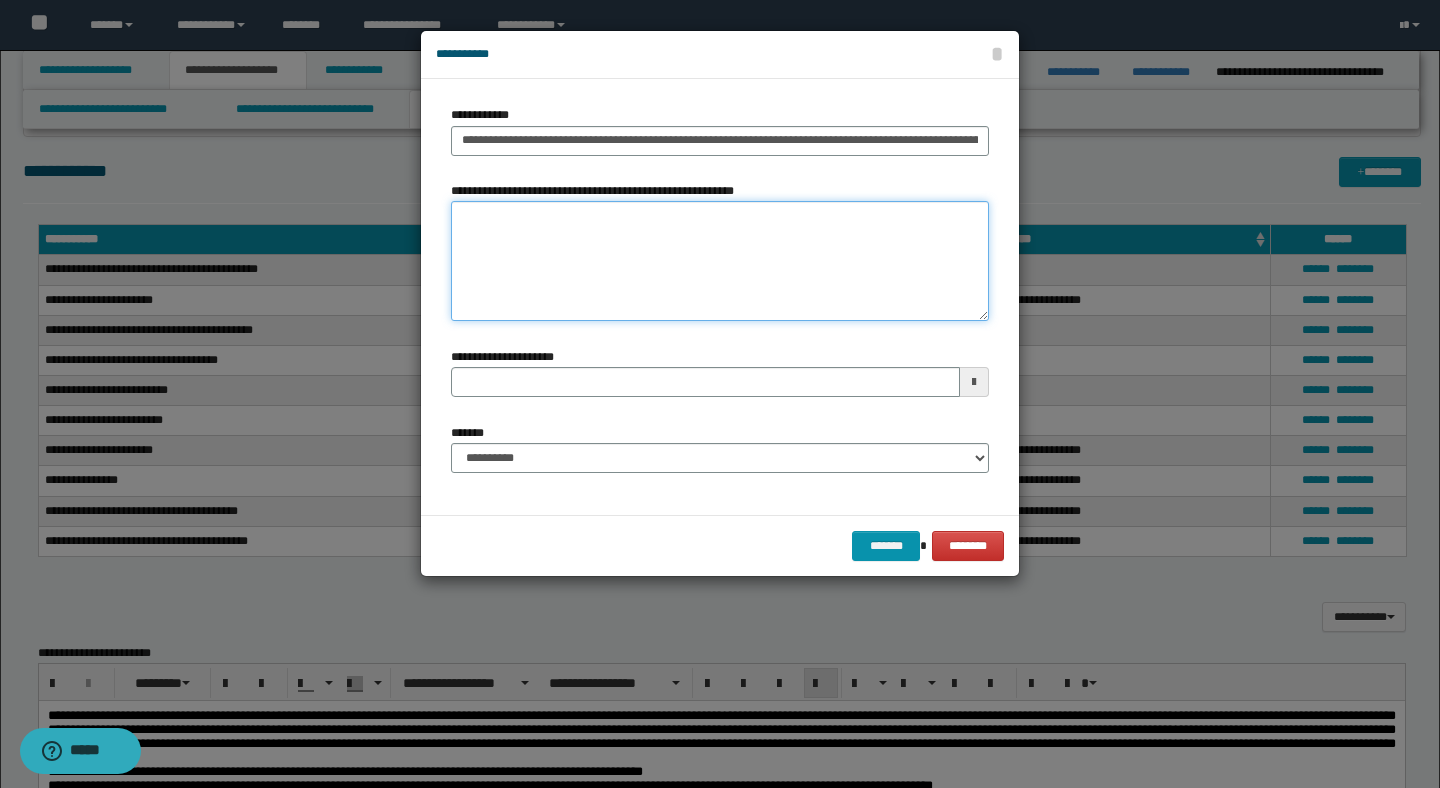 type 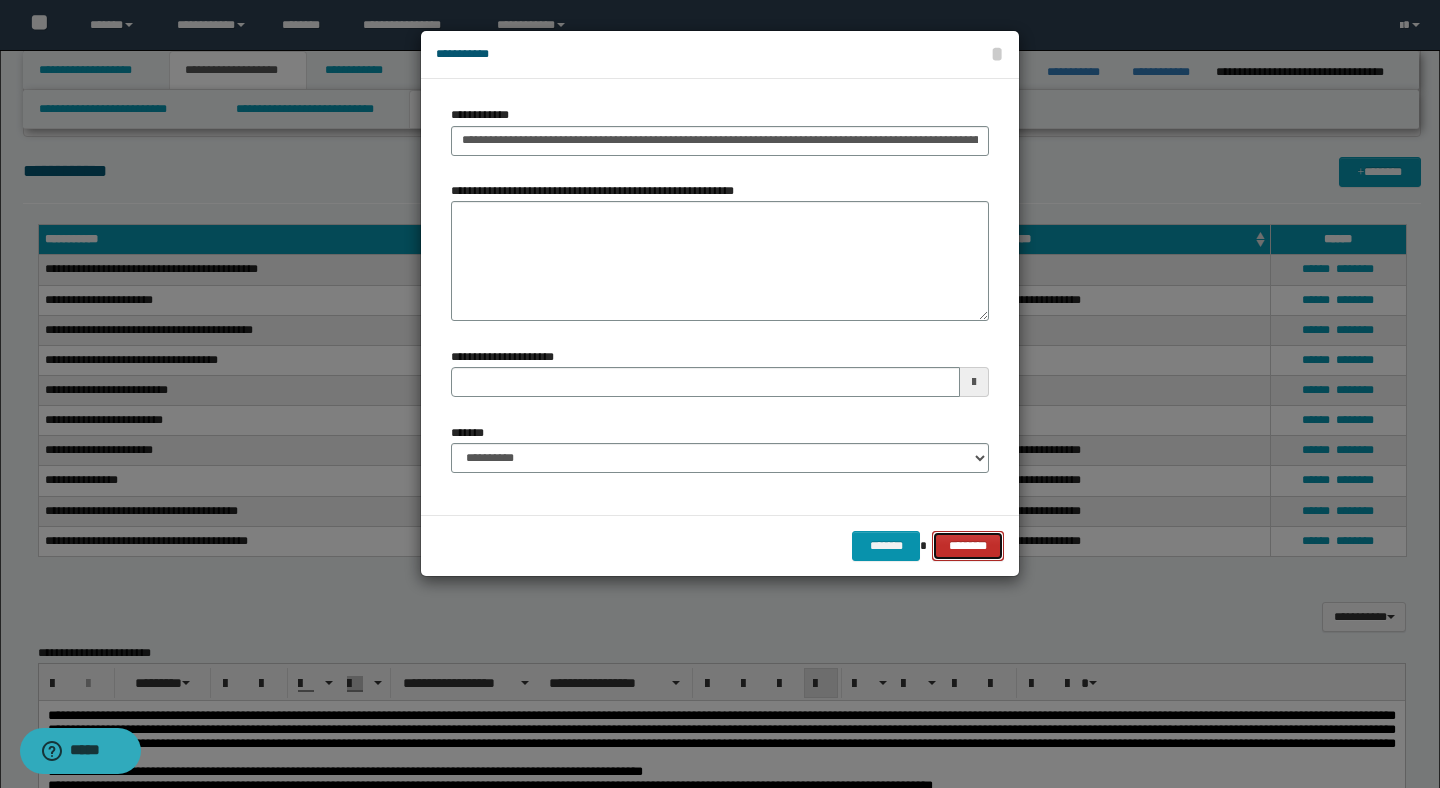 click on "********" at bounding box center [968, 546] 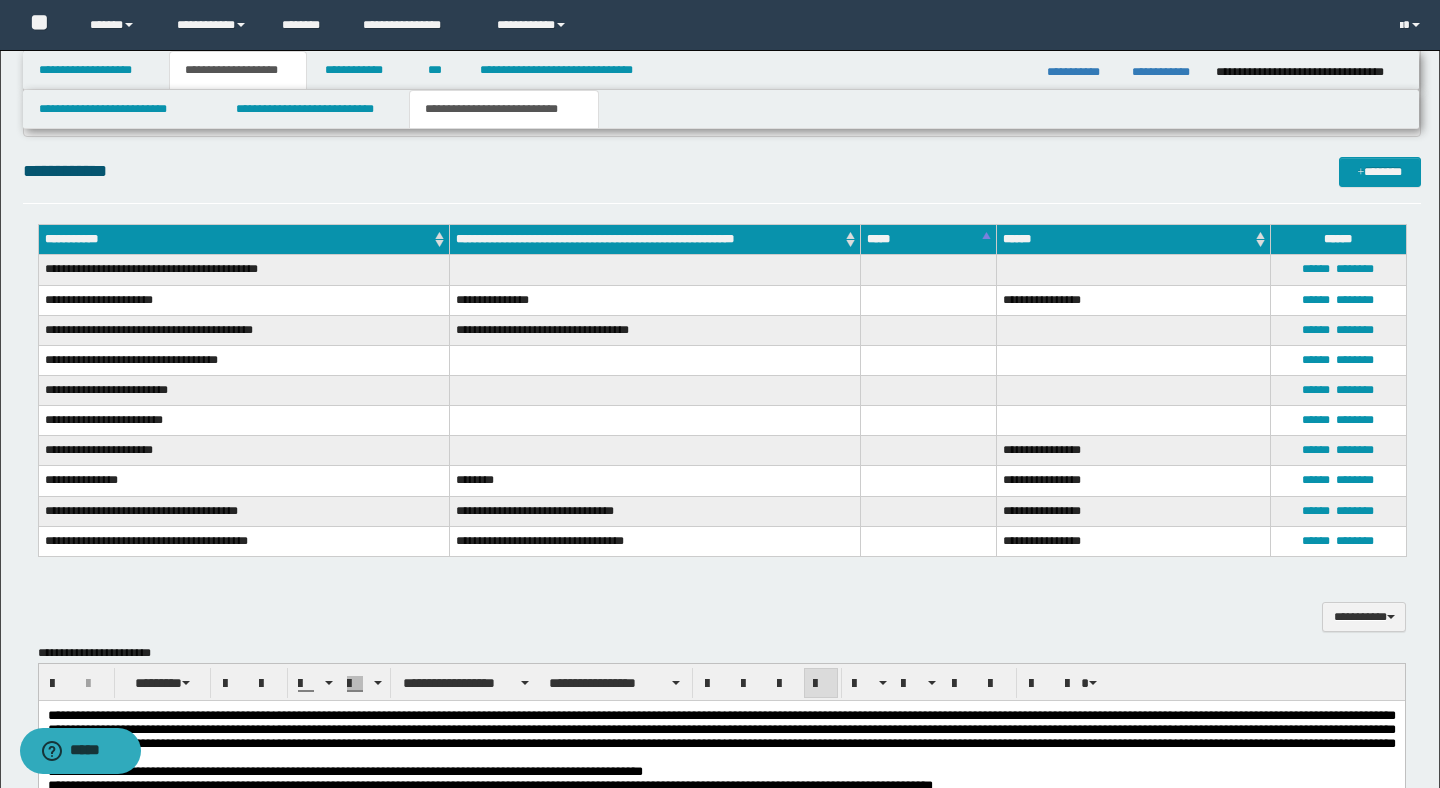type 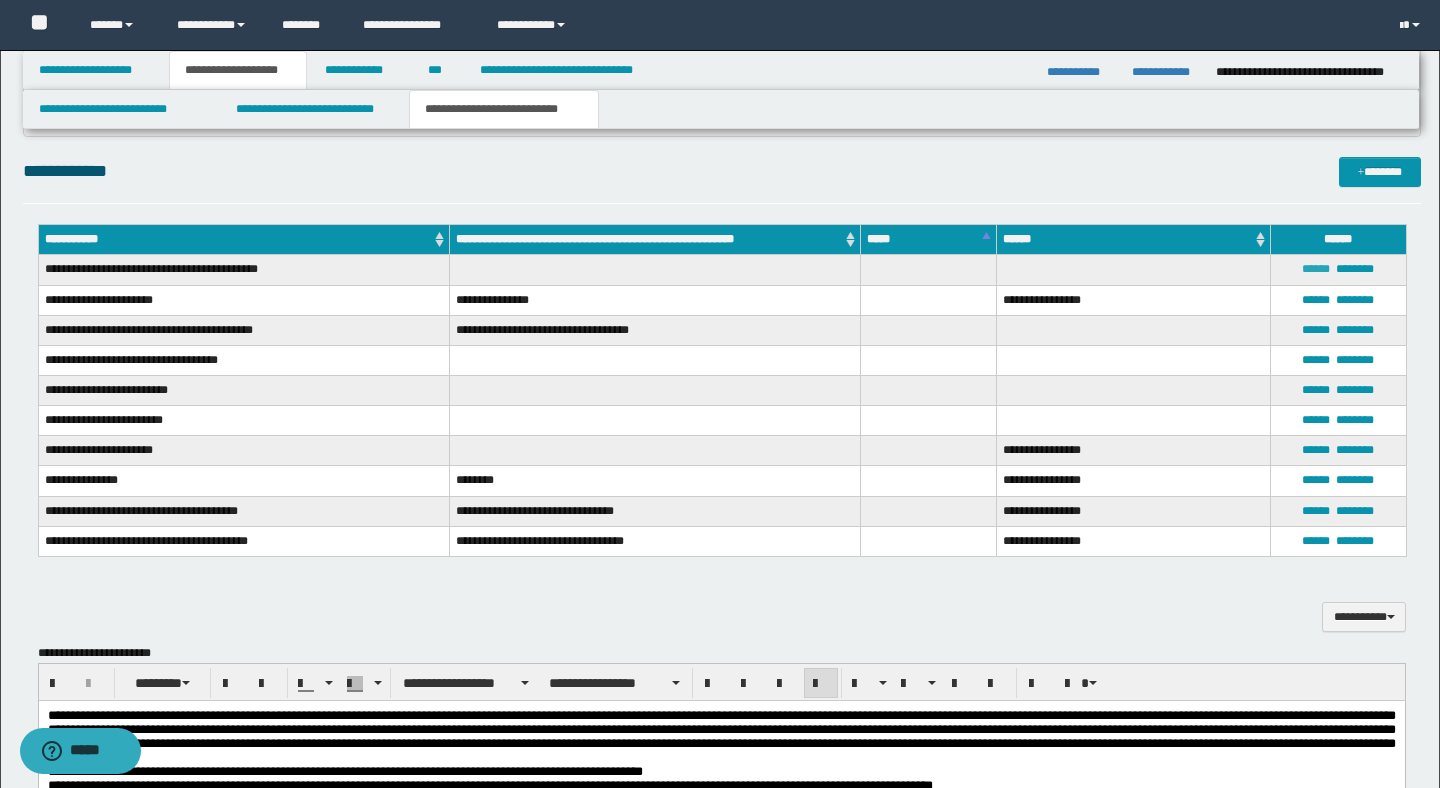 click on "******" at bounding box center [1316, 269] 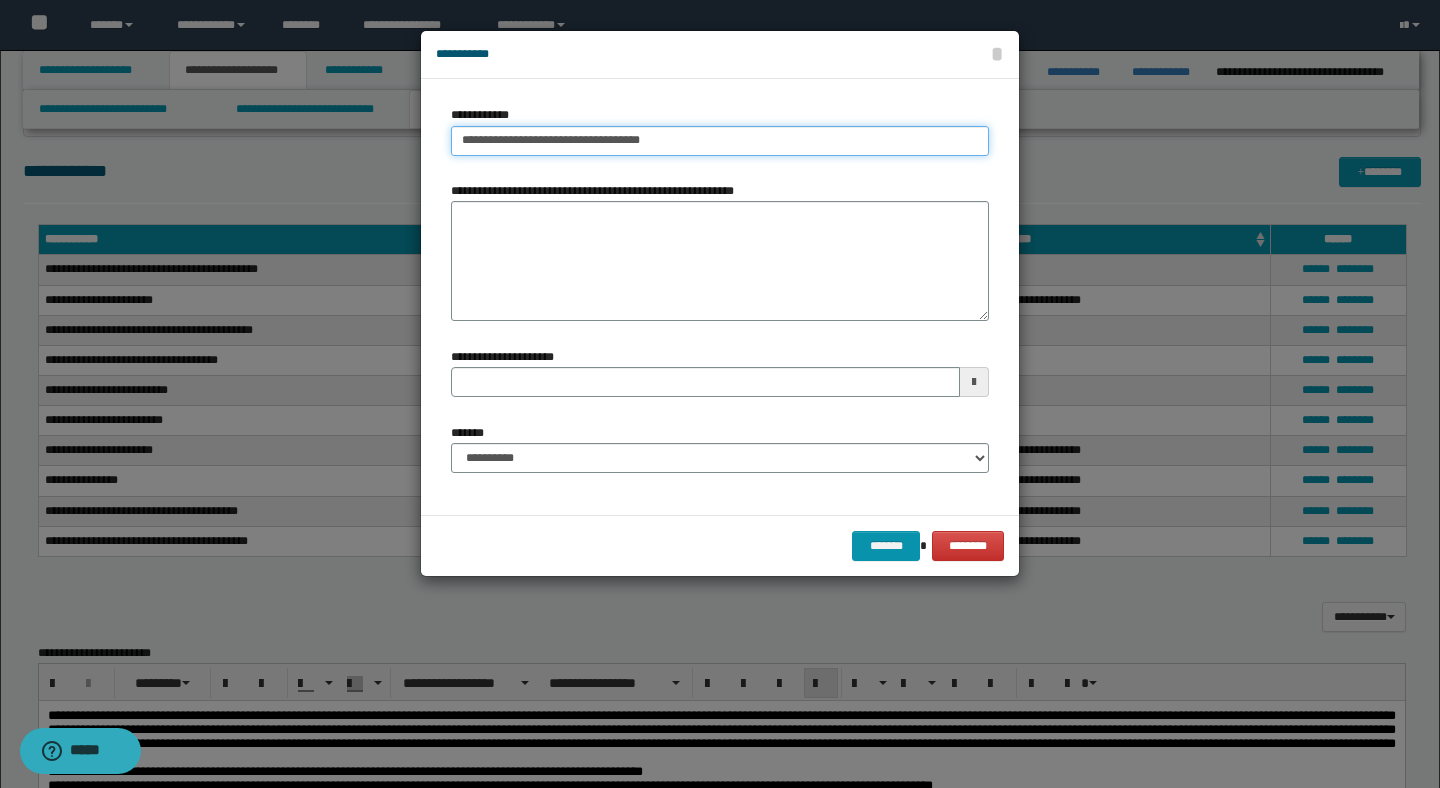 type on "**********" 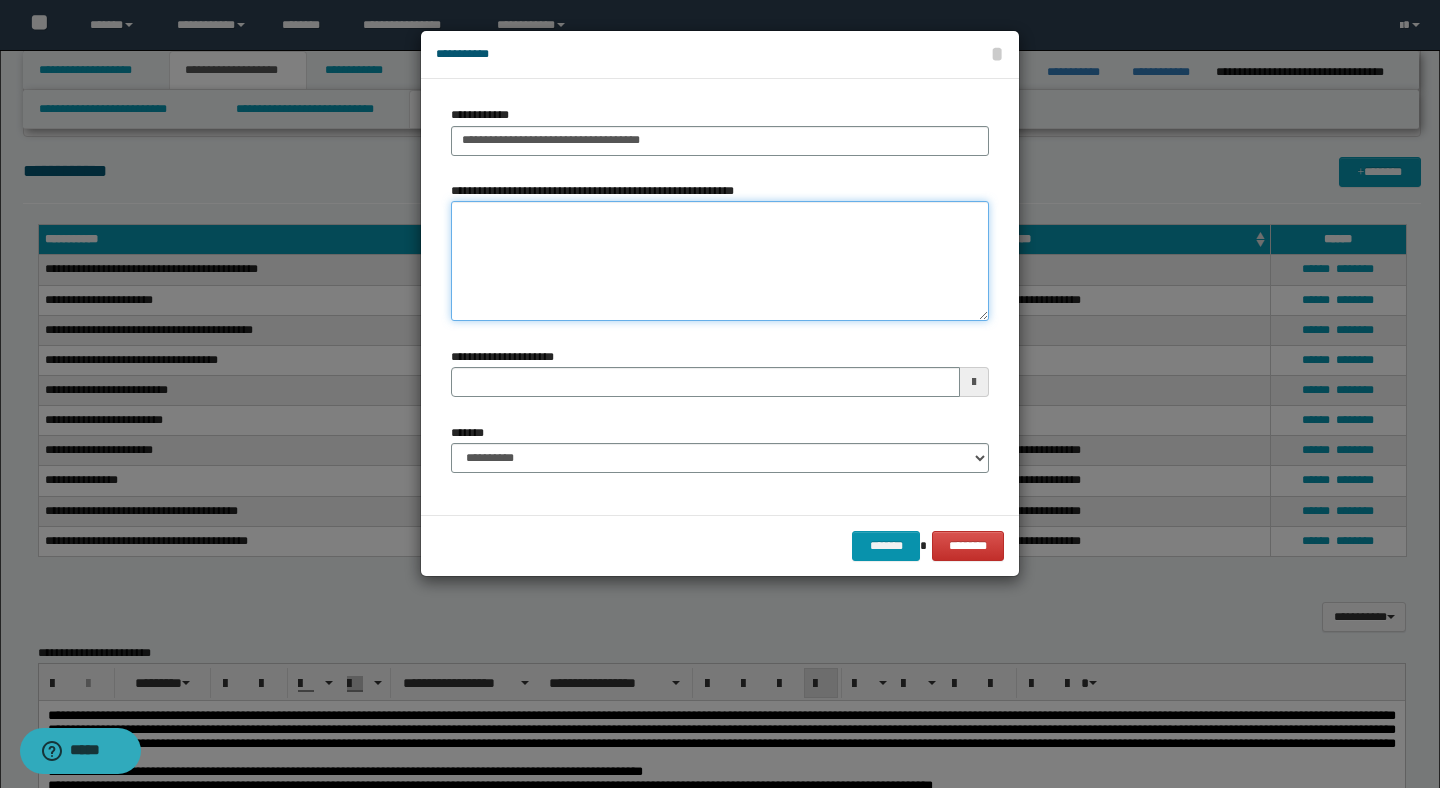 click on "**********" at bounding box center (720, 261) 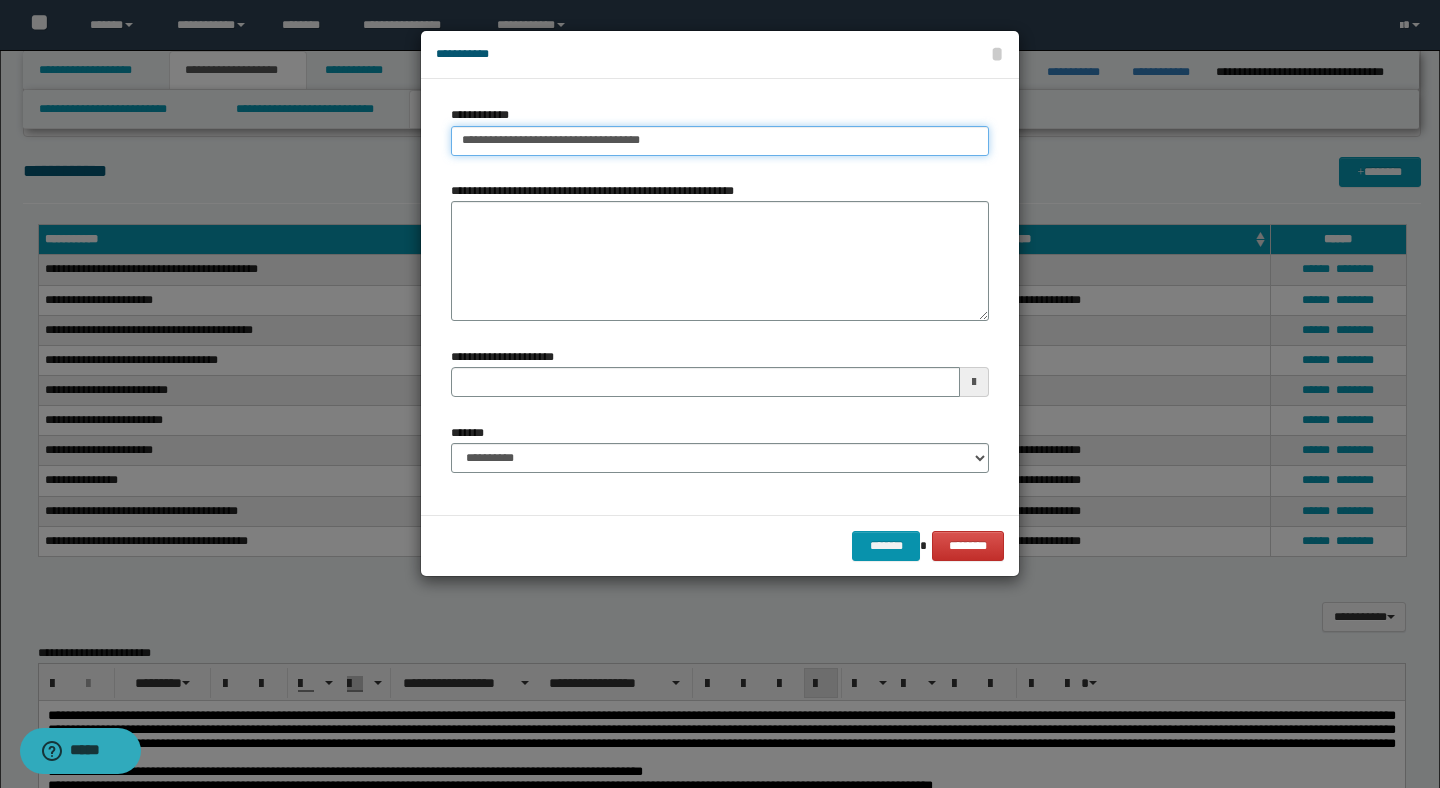 type on "**********" 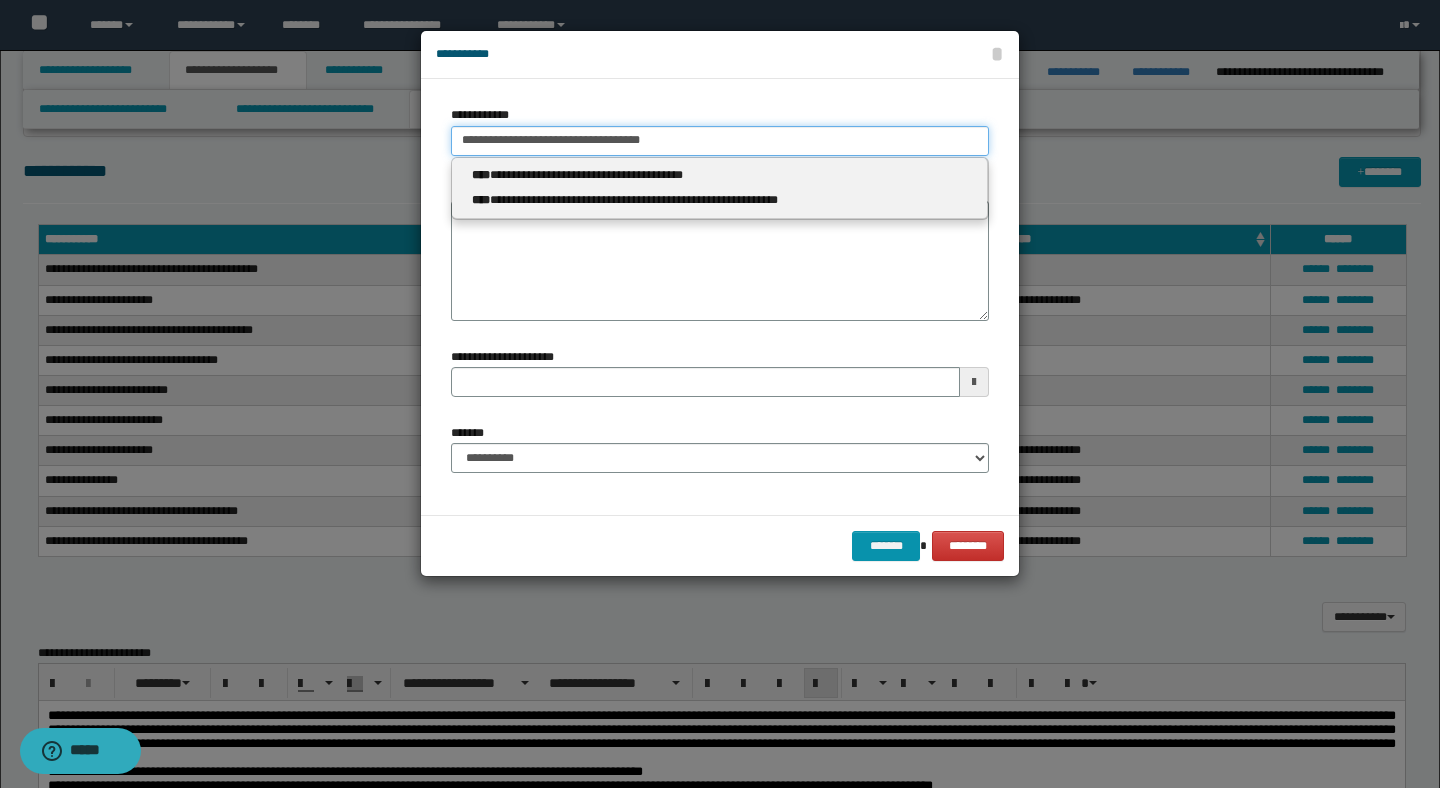 drag, startPoint x: 672, startPoint y: 140, endPoint x: 419, endPoint y: 140, distance: 253 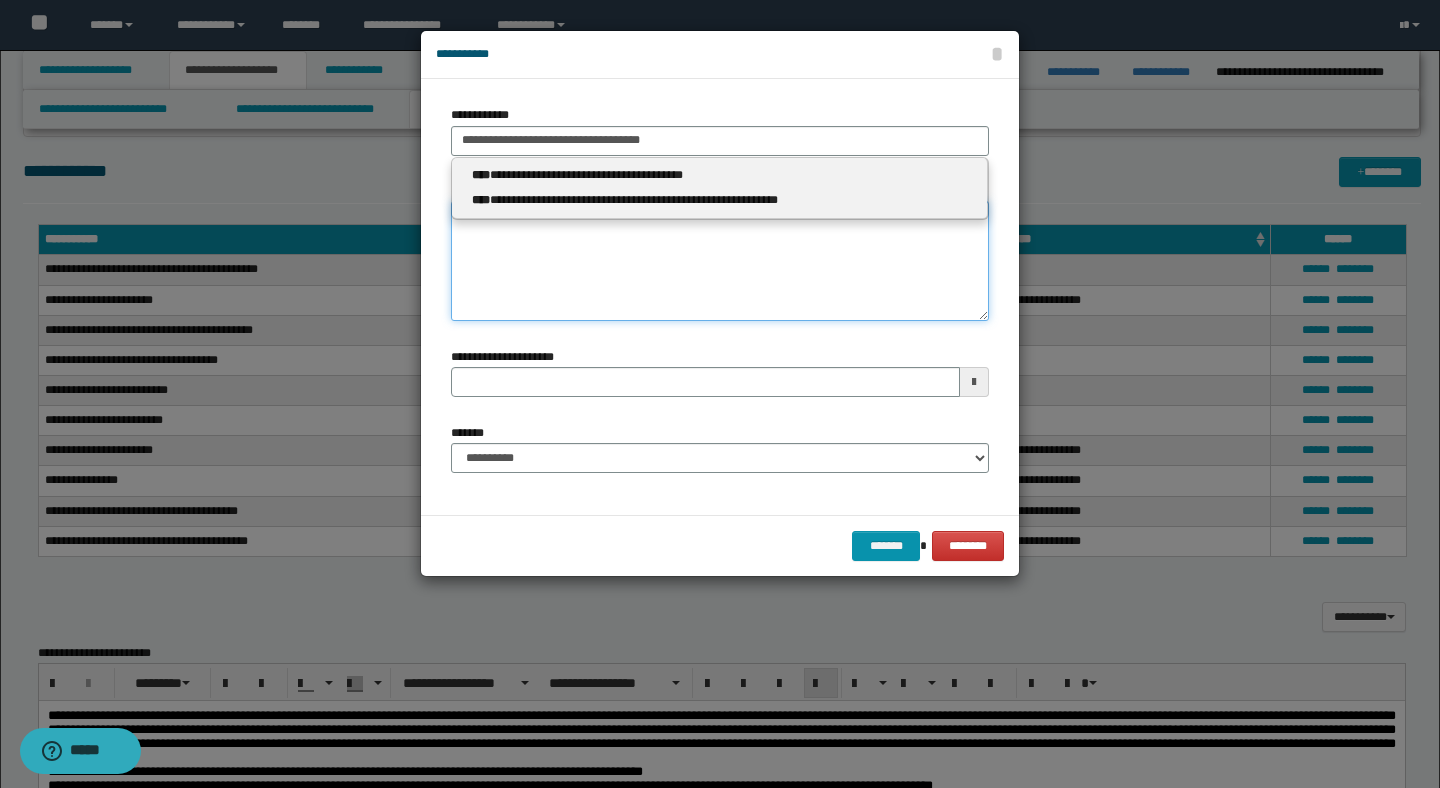 type 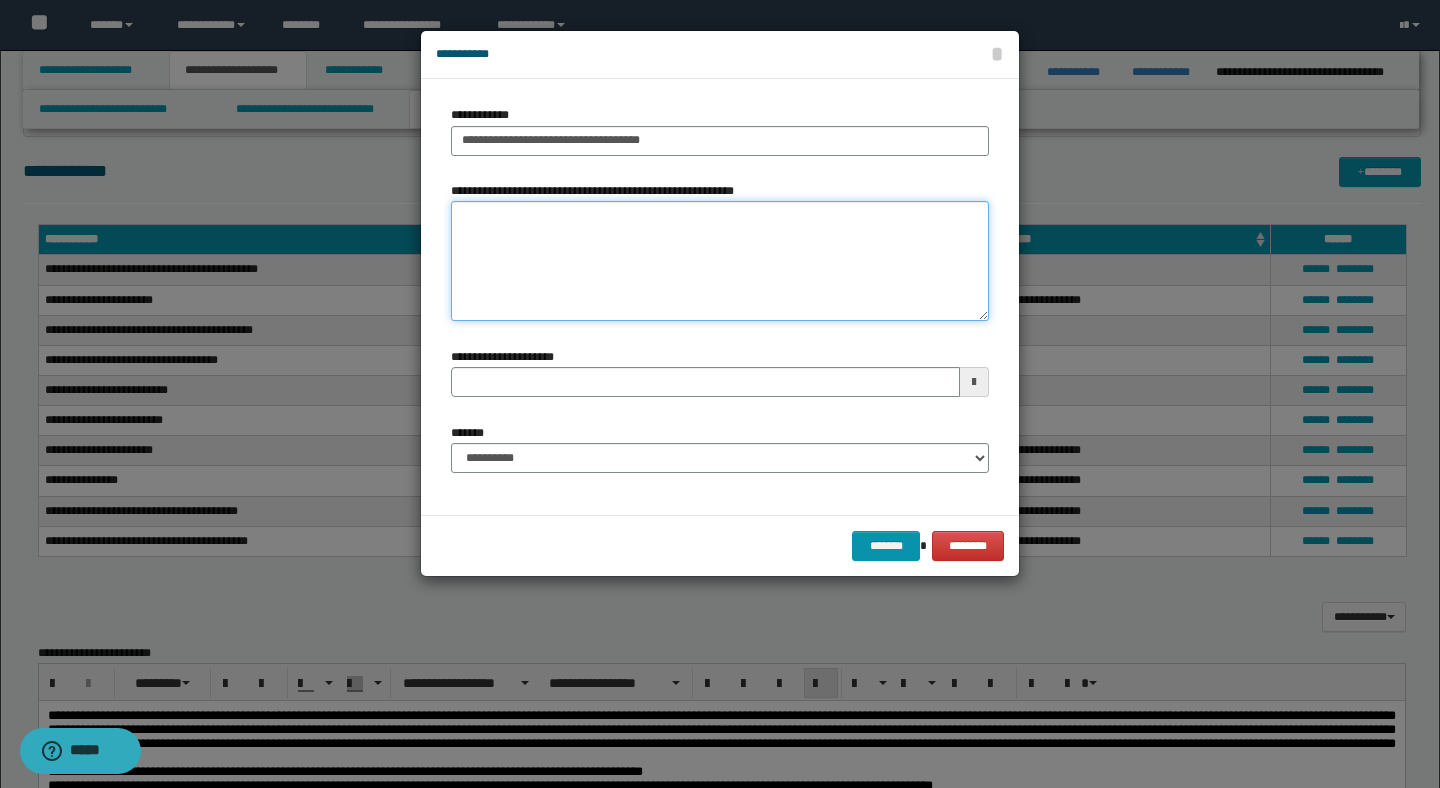 click on "**********" at bounding box center (720, 261) 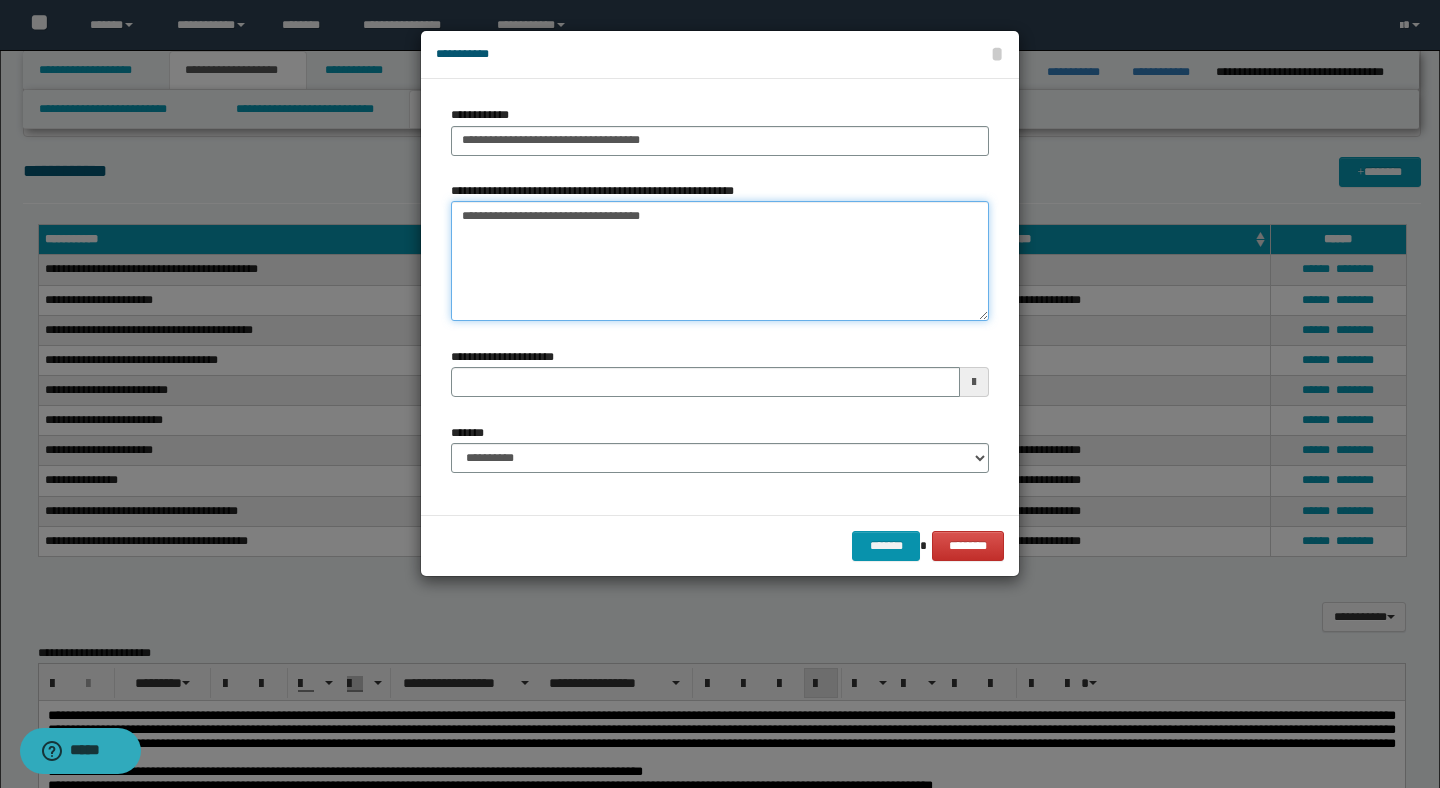 type 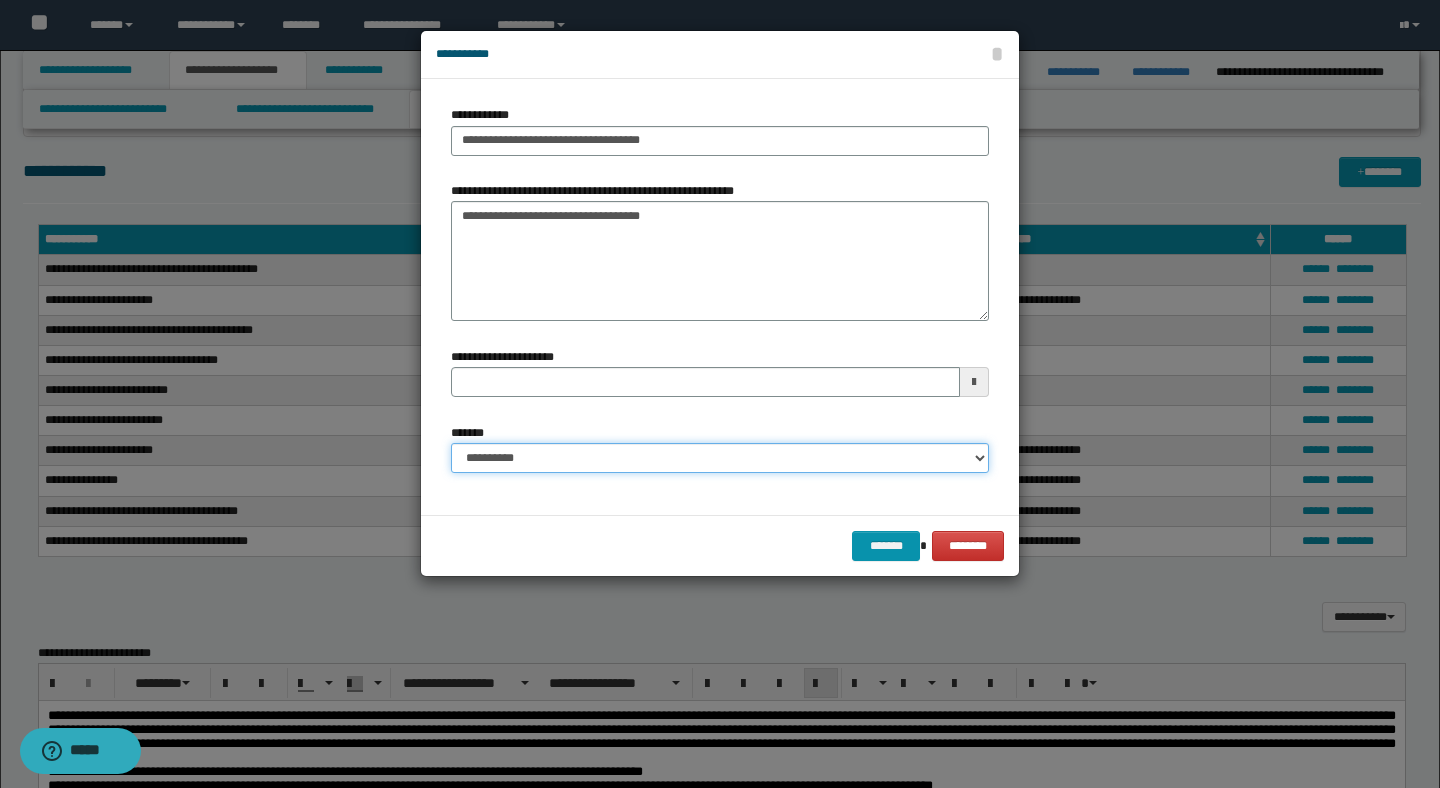 click on "**********" at bounding box center (720, 458) 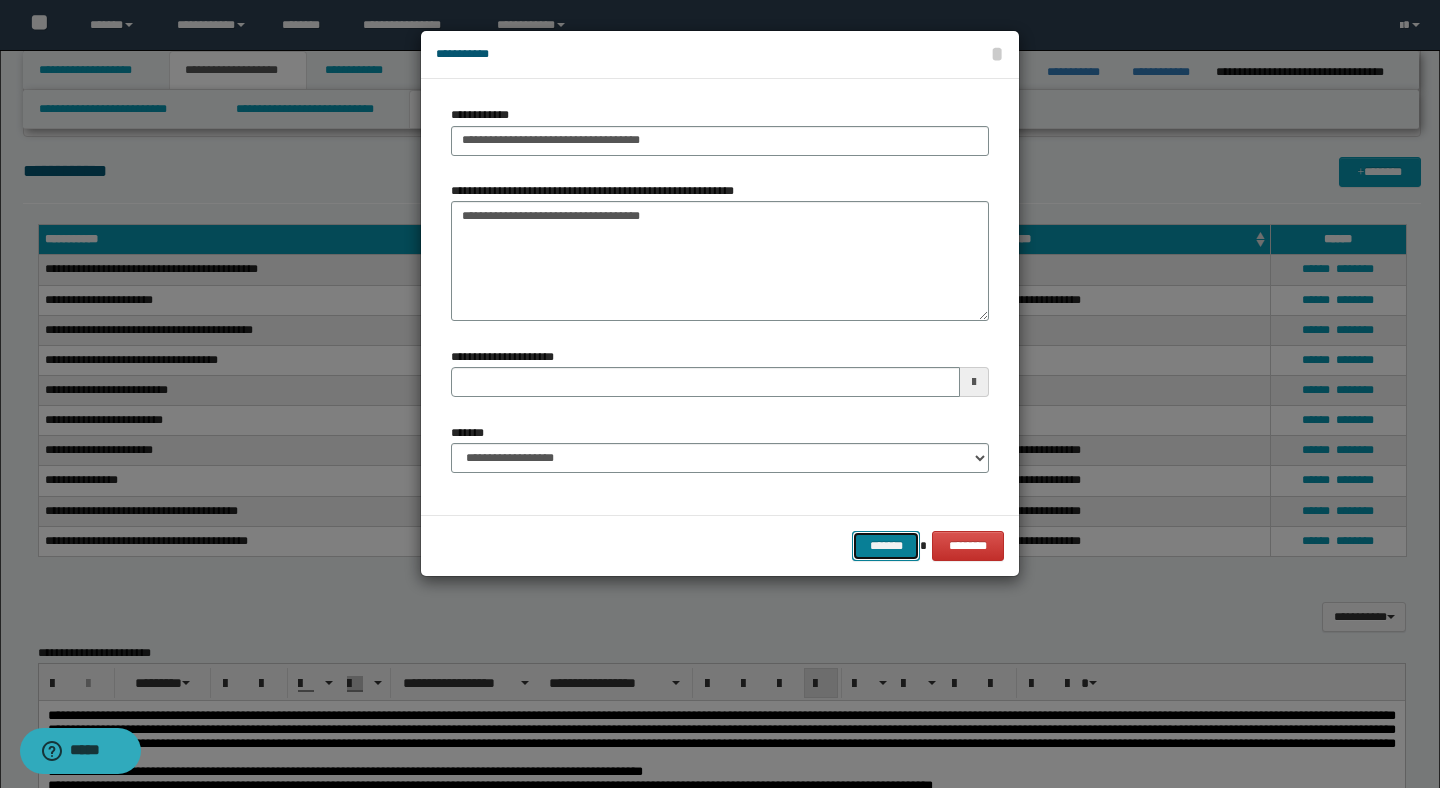 click on "*******" at bounding box center (886, 546) 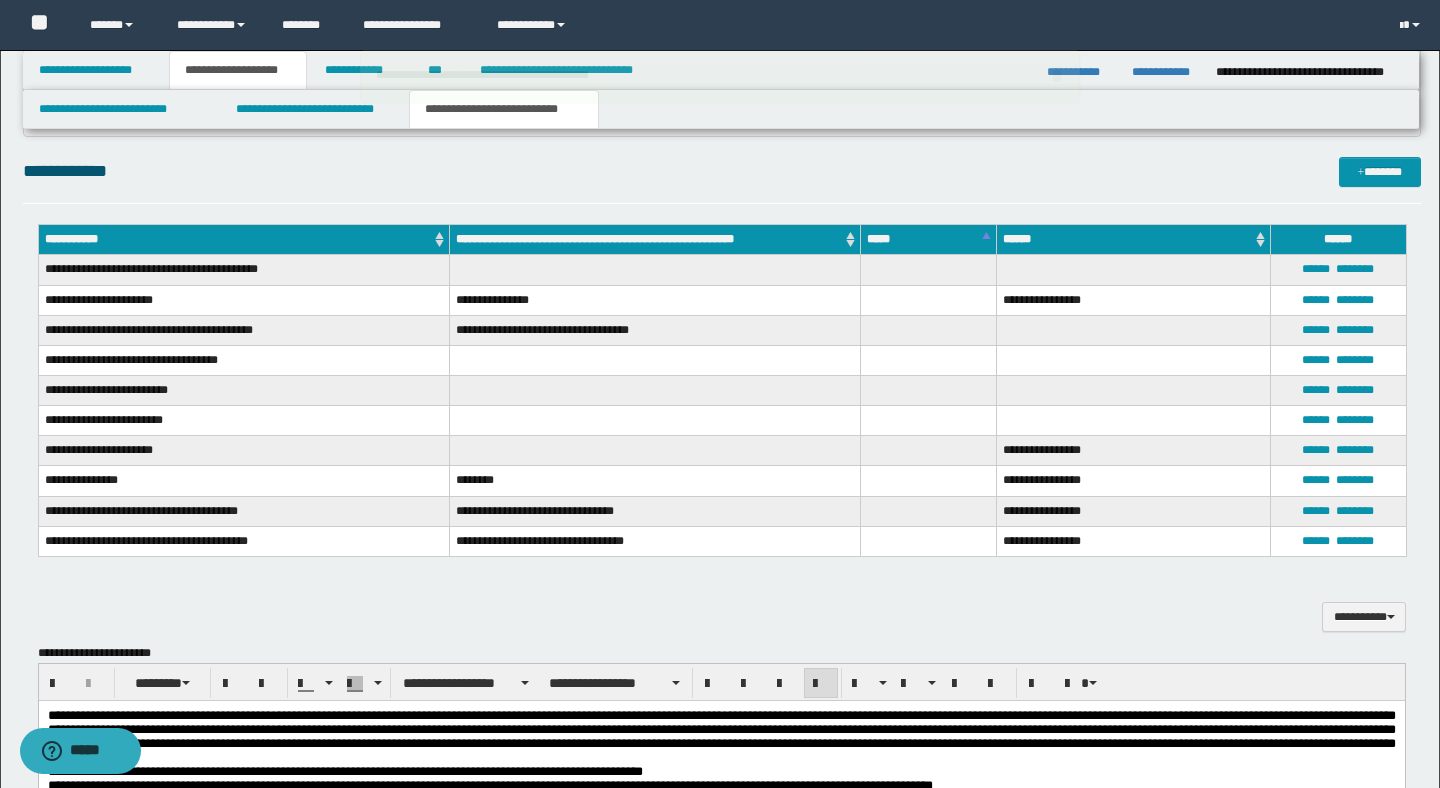 type 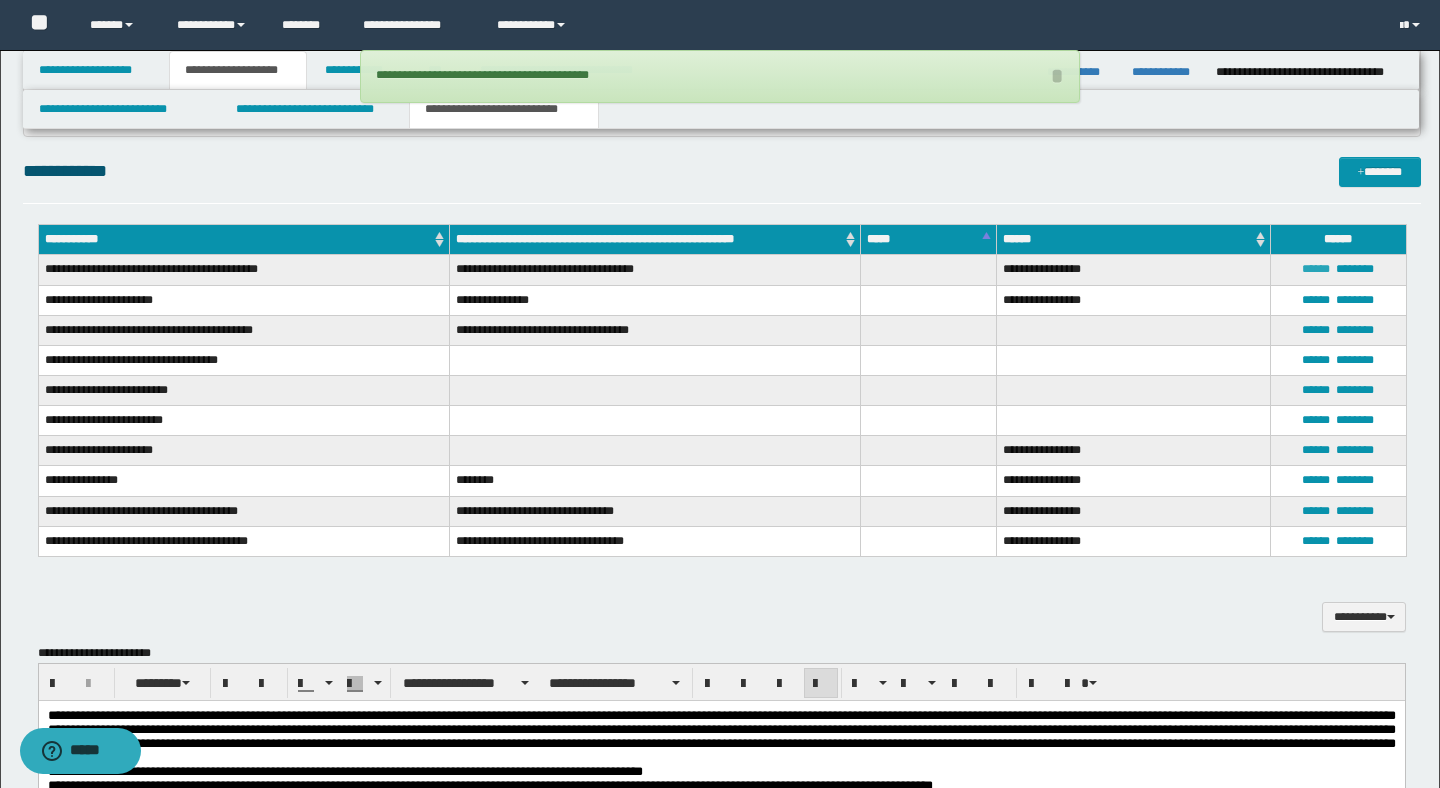 click on "******" at bounding box center [1316, 269] 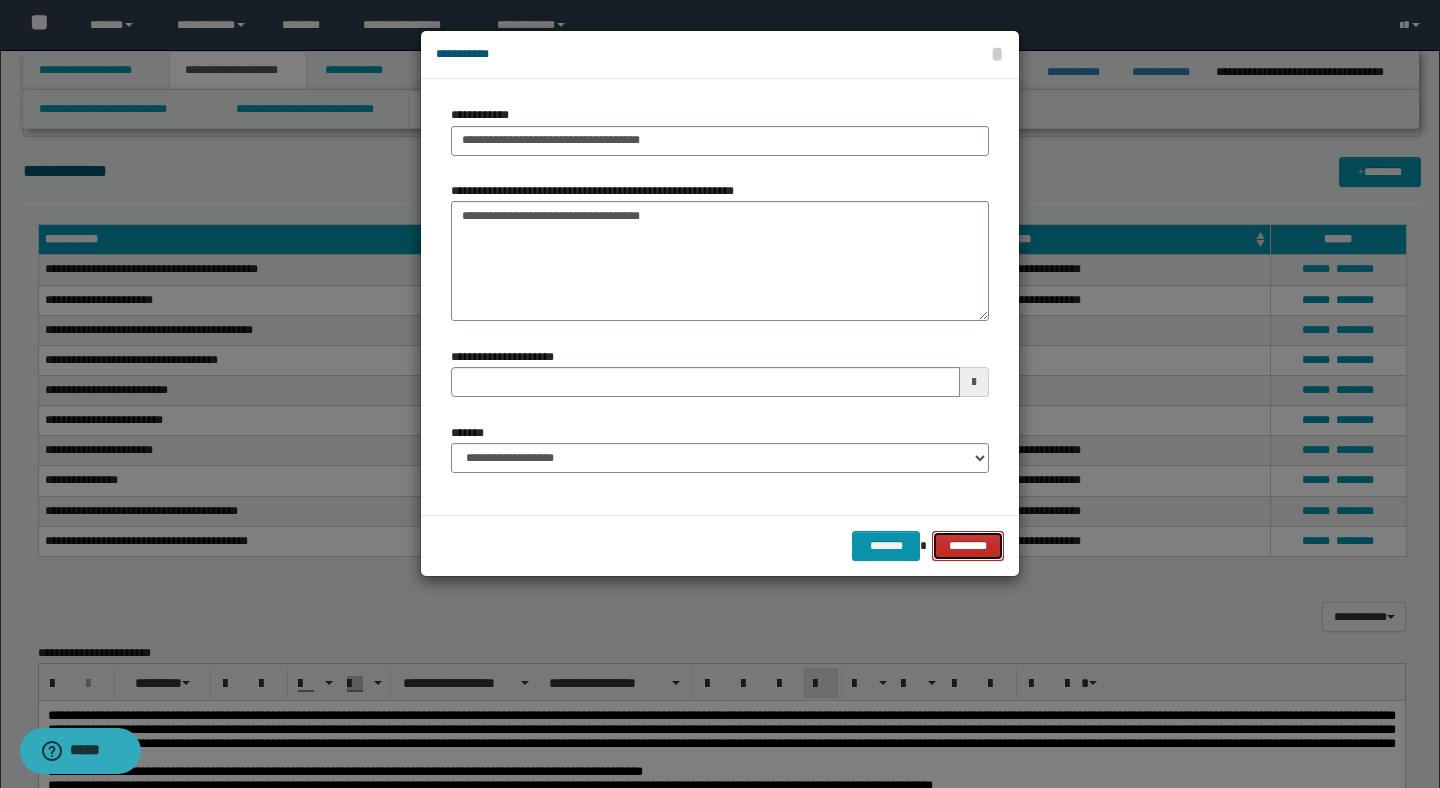 click on "********" at bounding box center (968, 546) 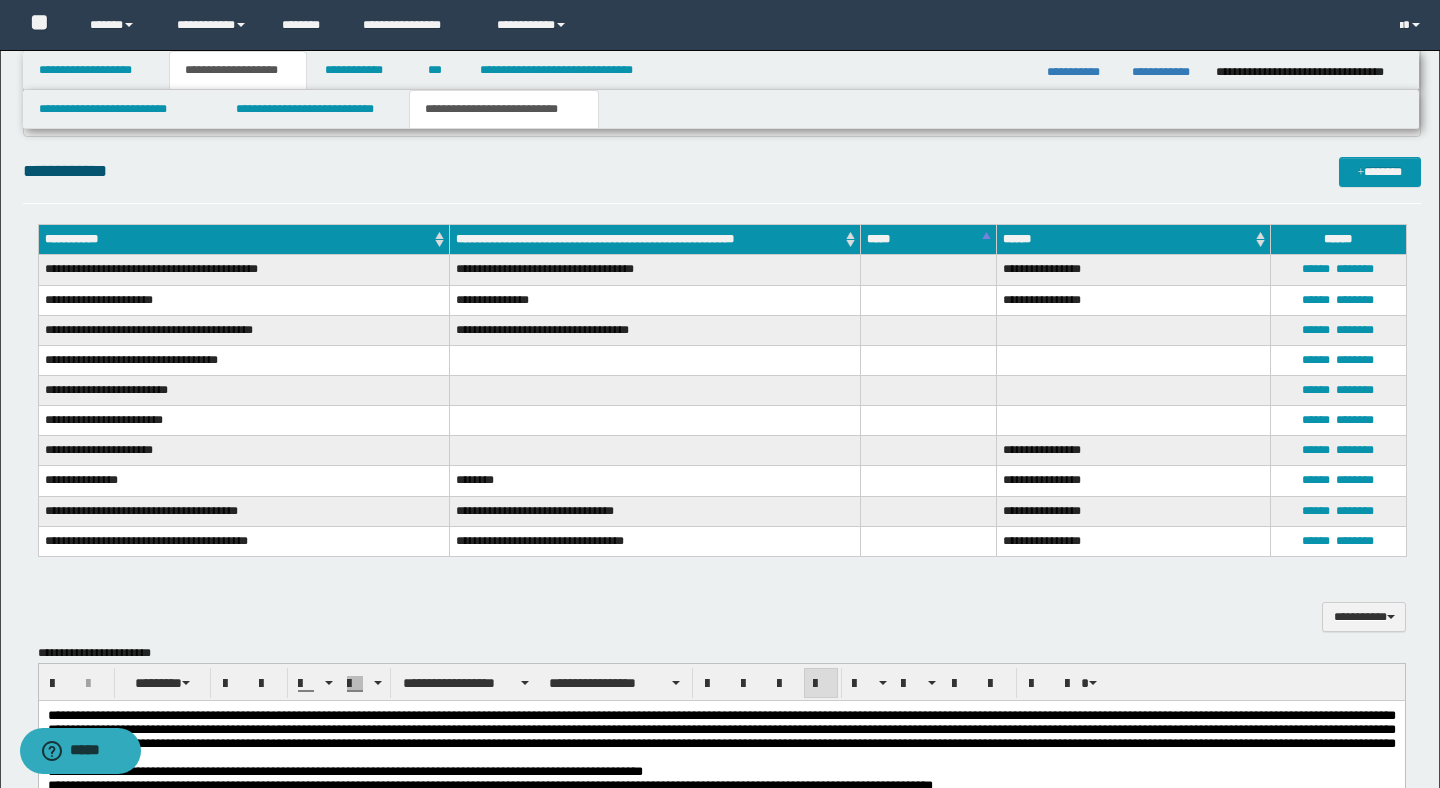 type 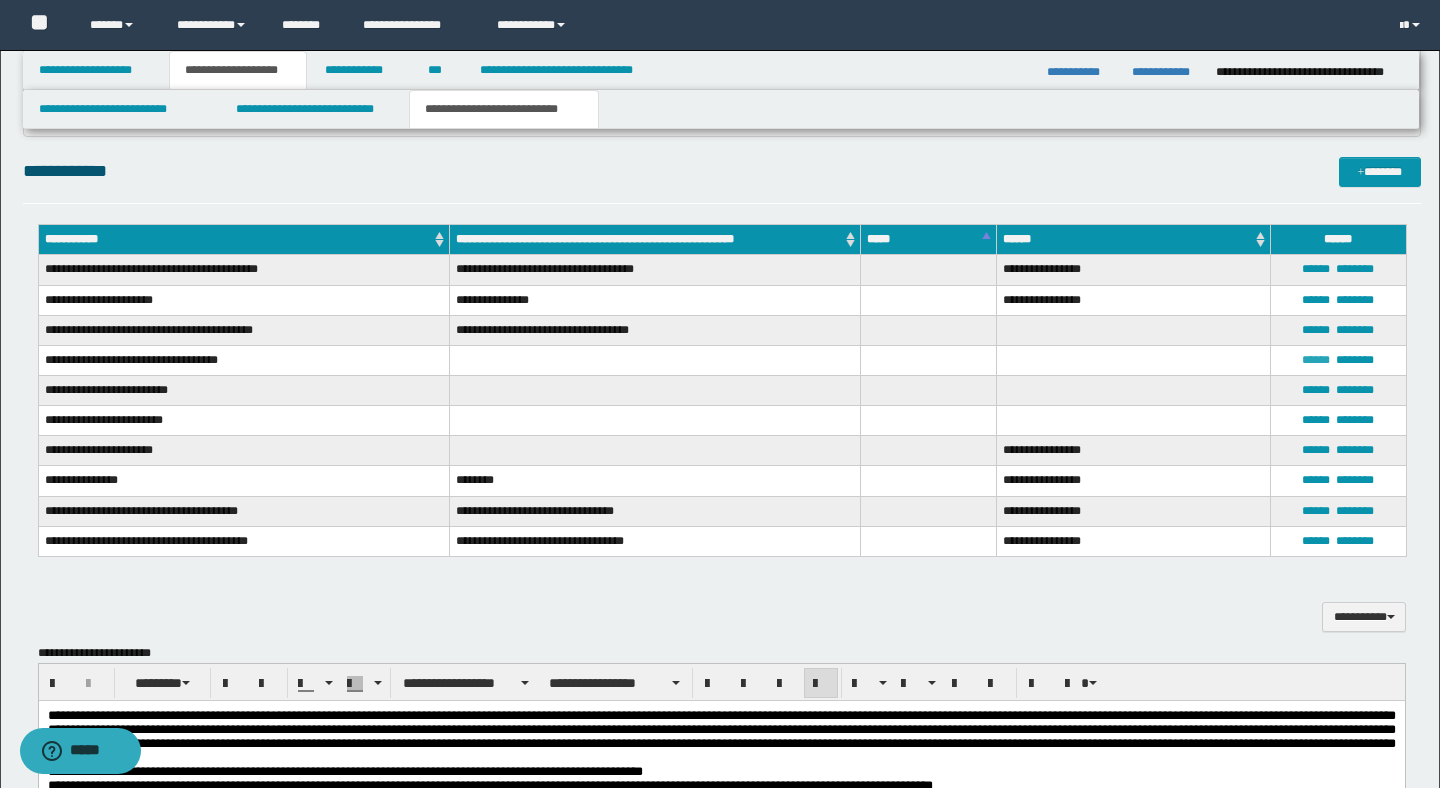 click on "******" at bounding box center (1316, 360) 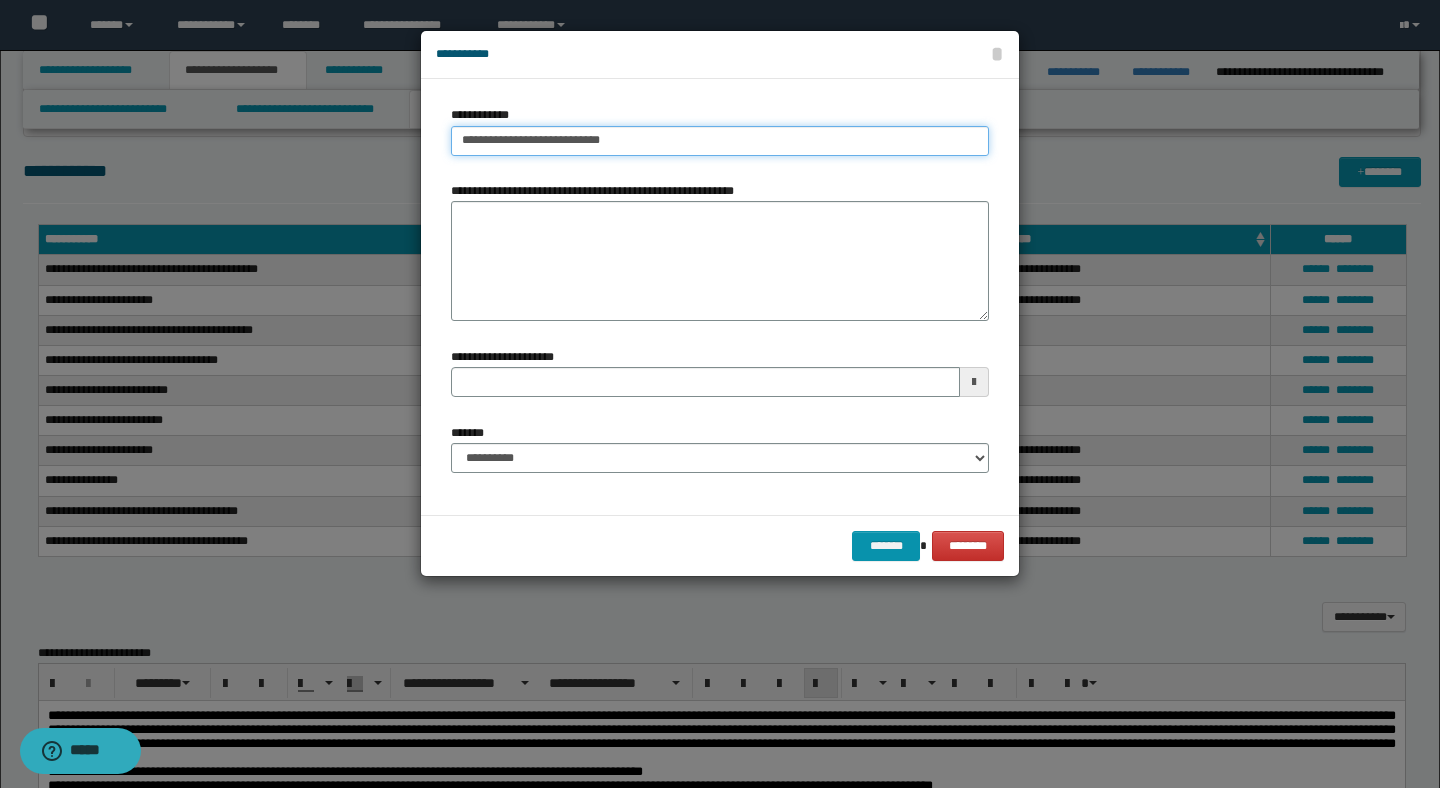 type on "**********" 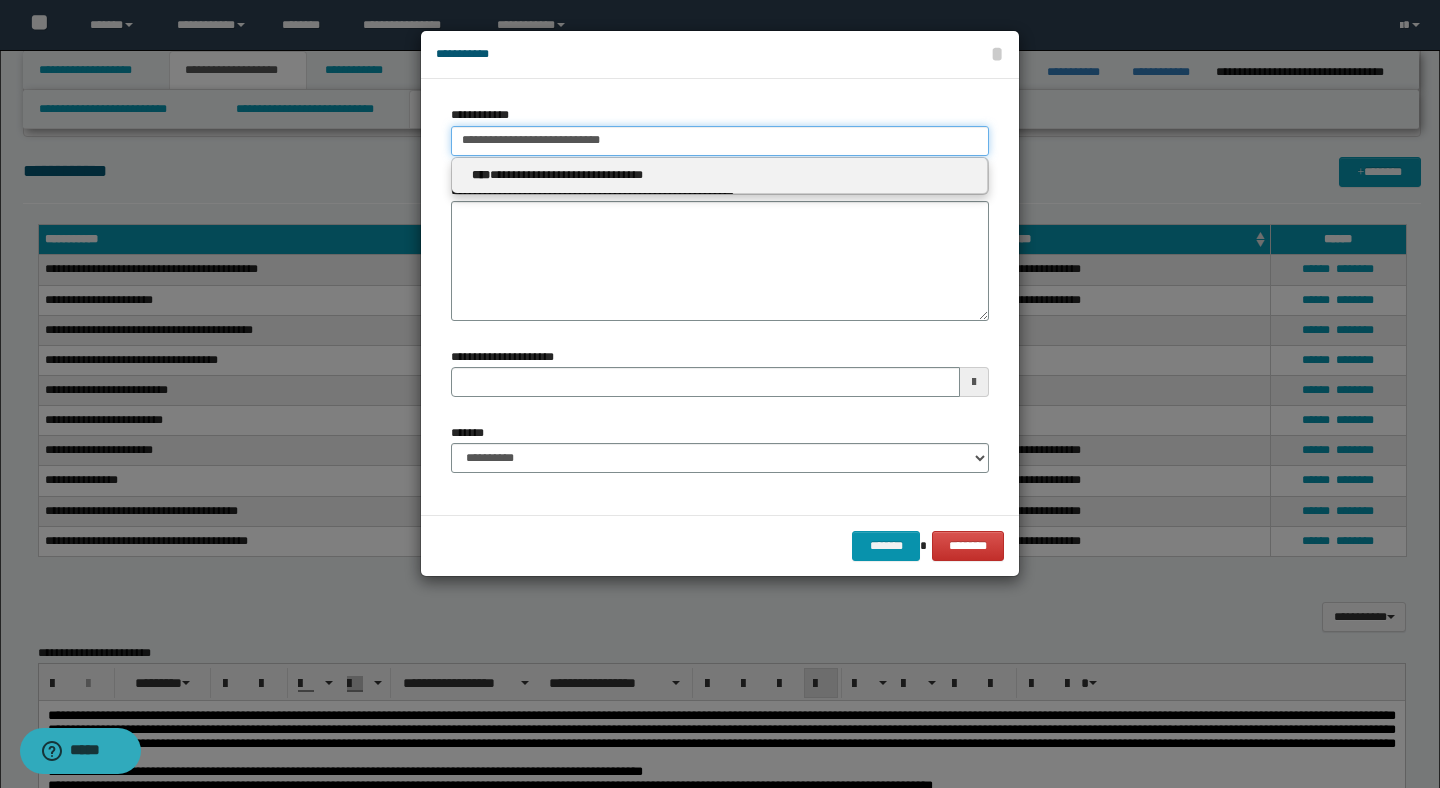 drag, startPoint x: 648, startPoint y: 146, endPoint x: 453, endPoint y: 140, distance: 195.09229 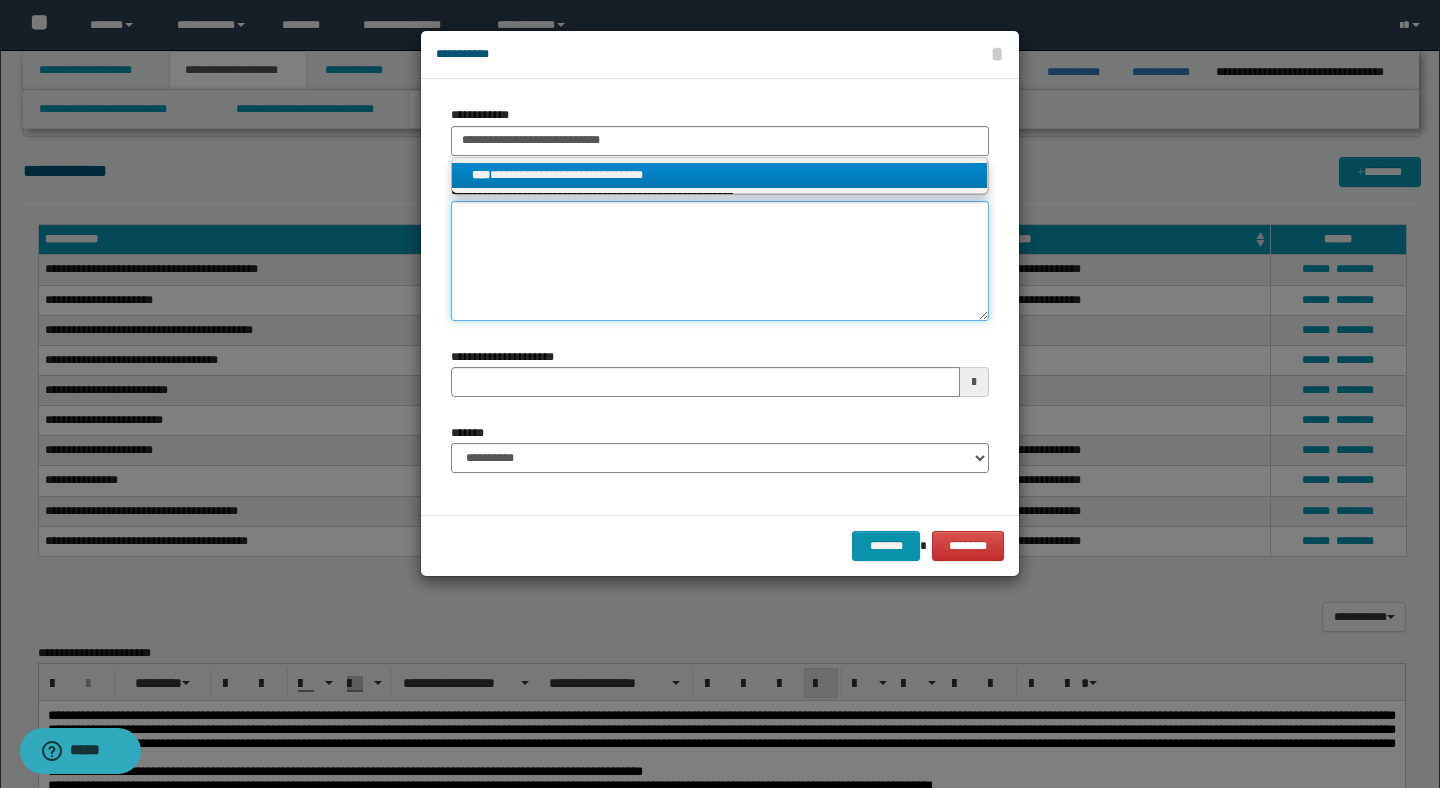 type 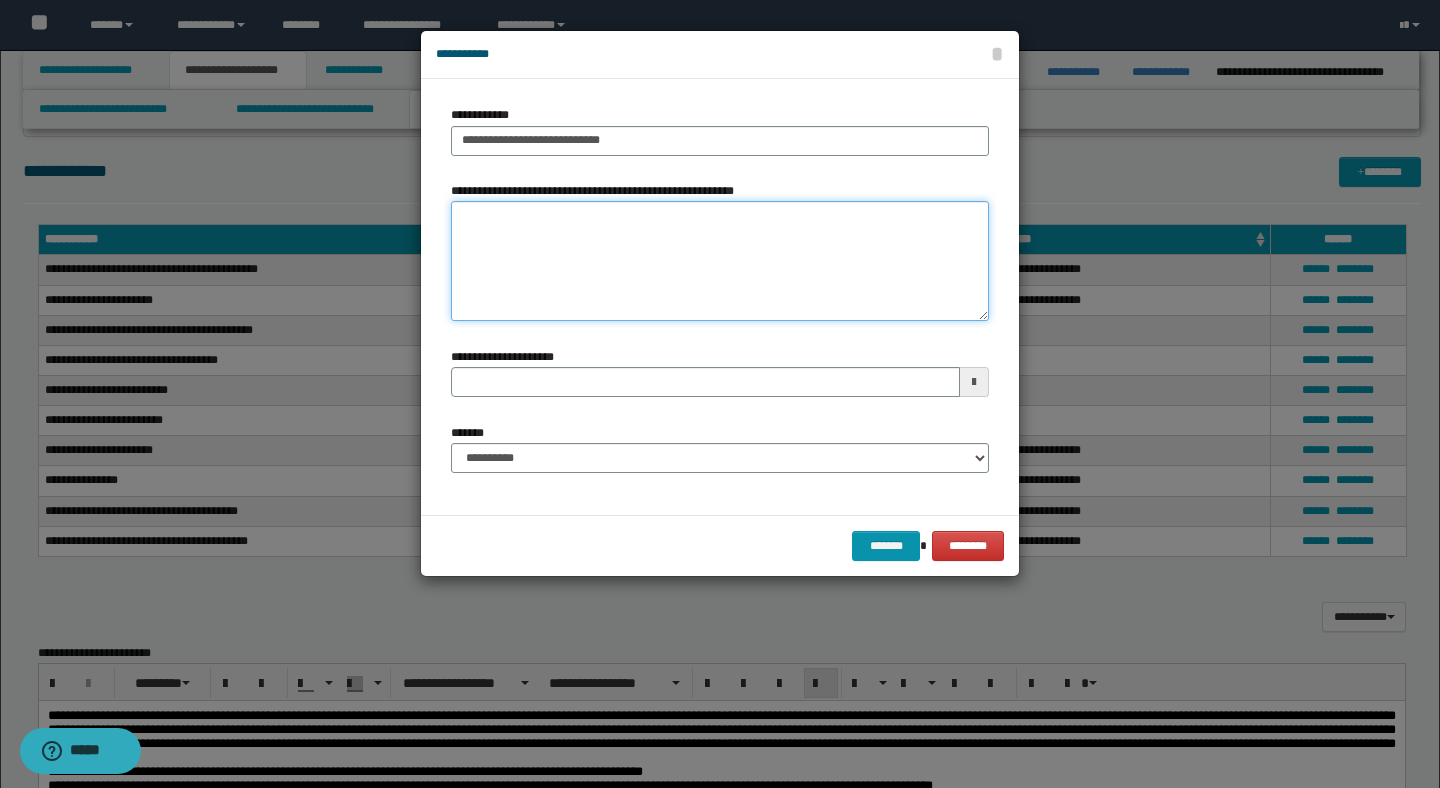 click on "**********" at bounding box center (720, 261) 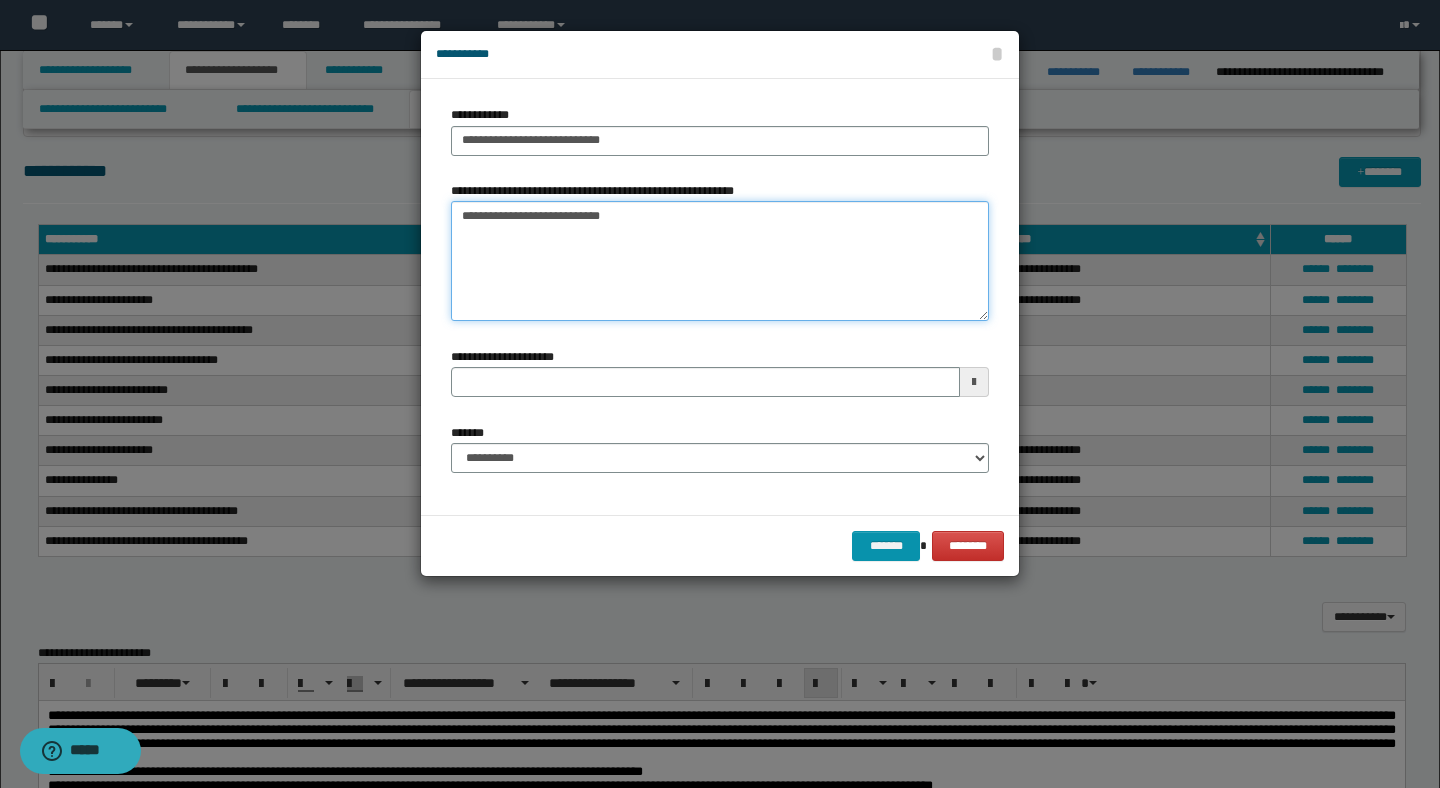 type 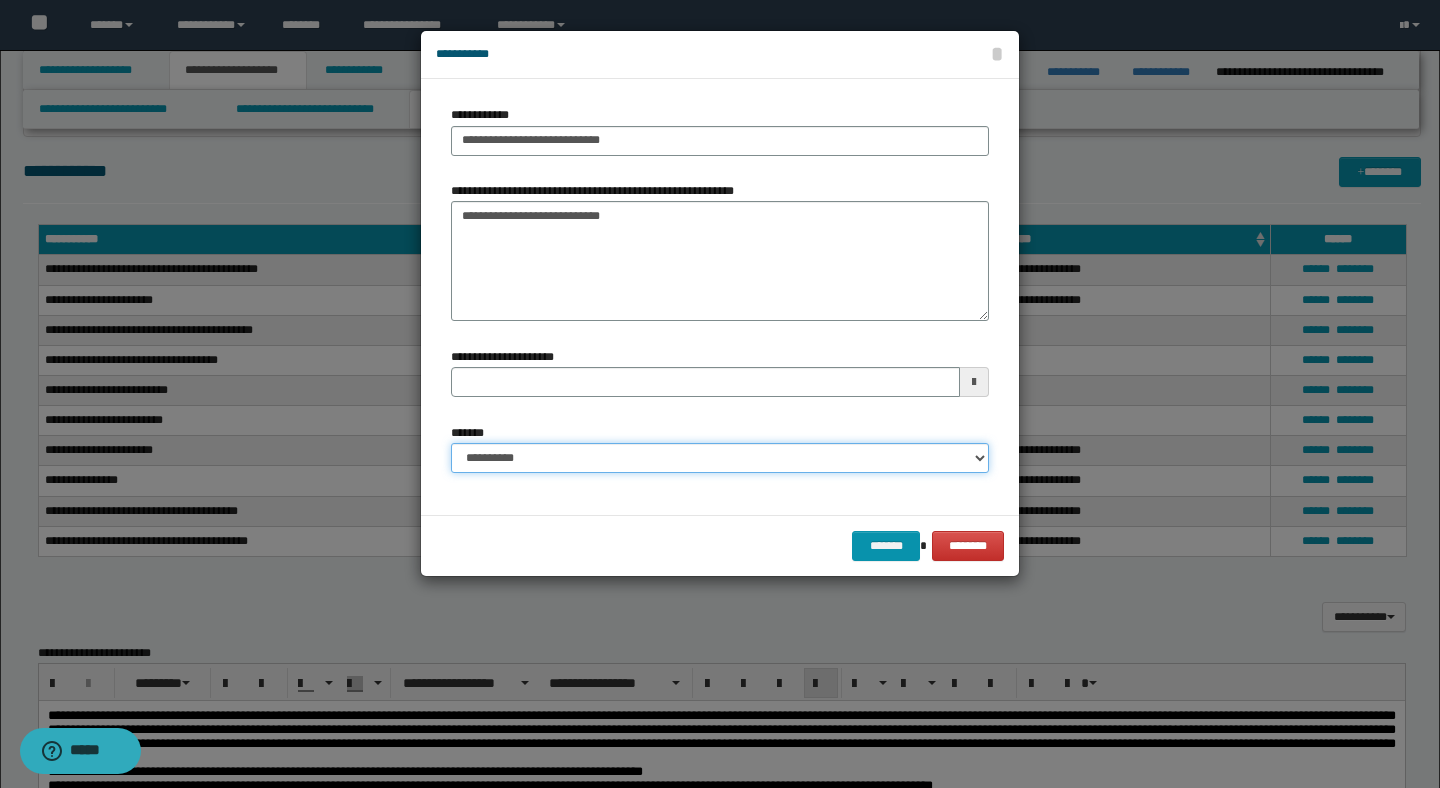 click on "**********" at bounding box center (720, 458) 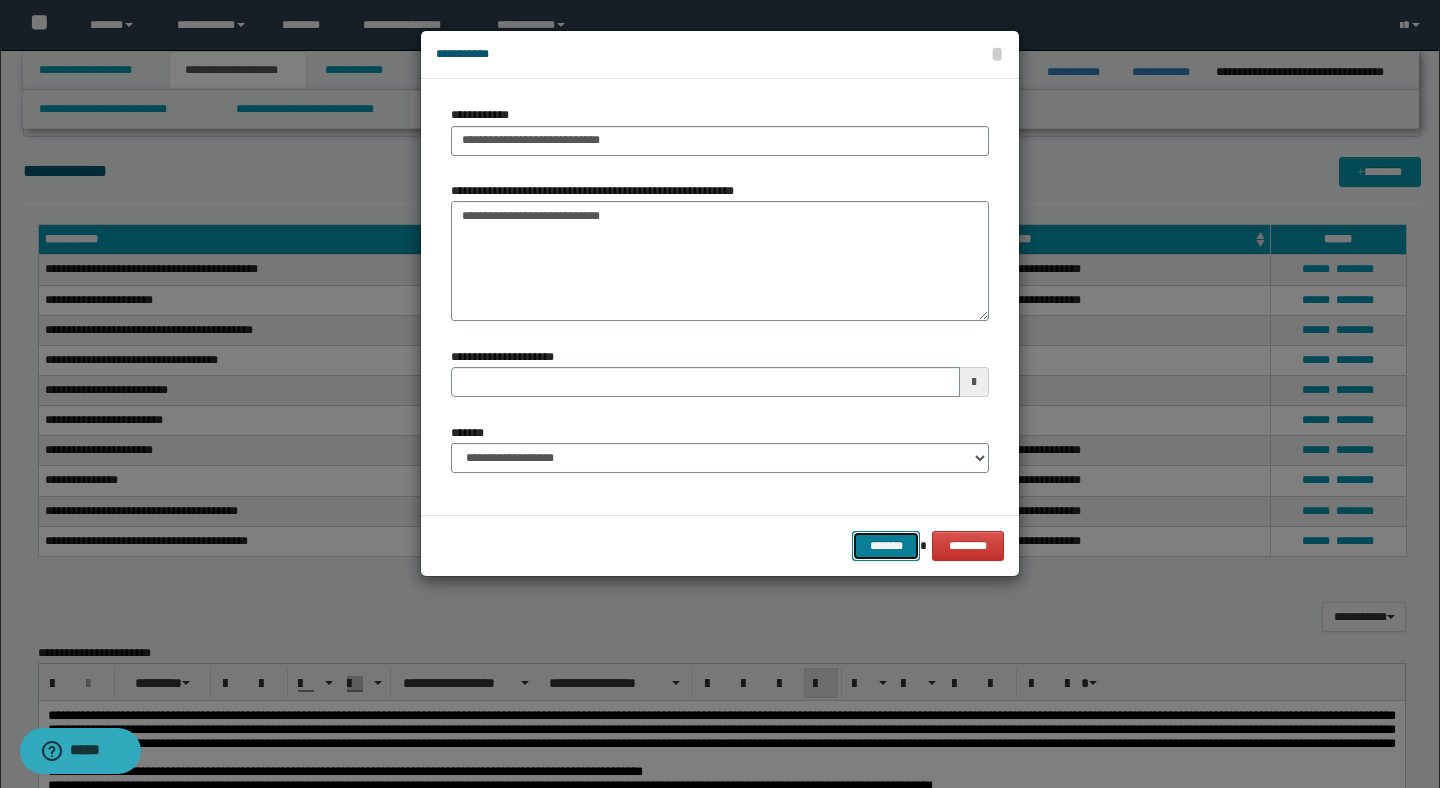 click on "*******" at bounding box center (886, 546) 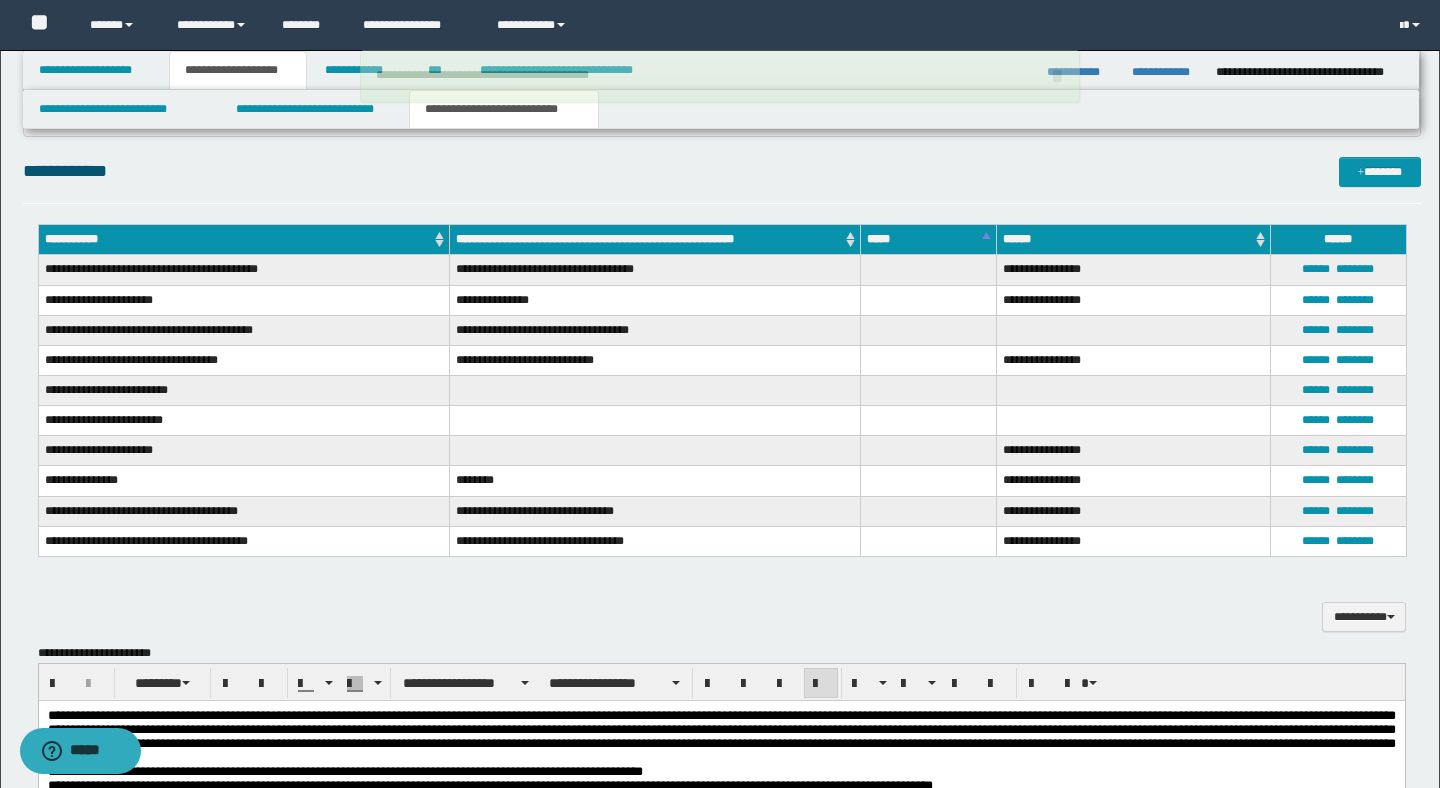 type 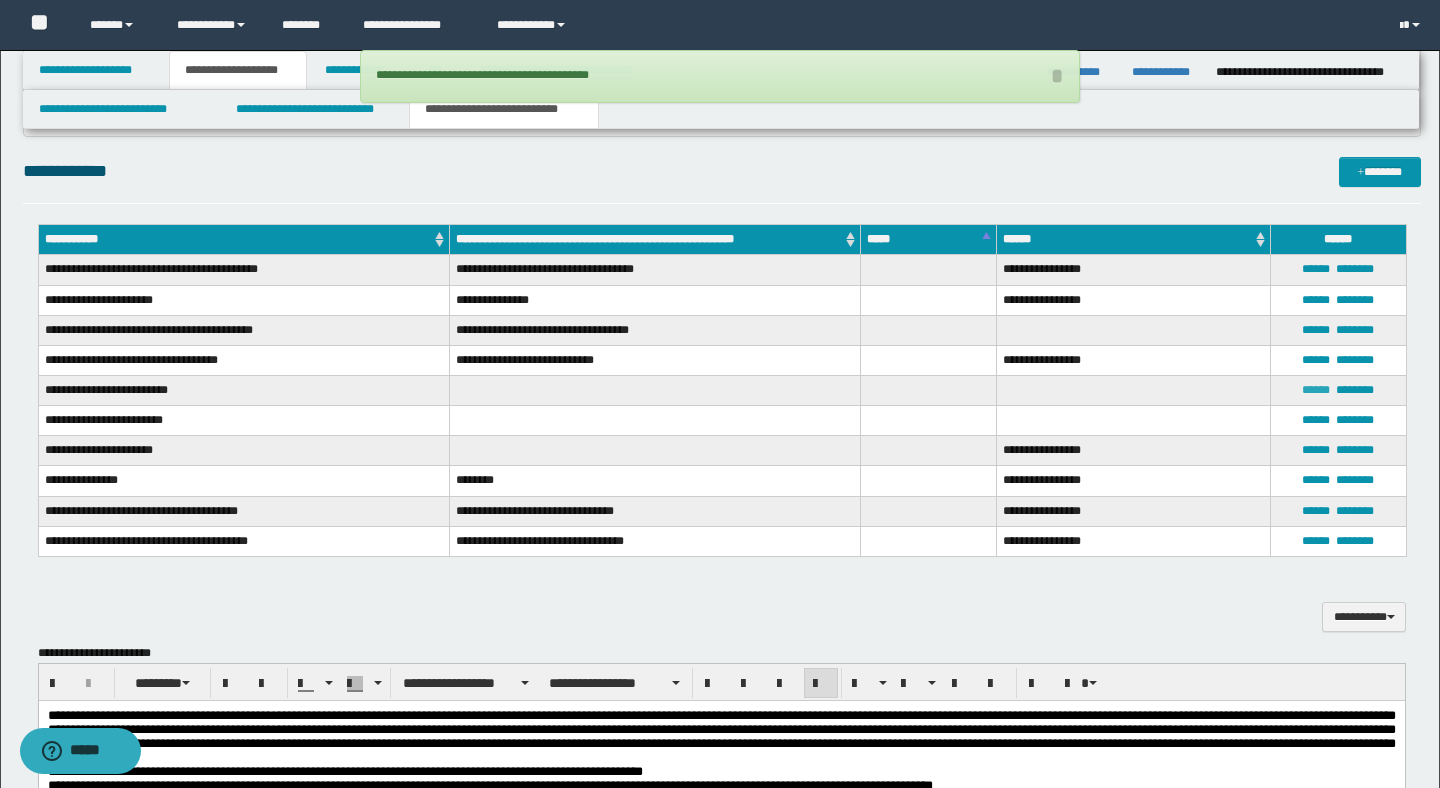 click on "******" at bounding box center (1316, 390) 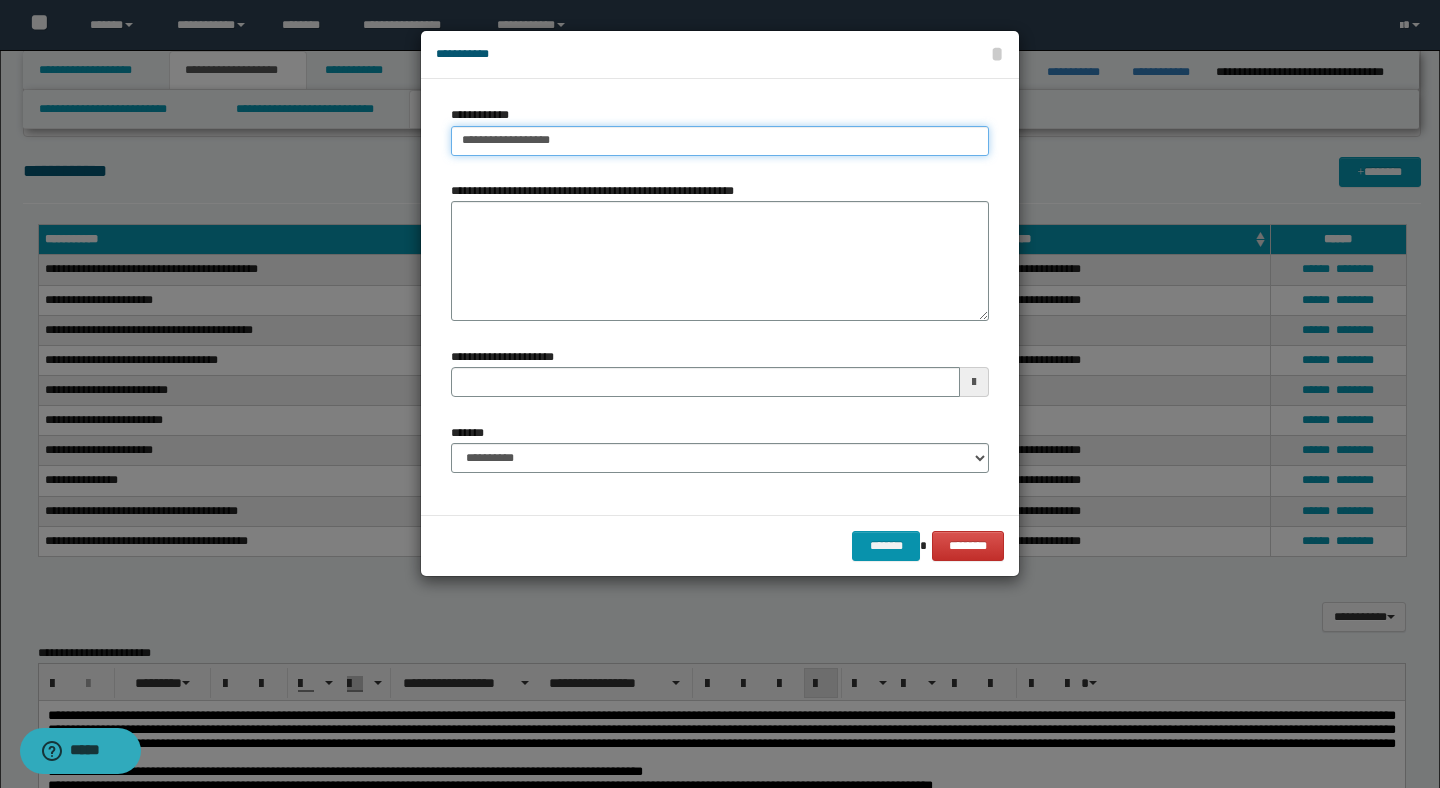 type on "**********" 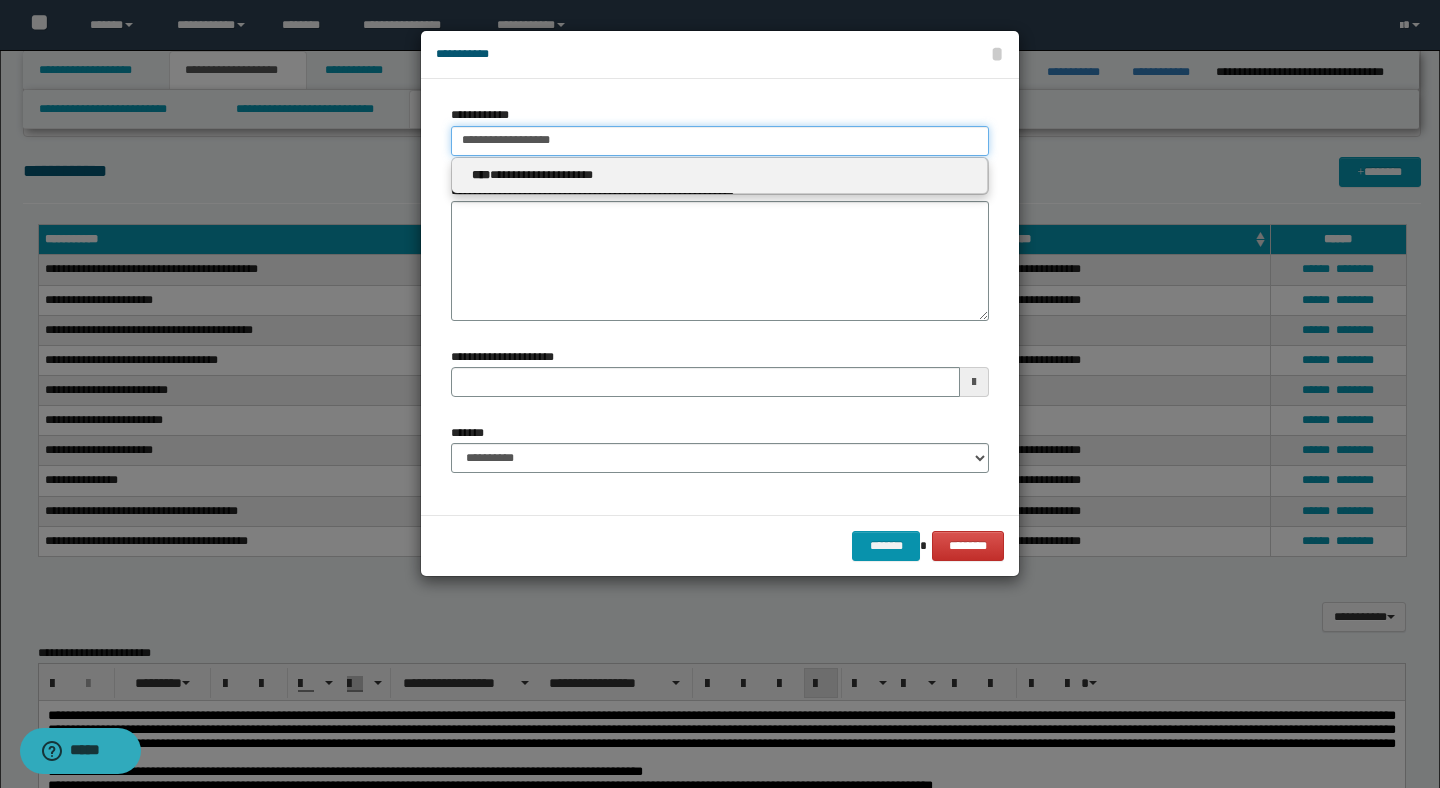 drag, startPoint x: 574, startPoint y: 148, endPoint x: 444, endPoint y: 136, distance: 130.55267 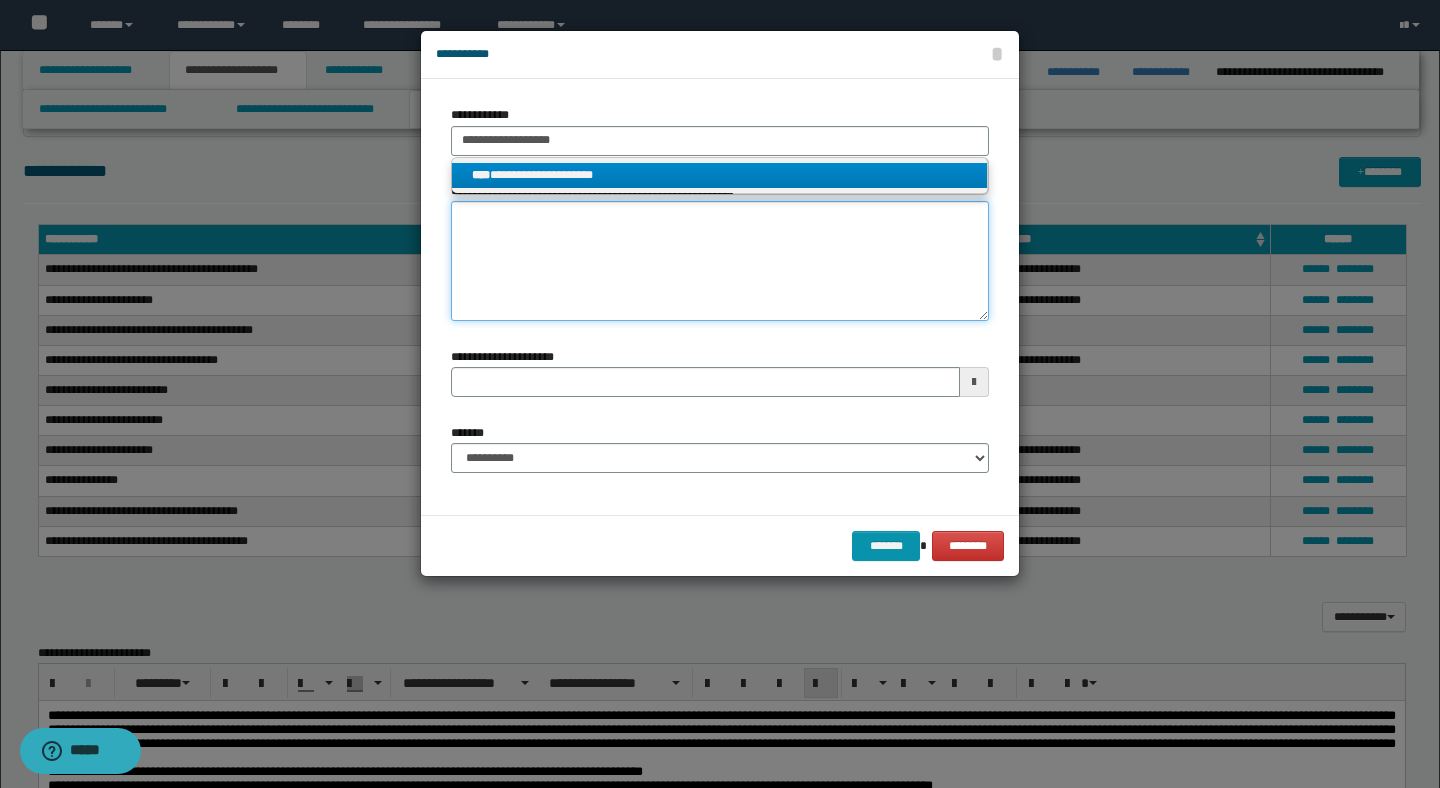 type 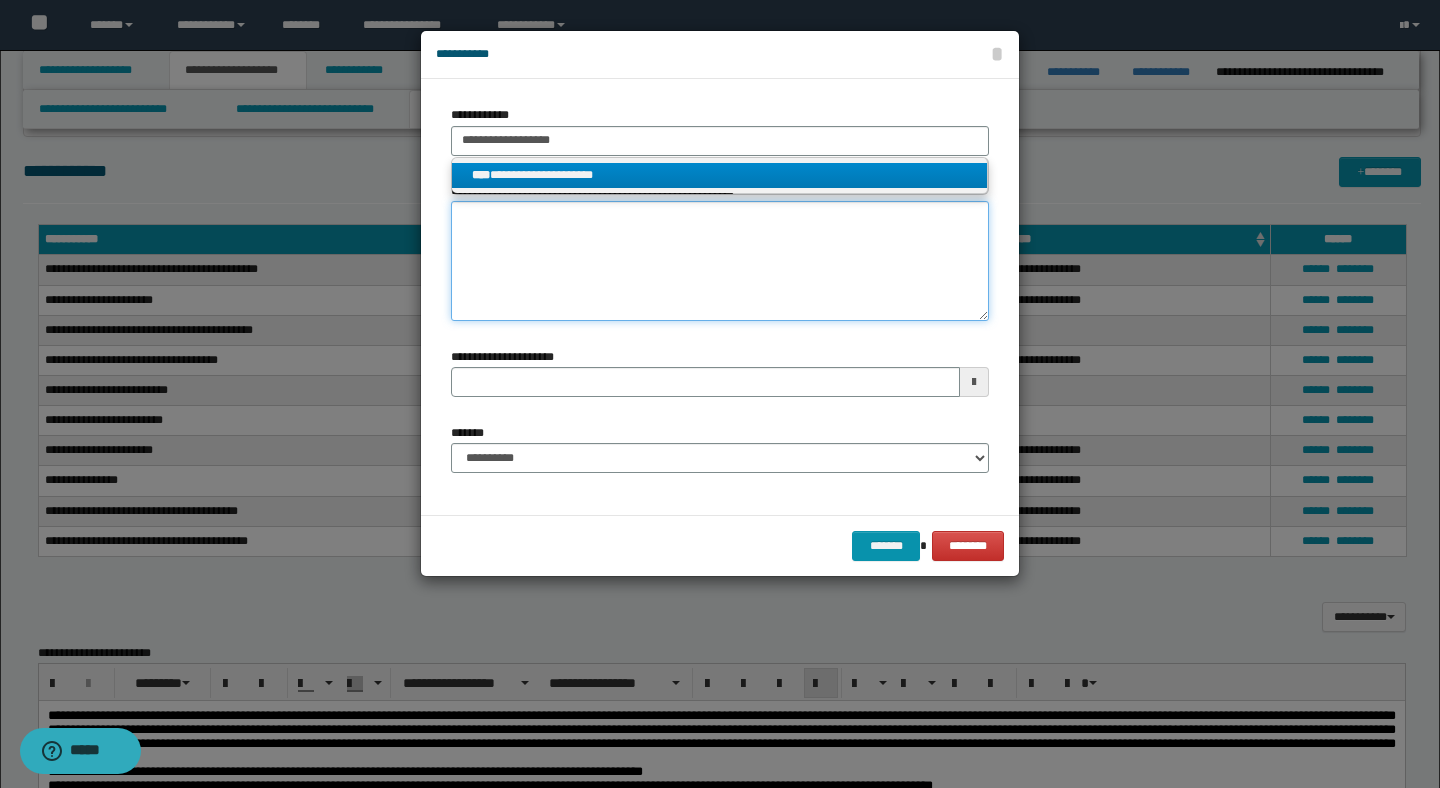 click on "**********" at bounding box center (720, 261) 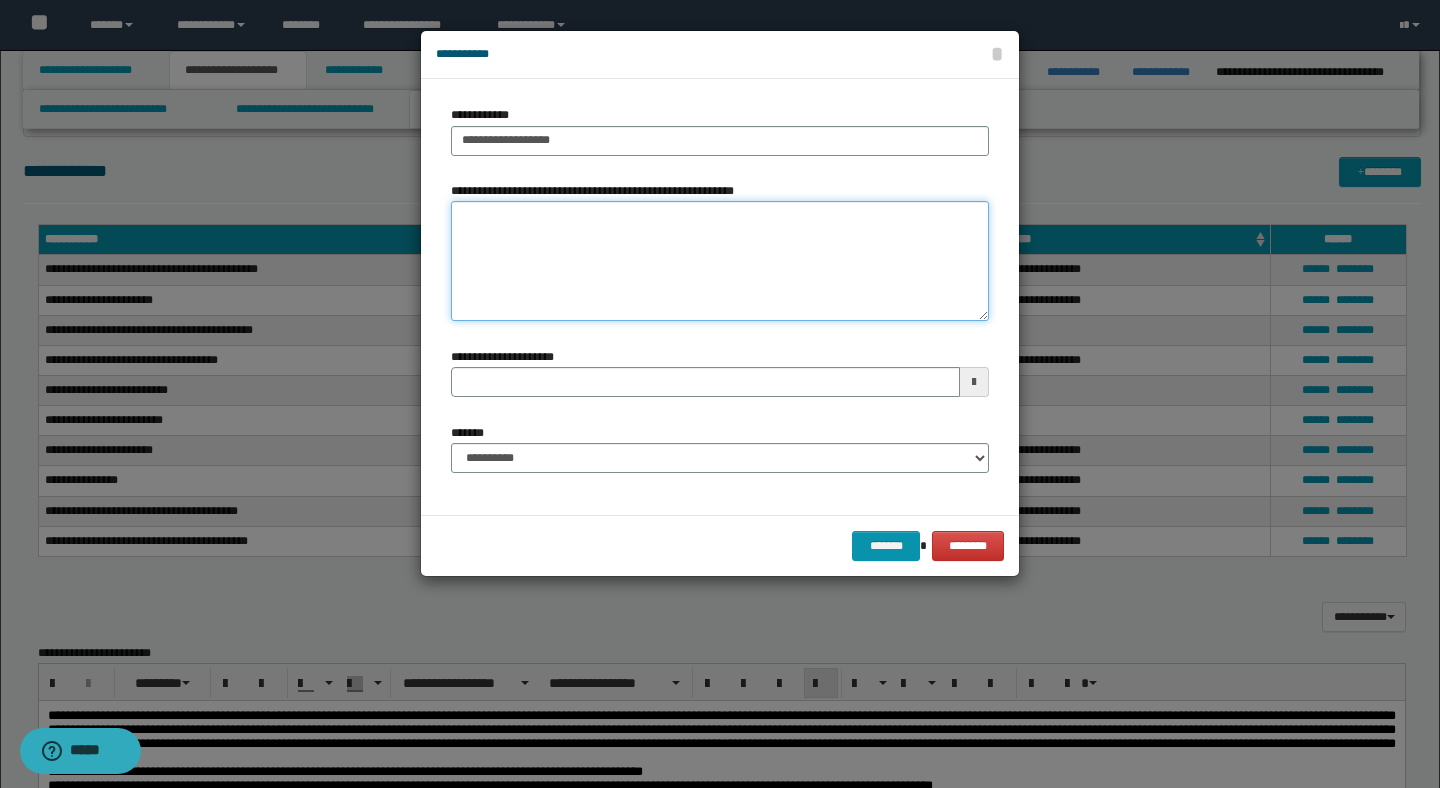 paste on "**********" 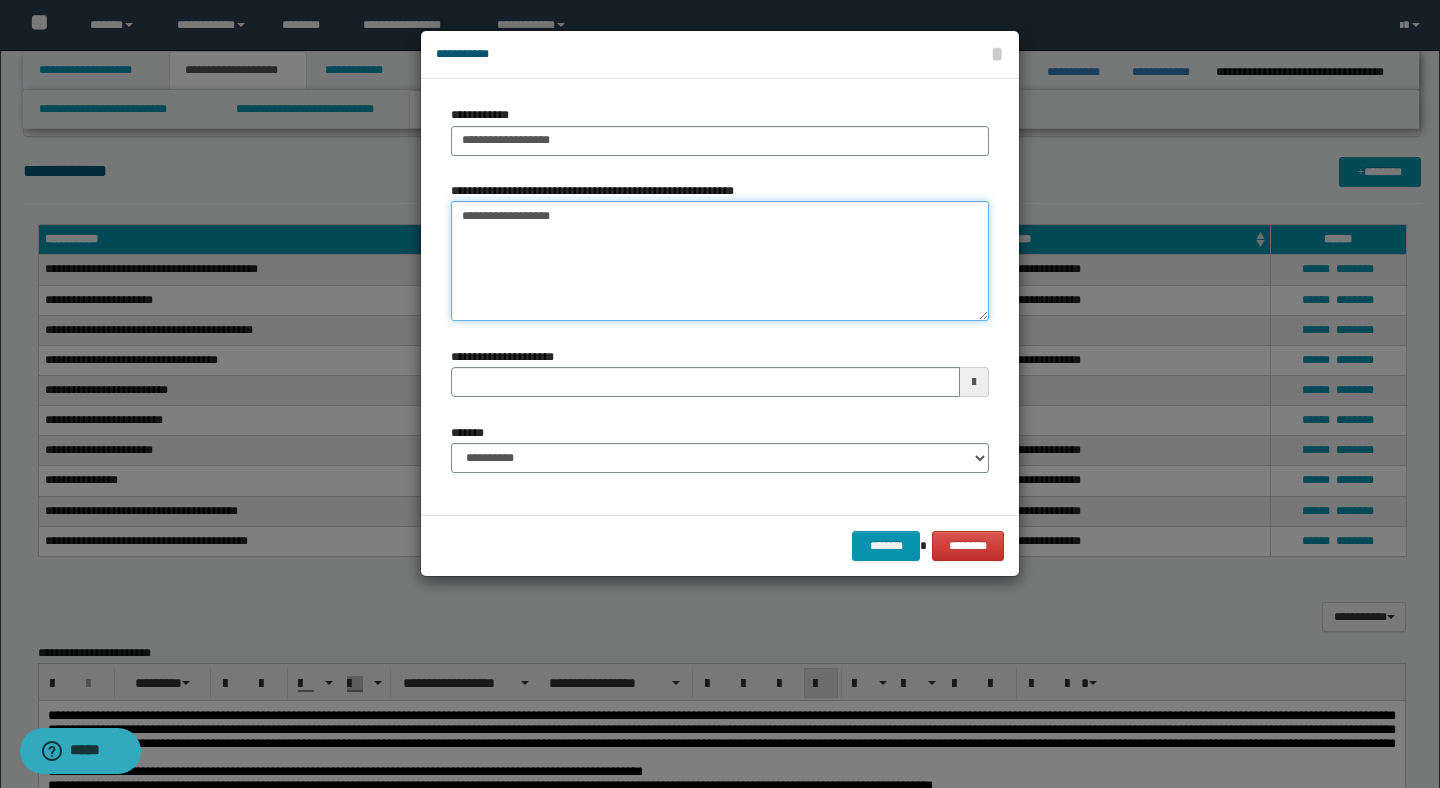type 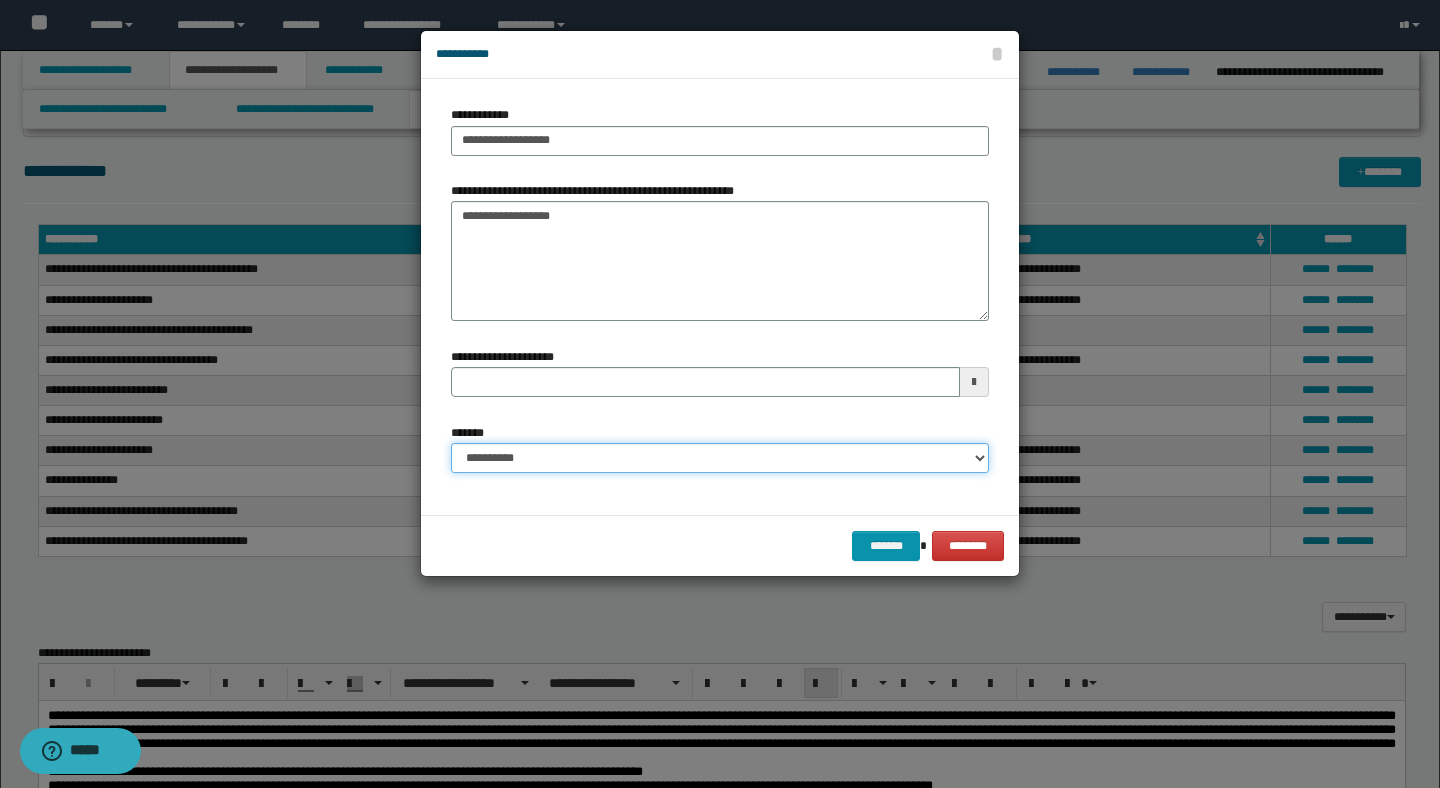click on "**********" at bounding box center (720, 458) 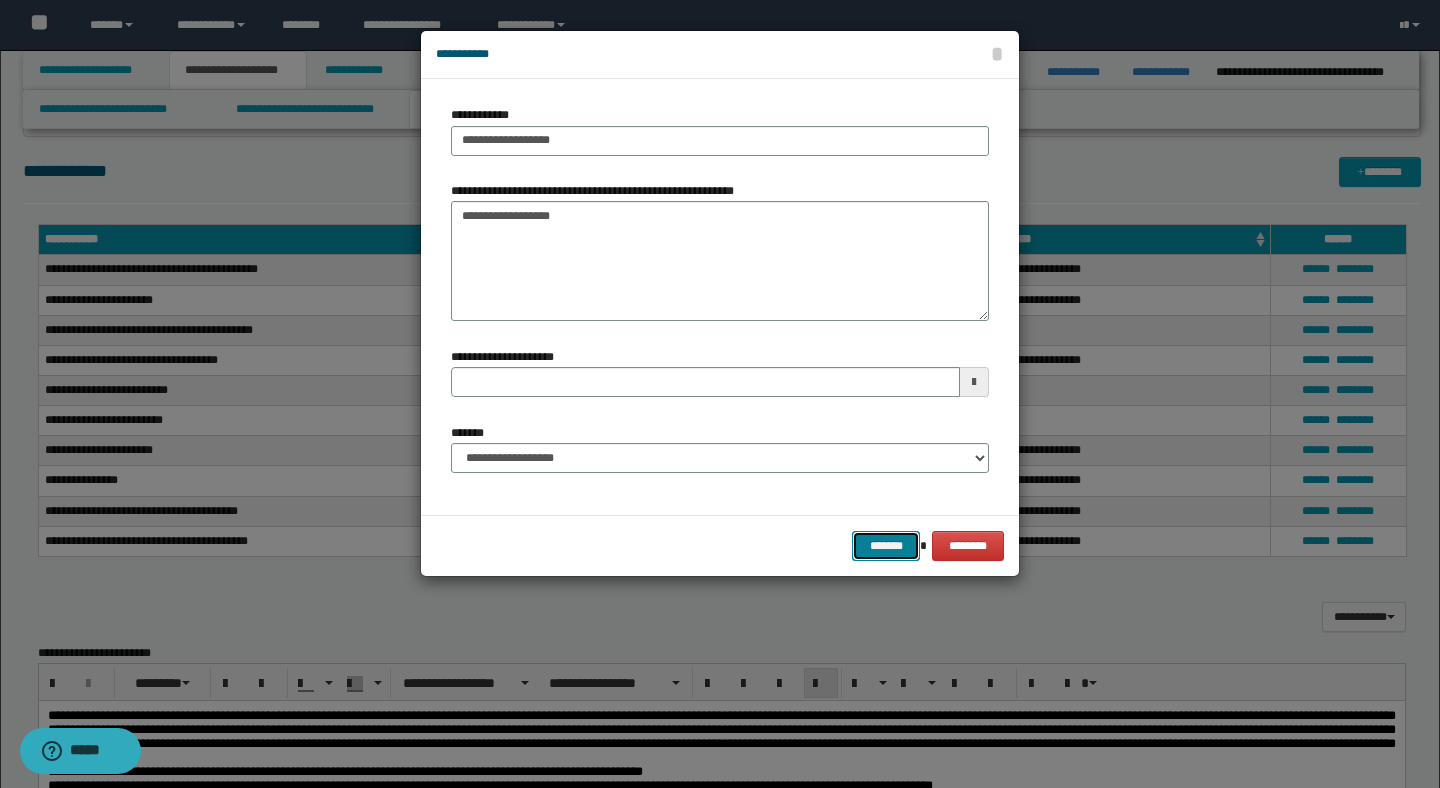 click on "*******" at bounding box center (886, 546) 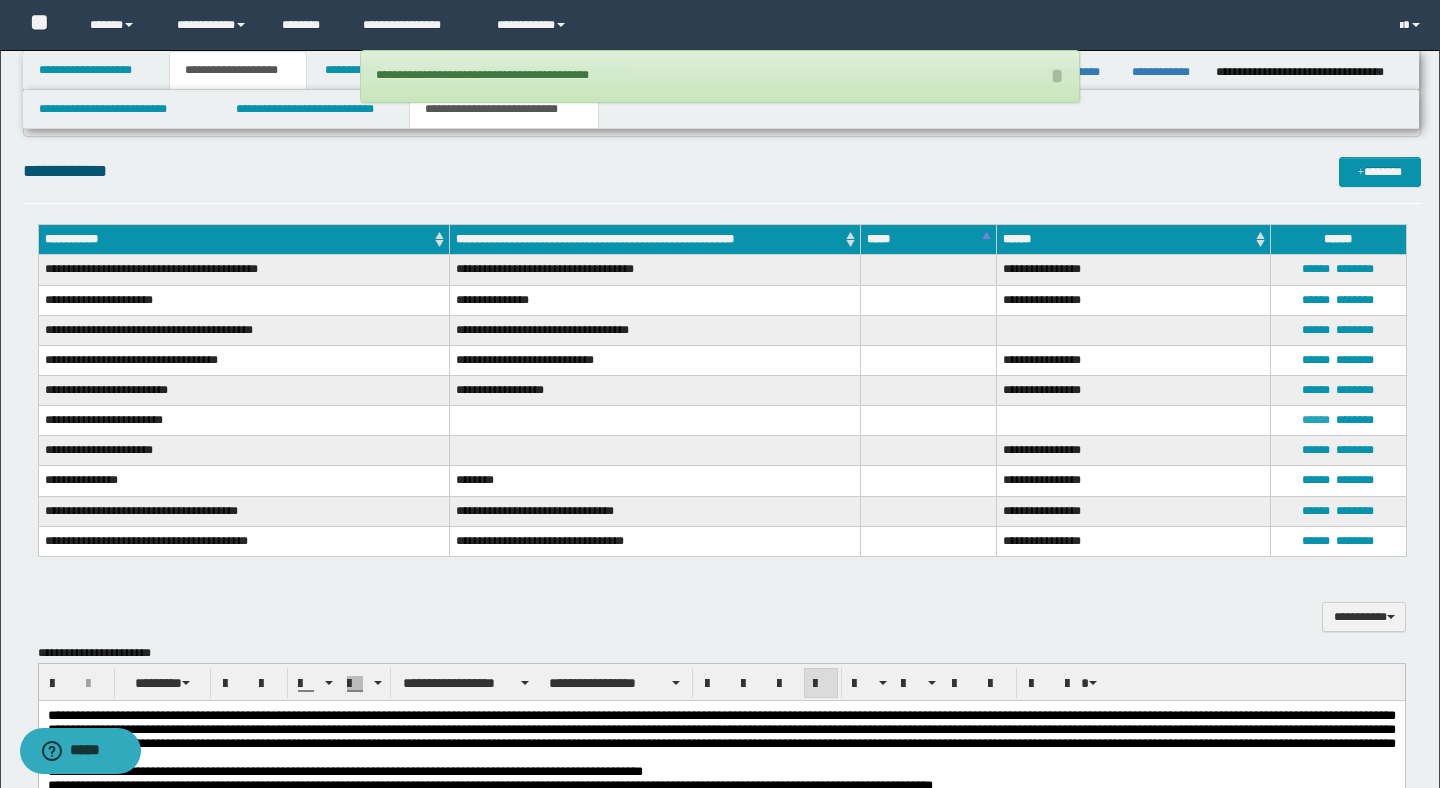 click on "******" at bounding box center [1316, 420] 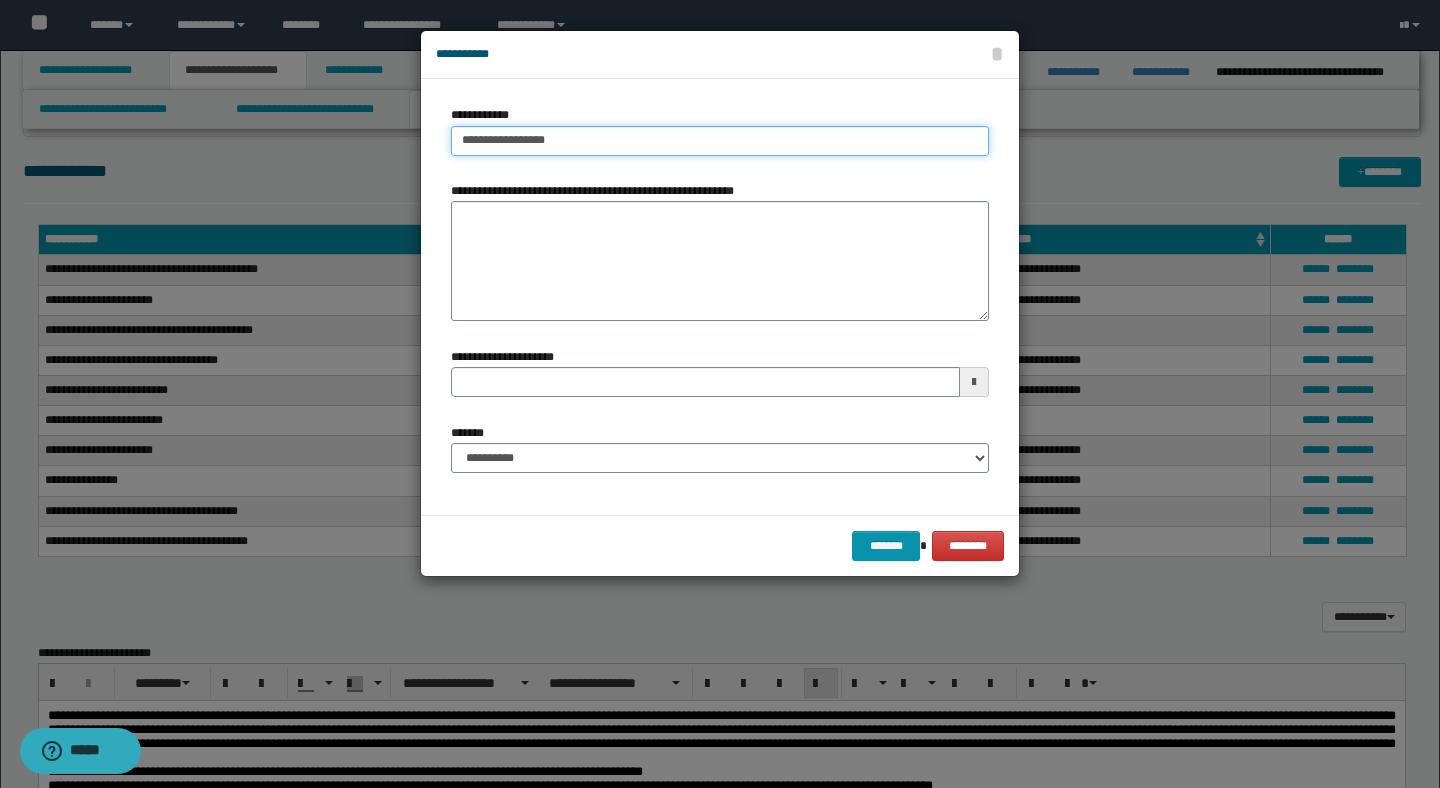 type on "**********" 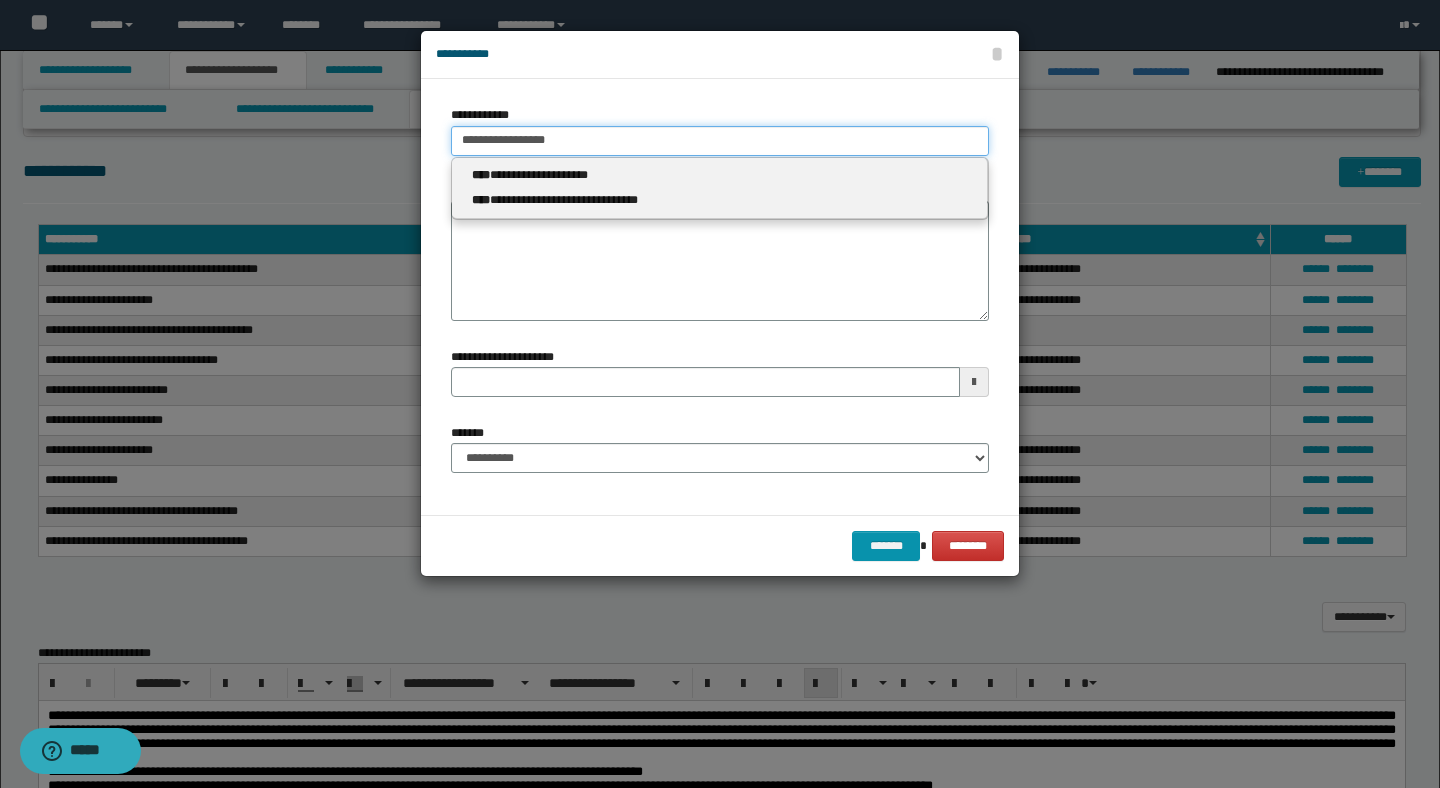 drag, startPoint x: 567, startPoint y: 144, endPoint x: 420, endPoint y: 123, distance: 148.49243 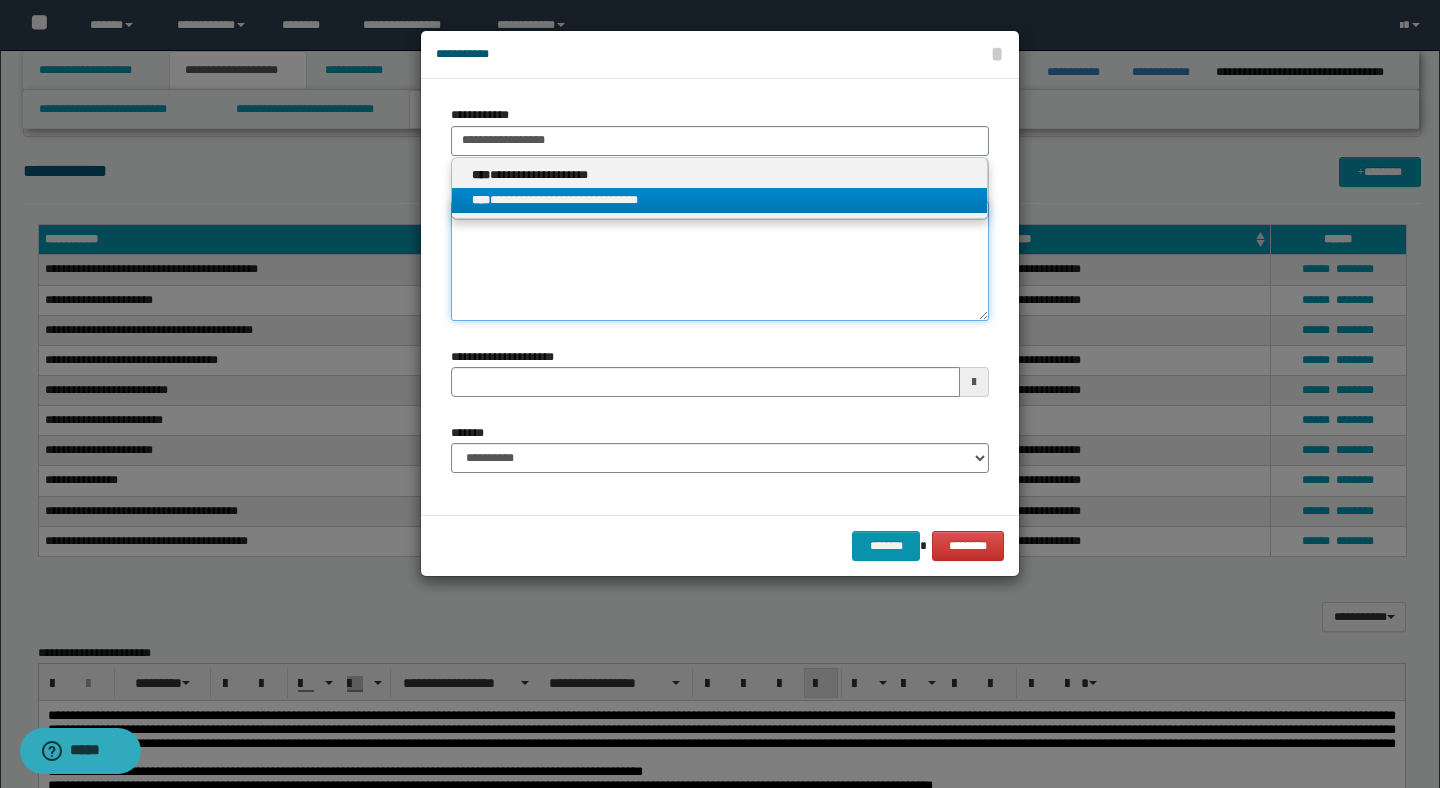 type 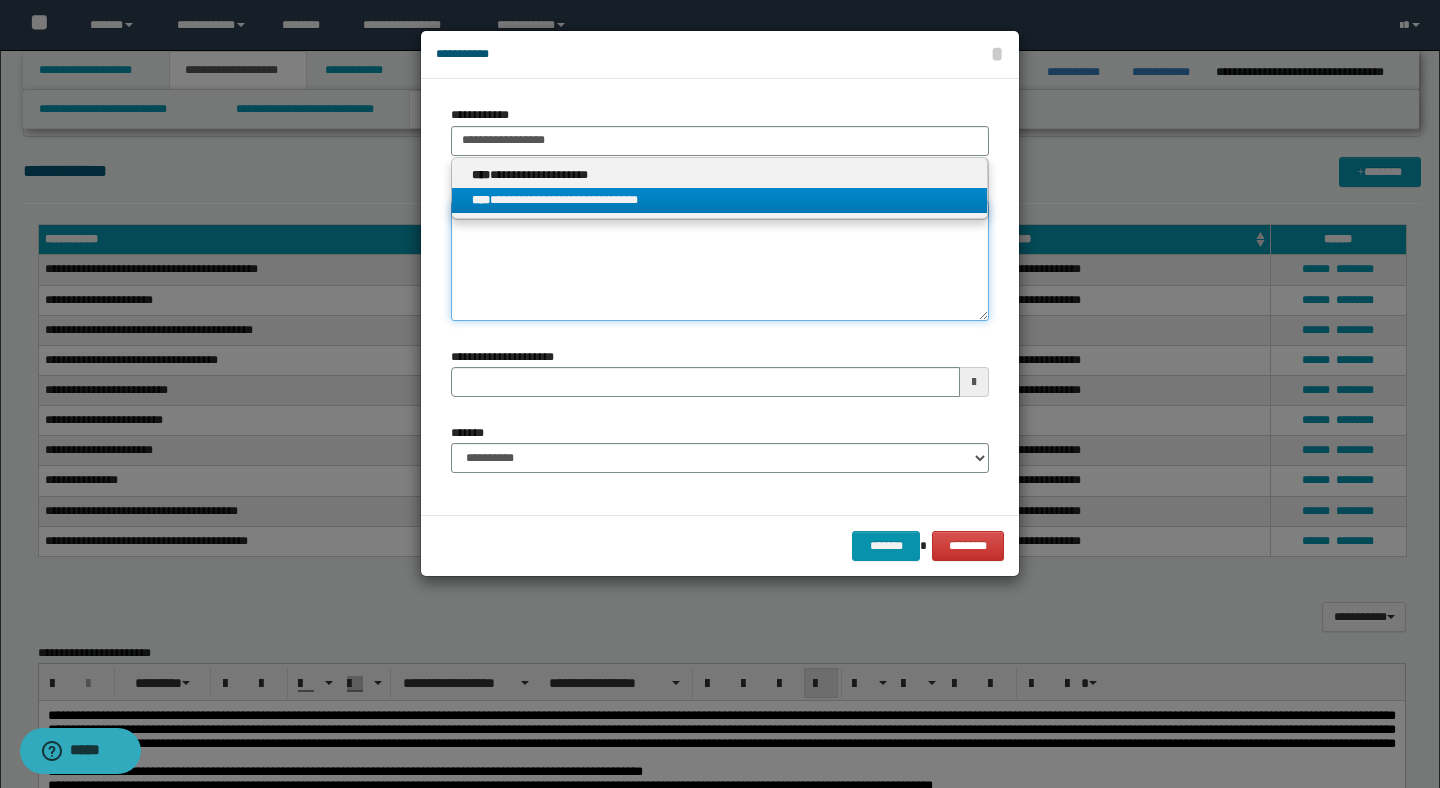 click on "**********" at bounding box center [720, 261] 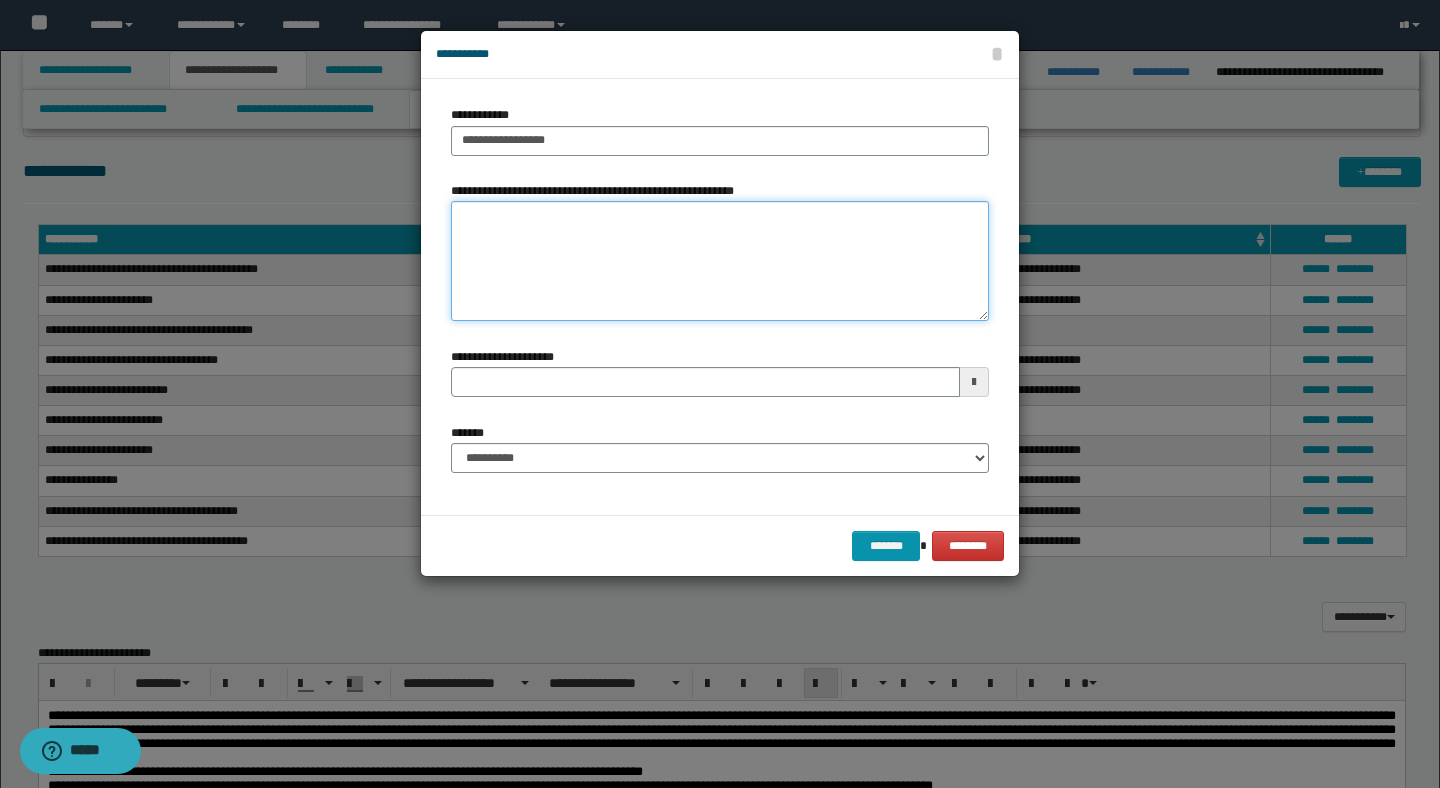paste on "**********" 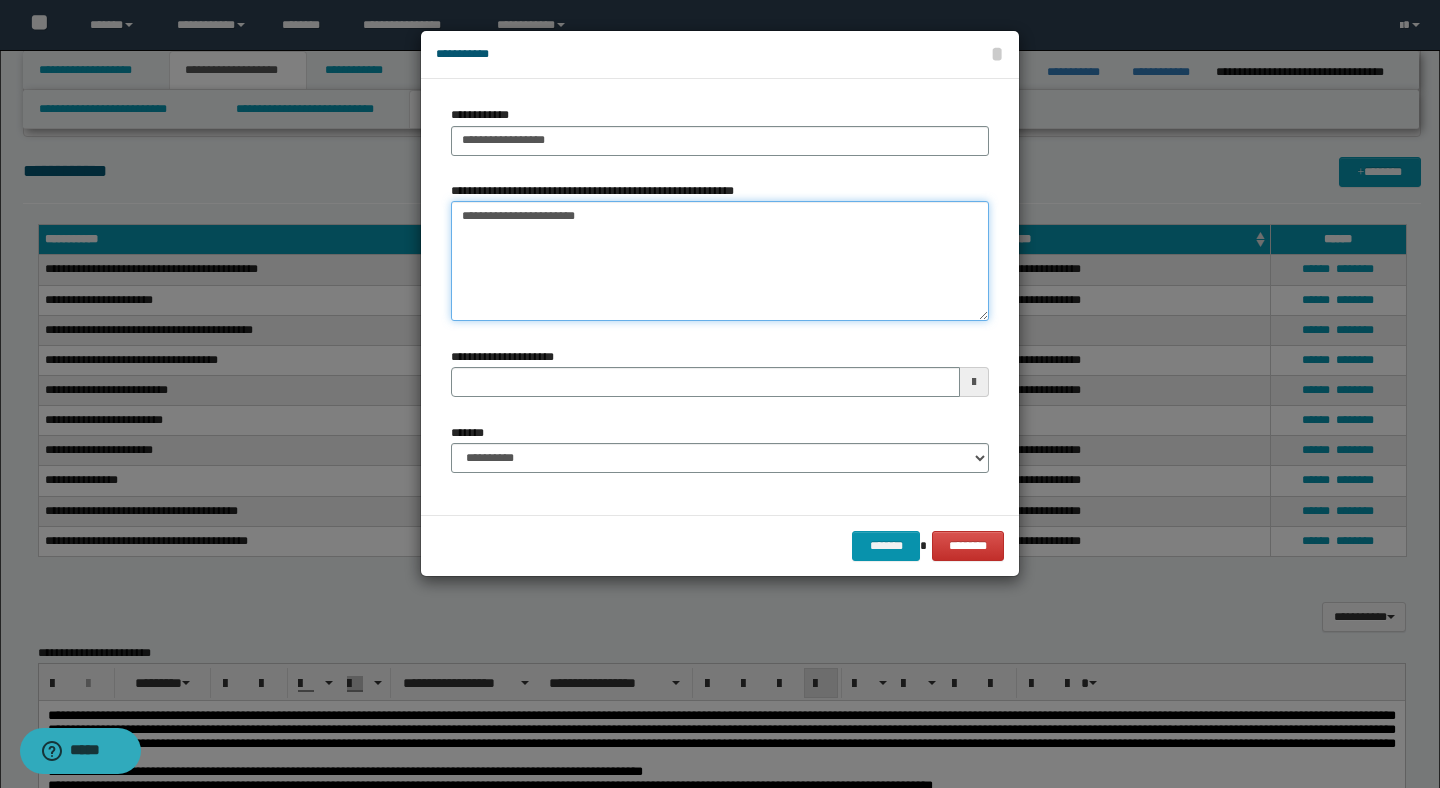 type on "**********" 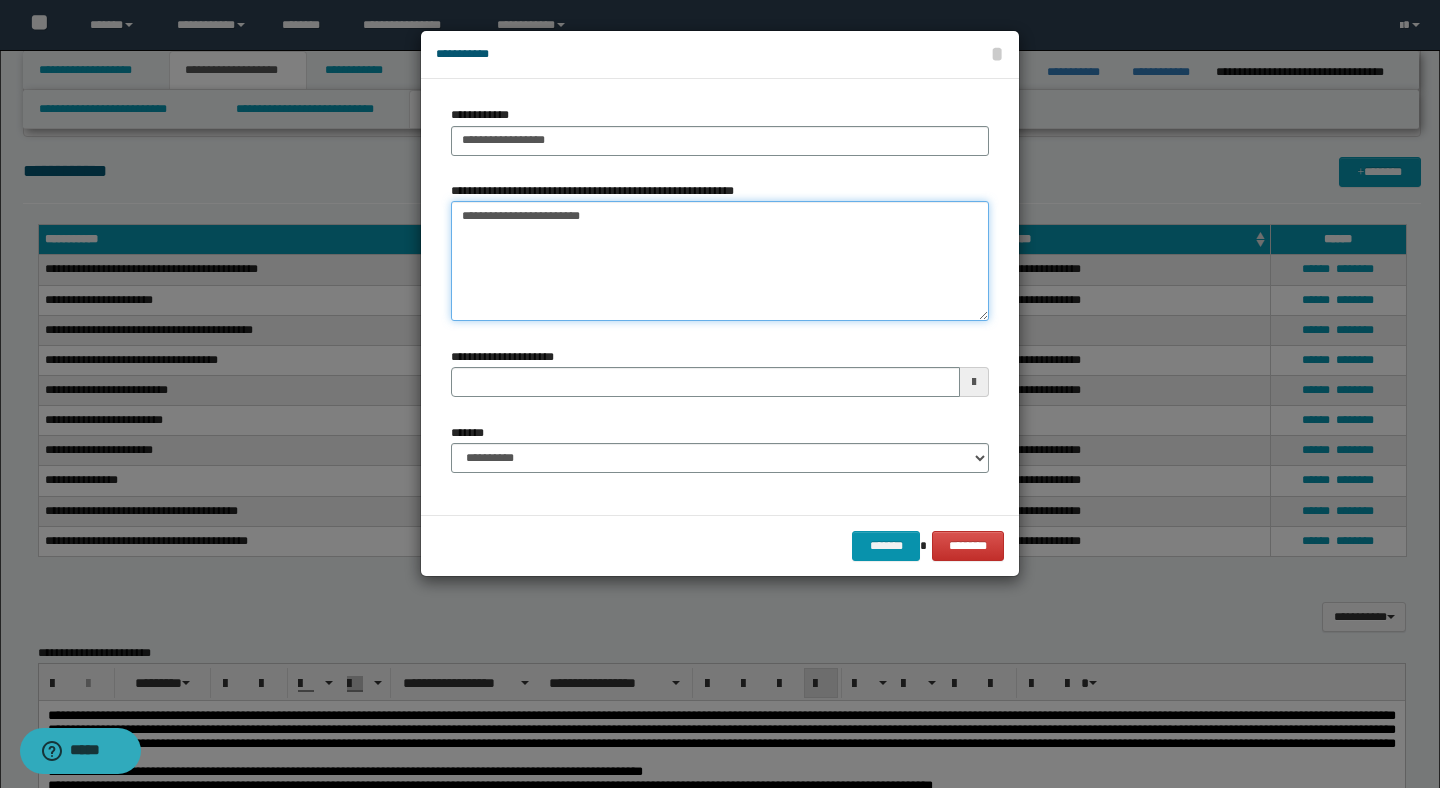 type 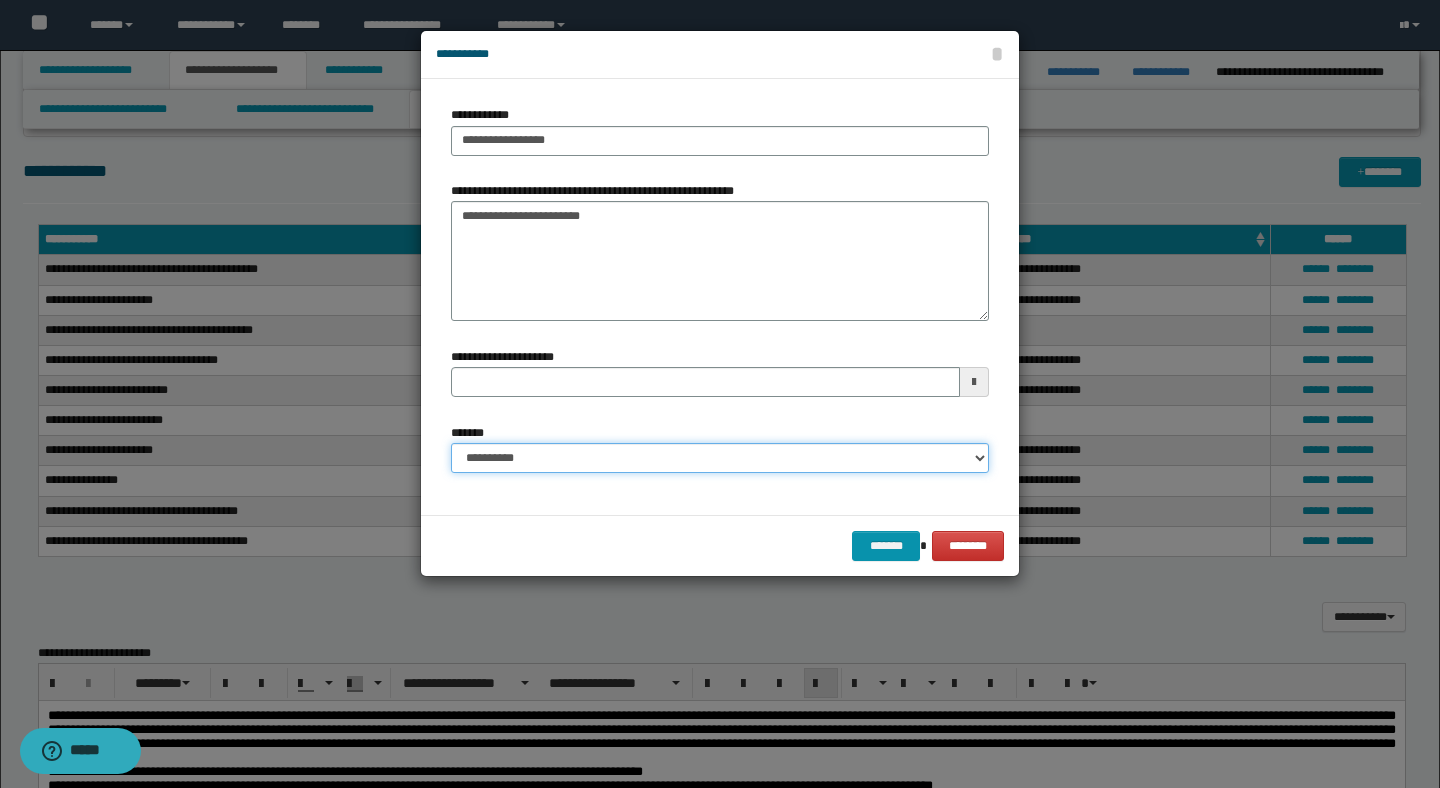 click on "**********" at bounding box center (720, 458) 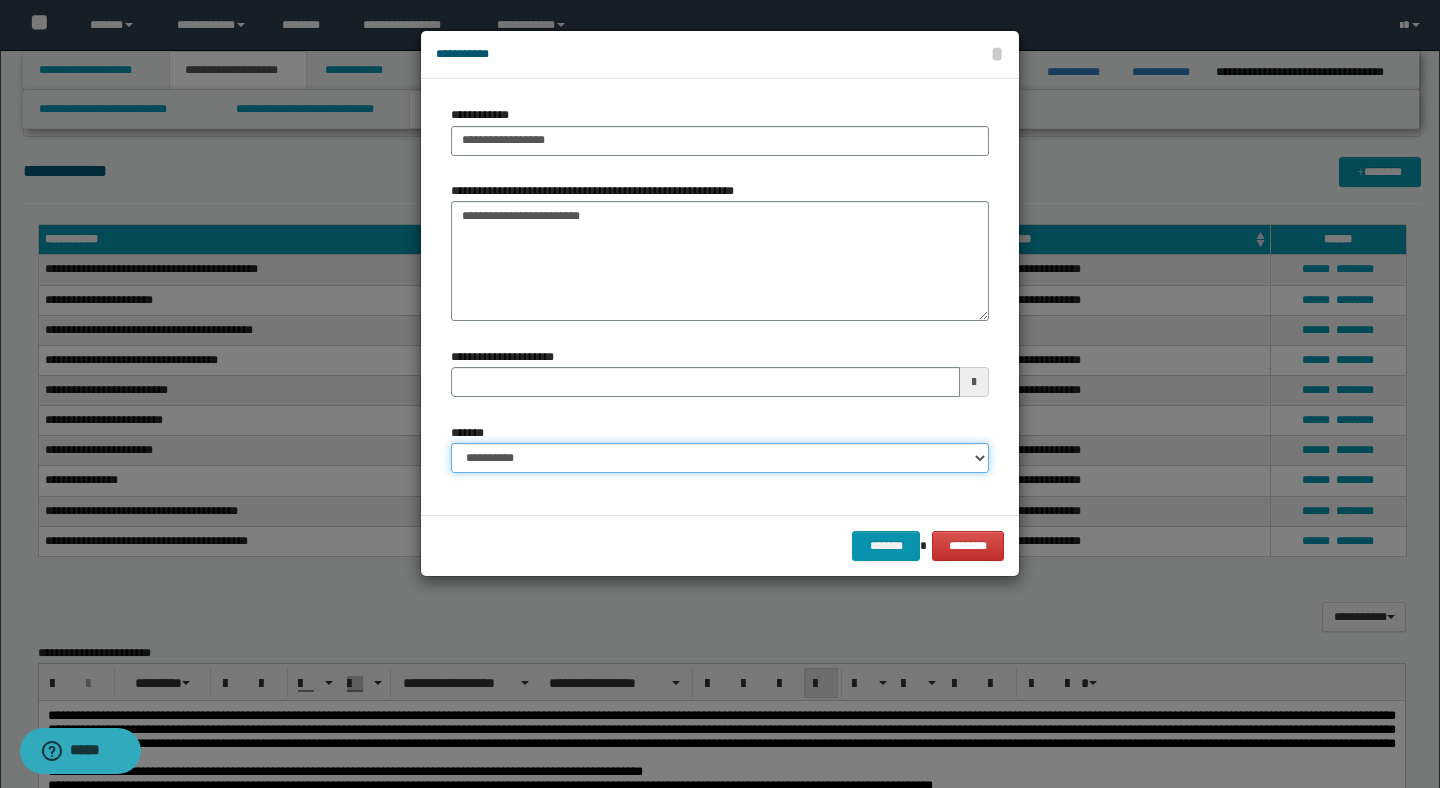 select on "*" 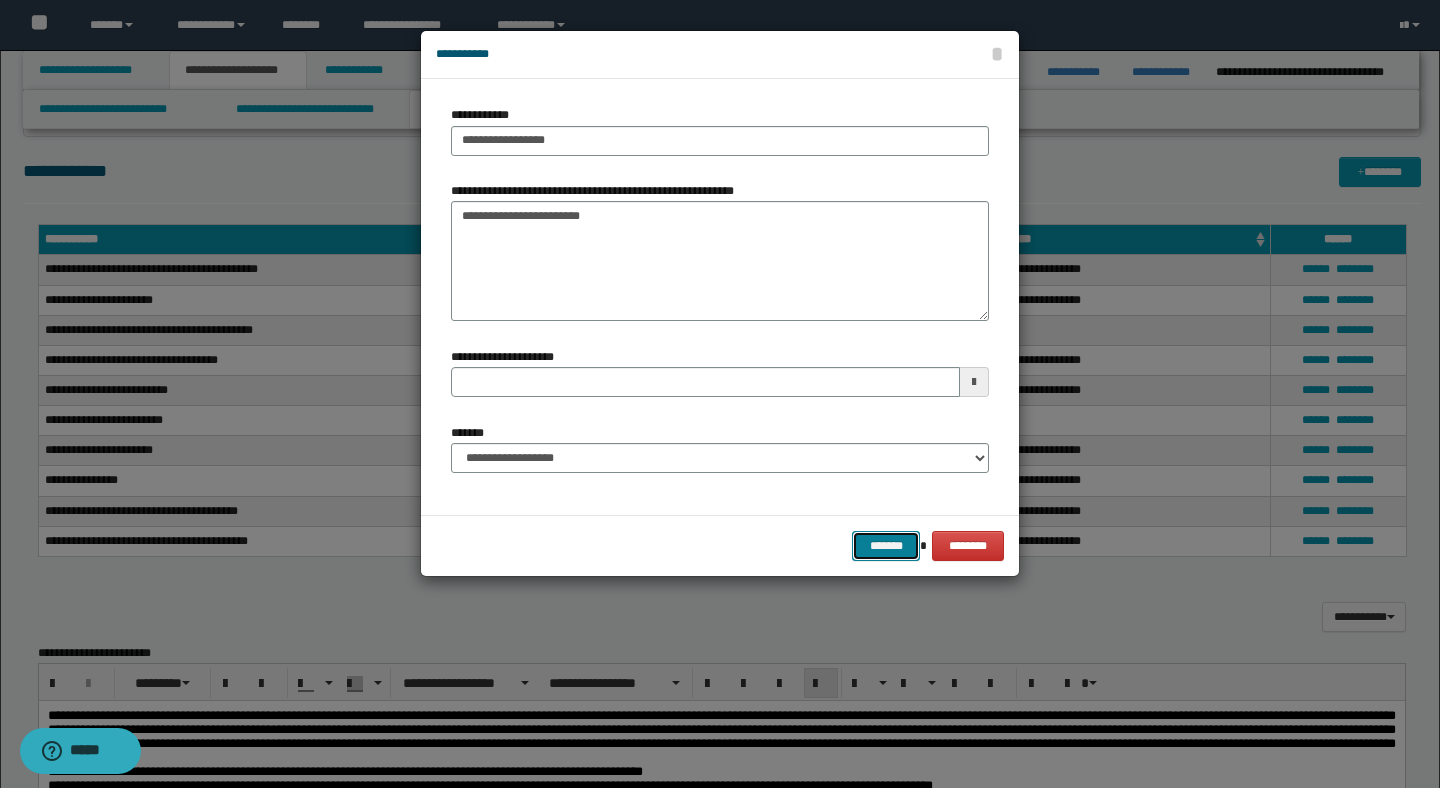 click on "*******" at bounding box center (886, 546) 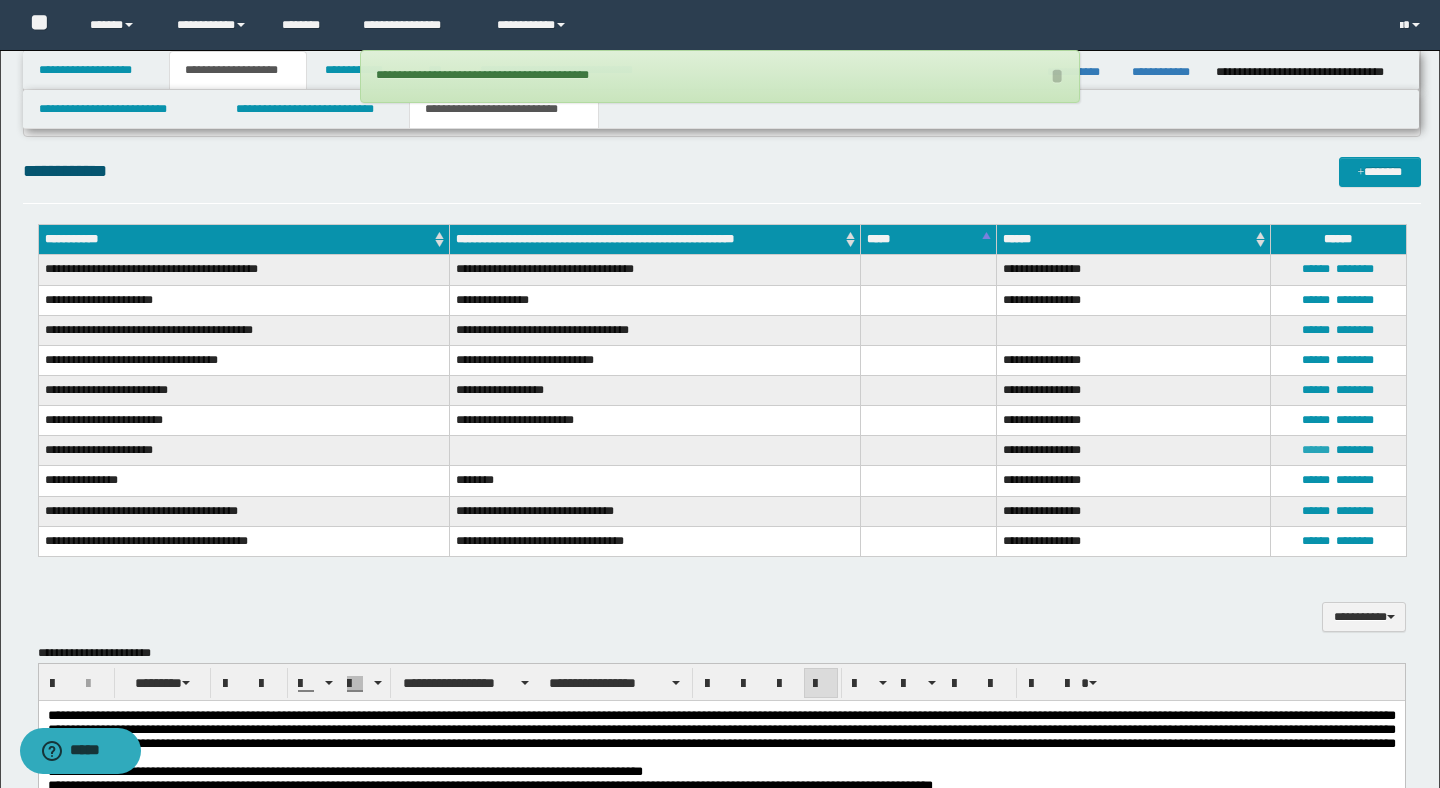 click on "******" at bounding box center [1316, 450] 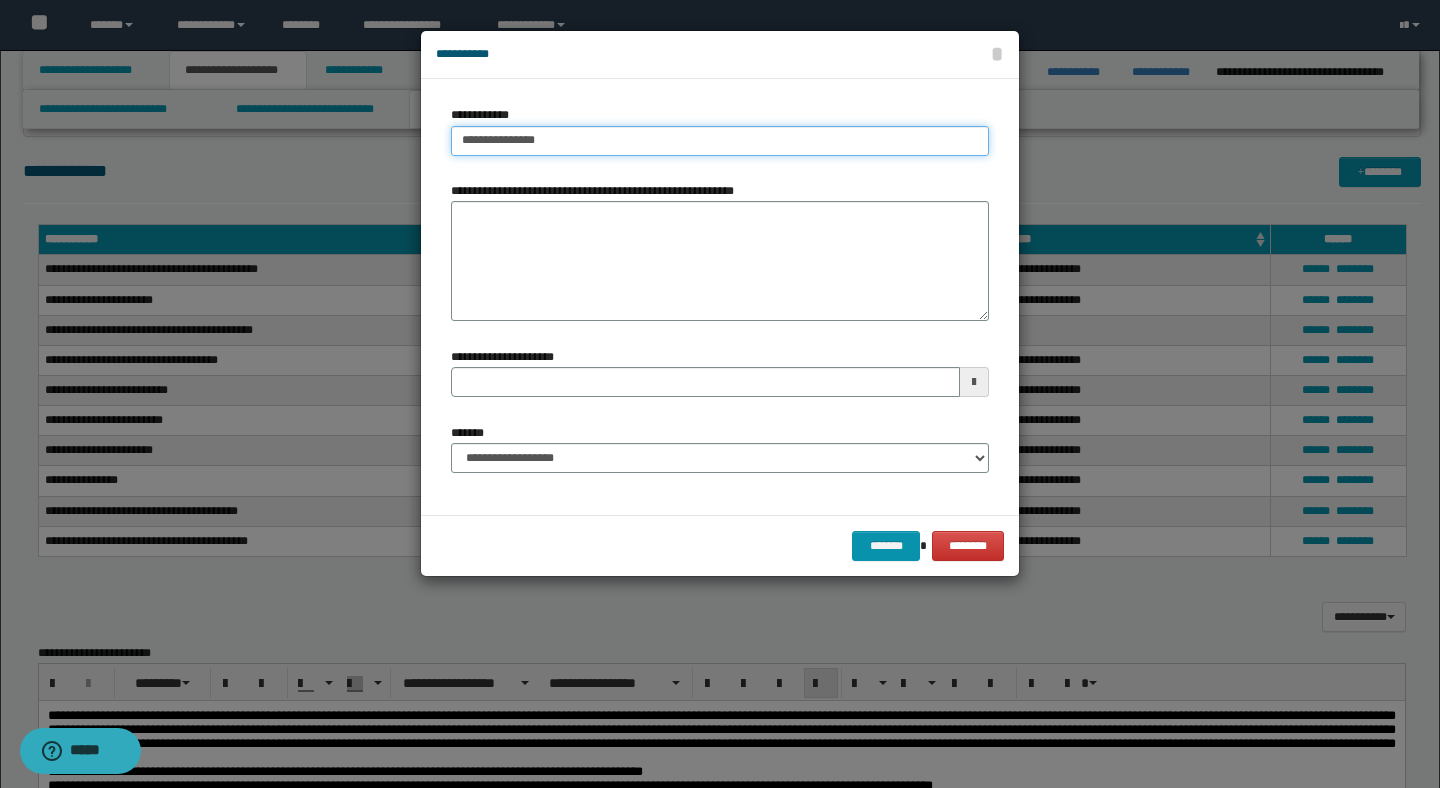 type on "**********" 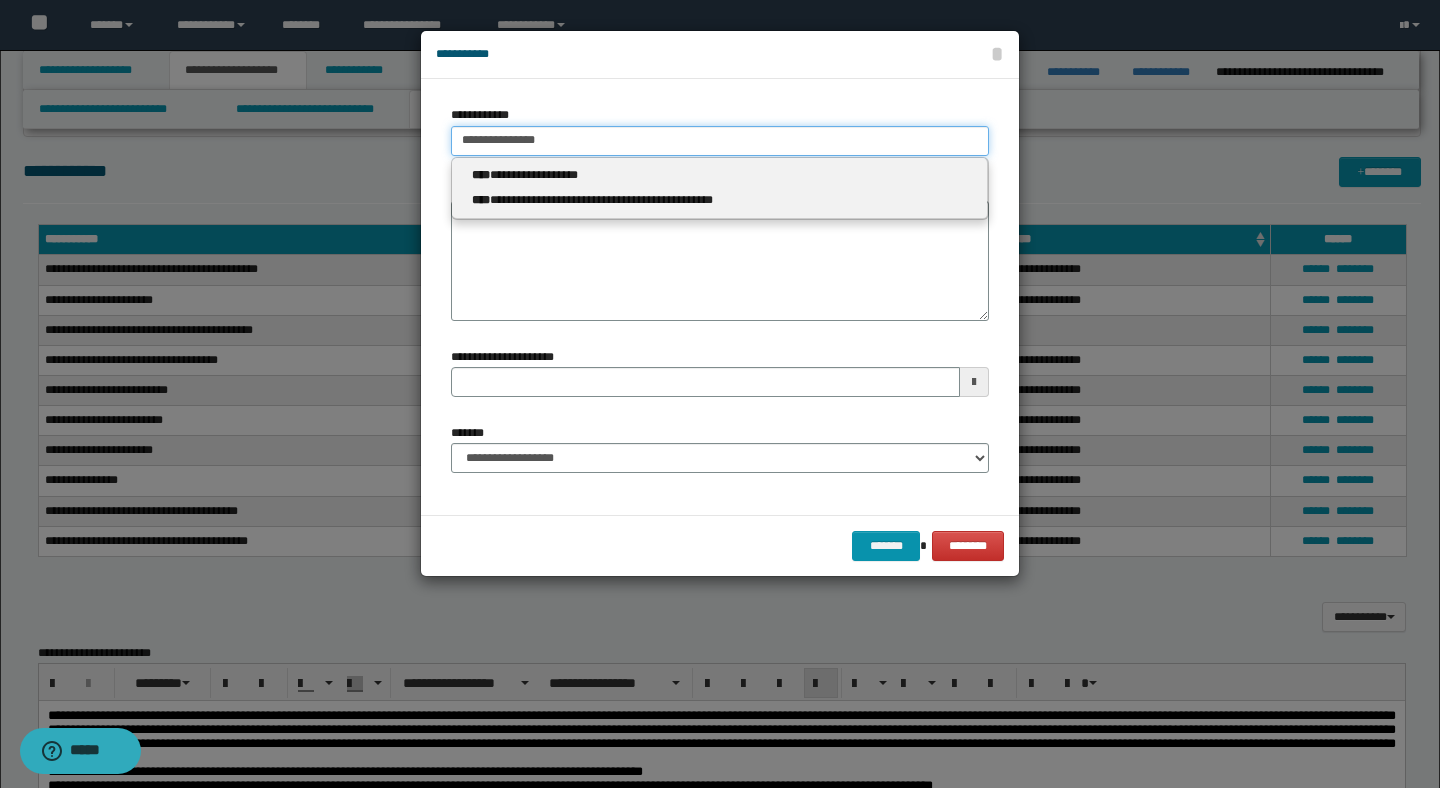drag, startPoint x: 583, startPoint y: 139, endPoint x: 446, endPoint y: 126, distance: 137.6154 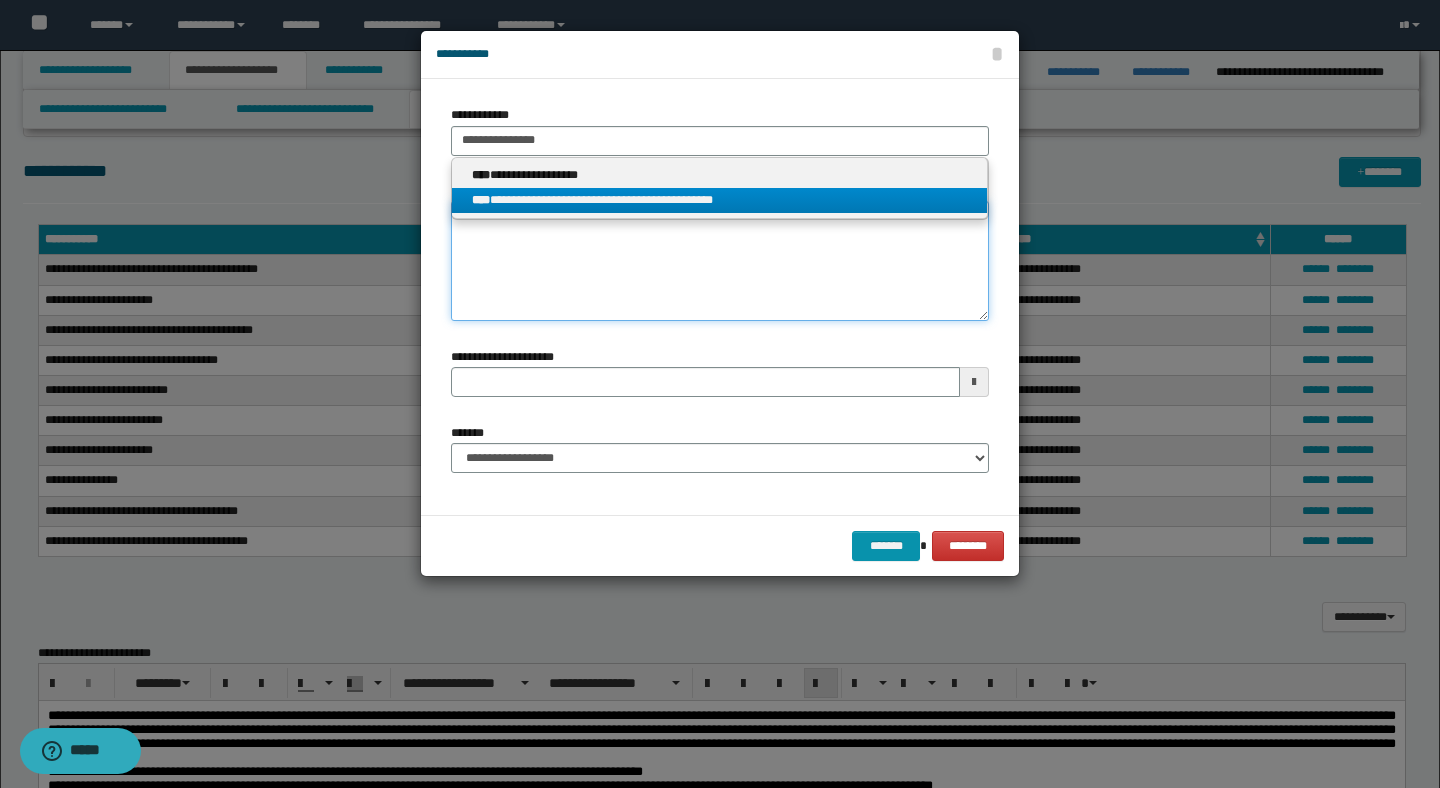 type 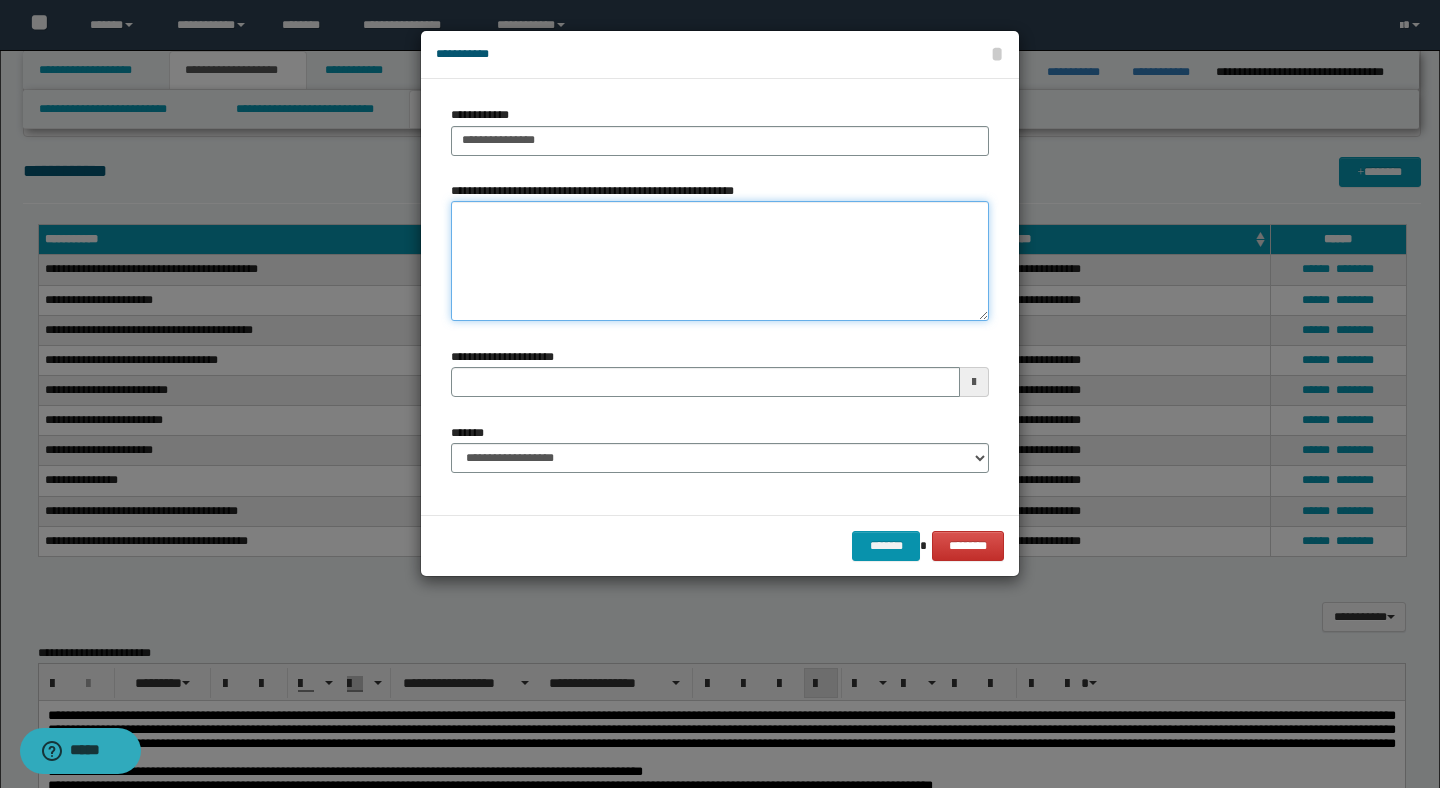 click on "**********" at bounding box center [720, 261] 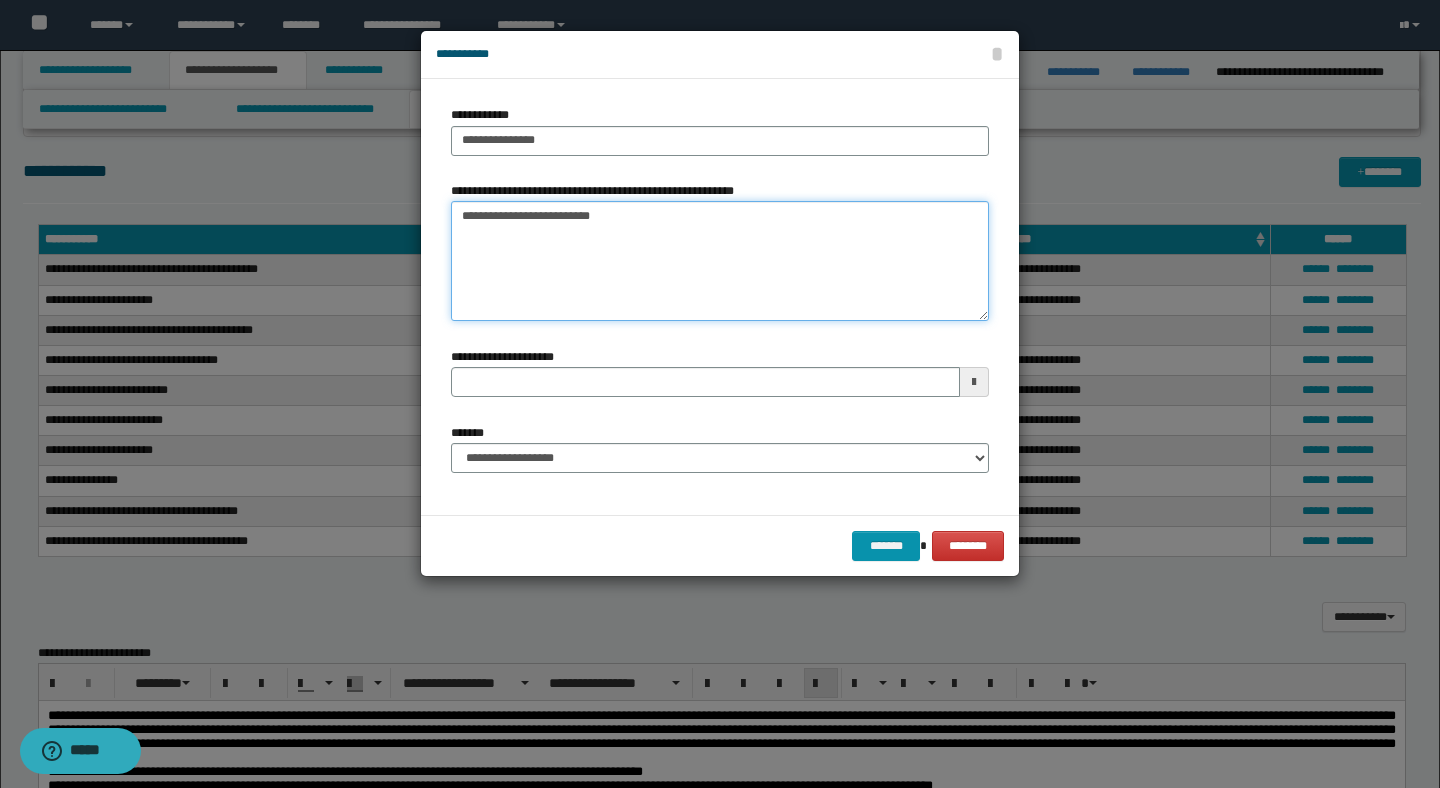 type on "**********" 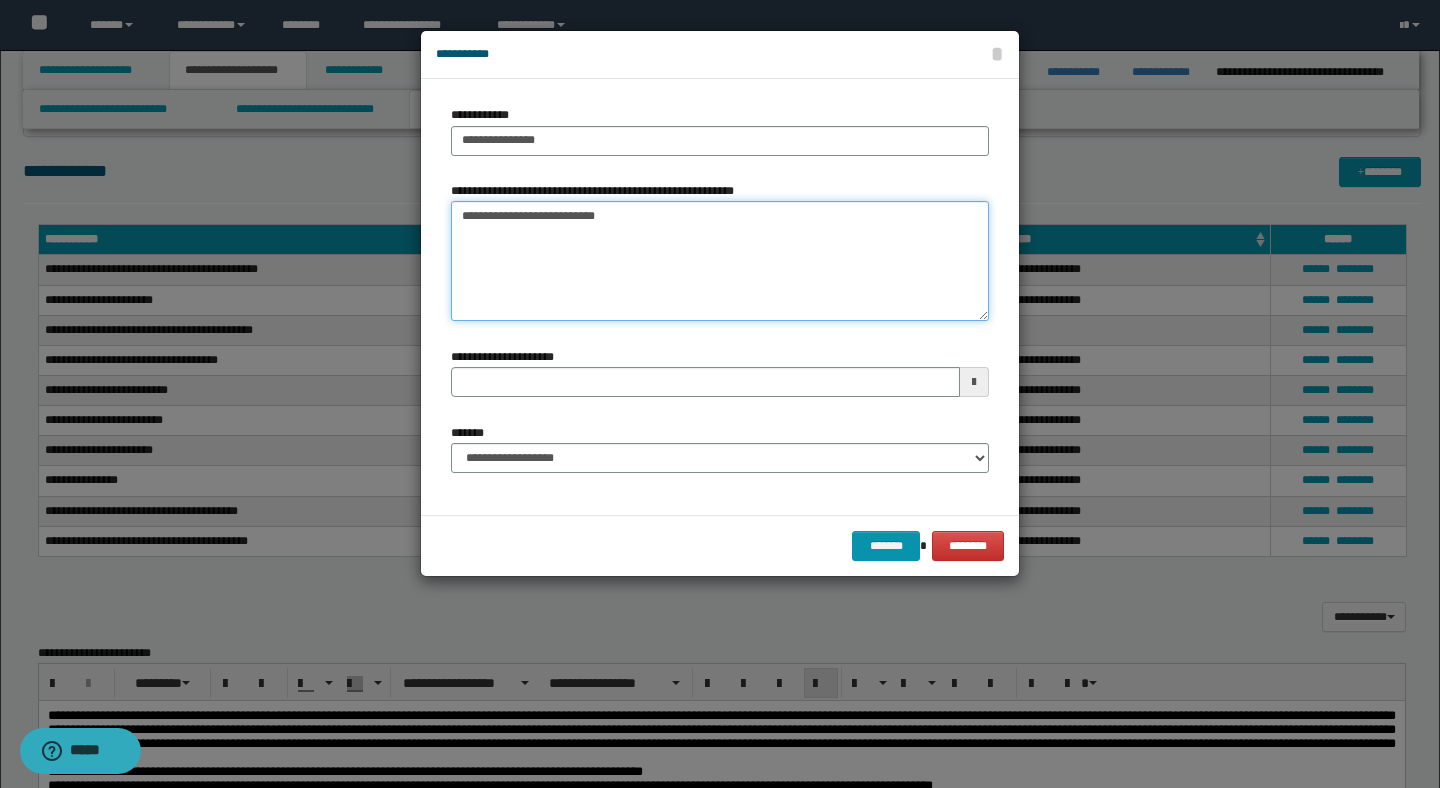 type 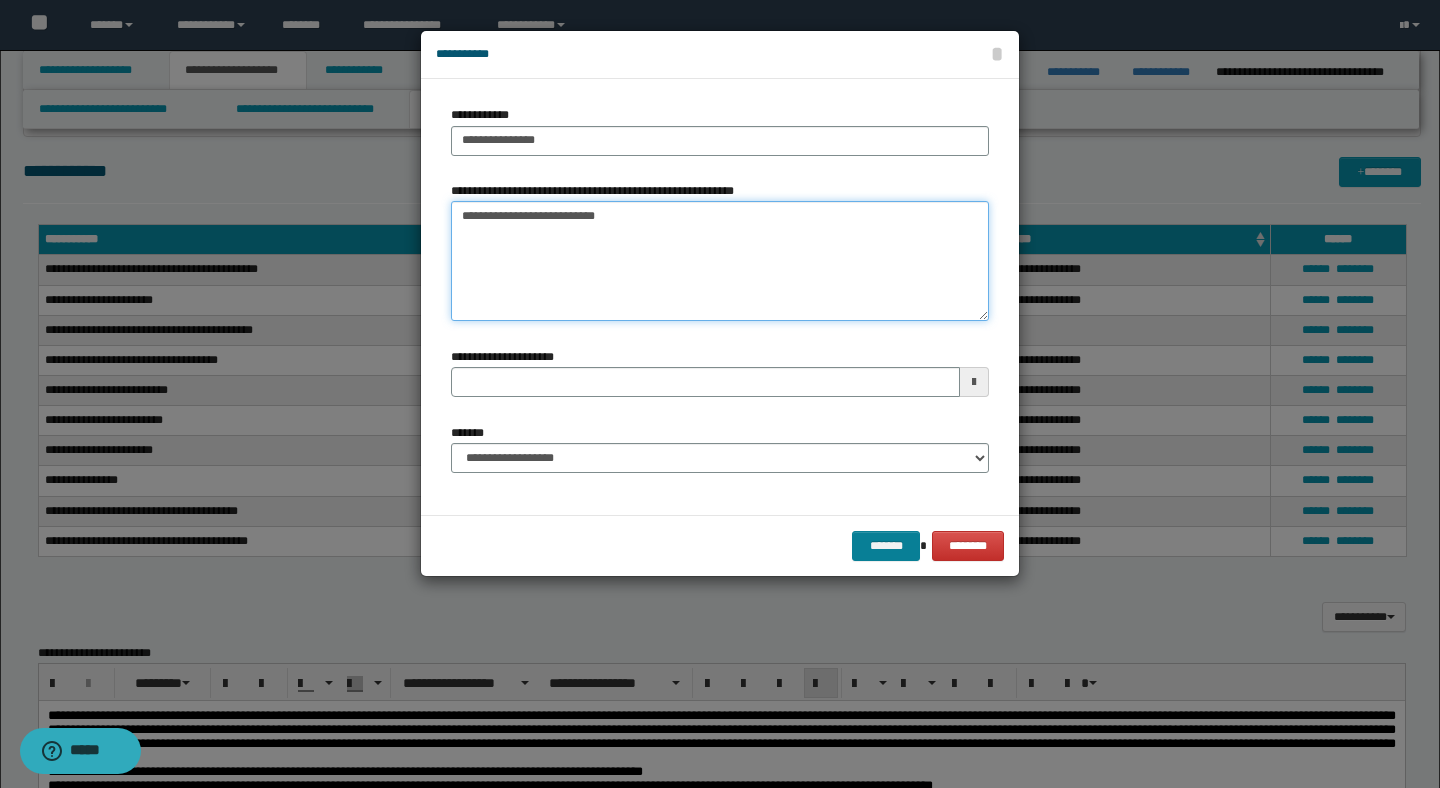 type on "**********" 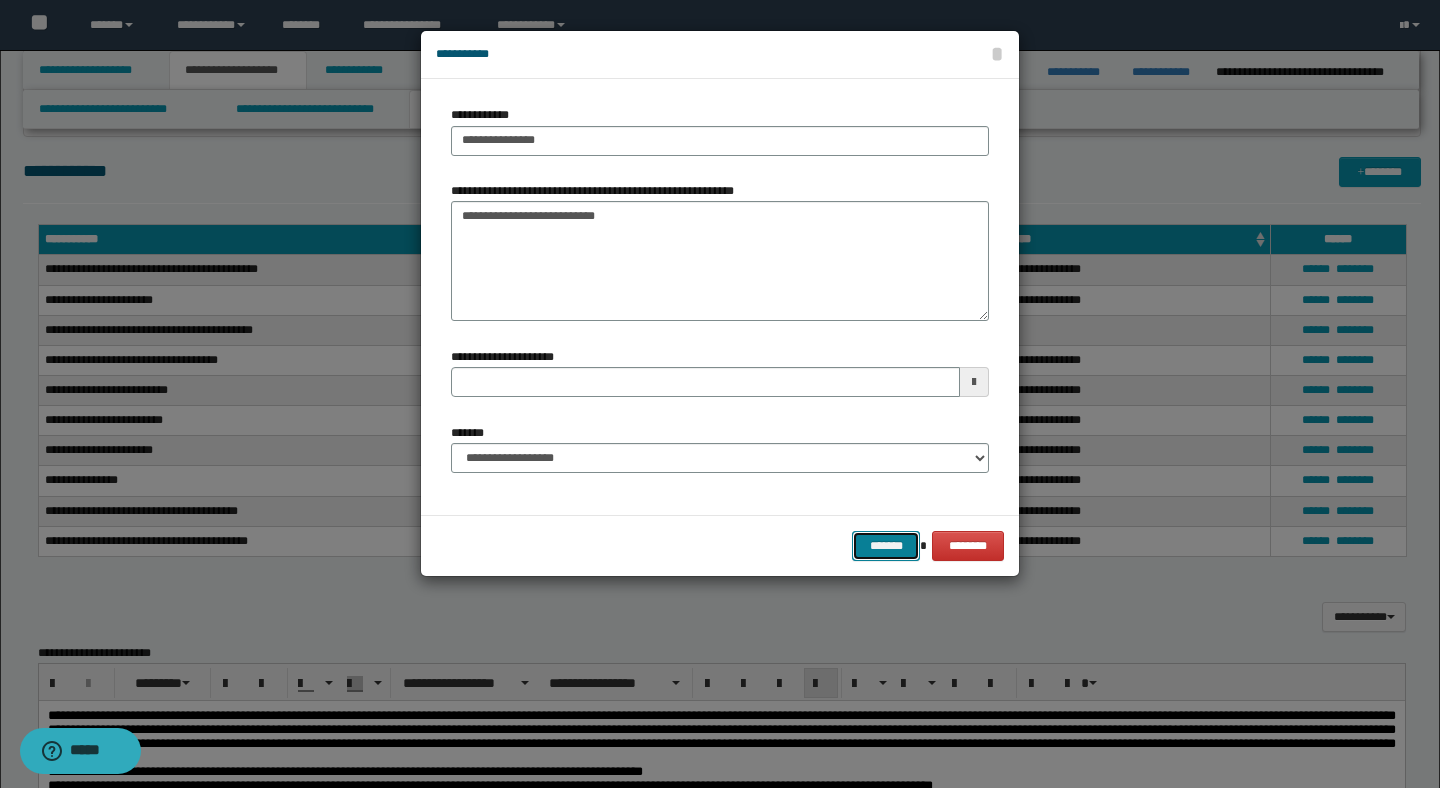 click on "*******" at bounding box center (886, 546) 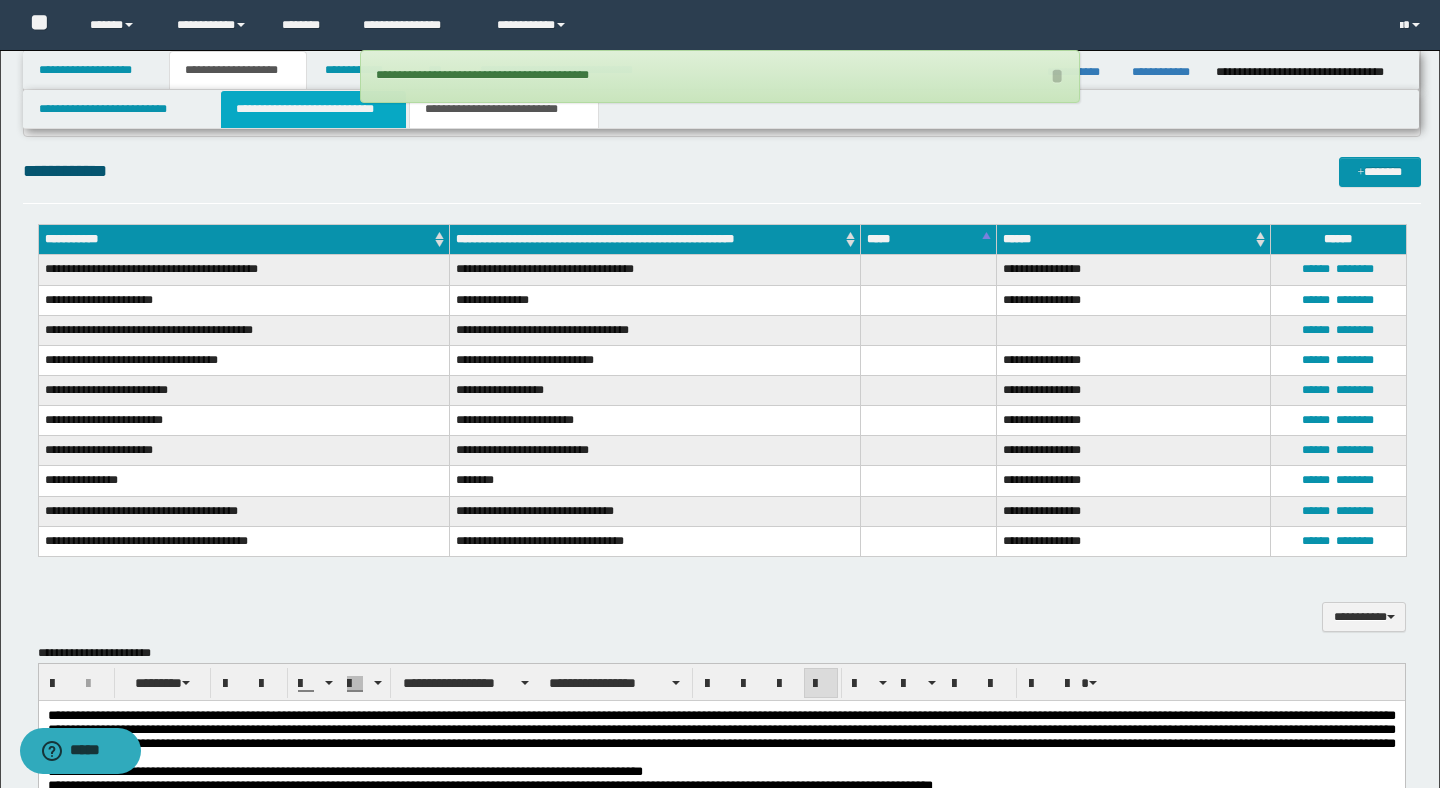 click on "**********" at bounding box center (314, 109) 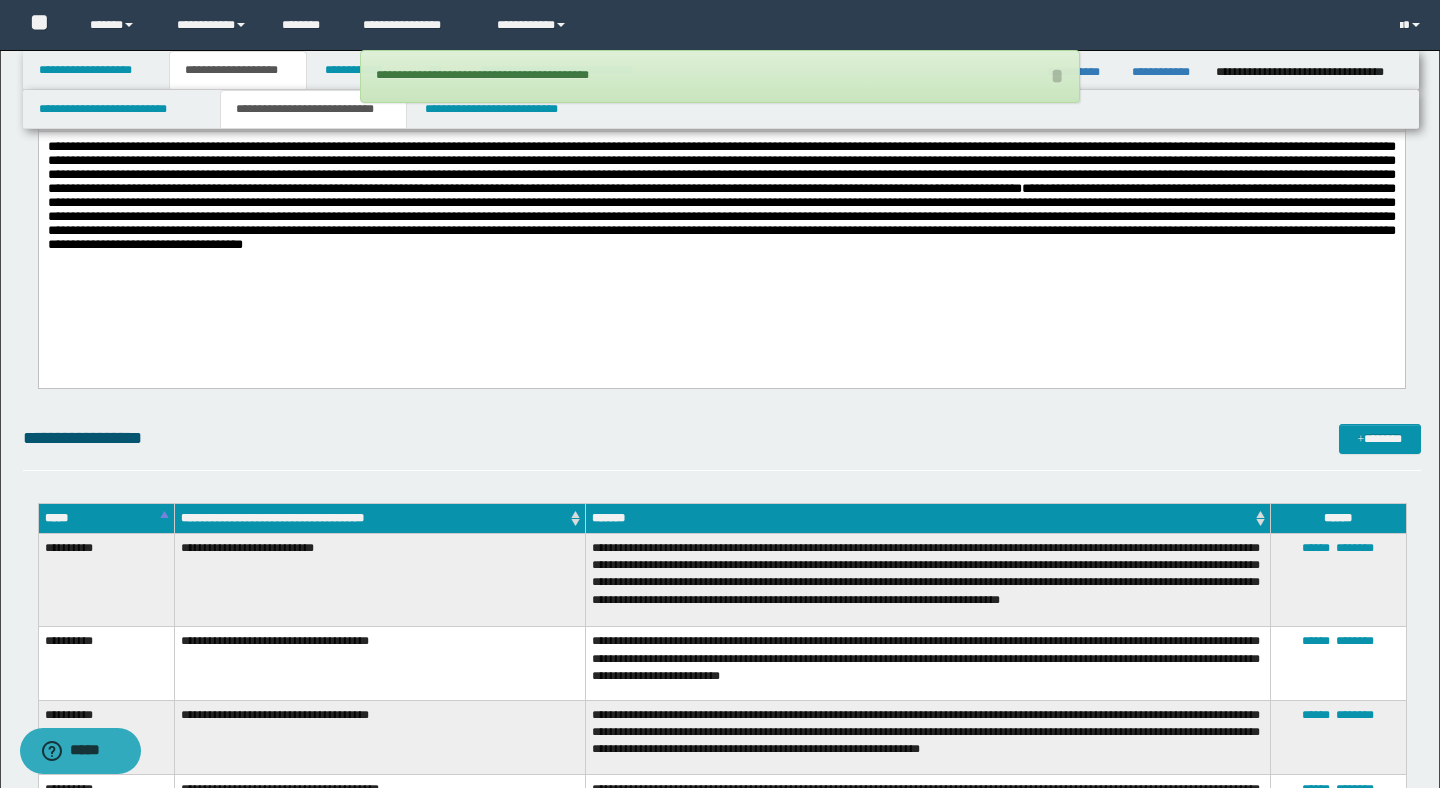 click on "**********" at bounding box center [722, 438] 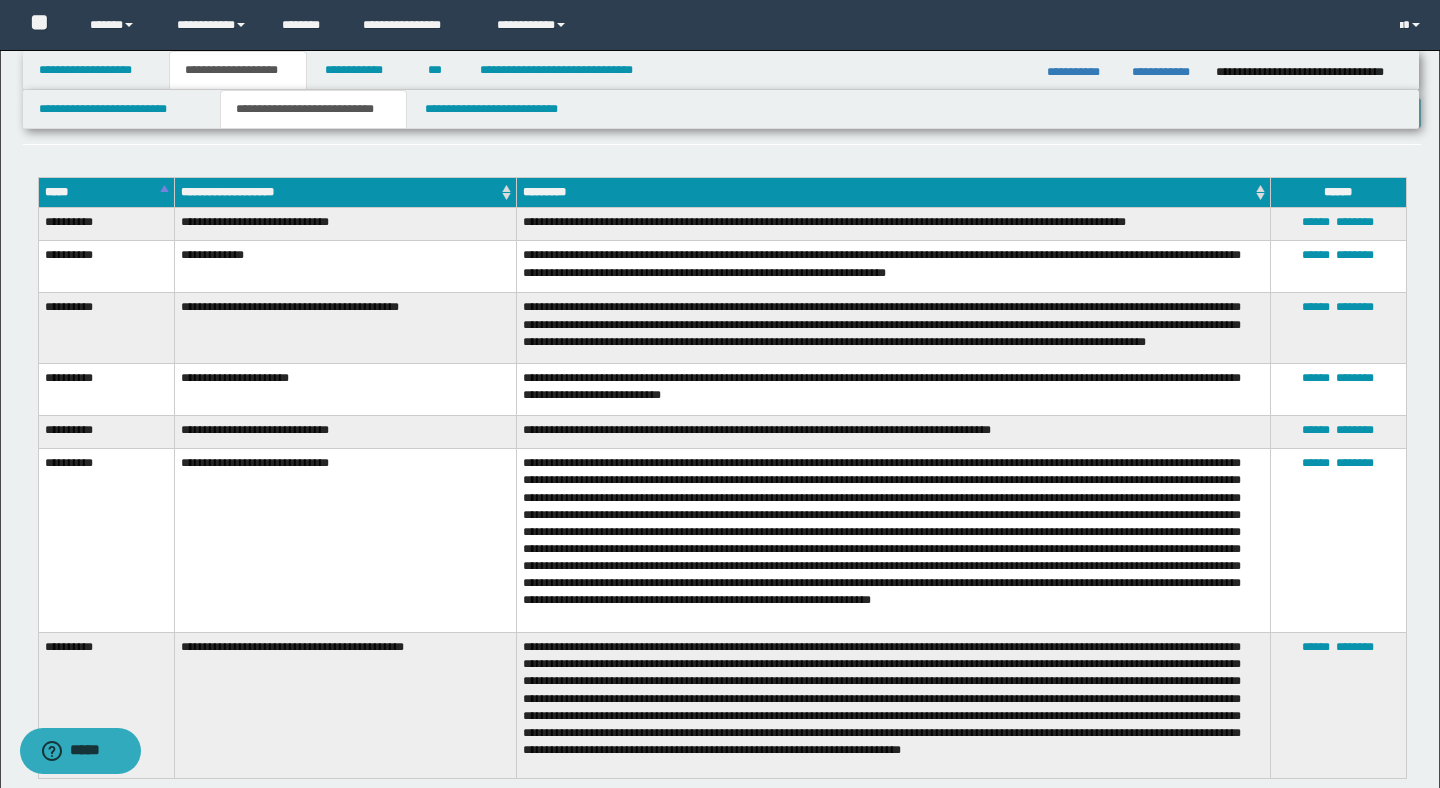 scroll, scrollTop: 3612, scrollLeft: 0, axis: vertical 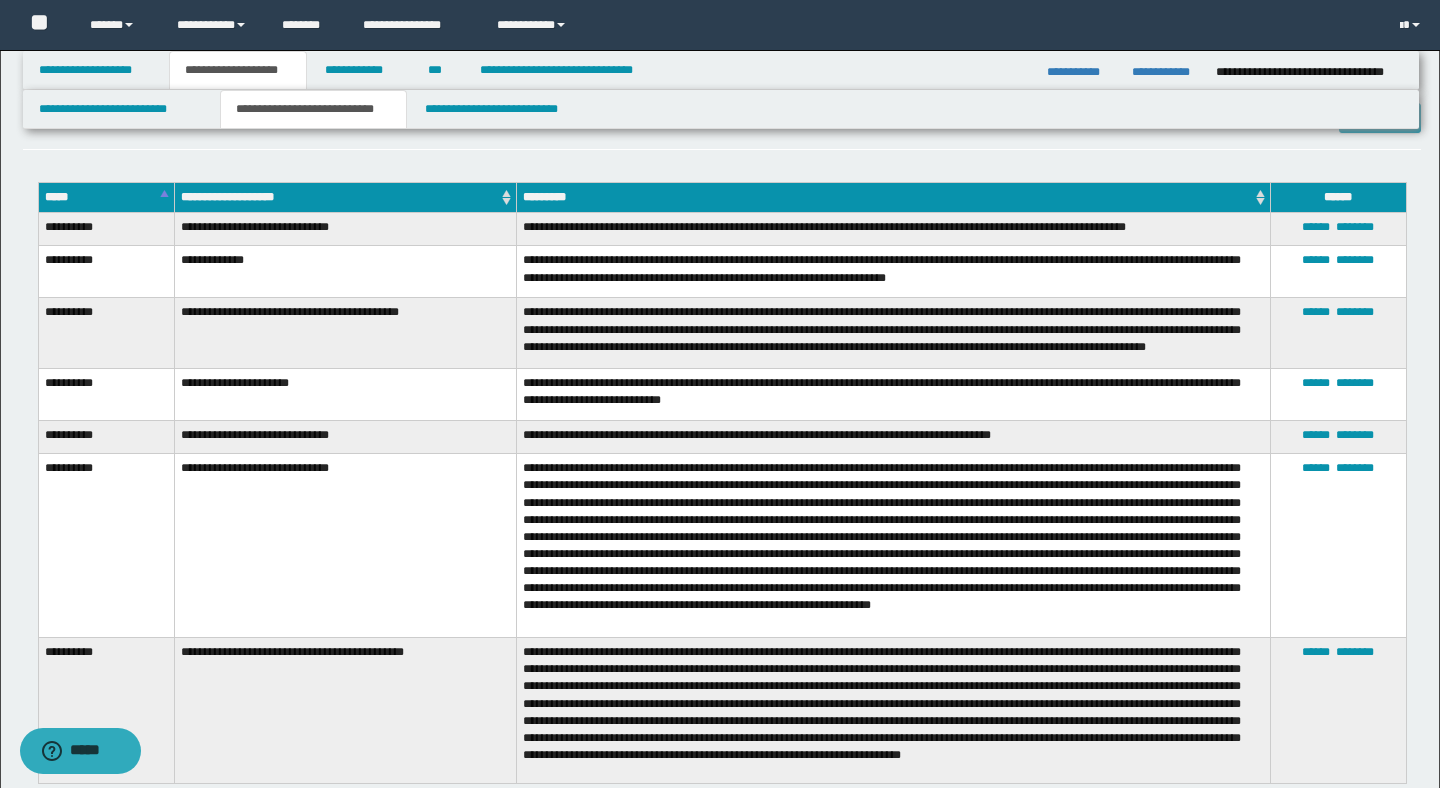 click on "**********" at bounding box center [722, 126] 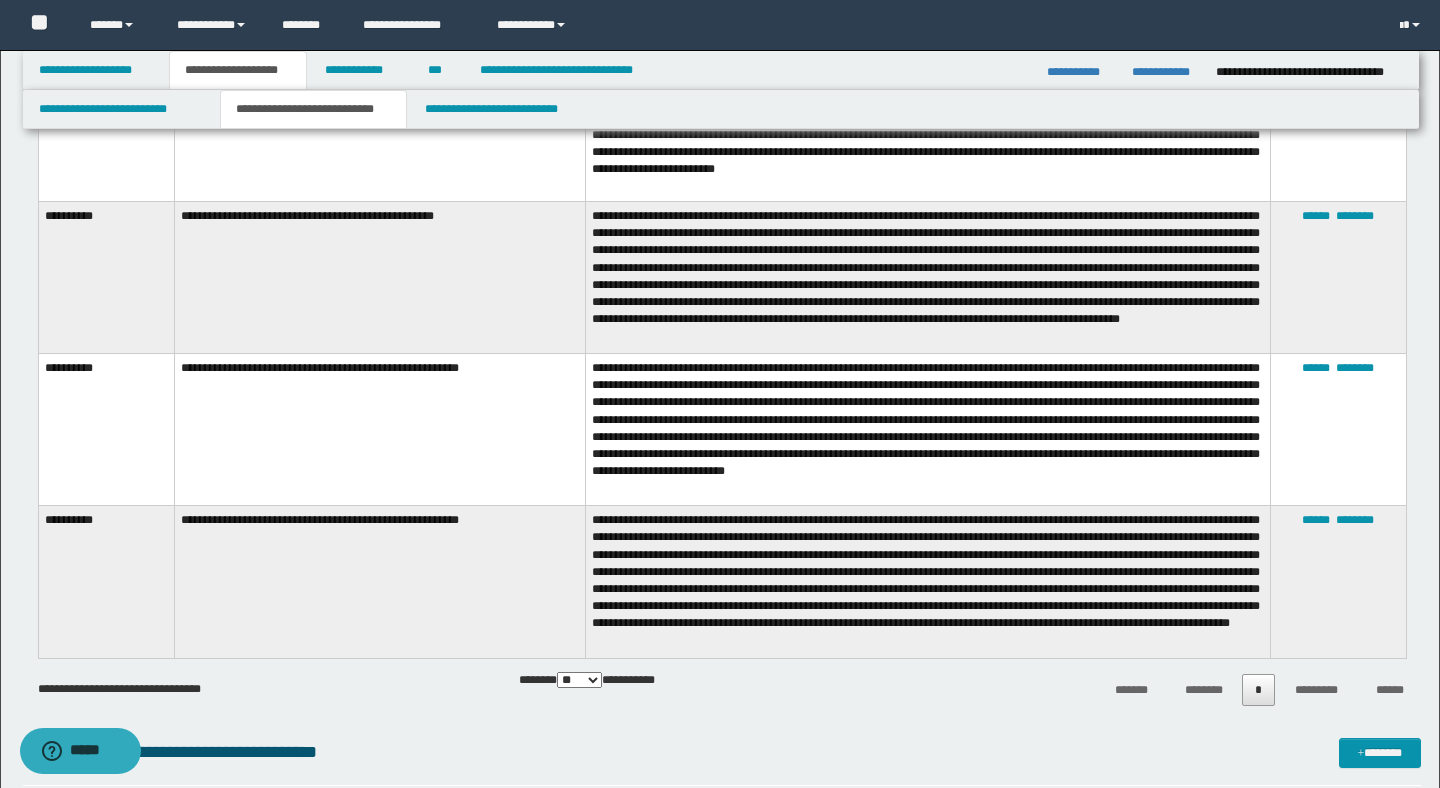 scroll, scrollTop: 2812, scrollLeft: 0, axis: vertical 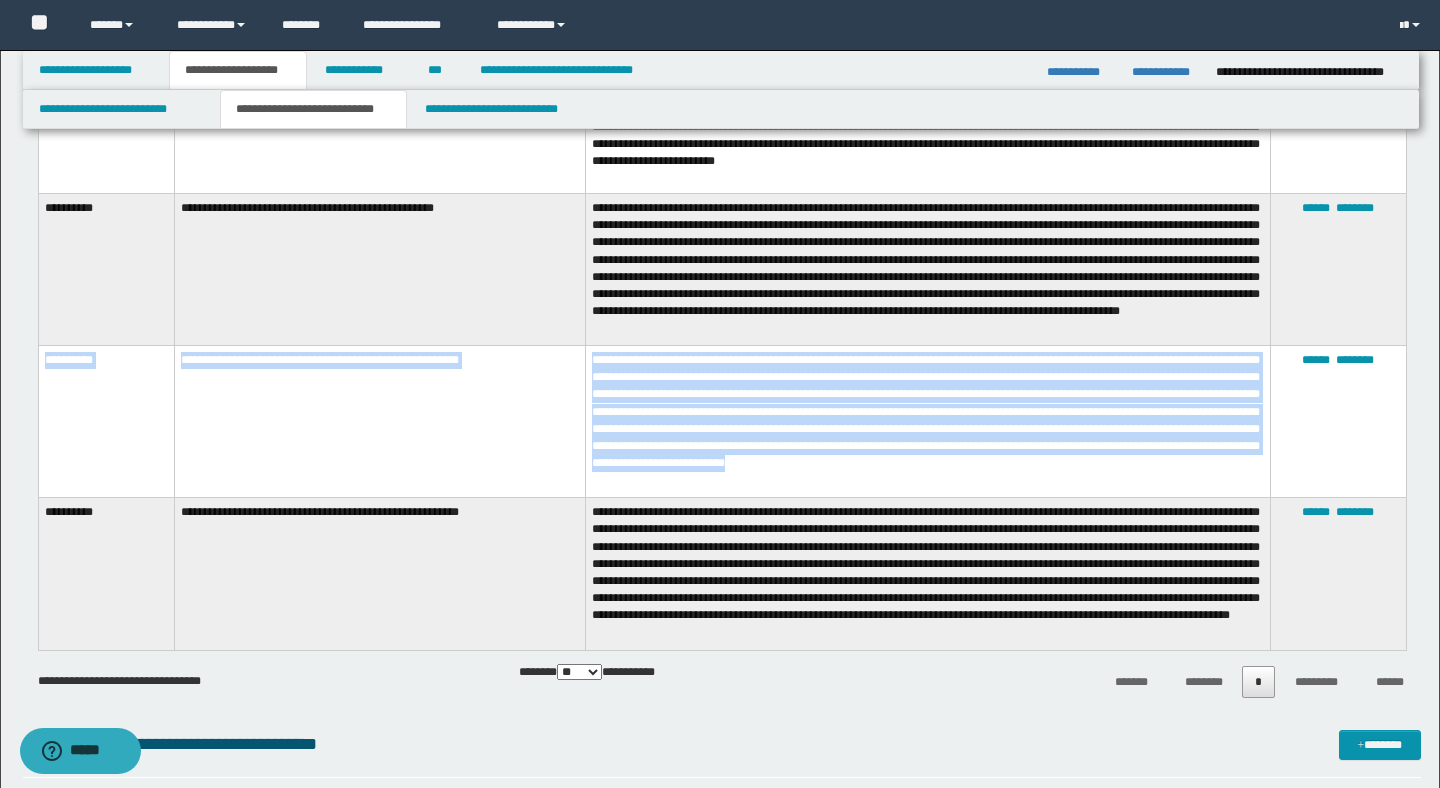 drag, startPoint x: 796, startPoint y: 470, endPoint x: 41, endPoint y: 347, distance: 764.9536 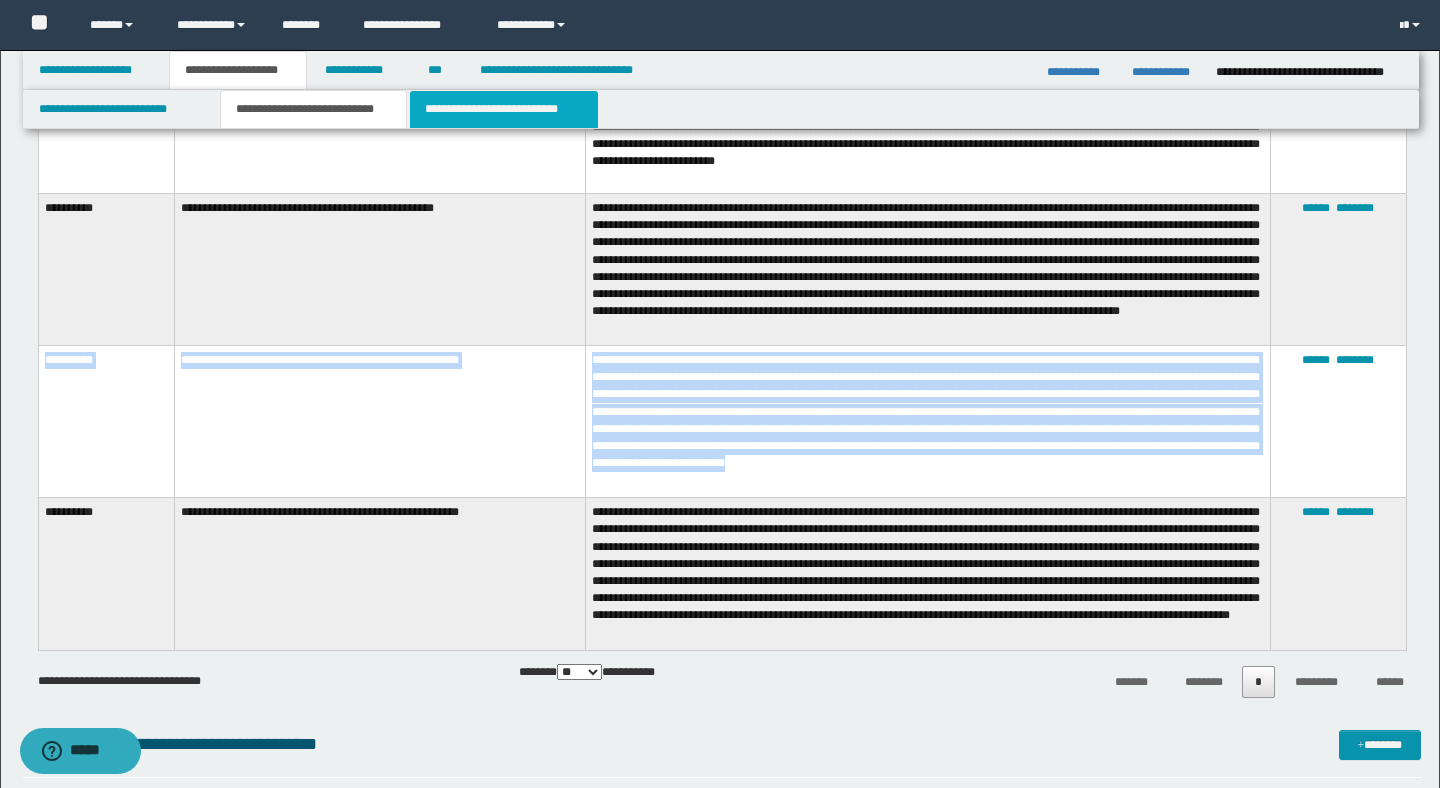 click on "**********" at bounding box center [504, 109] 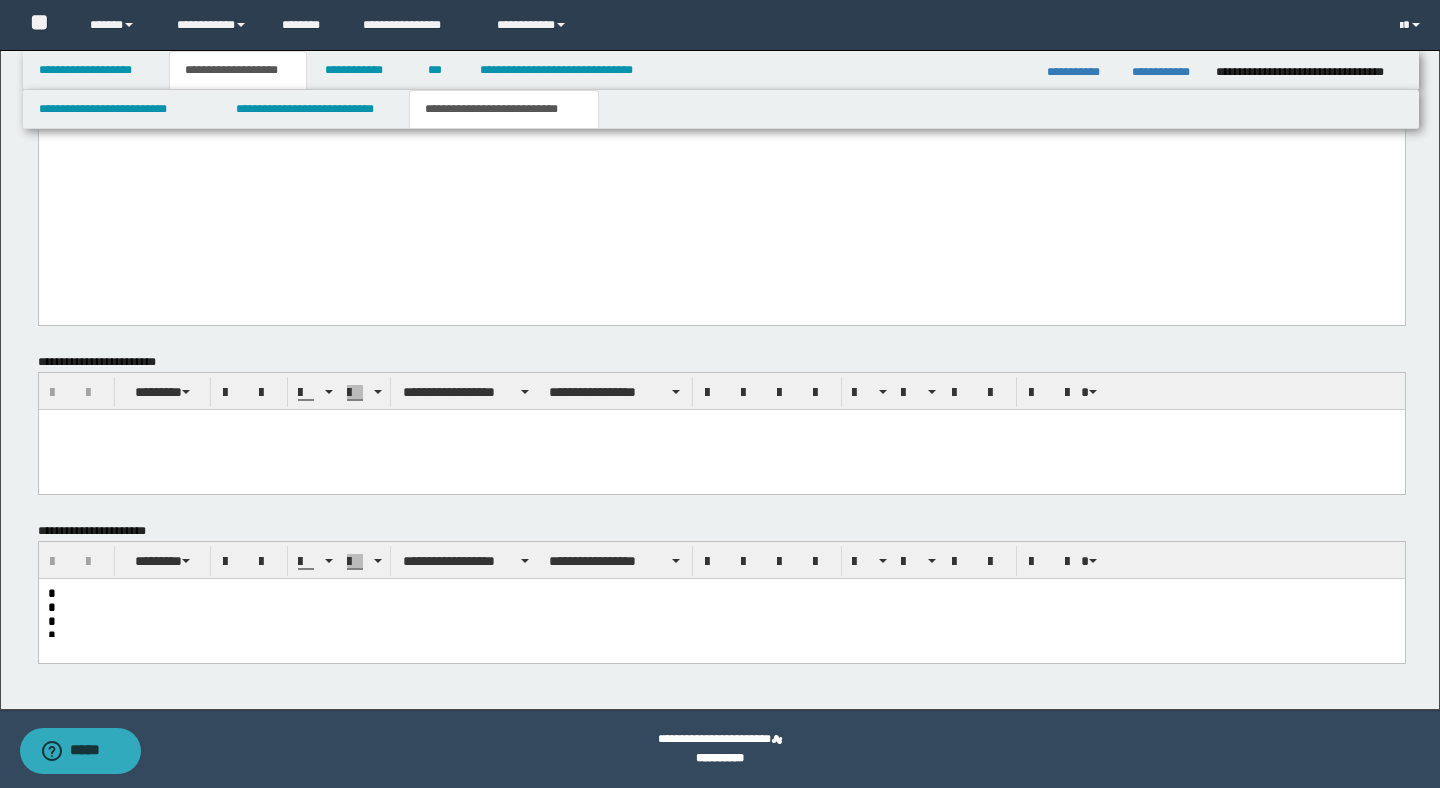 scroll, scrollTop: 1490, scrollLeft: 0, axis: vertical 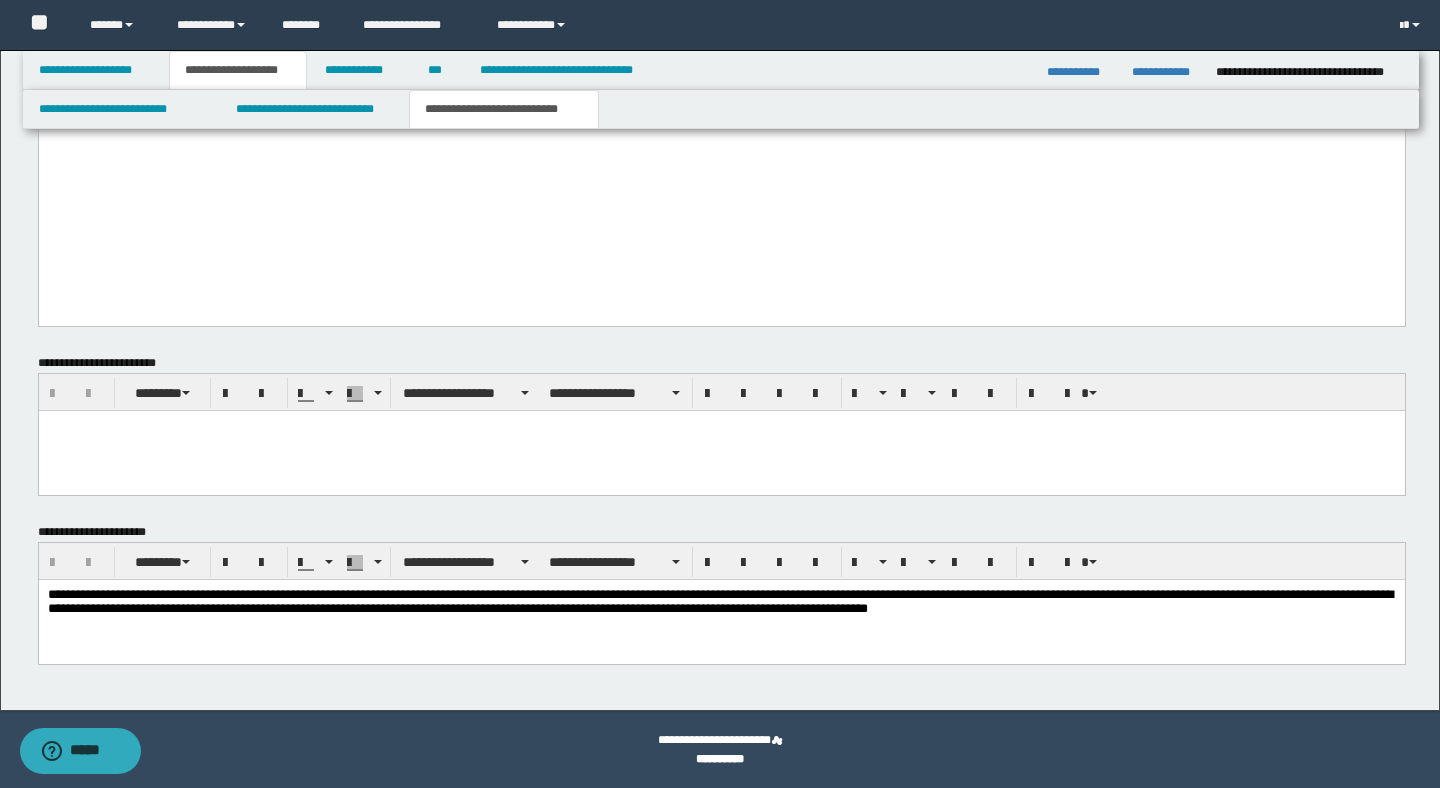 click on "**********" at bounding box center (721, -147) 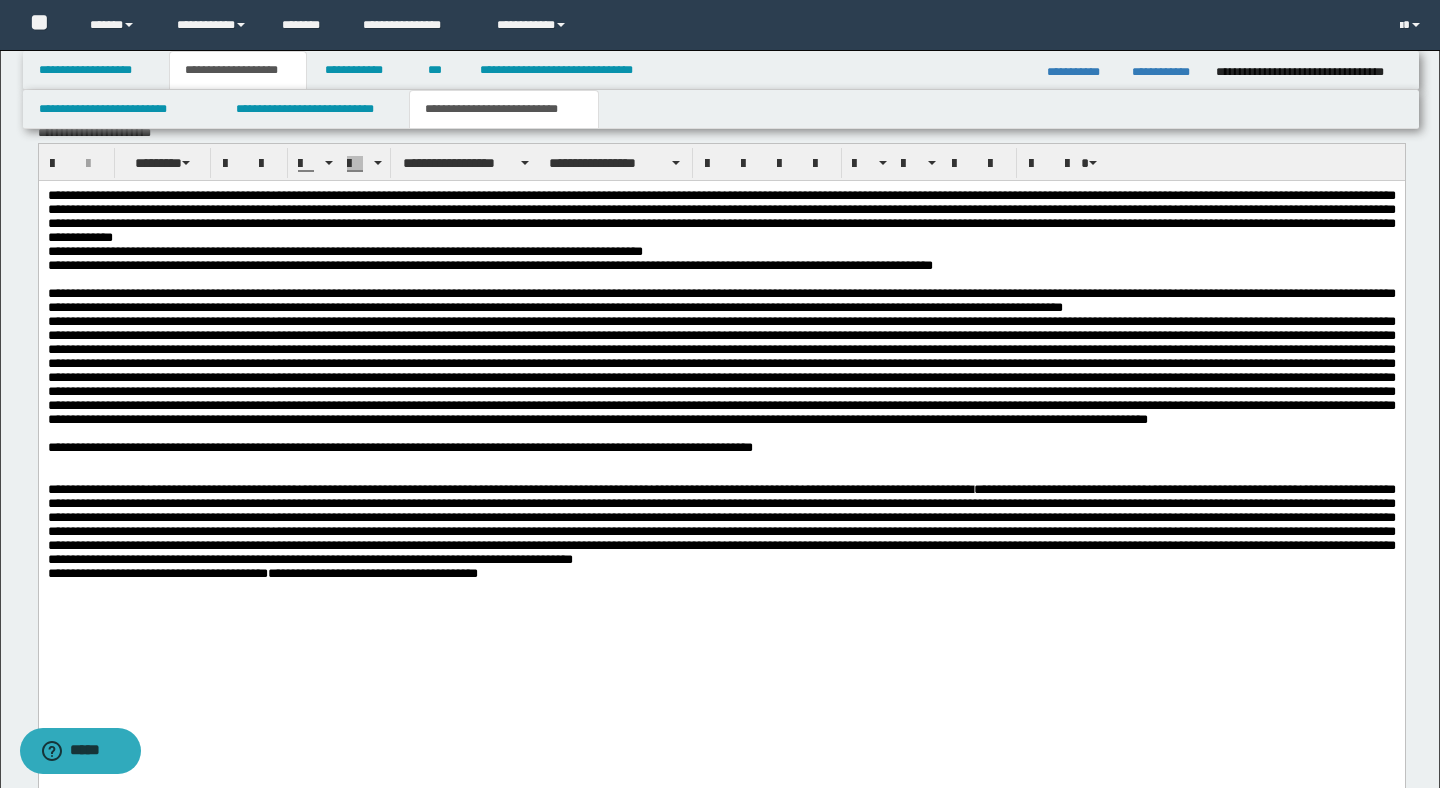 scroll, scrollTop: 850, scrollLeft: 0, axis: vertical 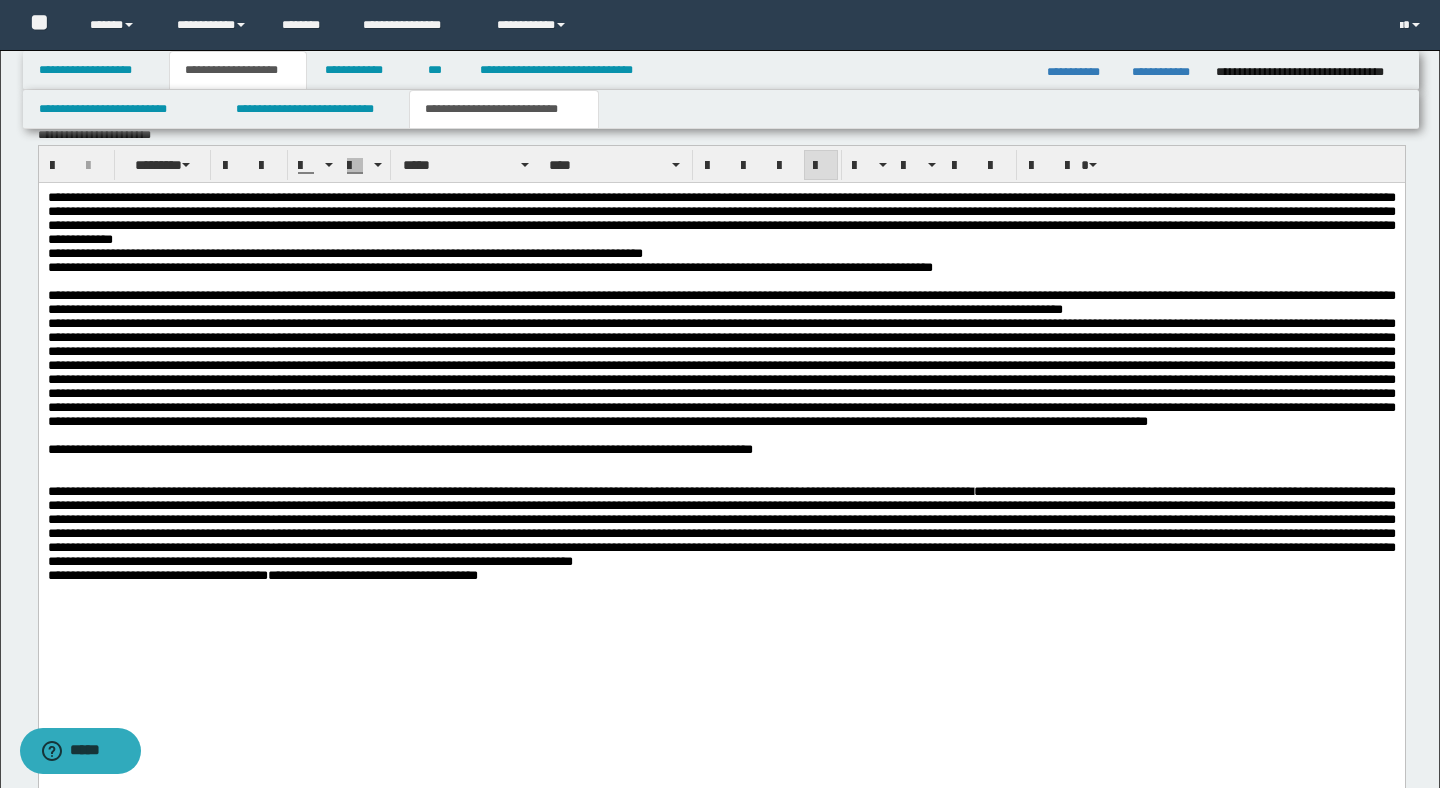 click on "**********" at bounding box center [721, 576] 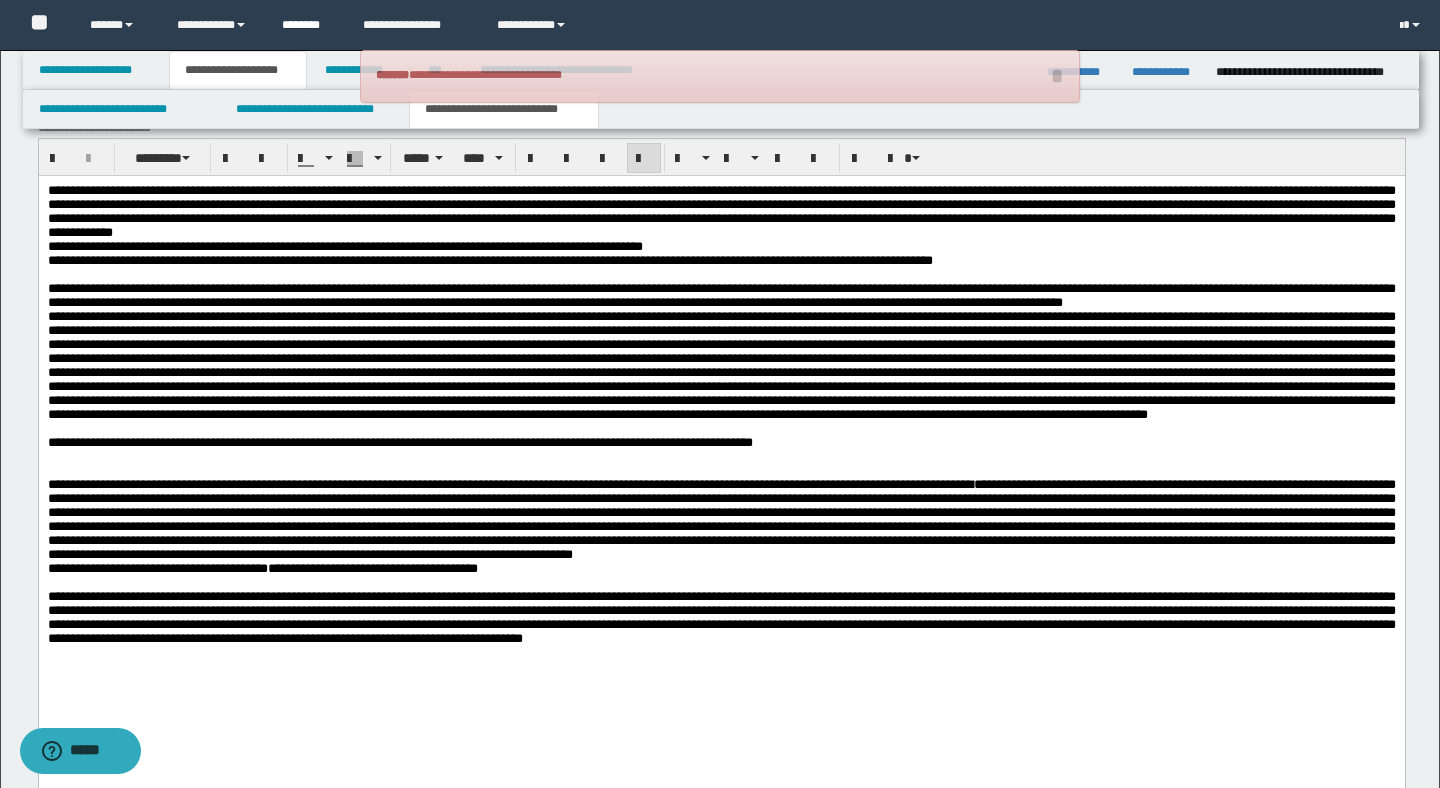 scroll, scrollTop: 1259, scrollLeft: 0, axis: vertical 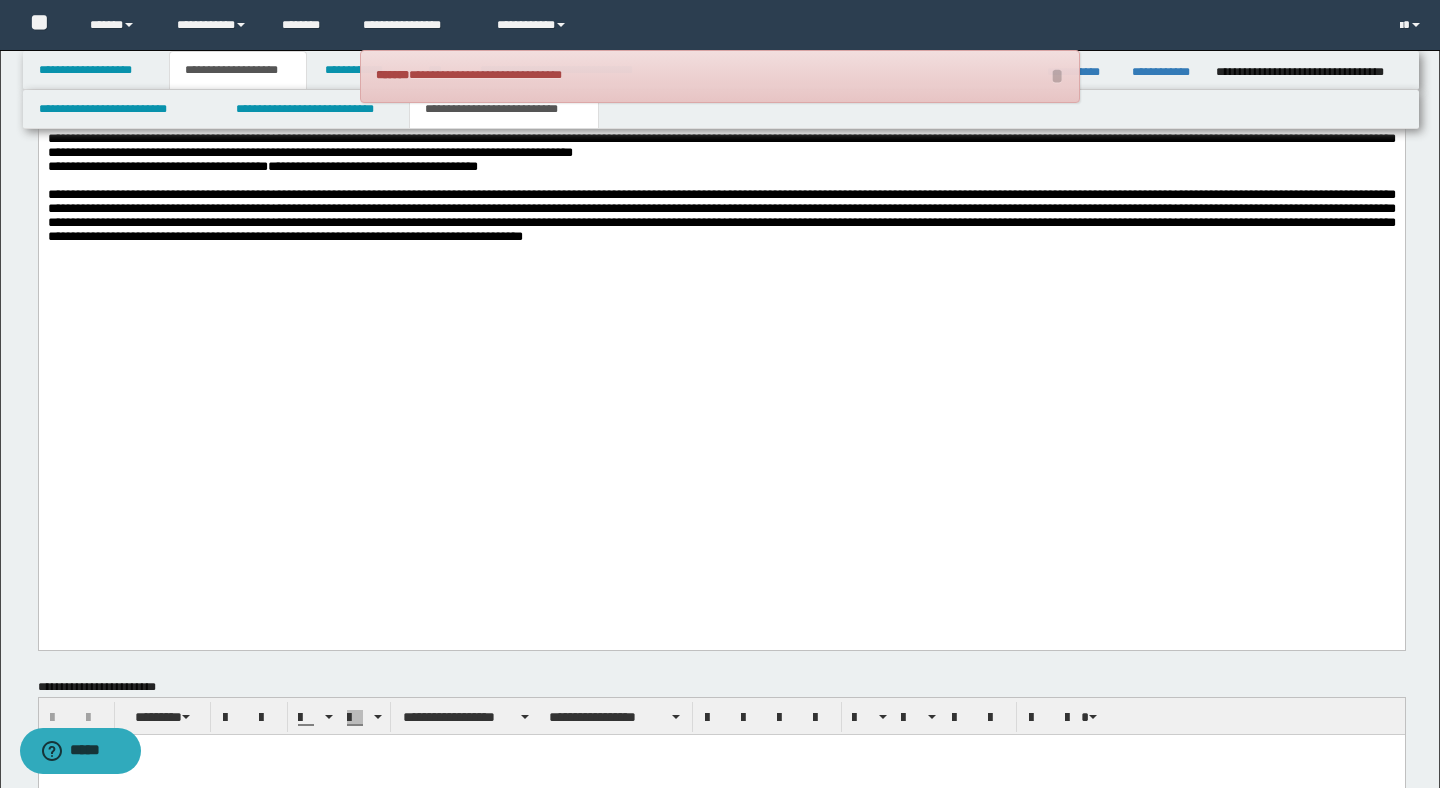 click on "**********" at bounding box center (722, 191) 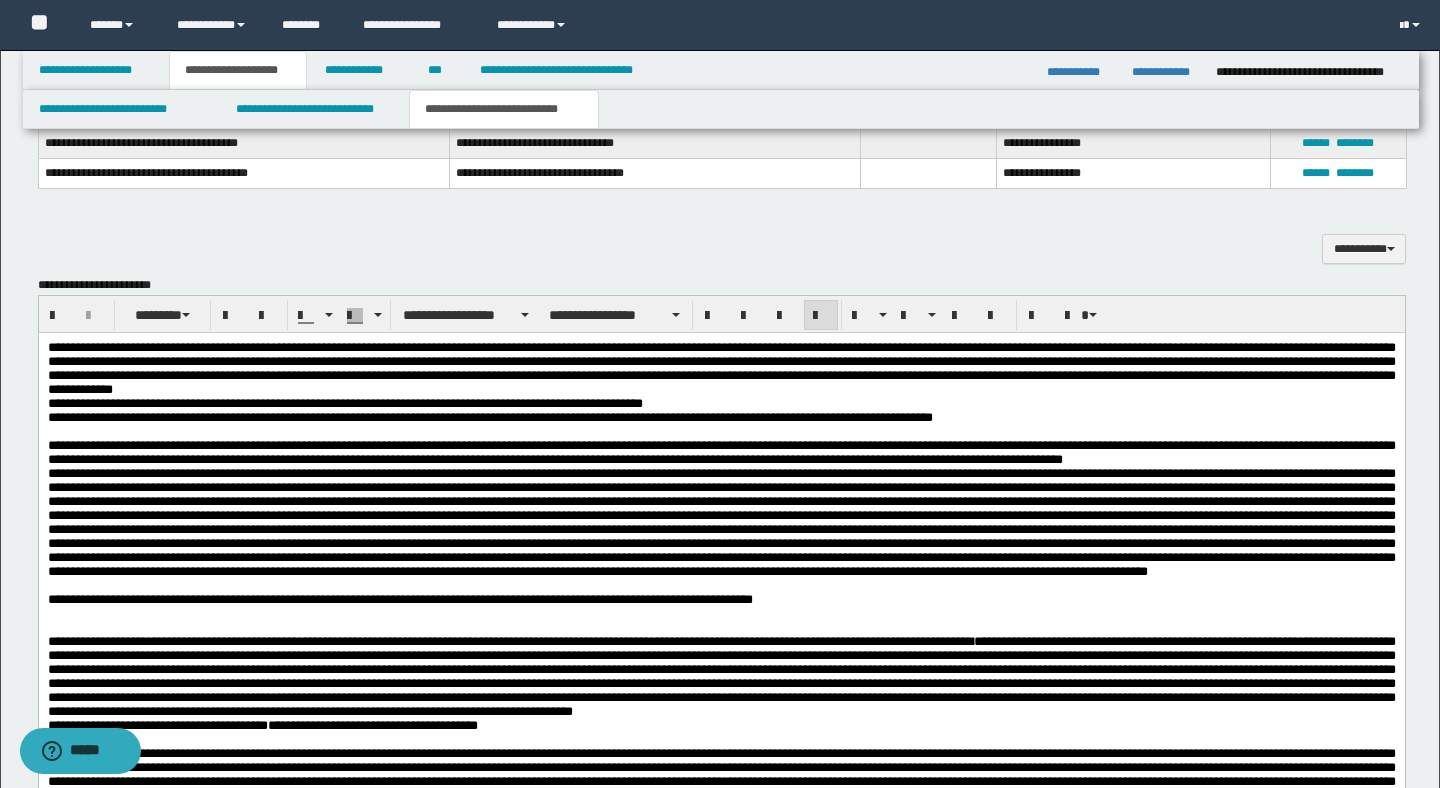scroll, scrollTop: 699, scrollLeft: 0, axis: vertical 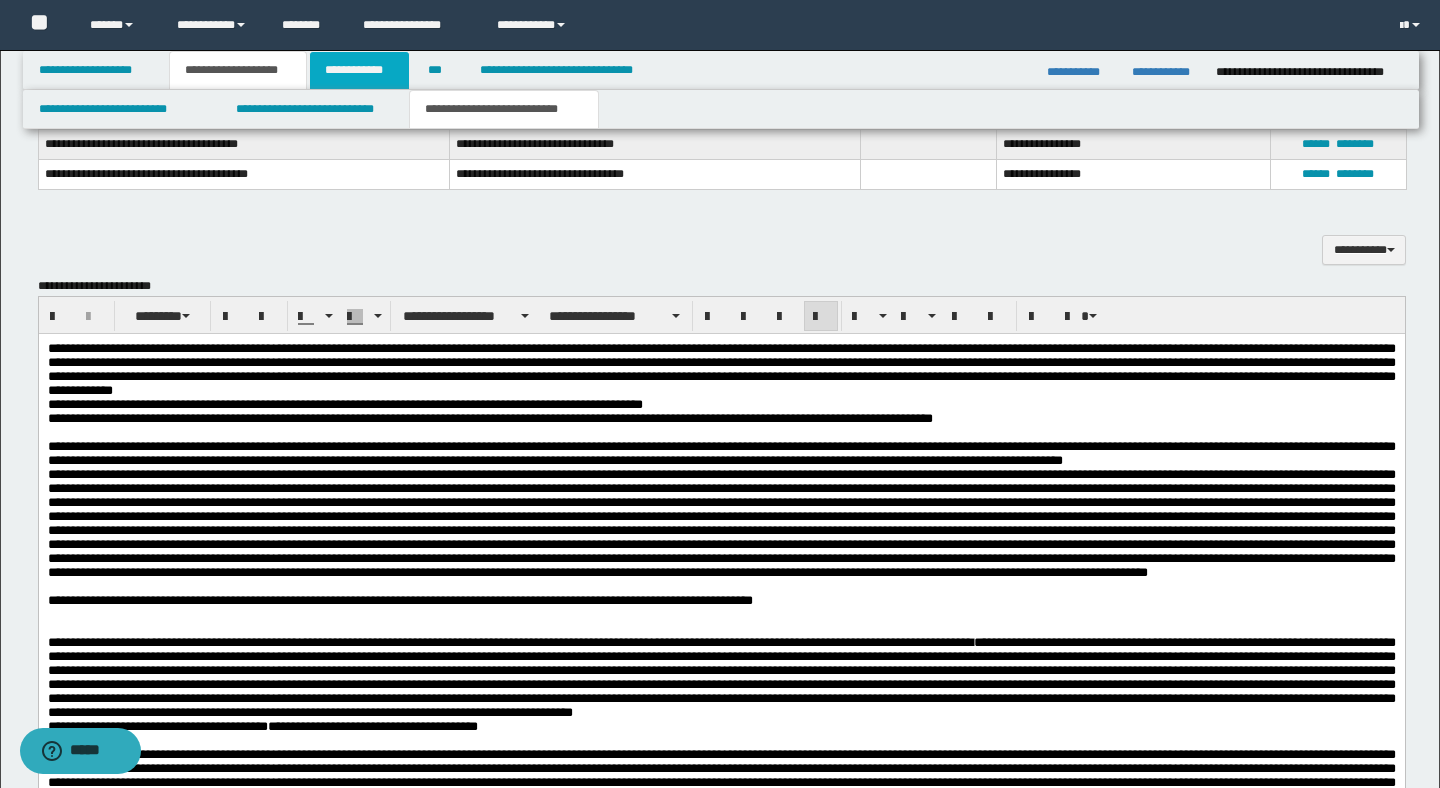 click on "**********" at bounding box center (359, 70) 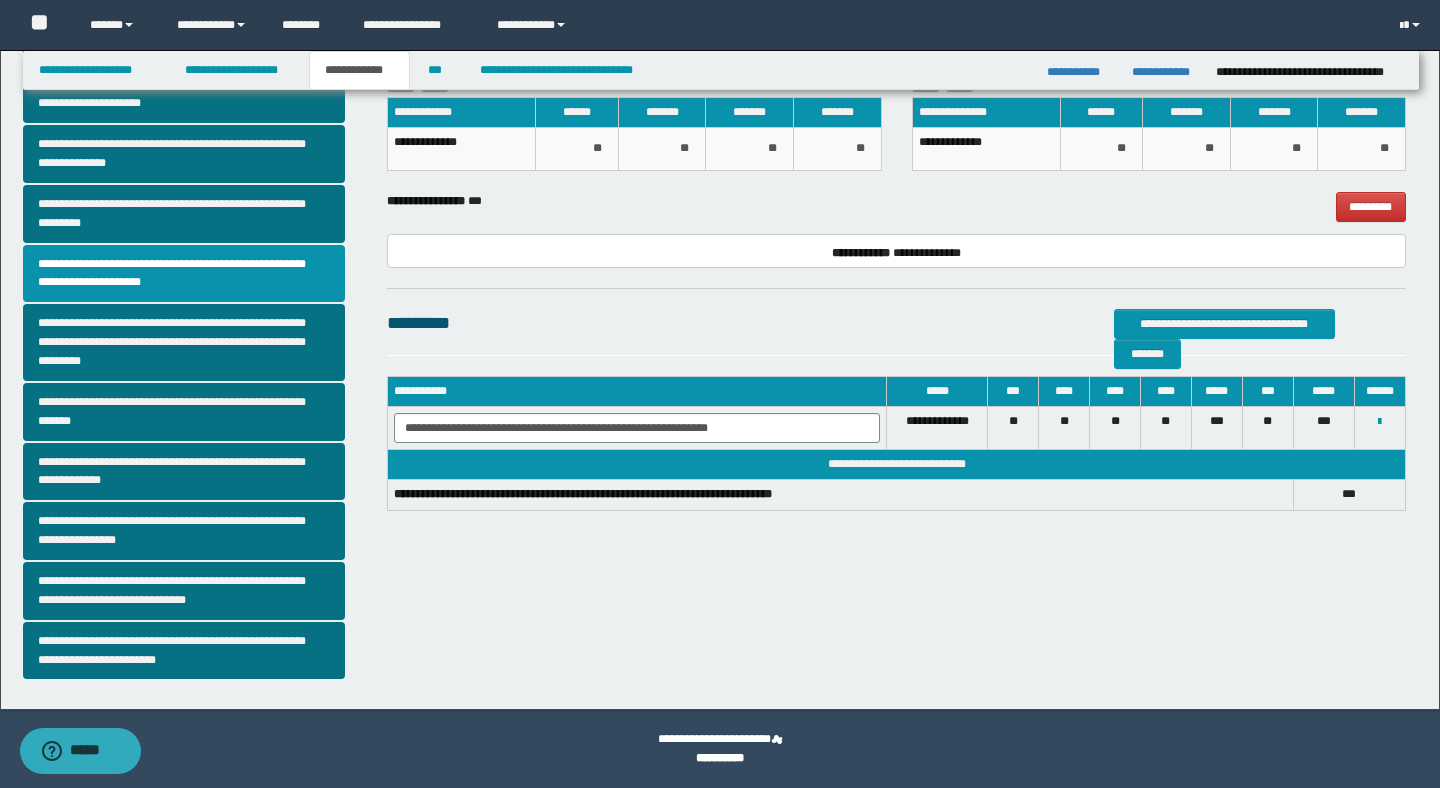 click on "**********" at bounding box center [190, 274] 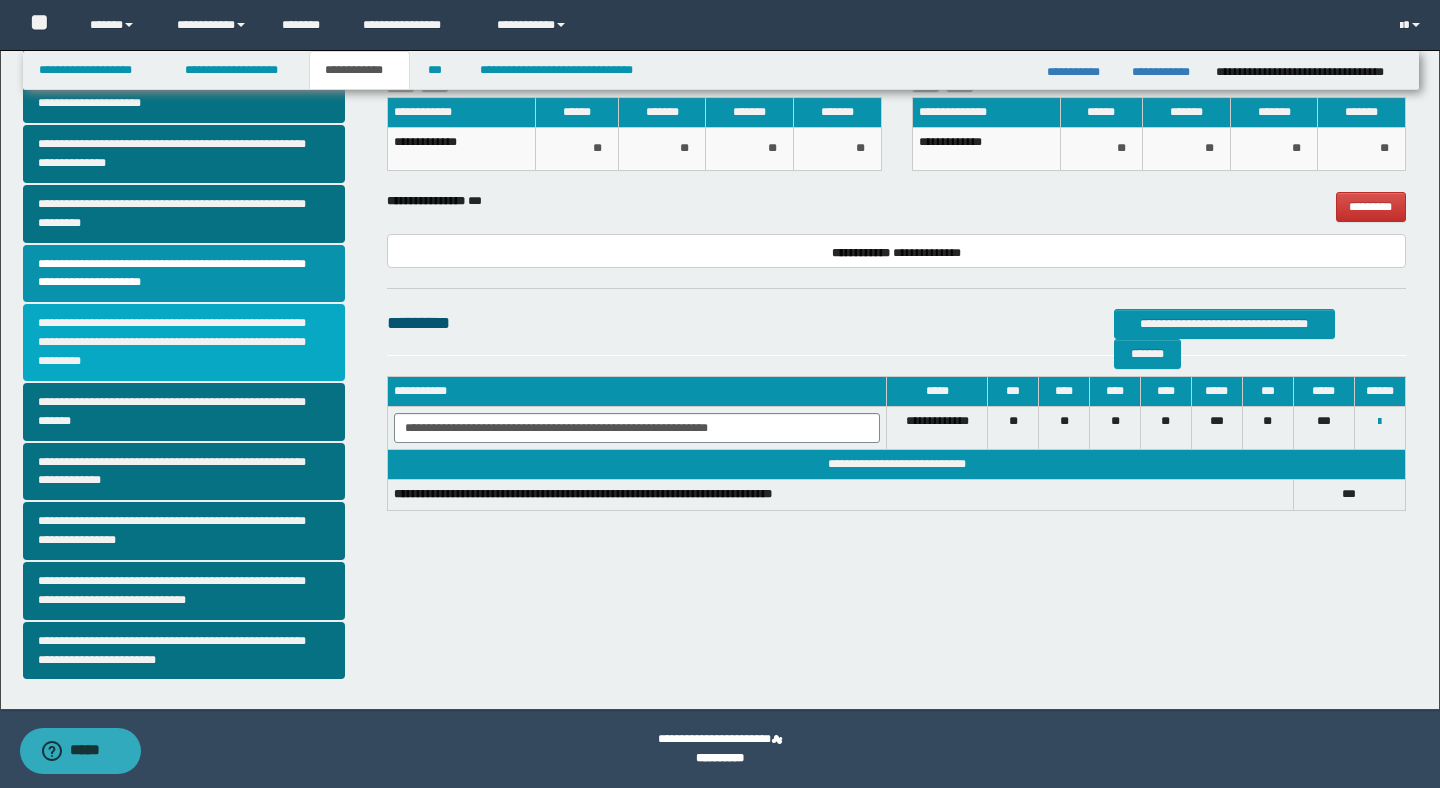 click on "**********" at bounding box center (184, 342) 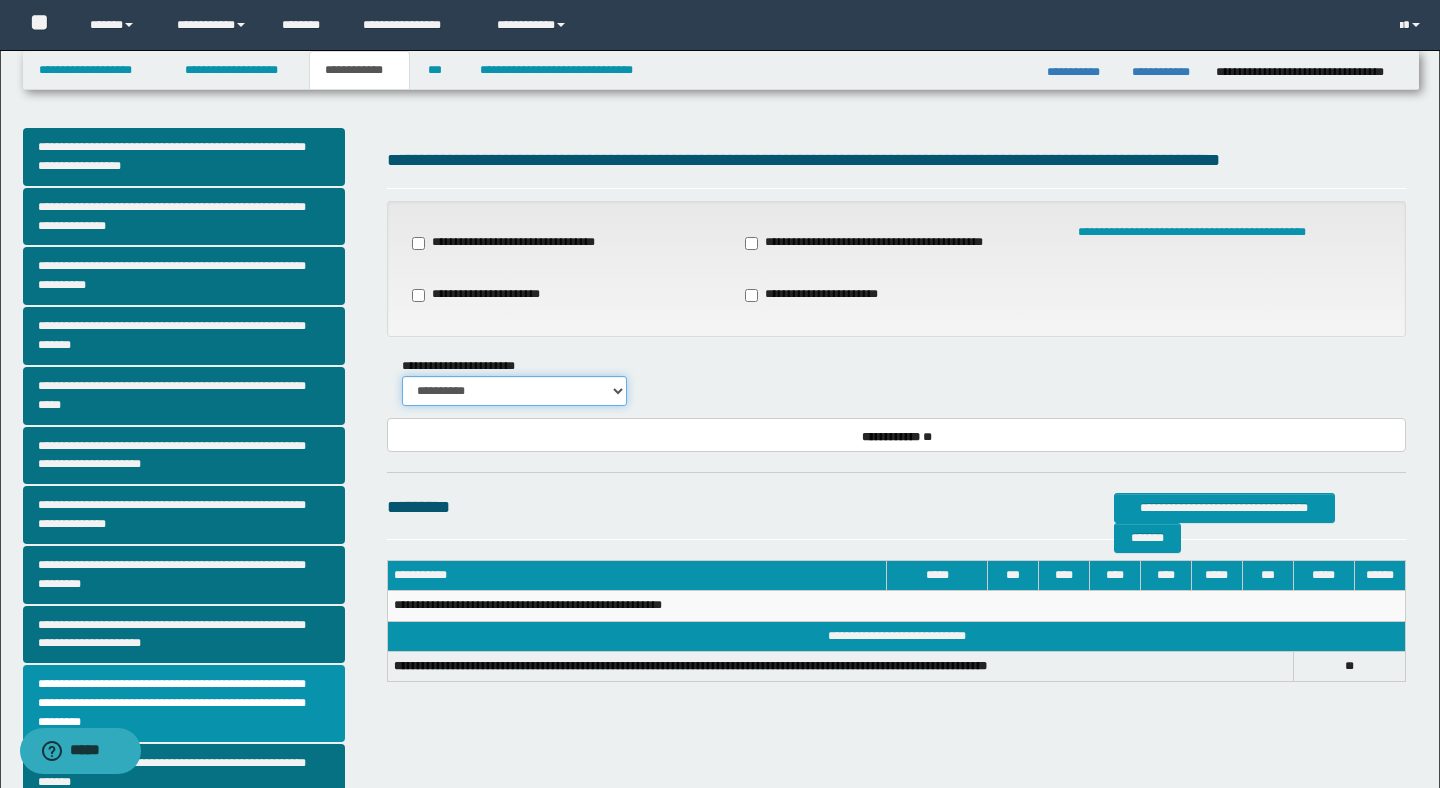 click on "**********" at bounding box center [514, 391] 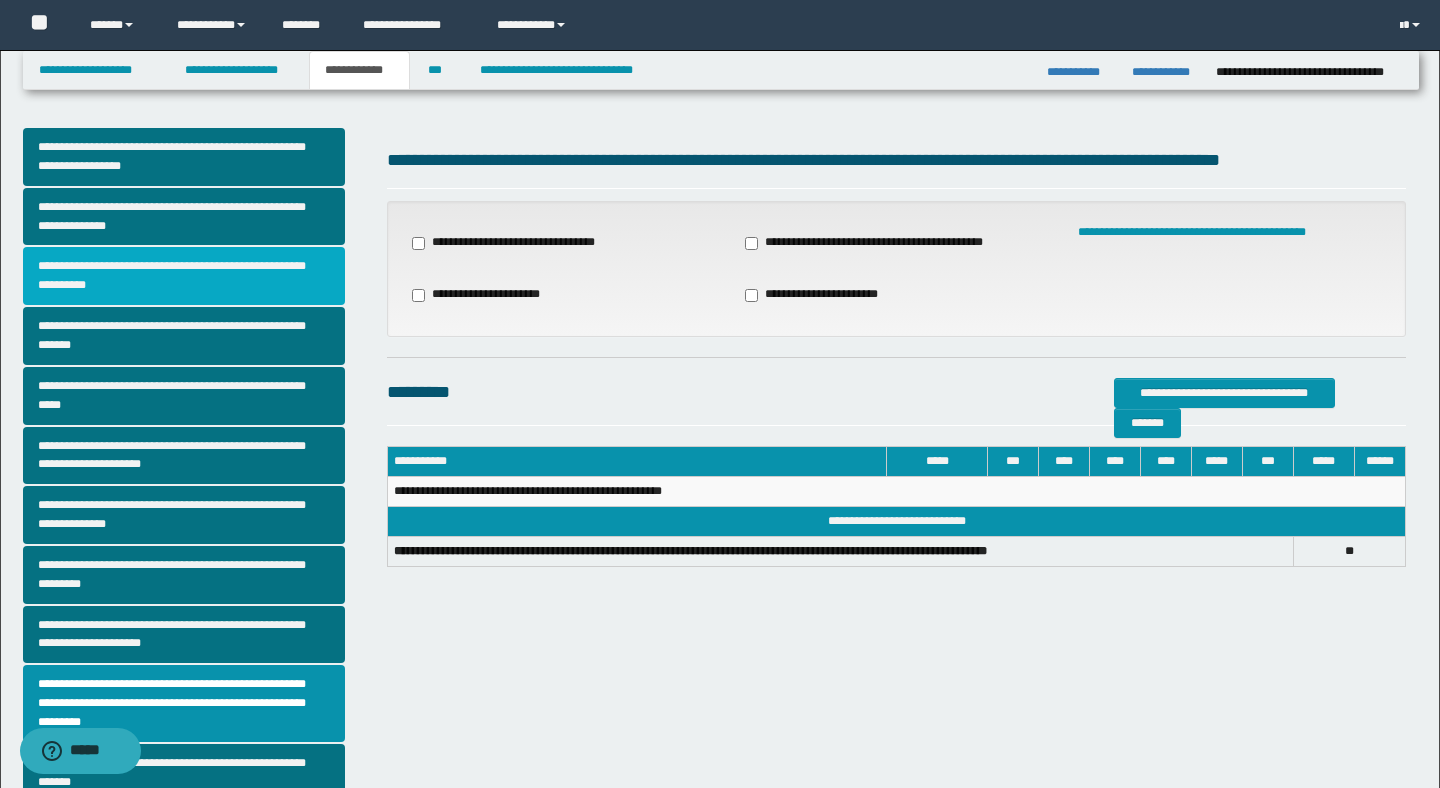 click on "**********" at bounding box center (184, 276) 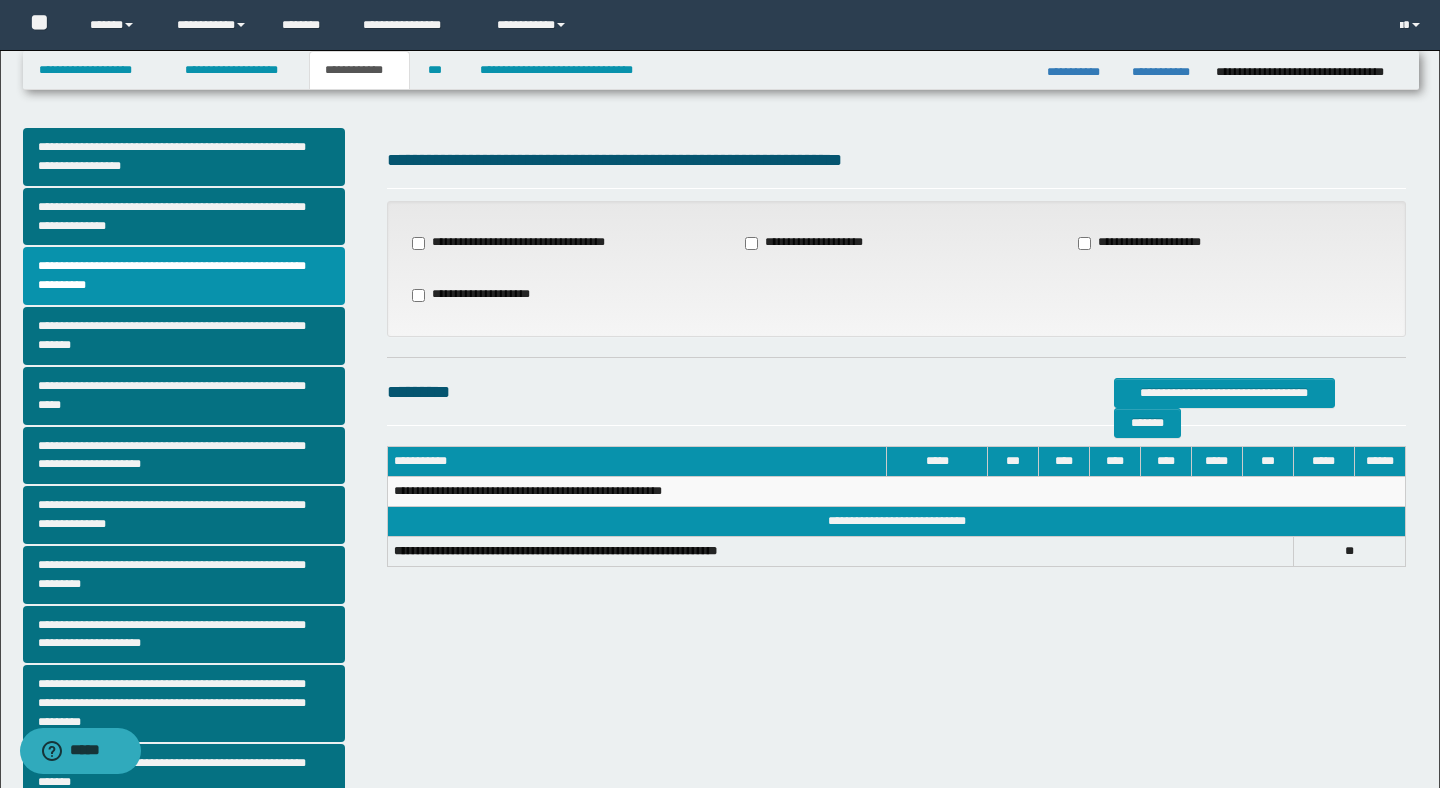 click on "**********" at bounding box center (198, 584) 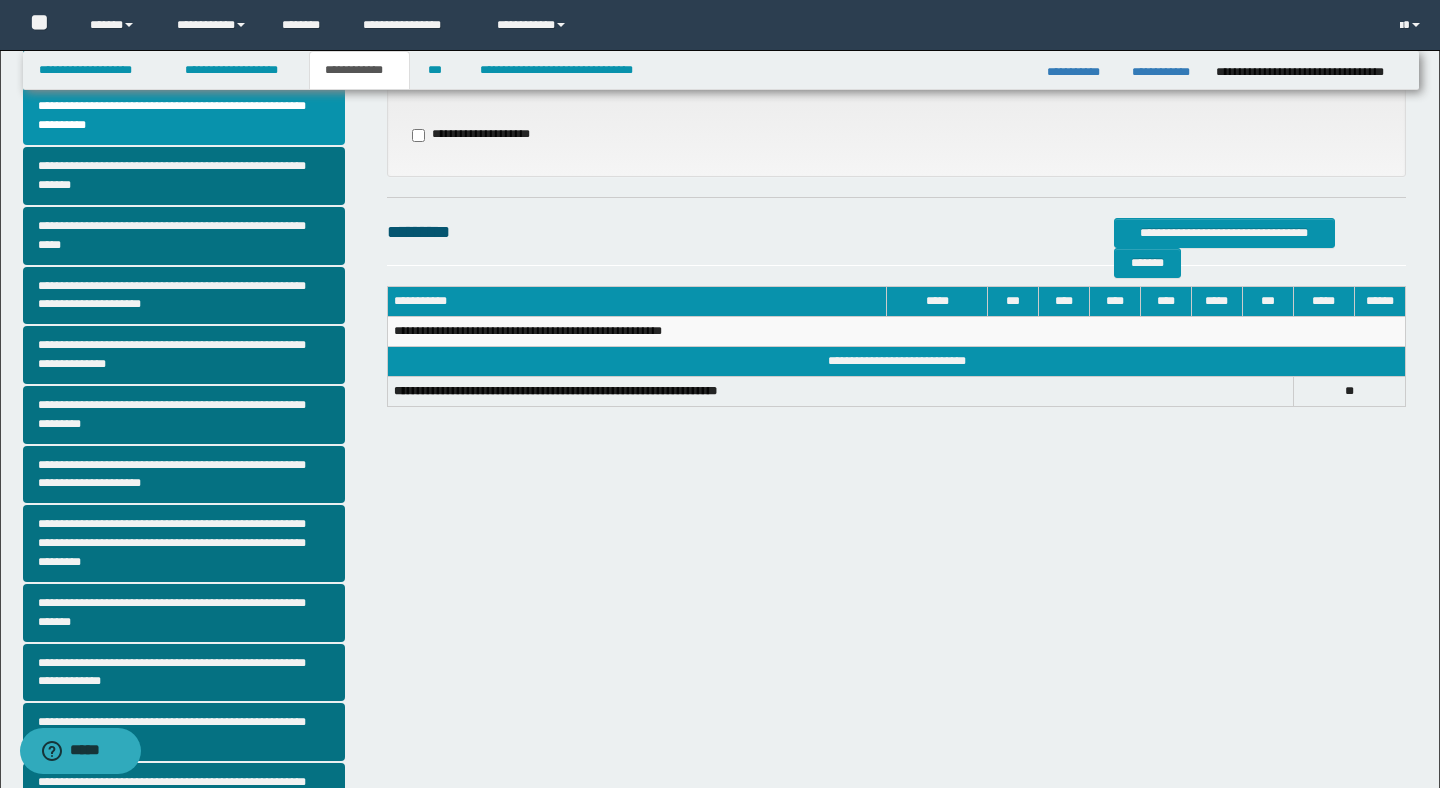 scroll, scrollTop: 200, scrollLeft: 0, axis: vertical 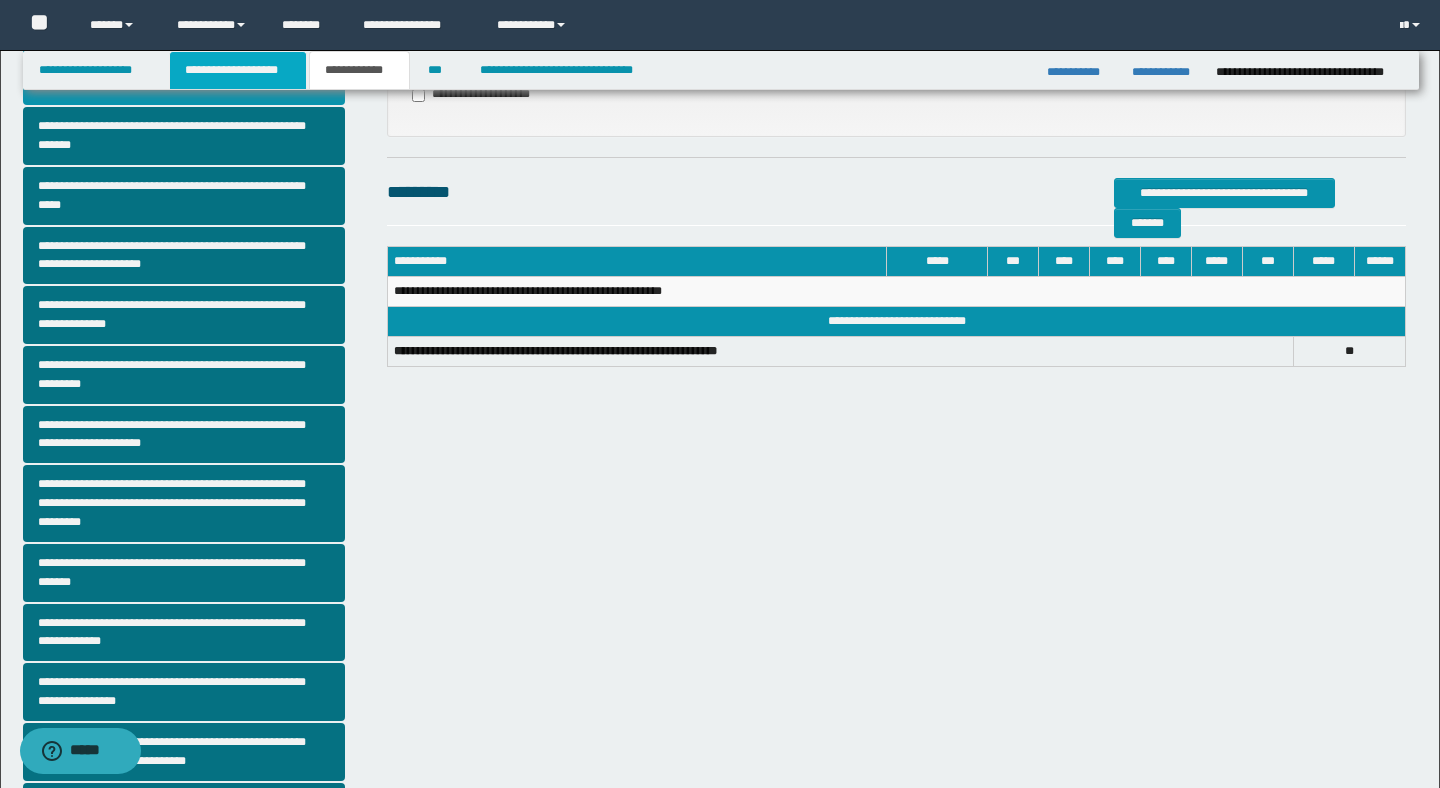 click on "**********" at bounding box center (238, 70) 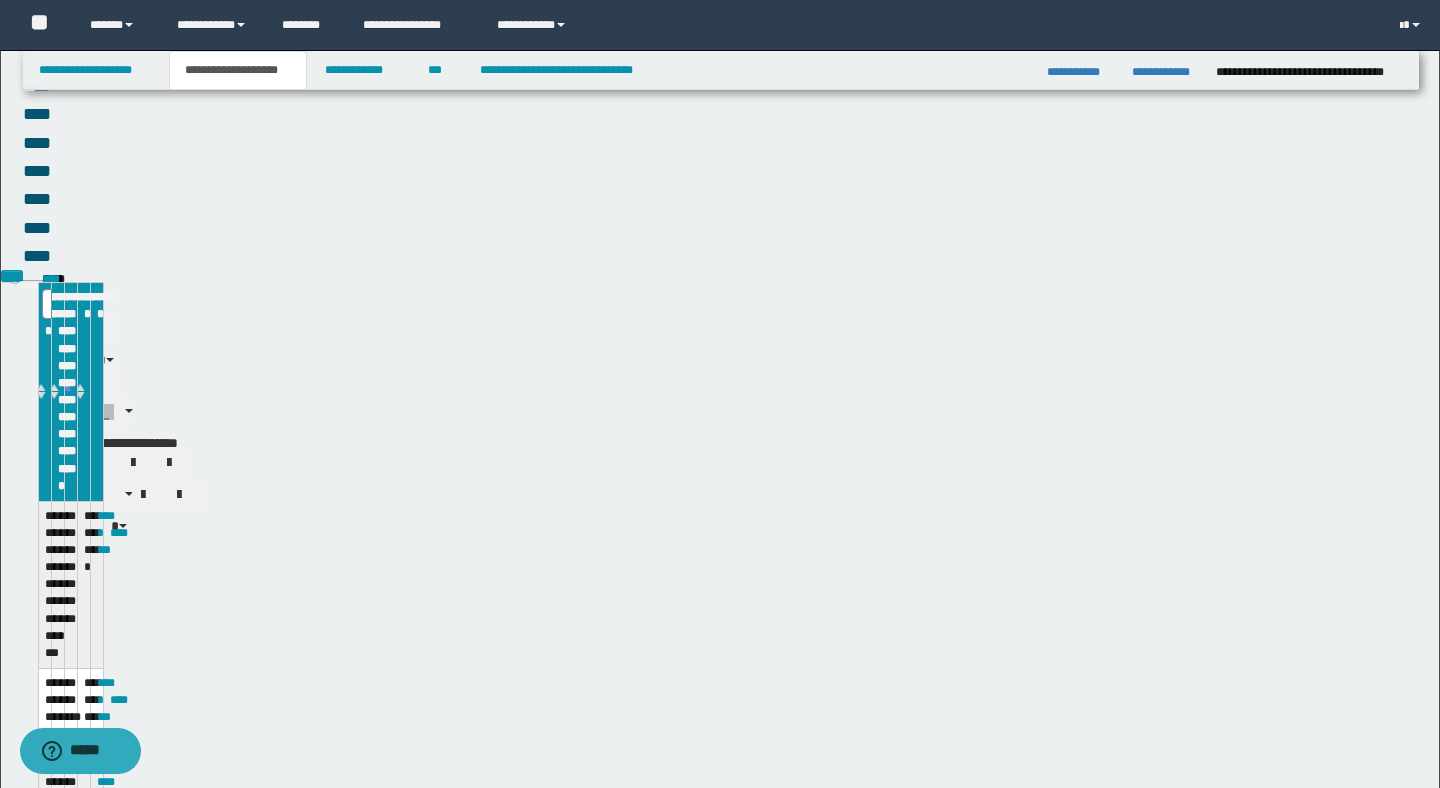 scroll, scrollTop: 231, scrollLeft: 0, axis: vertical 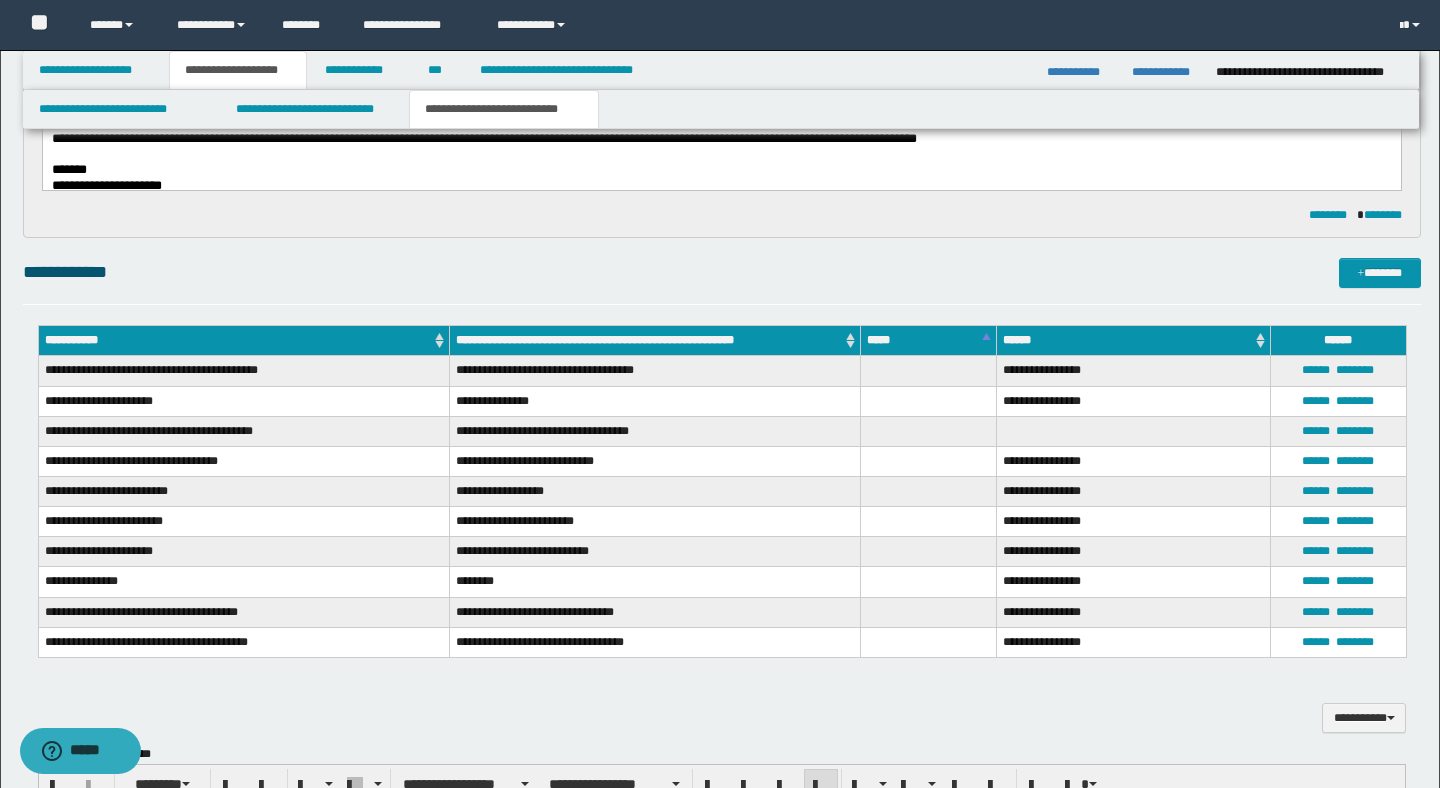 click on "**********" at bounding box center [722, 281] 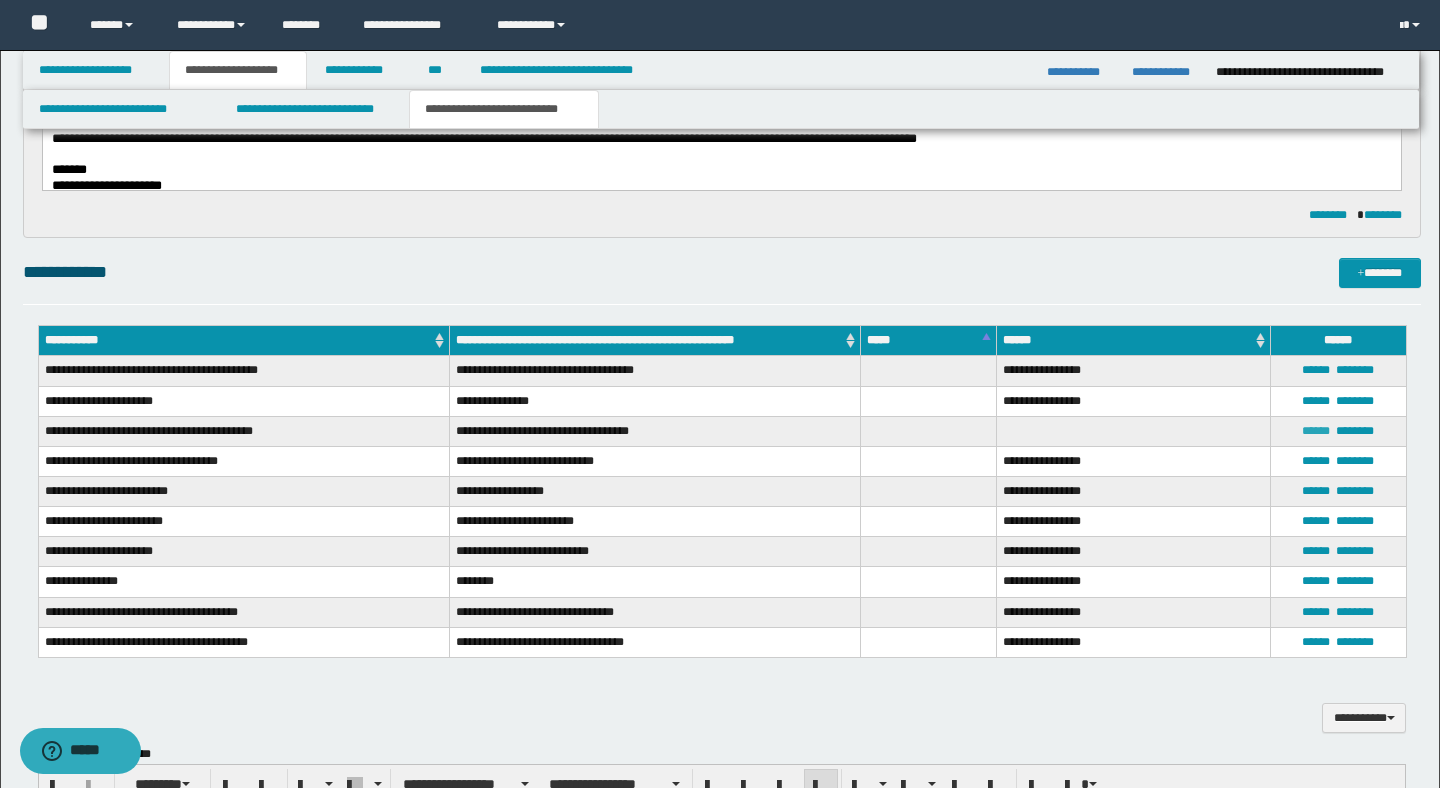 click on "******" at bounding box center [1316, 431] 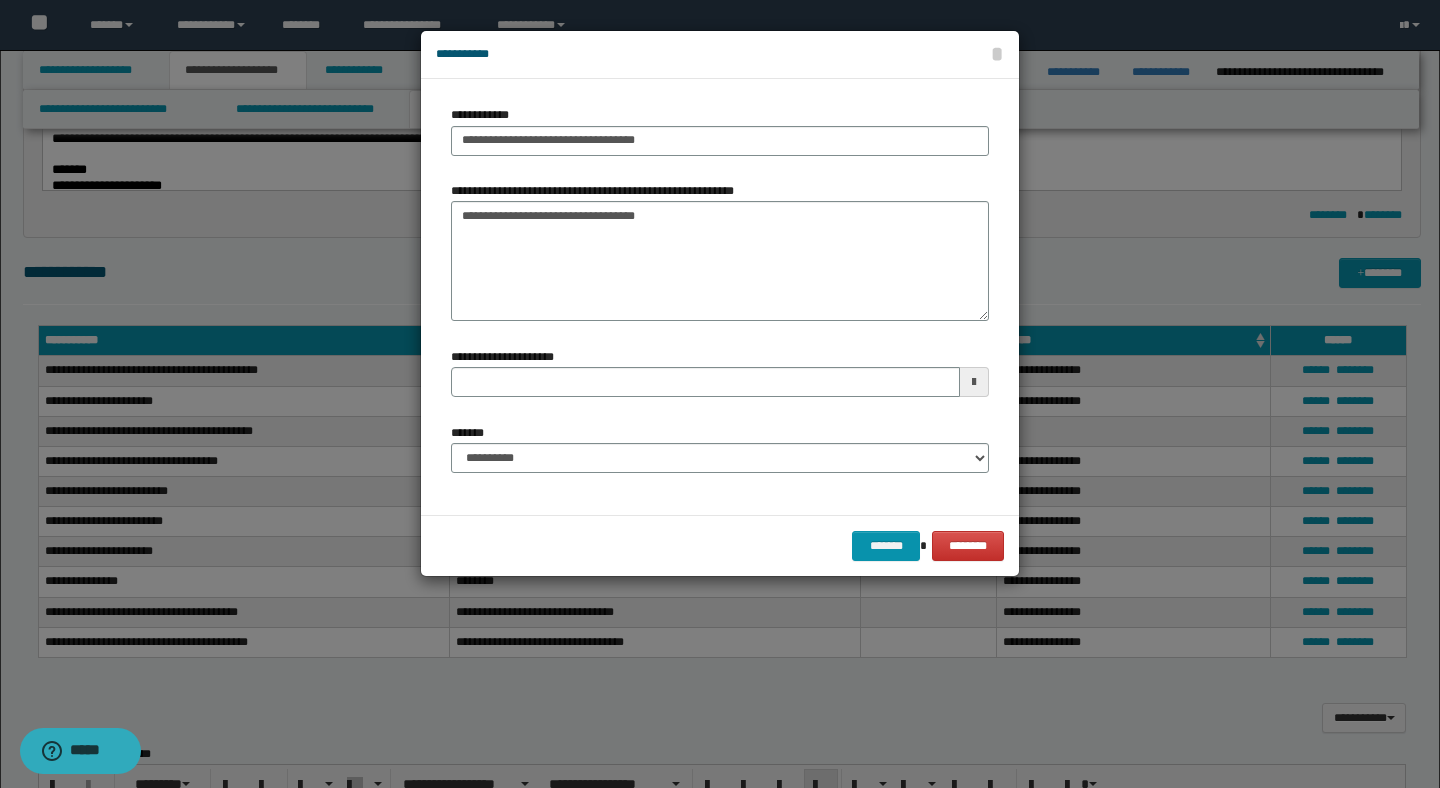 type 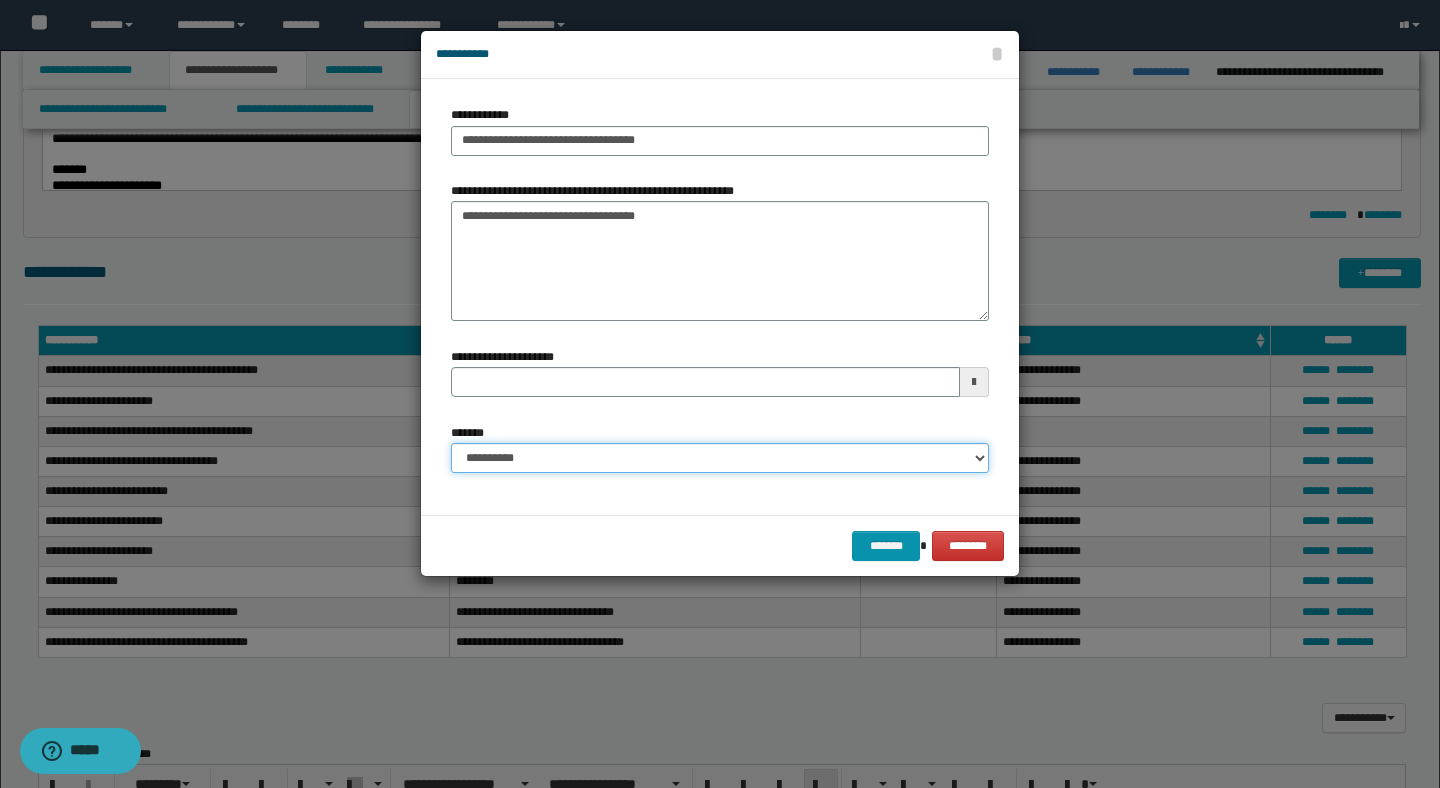 click on "**********" at bounding box center (720, 458) 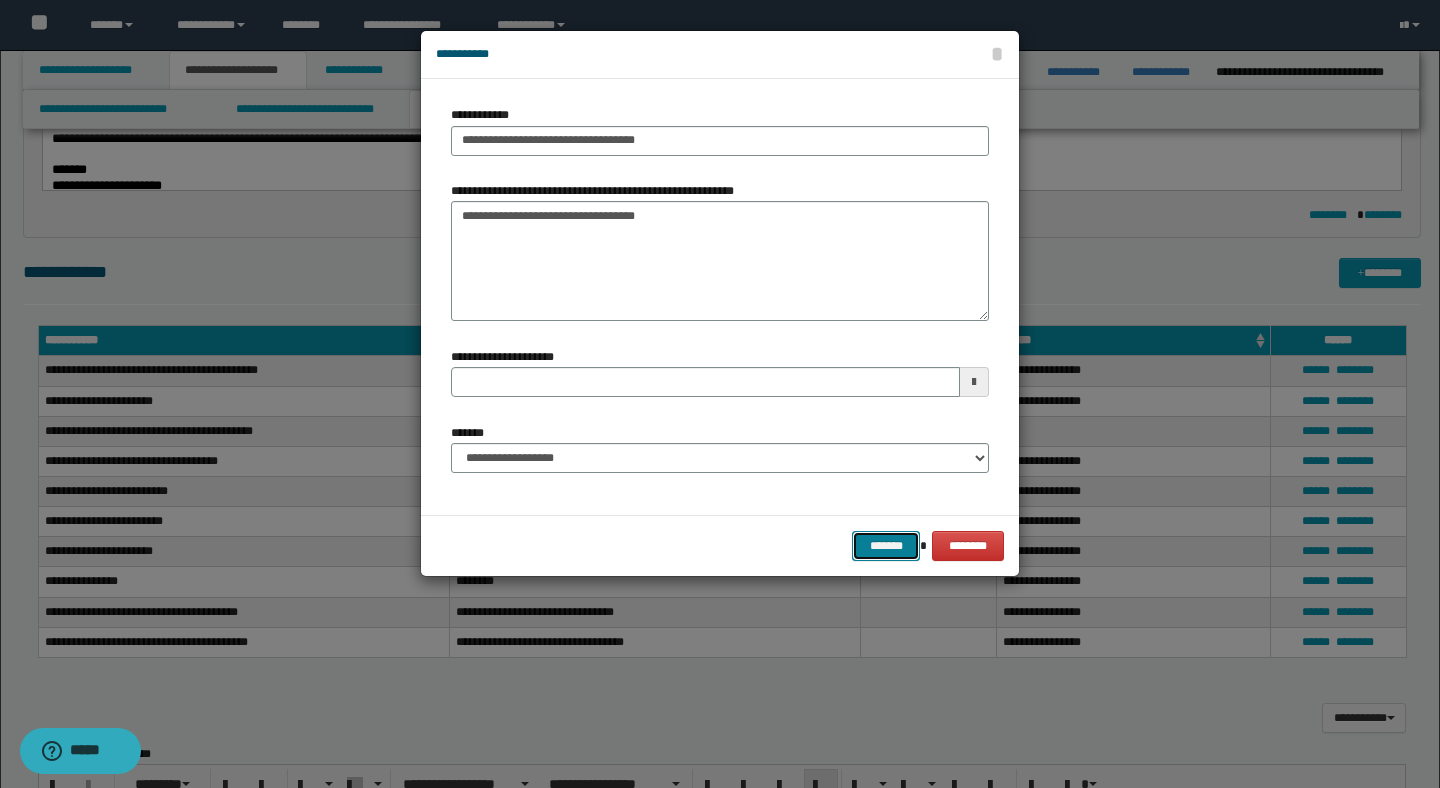 click on "*******" at bounding box center [886, 546] 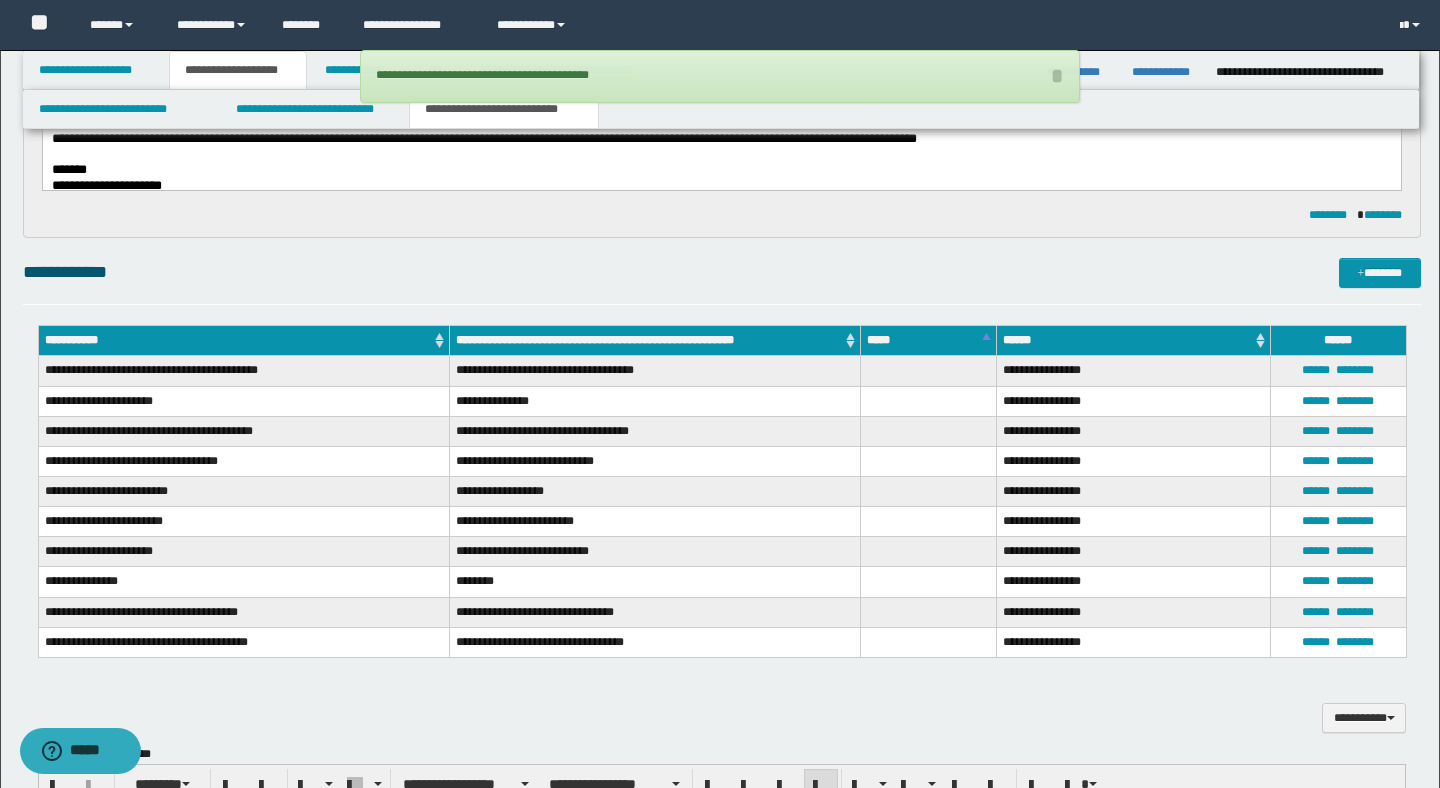 click on "**********" at bounding box center (722, 708) 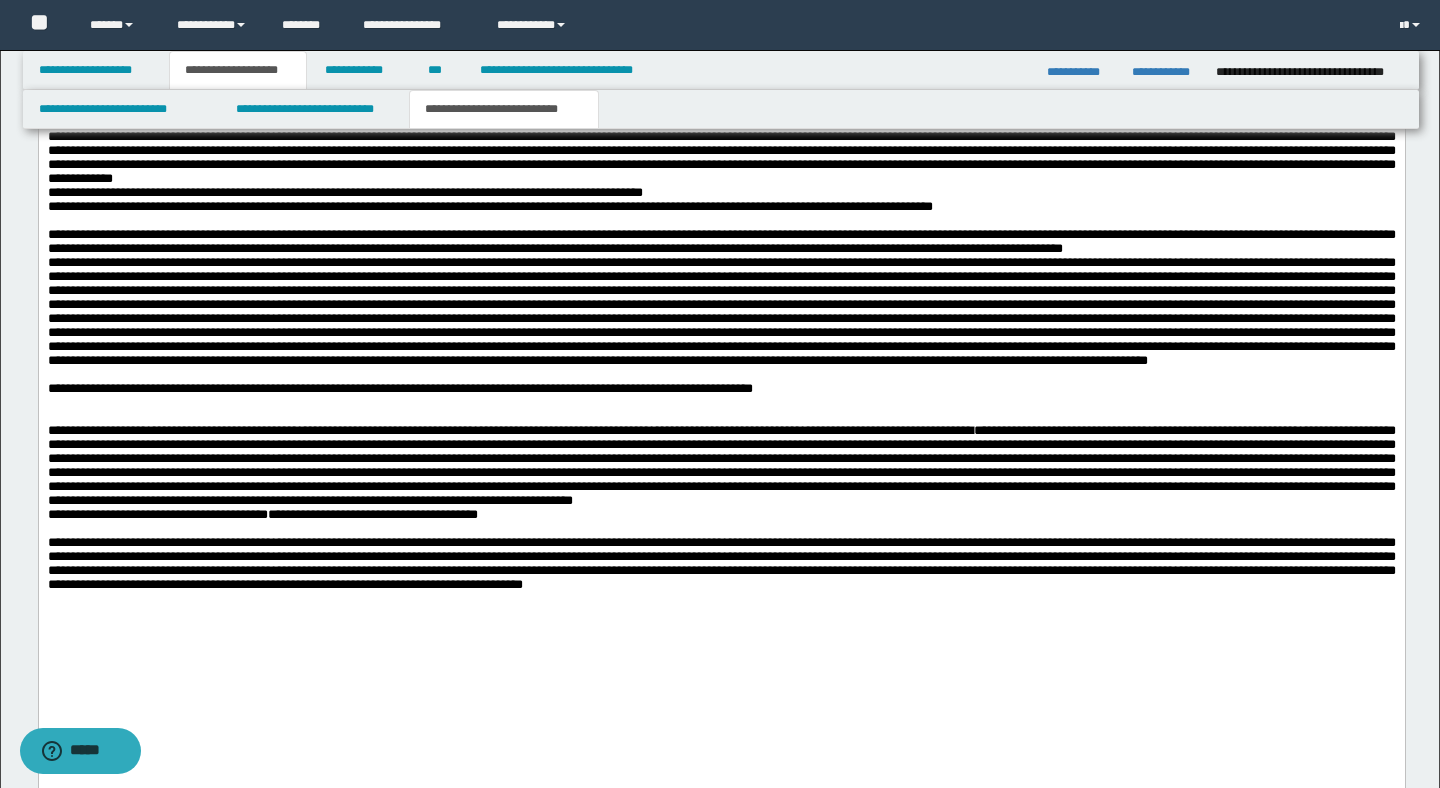 scroll, scrollTop: 951, scrollLeft: 0, axis: vertical 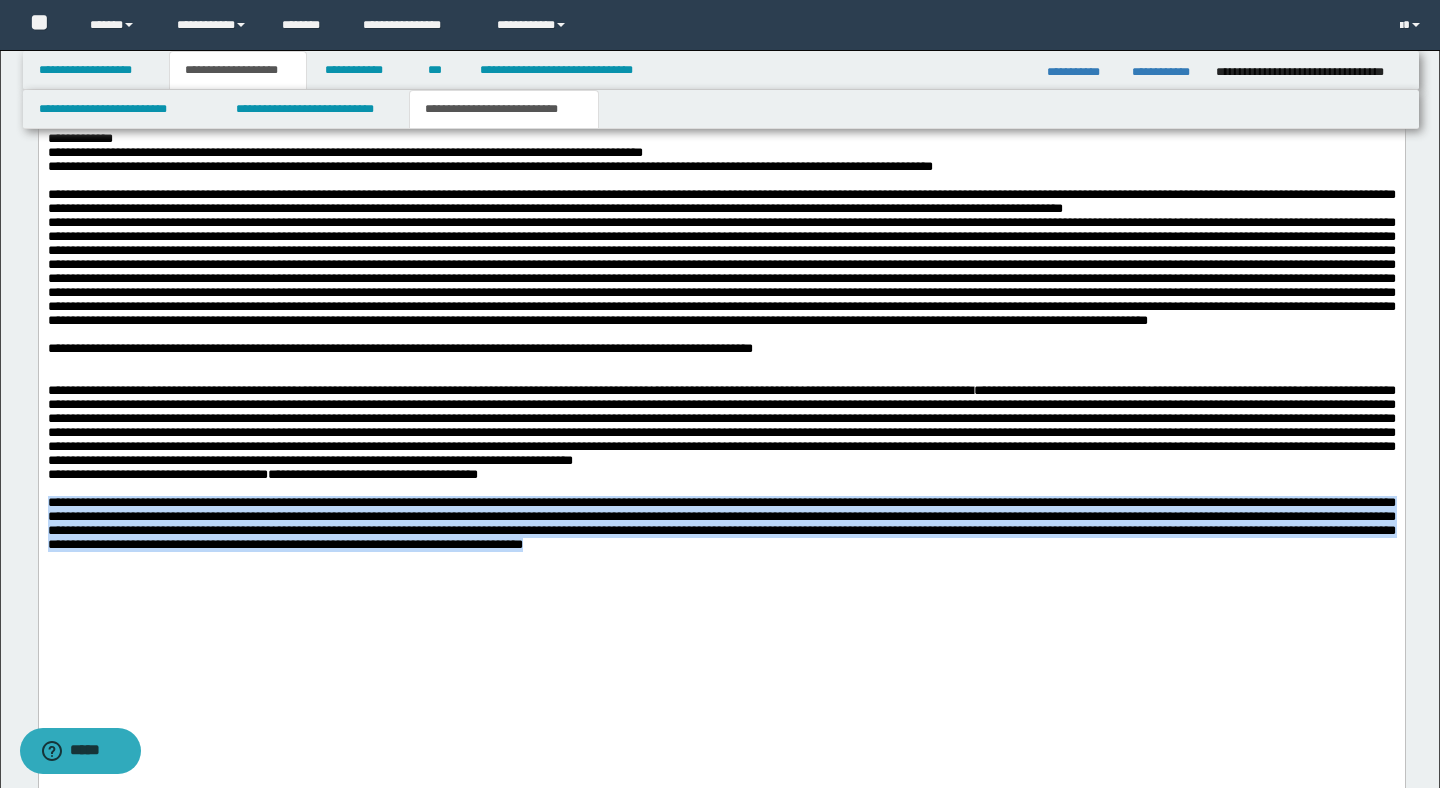 drag, startPoint x: 205, startPoint y: 675, endPoint x: 45, endPoint y: 597, distance: 178 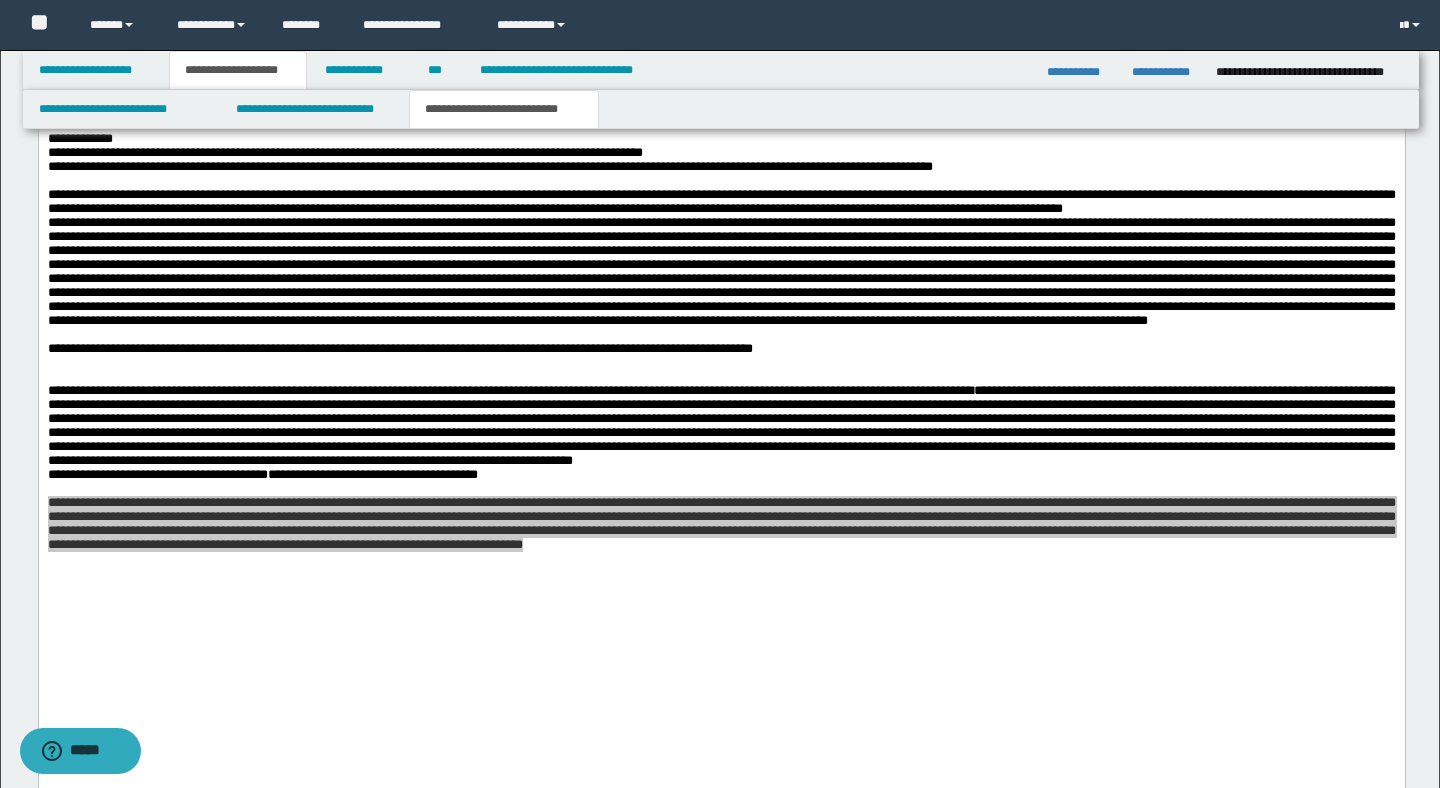 click on "**********" at bounding box center (720, 221) 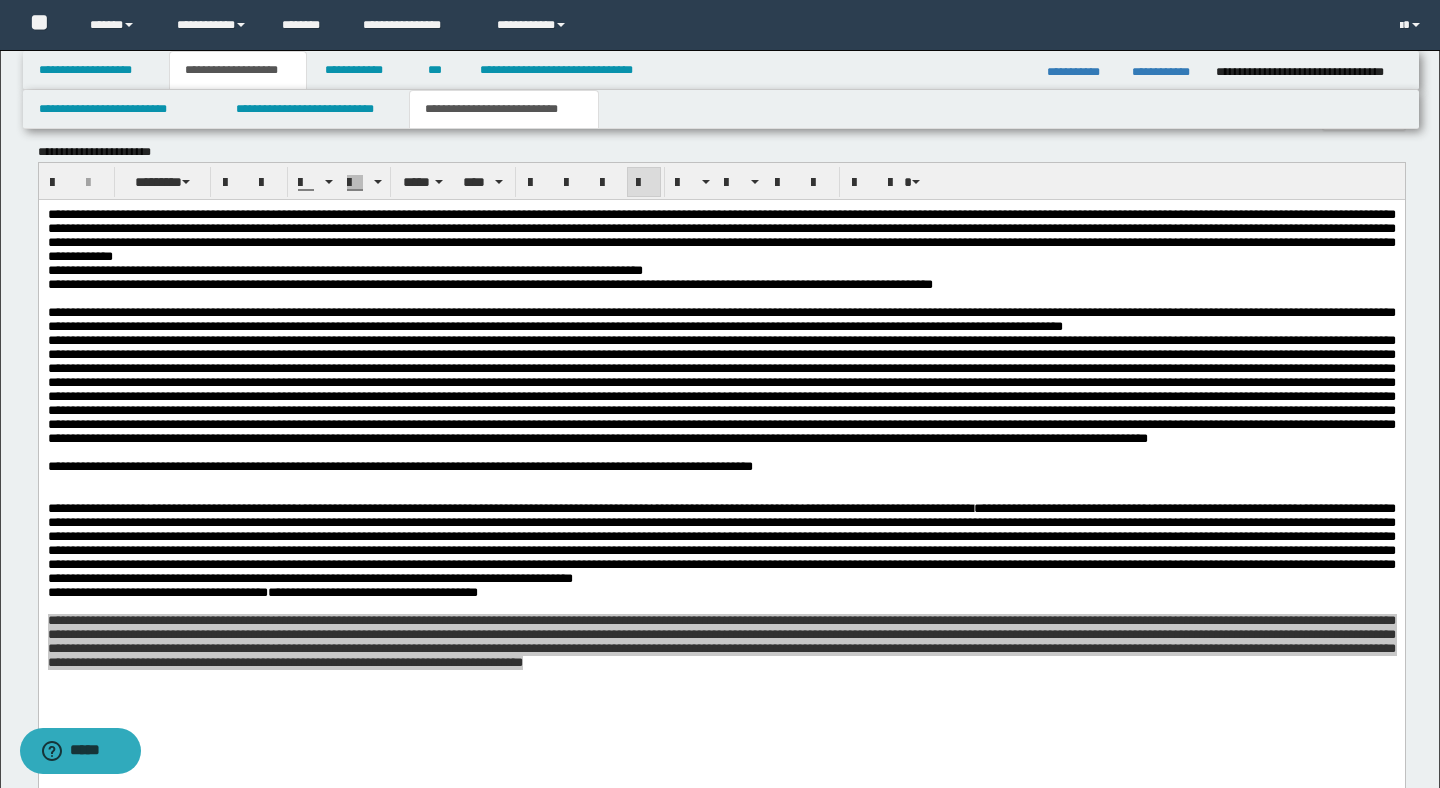 scroll, scrollTop: 831, scrollLeft: 0, axis: vertical 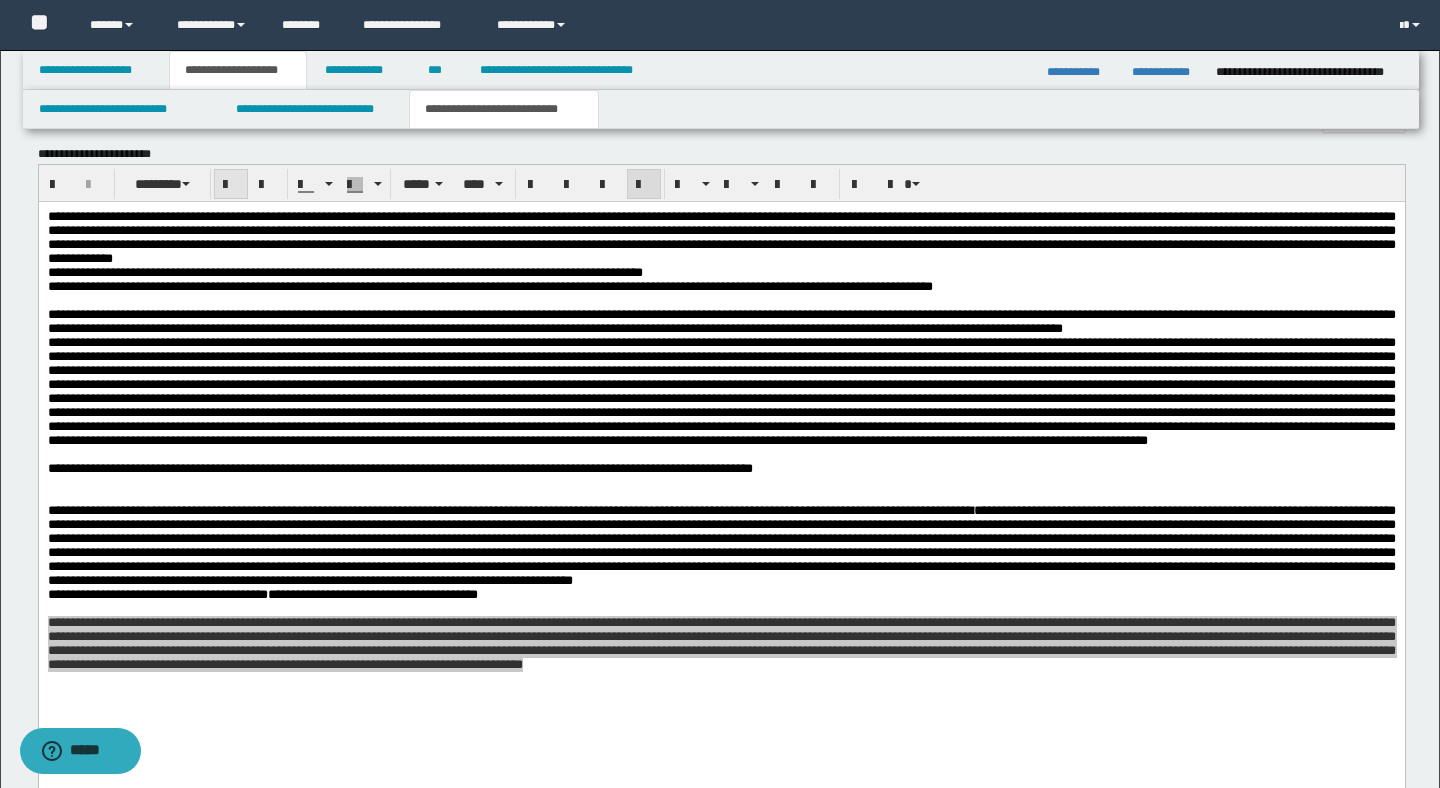 click at bounding box center [231, 185] 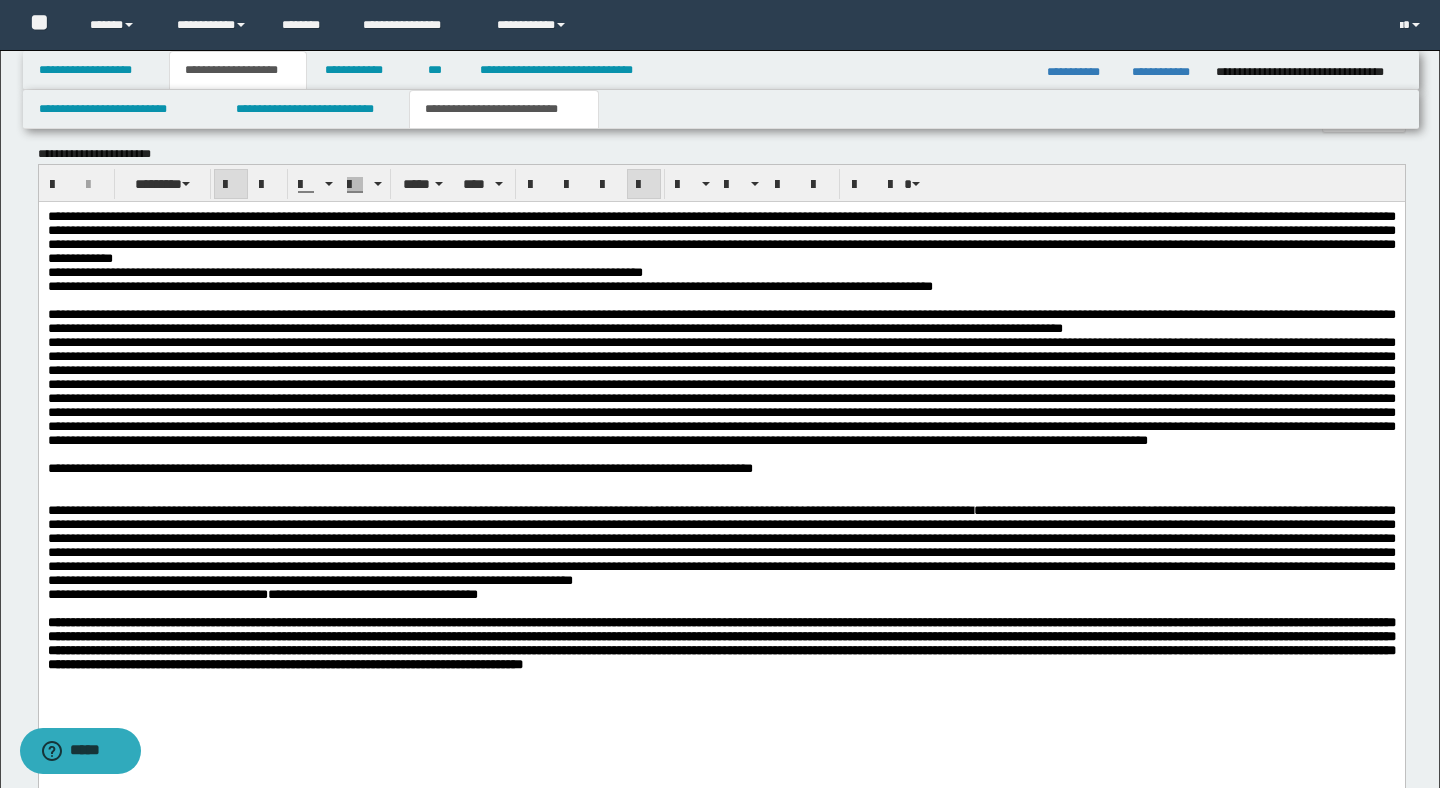 click on "**********" at bounding box center (720, 341) 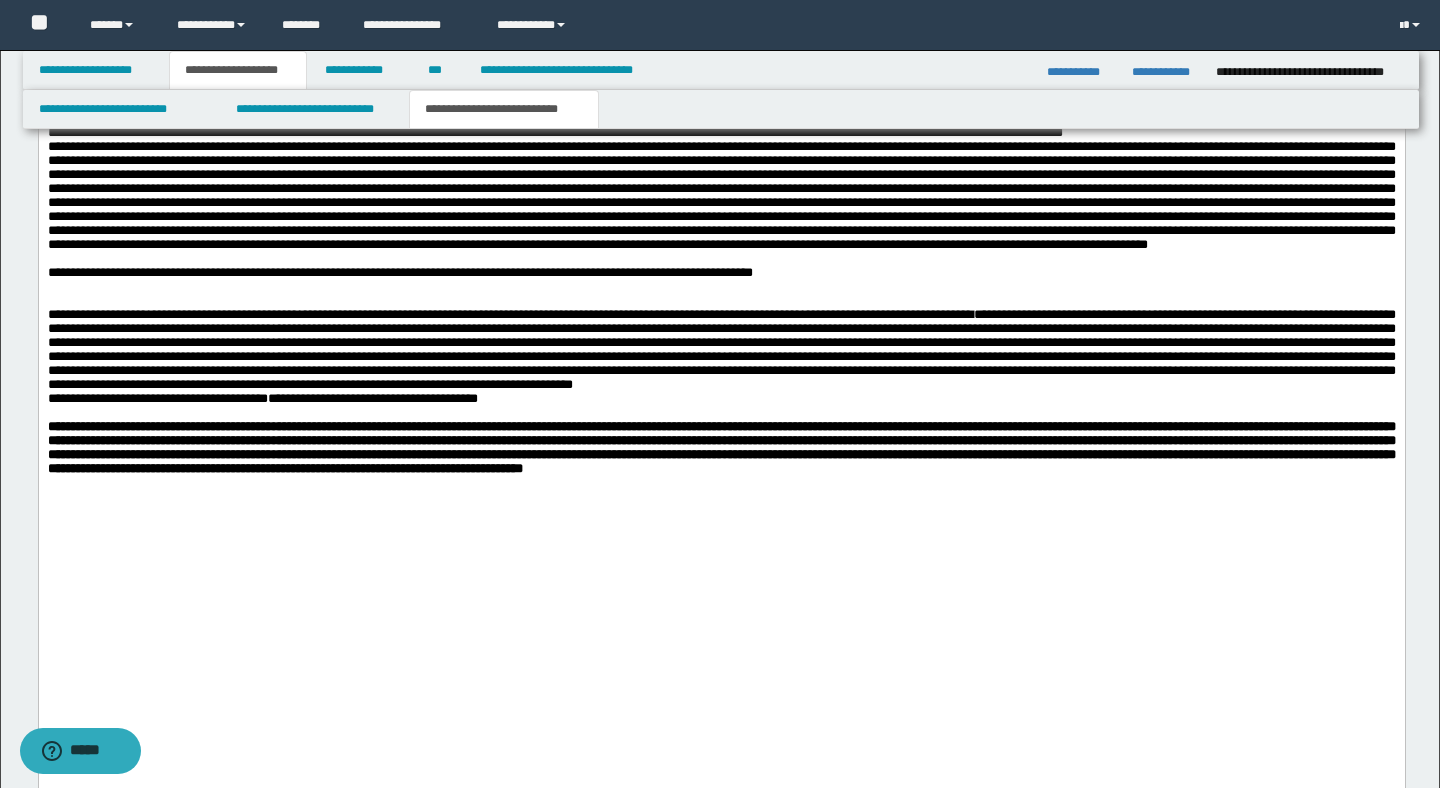 scroll, scrollTop: 1031, scrollLeft: 0, axis: vertical 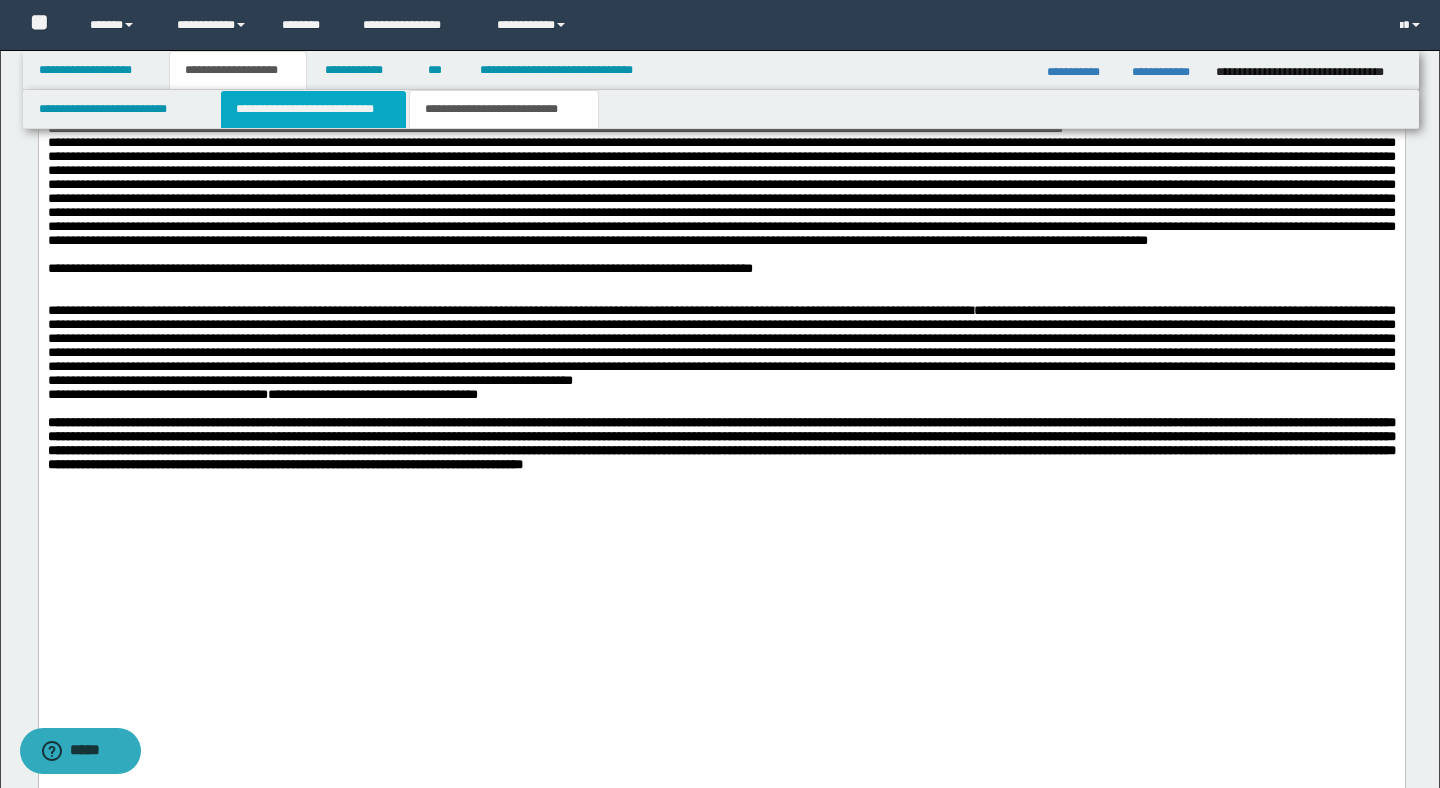 click on "**********" at bounding box center (314, 109) 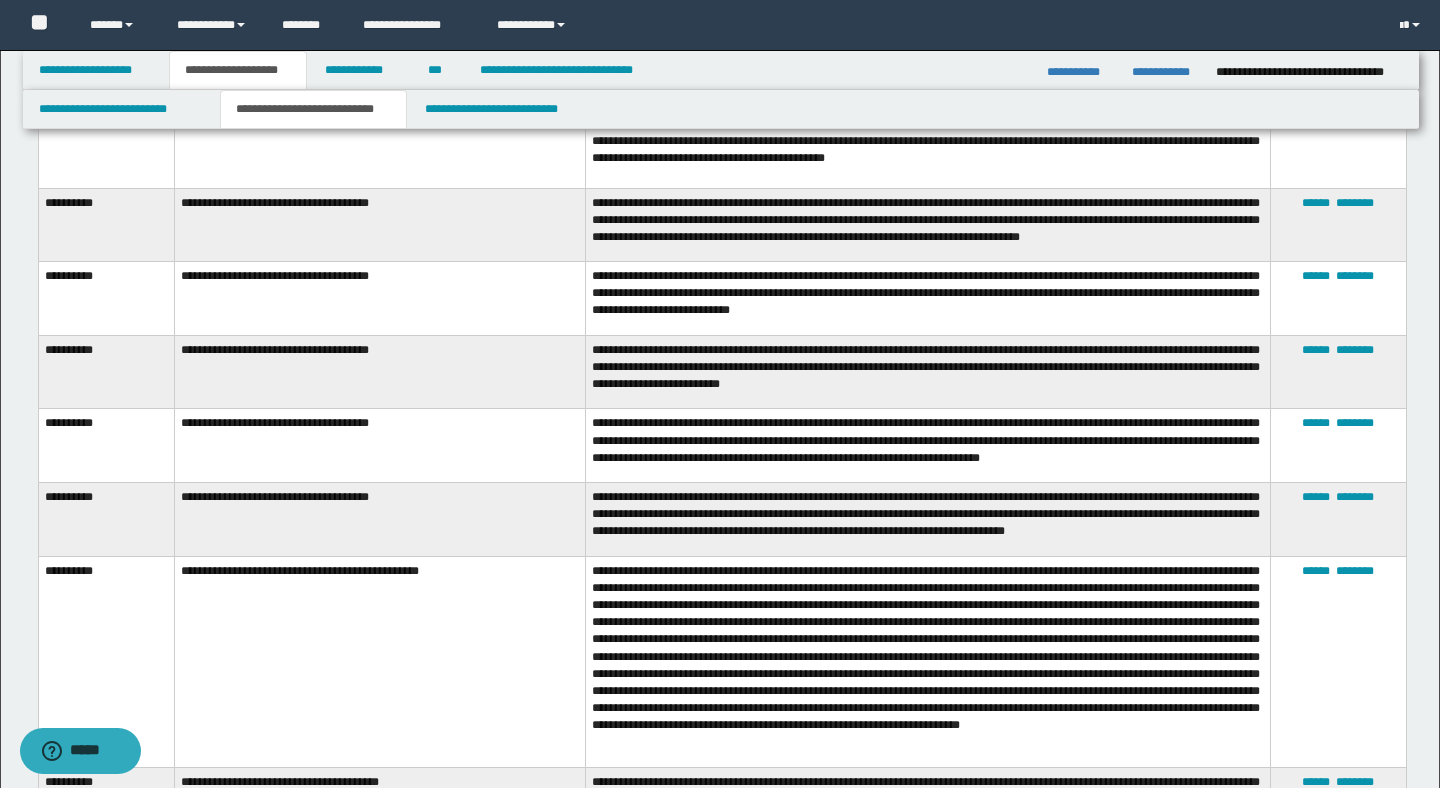click on "**********" at bounding box center [722, 1118] 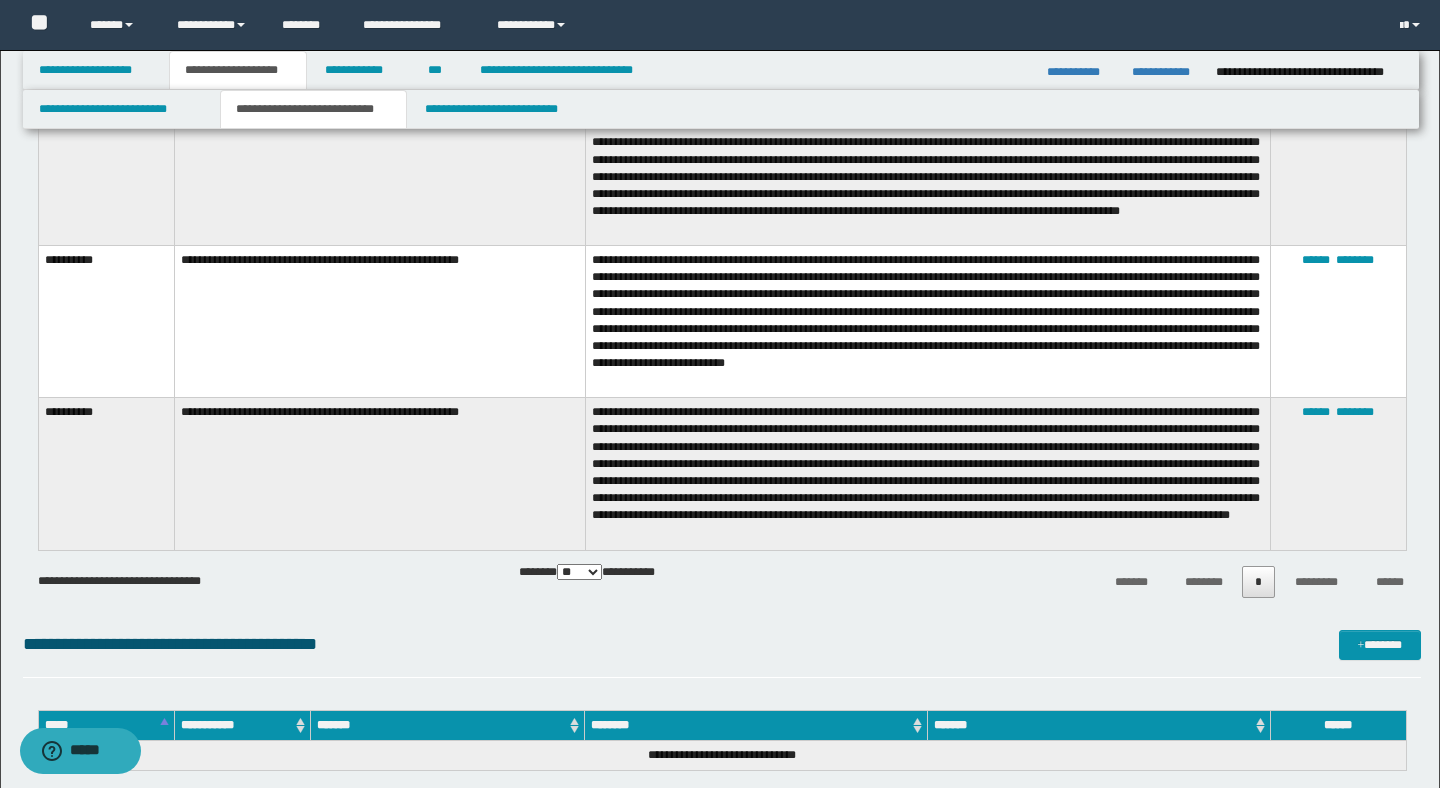 scroll, scrollTop: 2911, scrollLeft: 0, axis: vertical 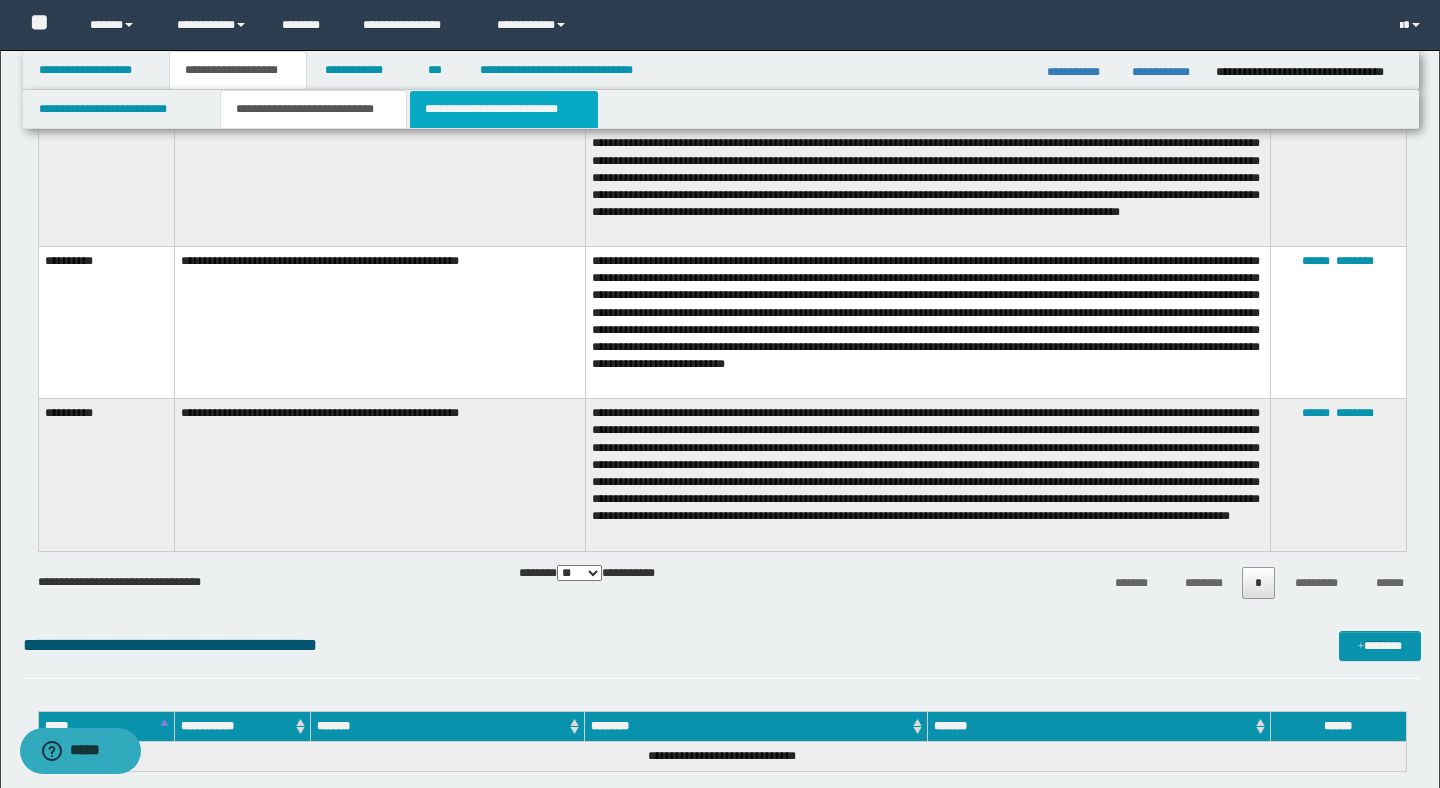 click on "**********" at bounding box center (504, 109) 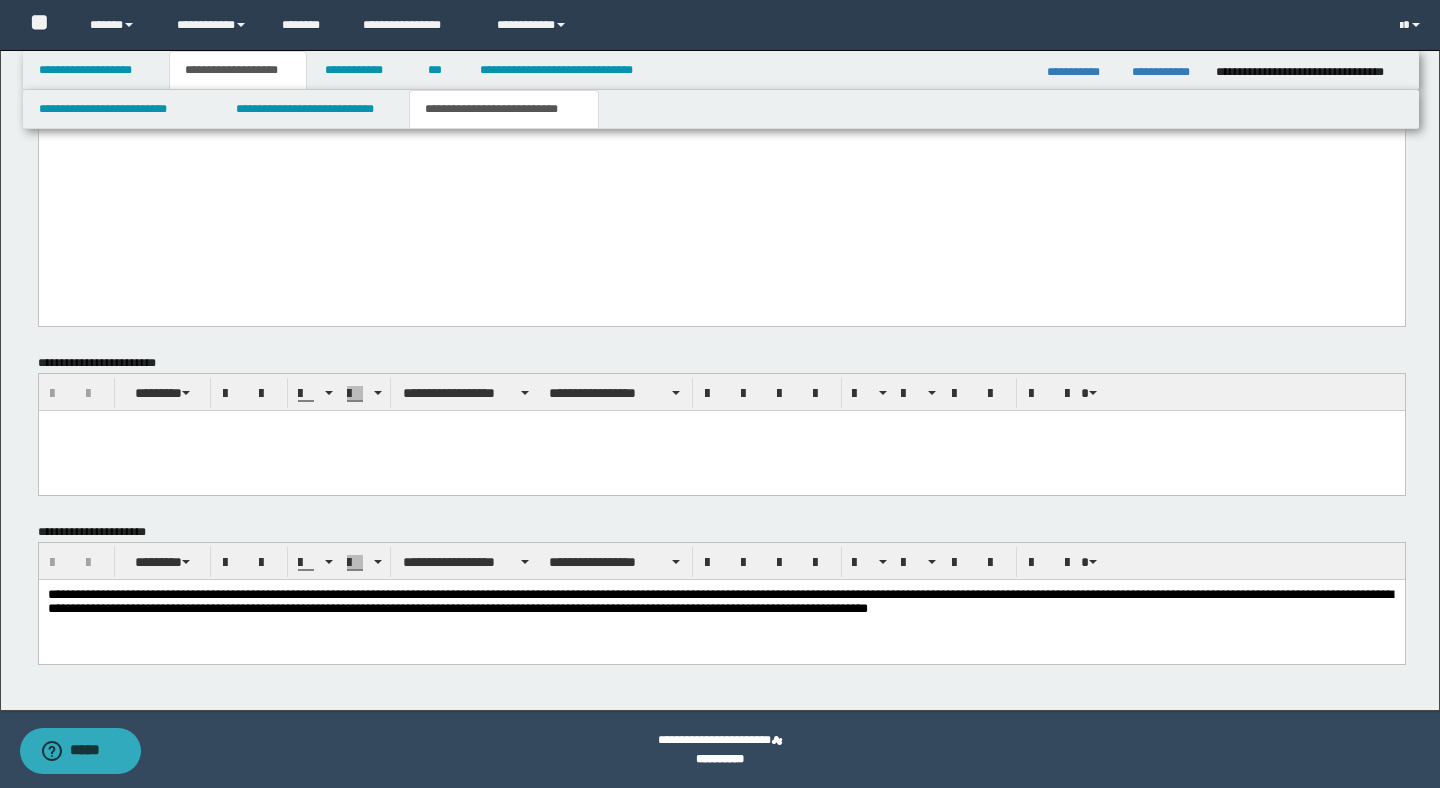 click on "**********" at bounding box center (722, -372) 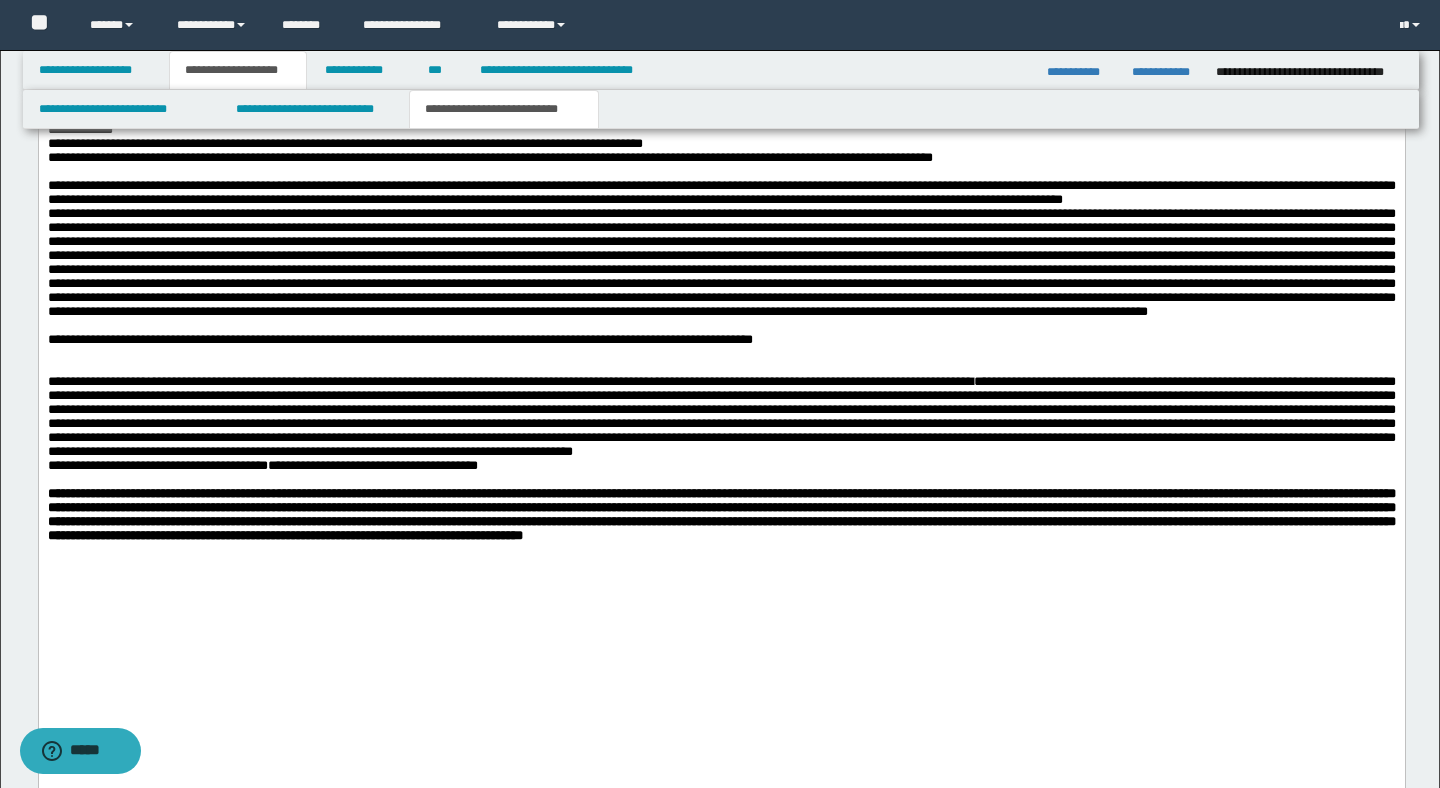 scroll, scrollTop: 943, scrollLeft: 0, axis: vertical 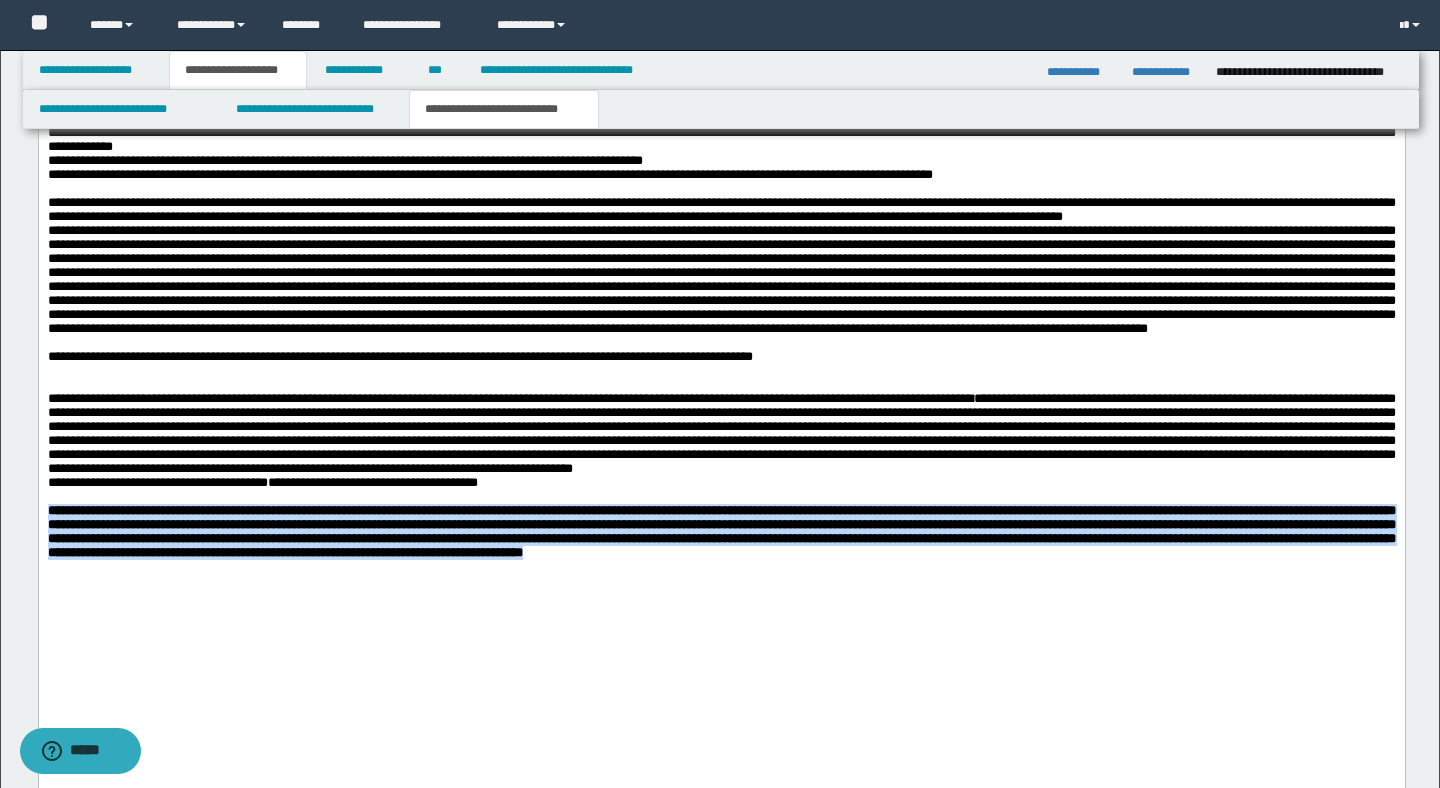 click on "**********" at bounding box center [721, 532] 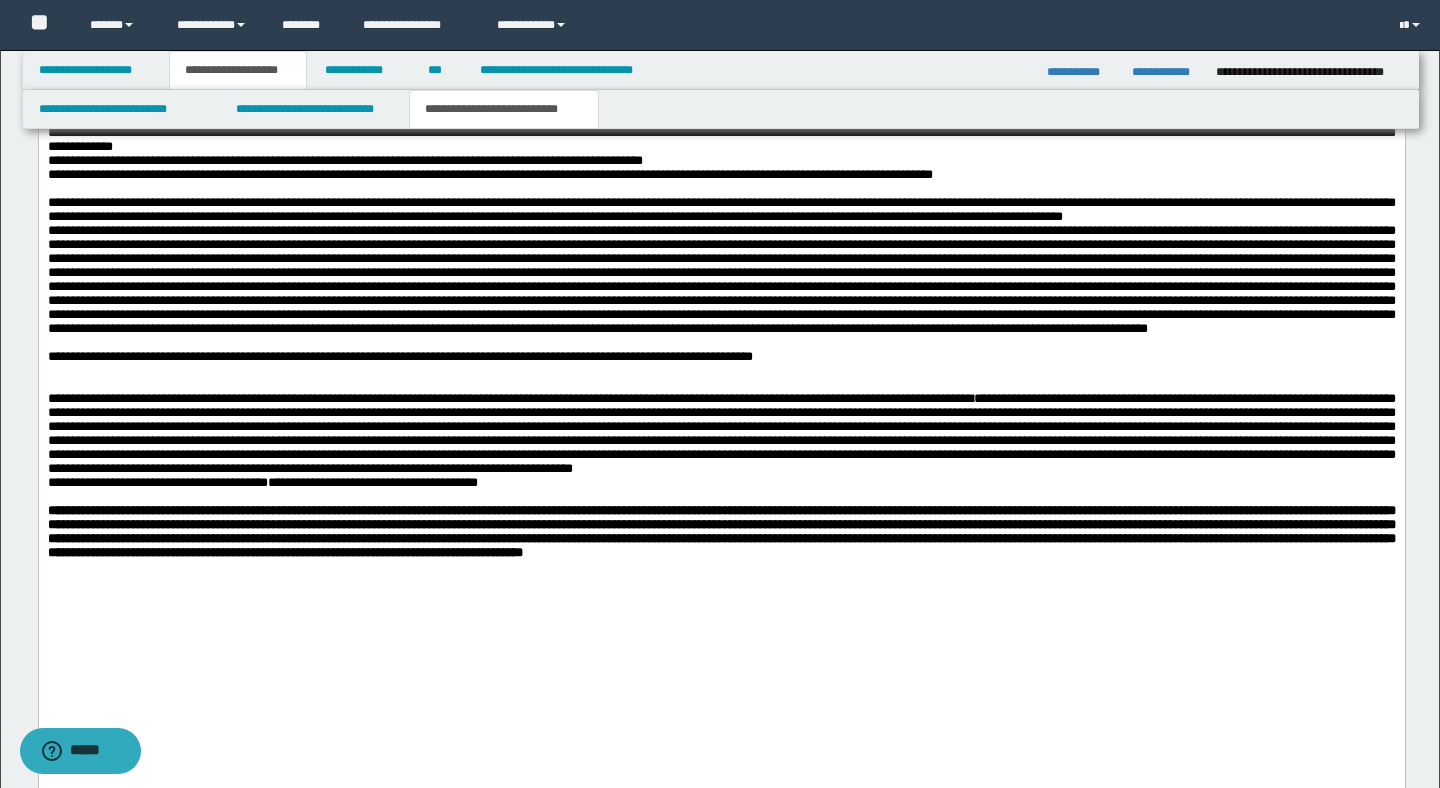 click at bounding box center [721, 567] 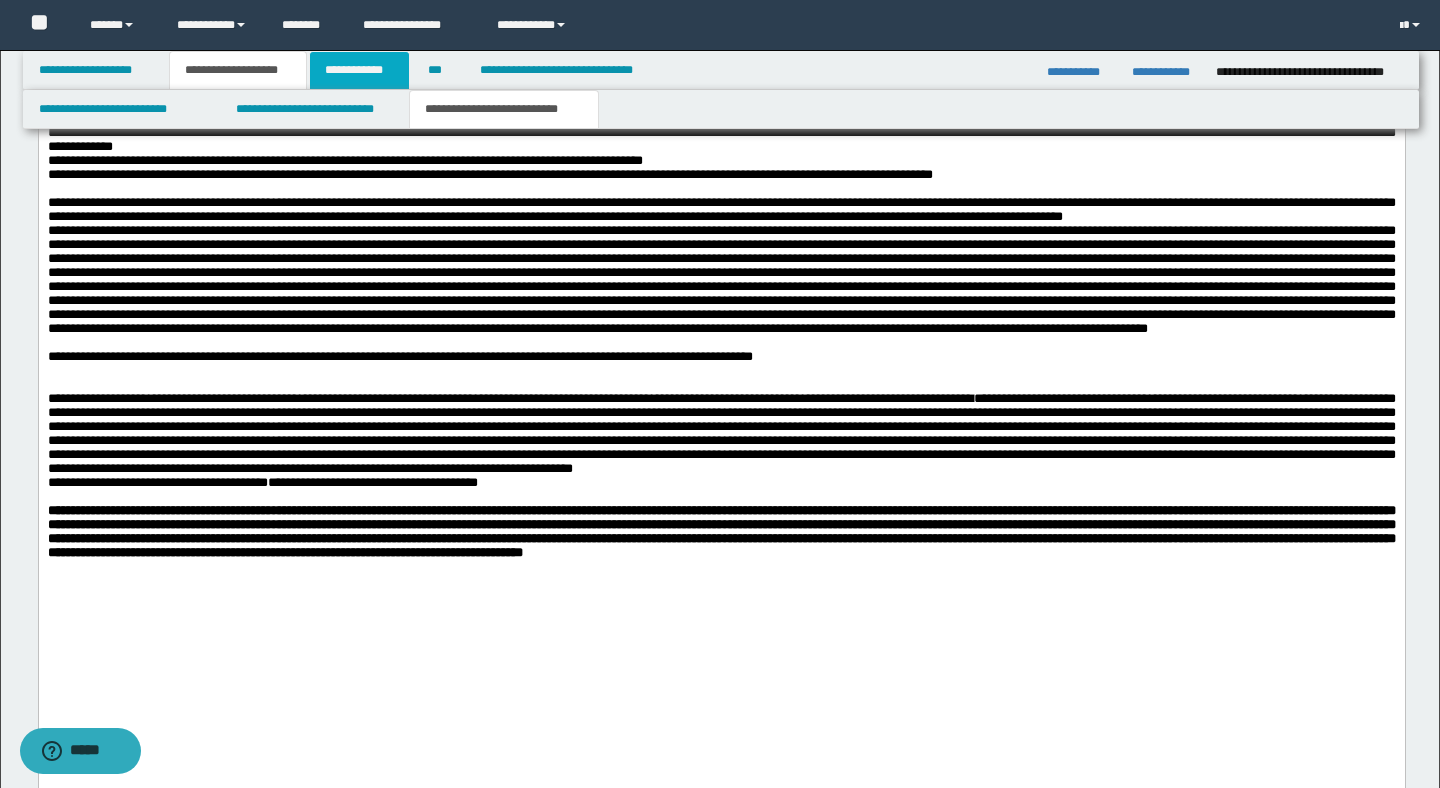 click on "**********" at bounding box center [359, 70] 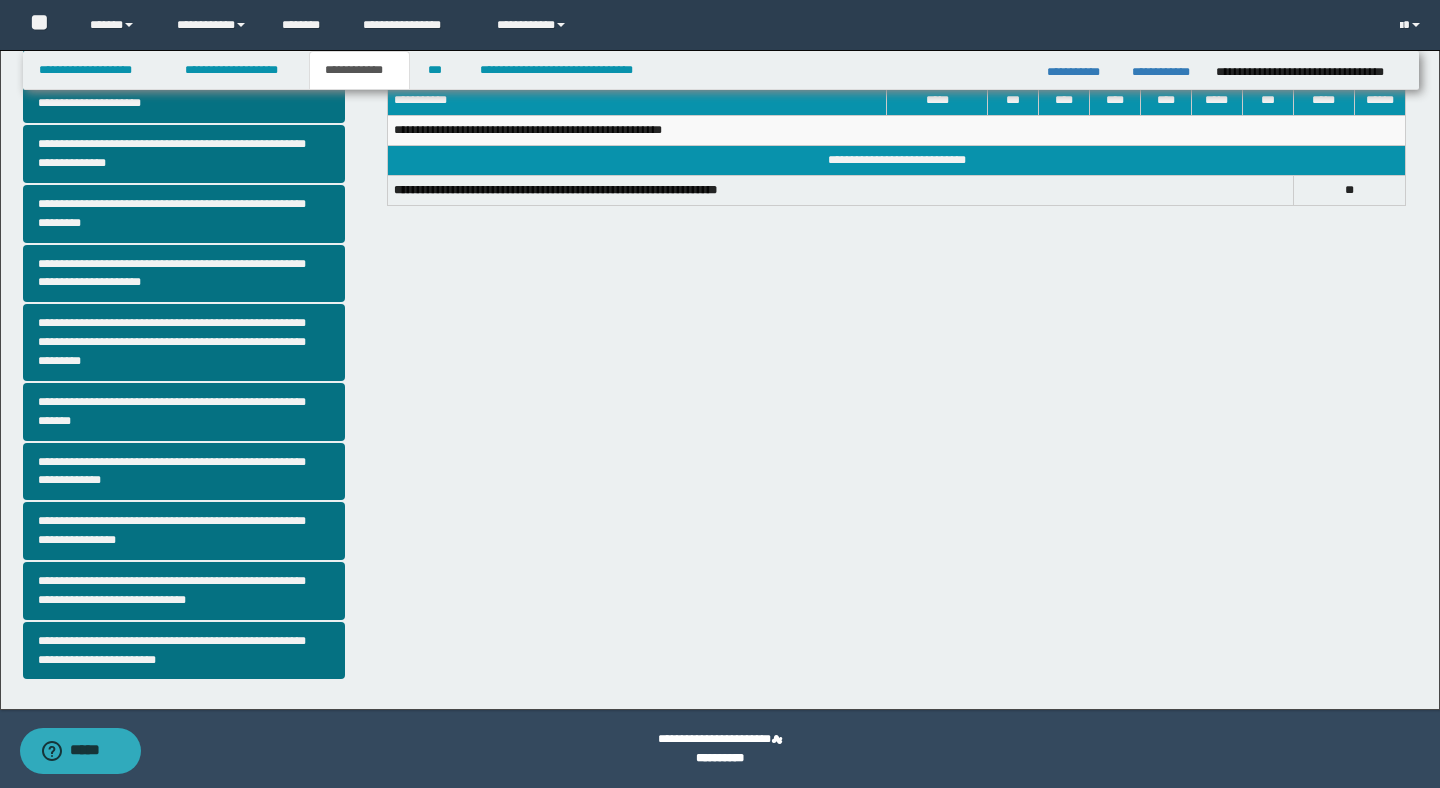 scroll, scrollTop: 361, scrollLeft: 0, axis: vertical 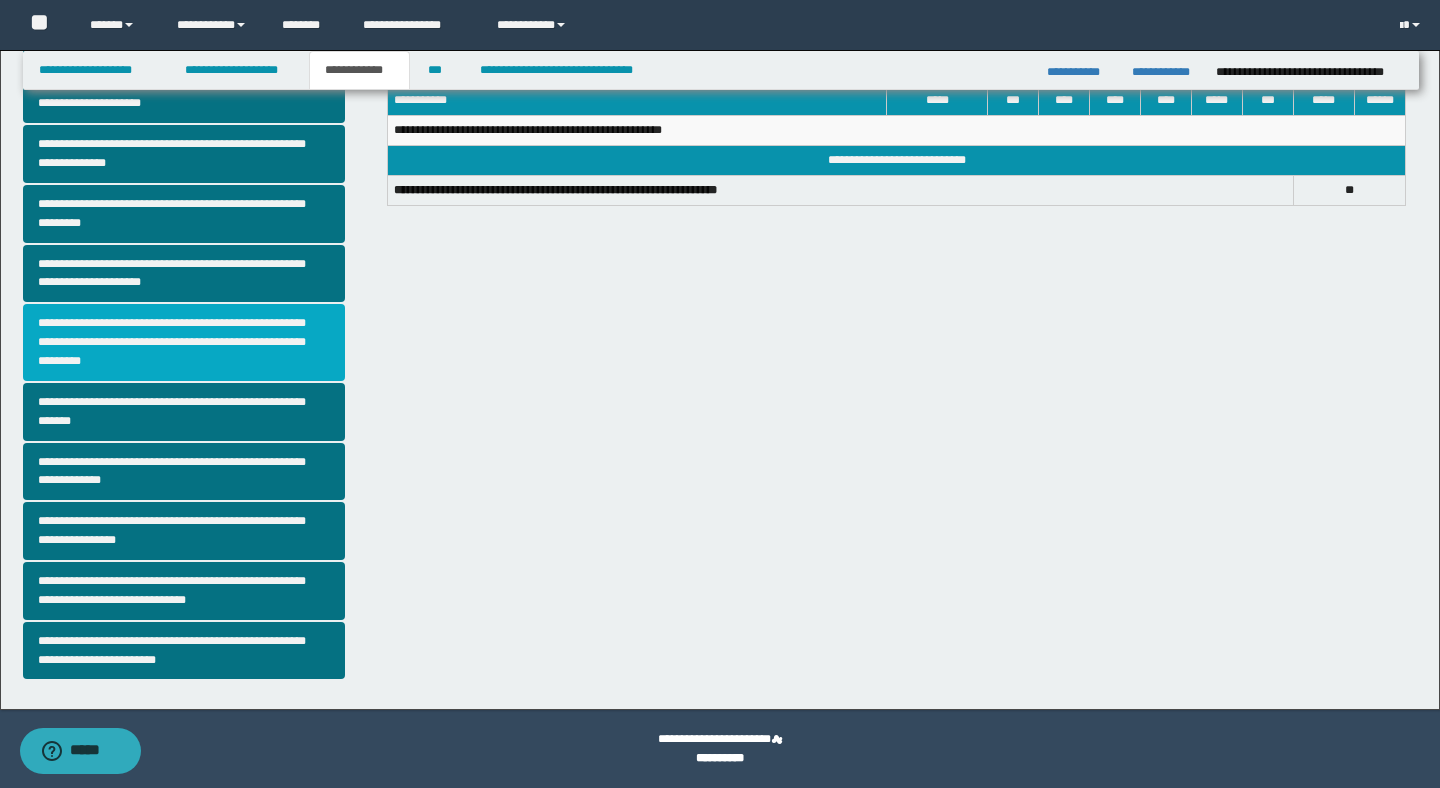 click on "**********" at bounding box center (184, 342) 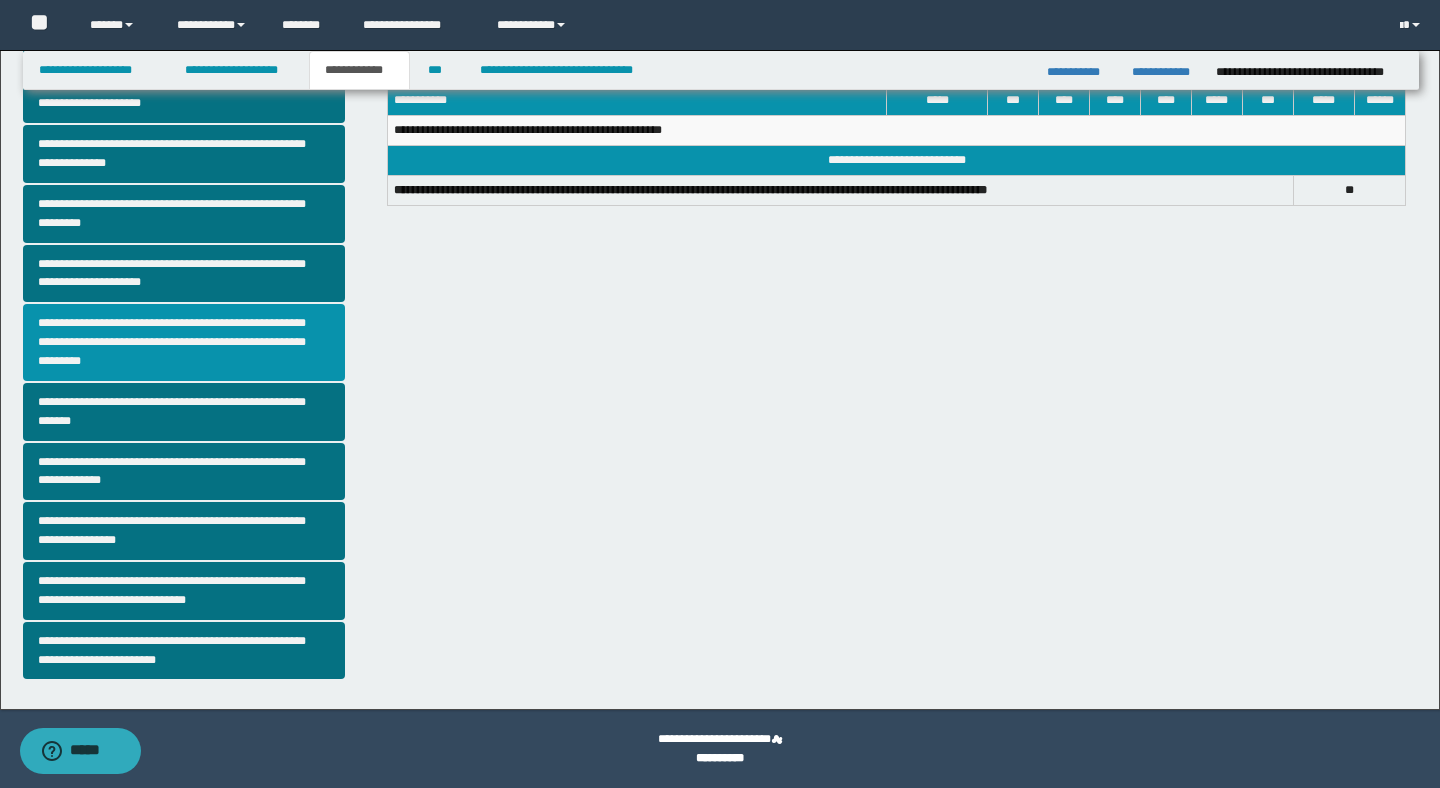 scroll, scrollTop: 0, scrollLeft: 0, axis: both 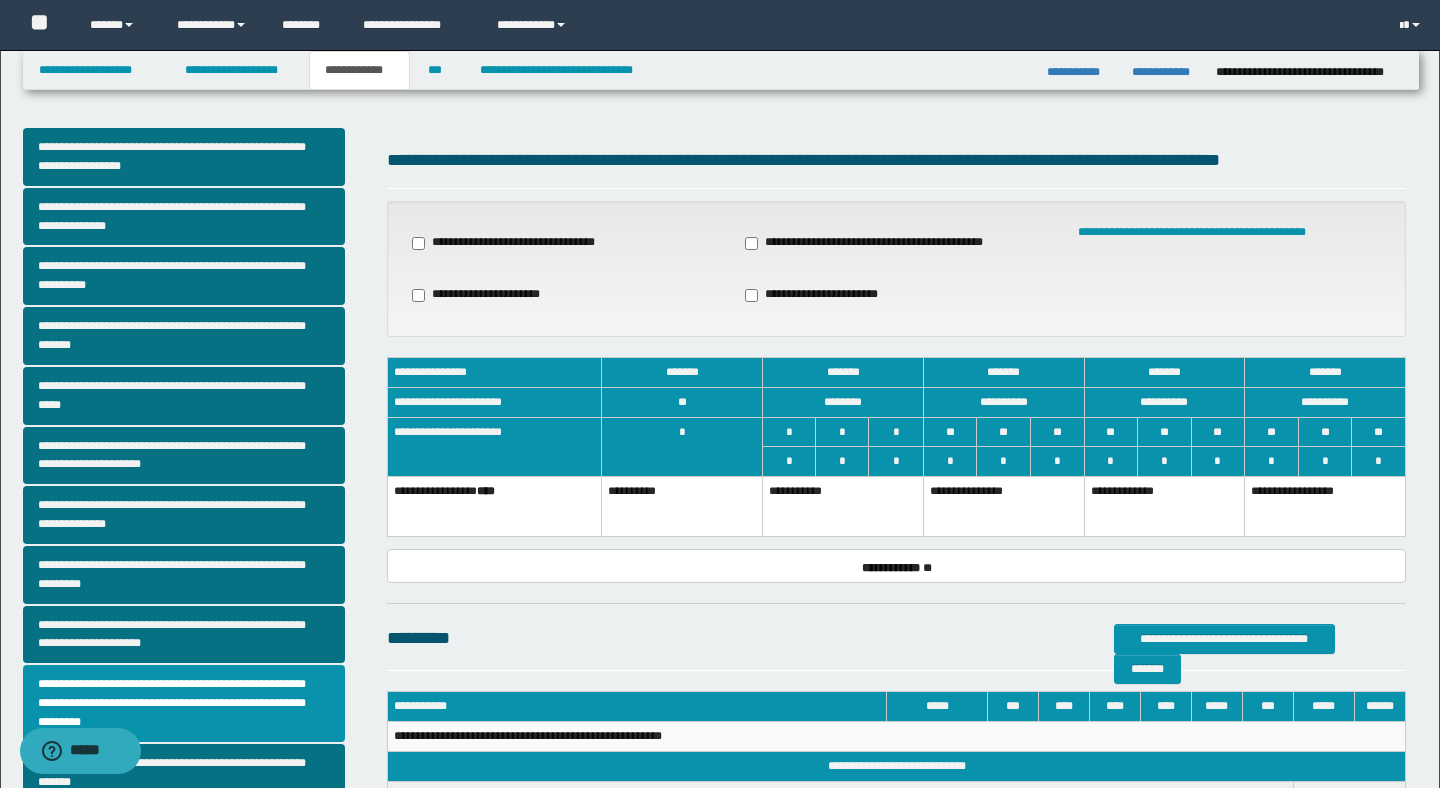 click on "**********" at bounding box center (843, 506) 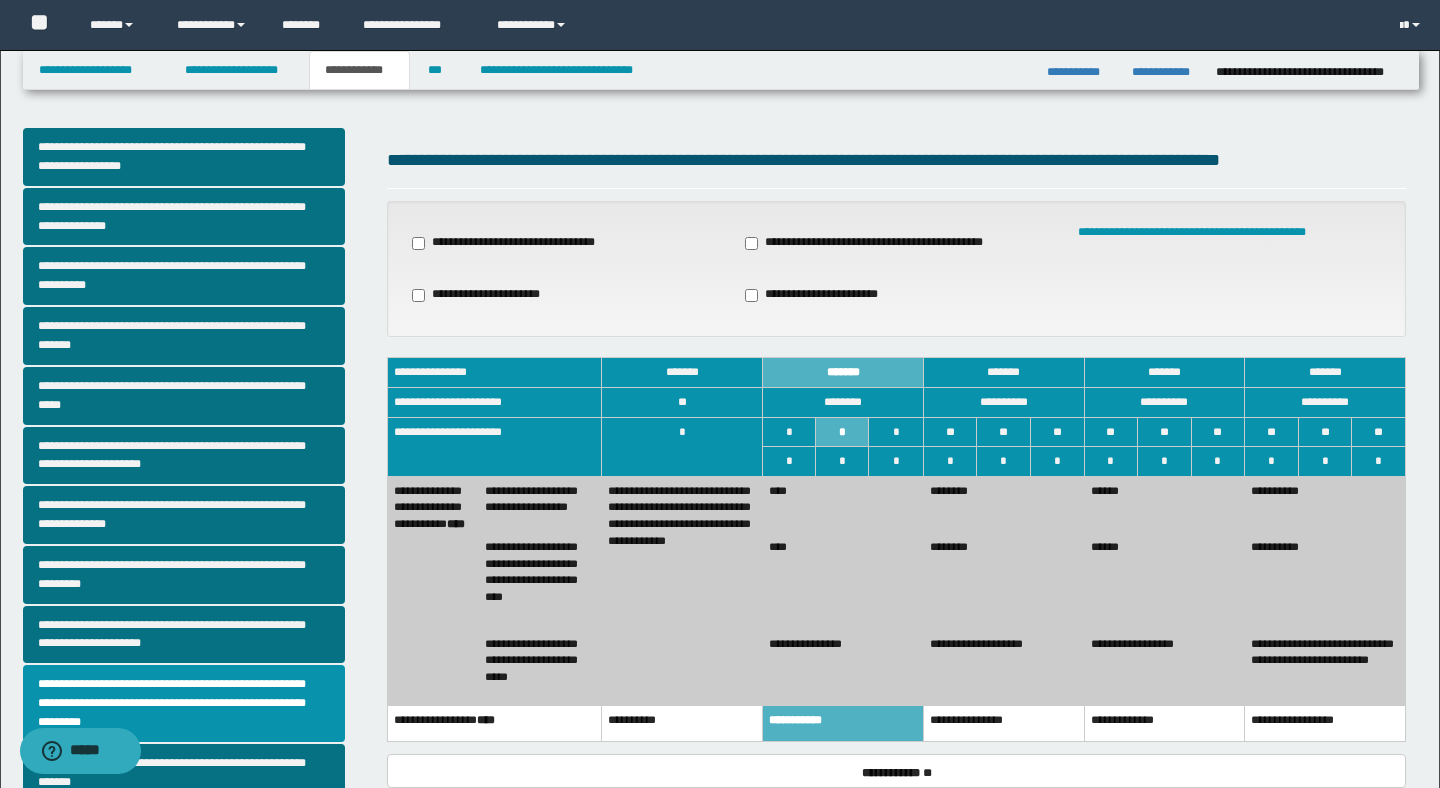 click on "**********" at bounding box center (843, 667) 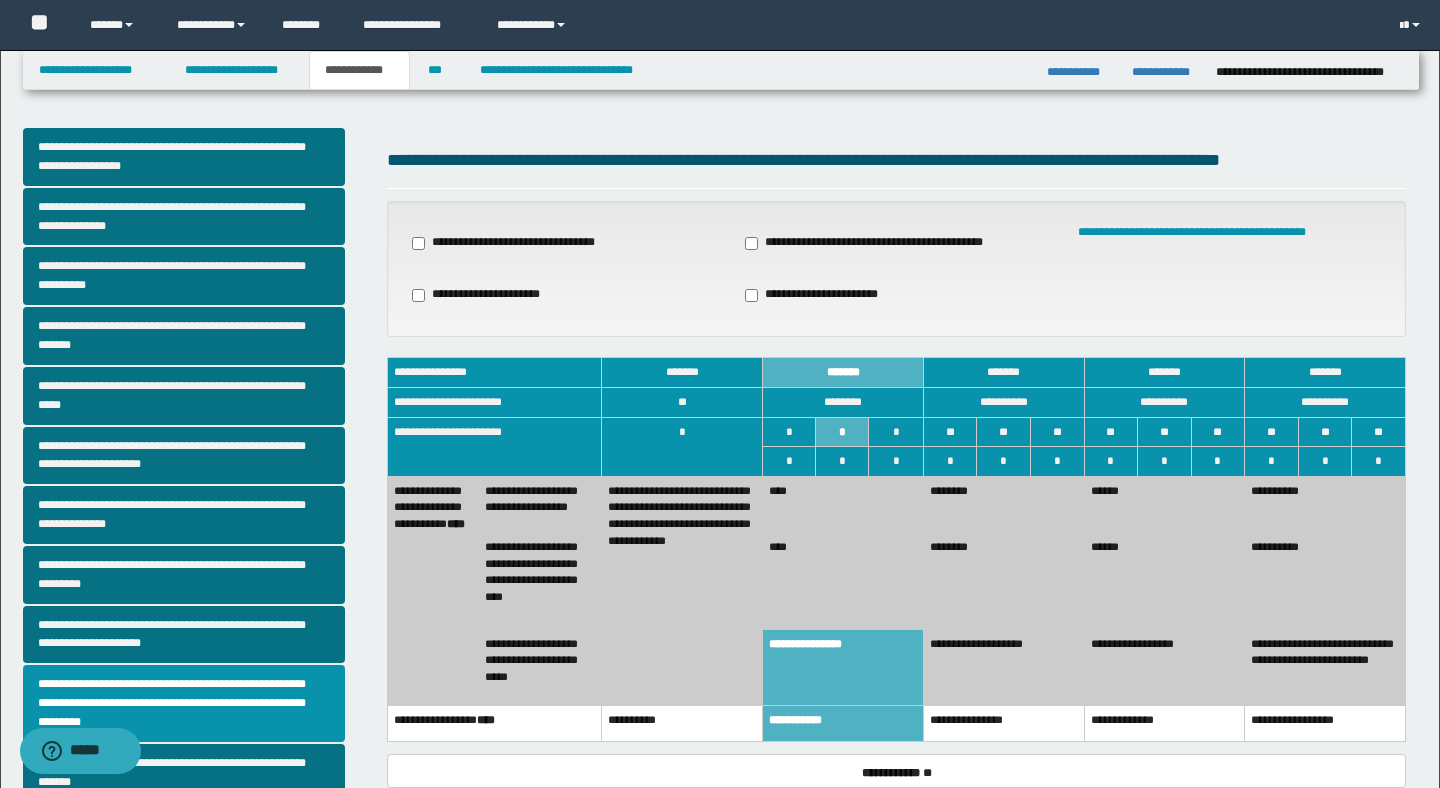 click on "**********" at bounding box center (843, 667) 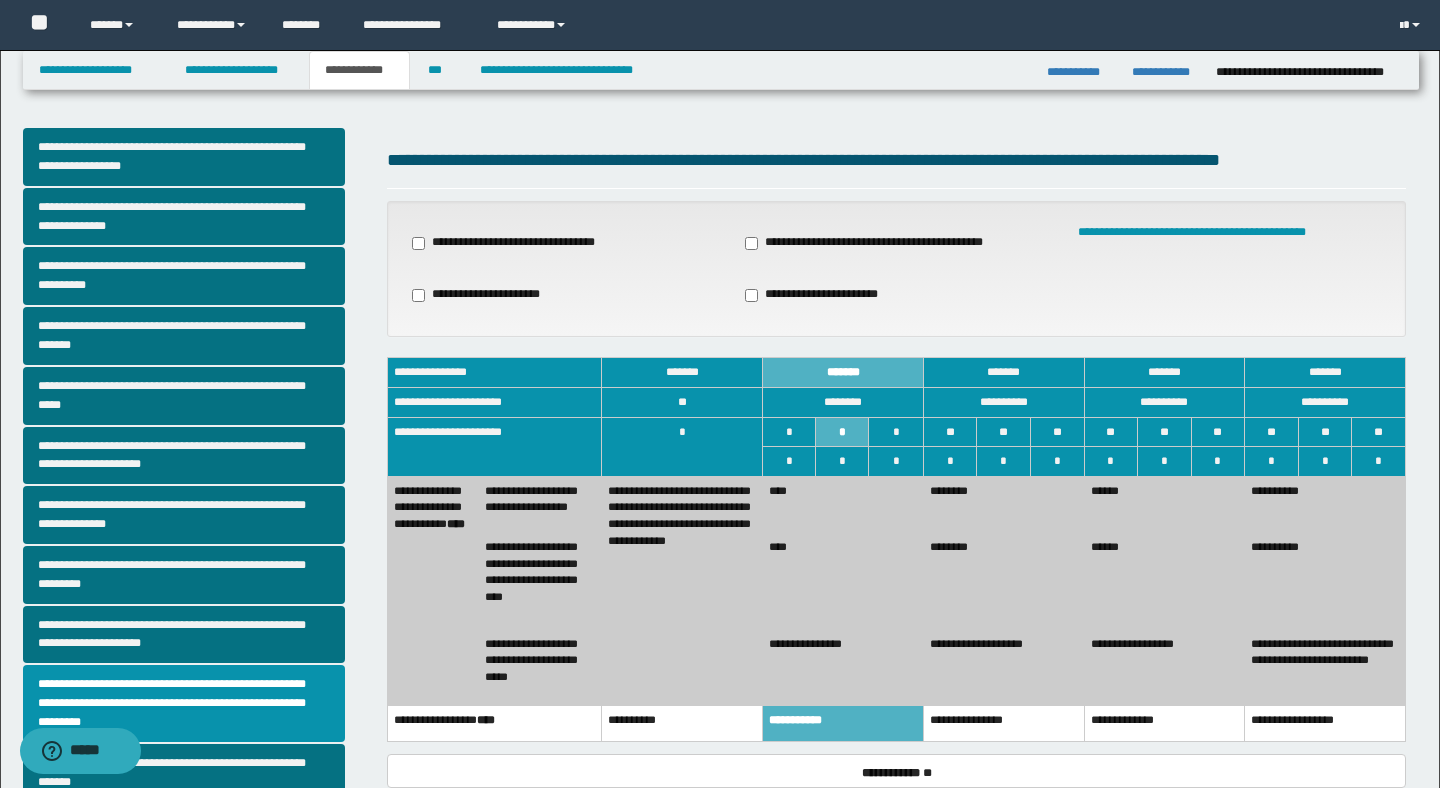 click on "****" at bounding box center [843, 581] 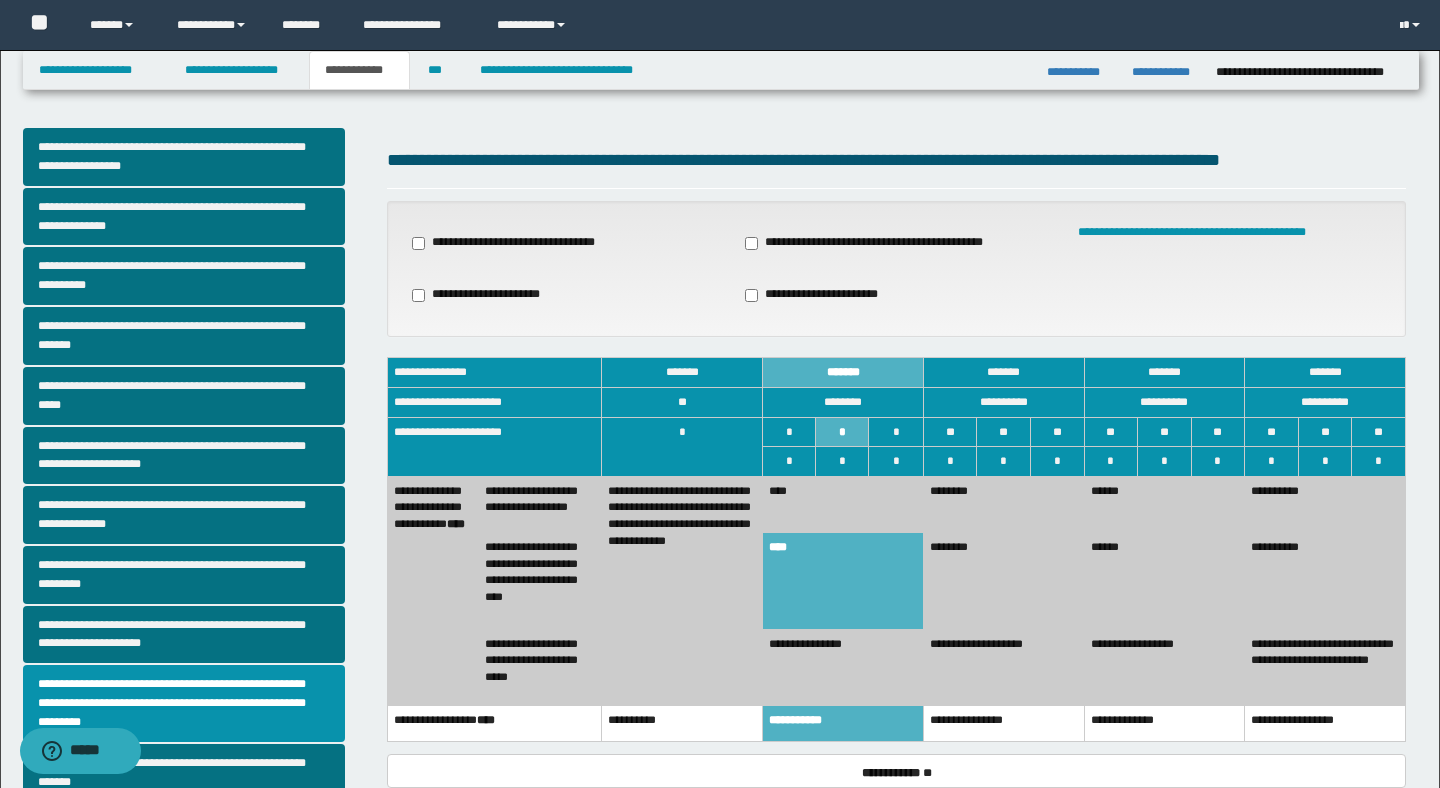 click on "**********" at bounding box center [896, 757] 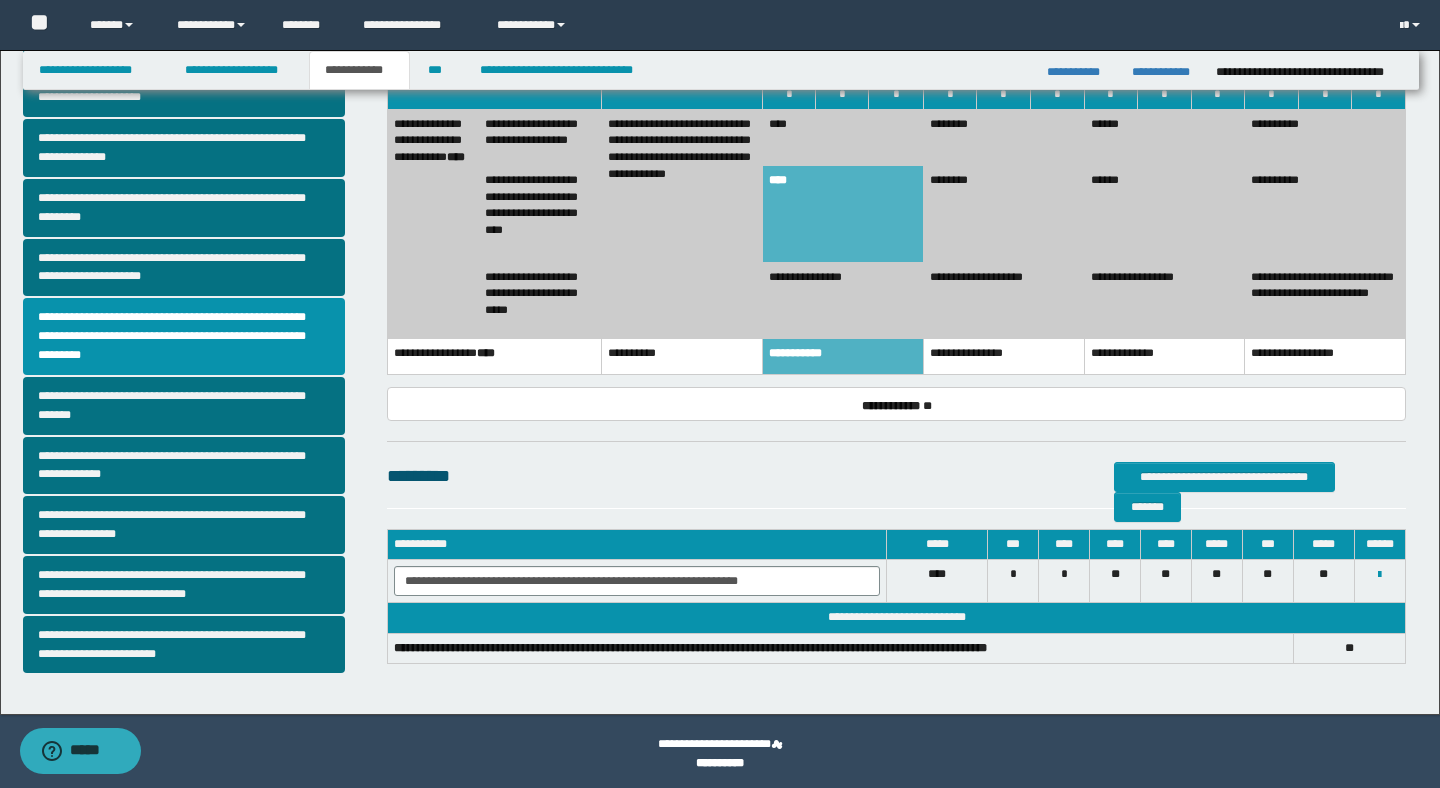 scroll, scrollTop: 371, scrollLeft: 0, axis: vertical 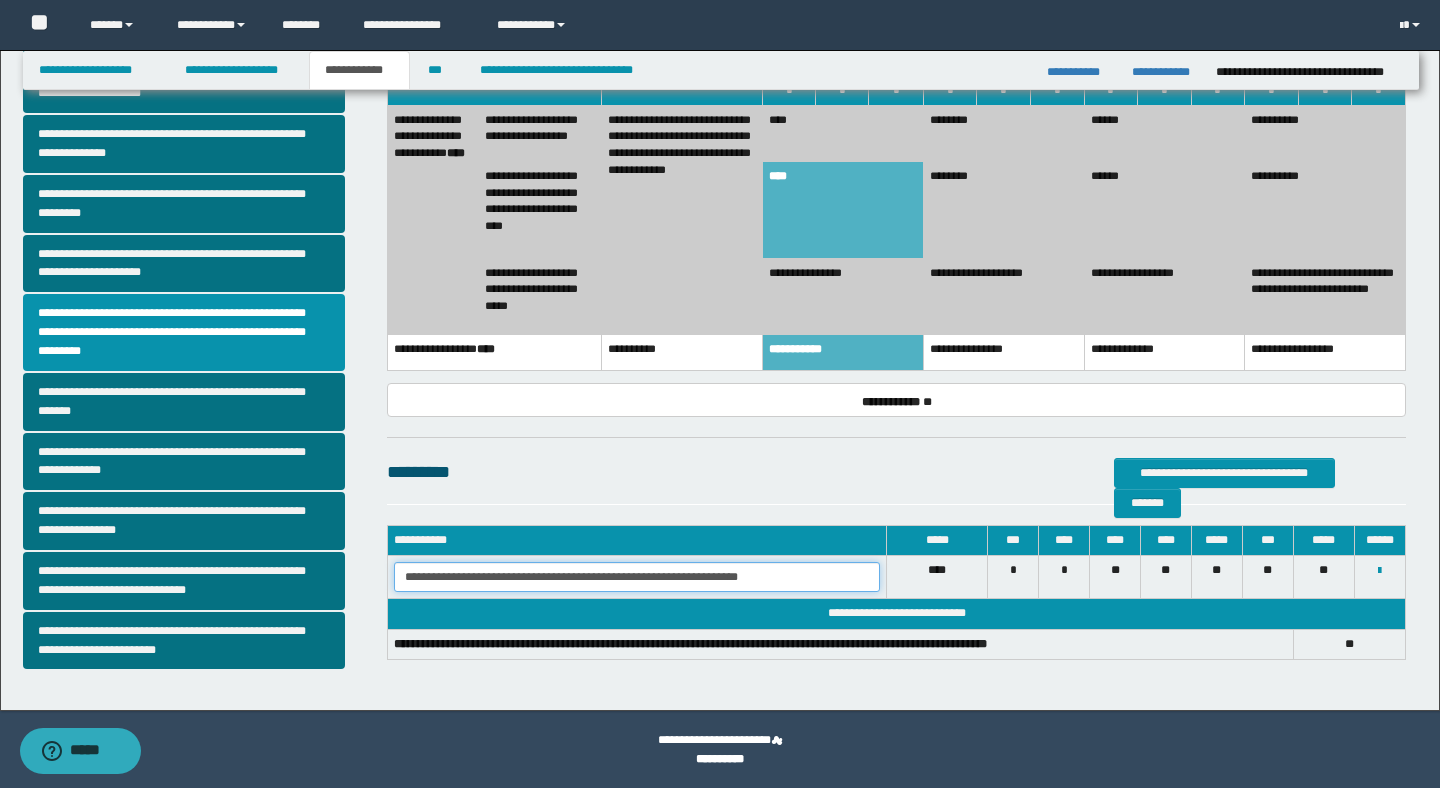 drag, startPoint x: 406, startPoint y: 576, endPoint x: 784, endPoint y: 565, distance: 378.16003 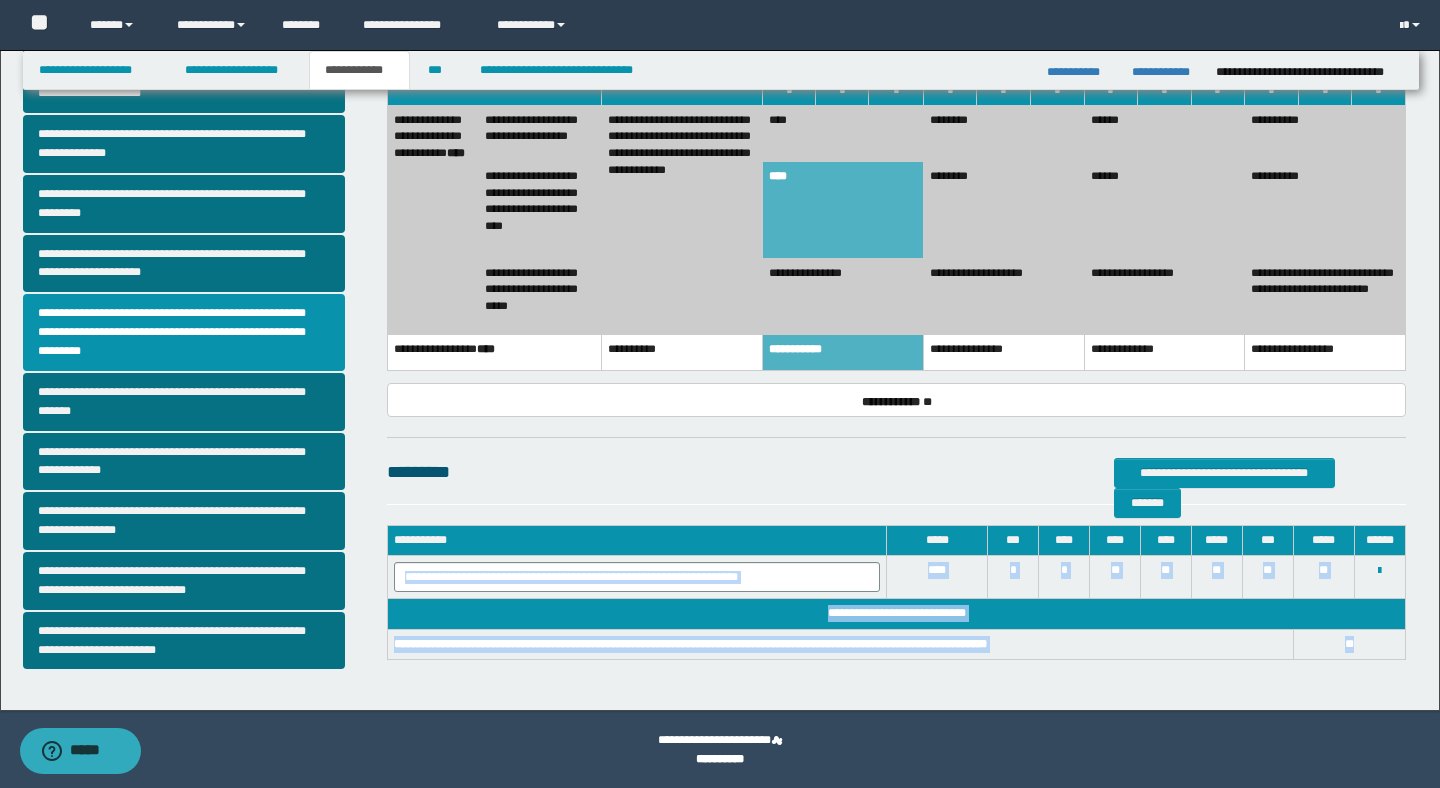 drag, startPoint x: 1367, startPoint y: 645, endPoint x: 400, endPoint y: 571, distance: 969.82733 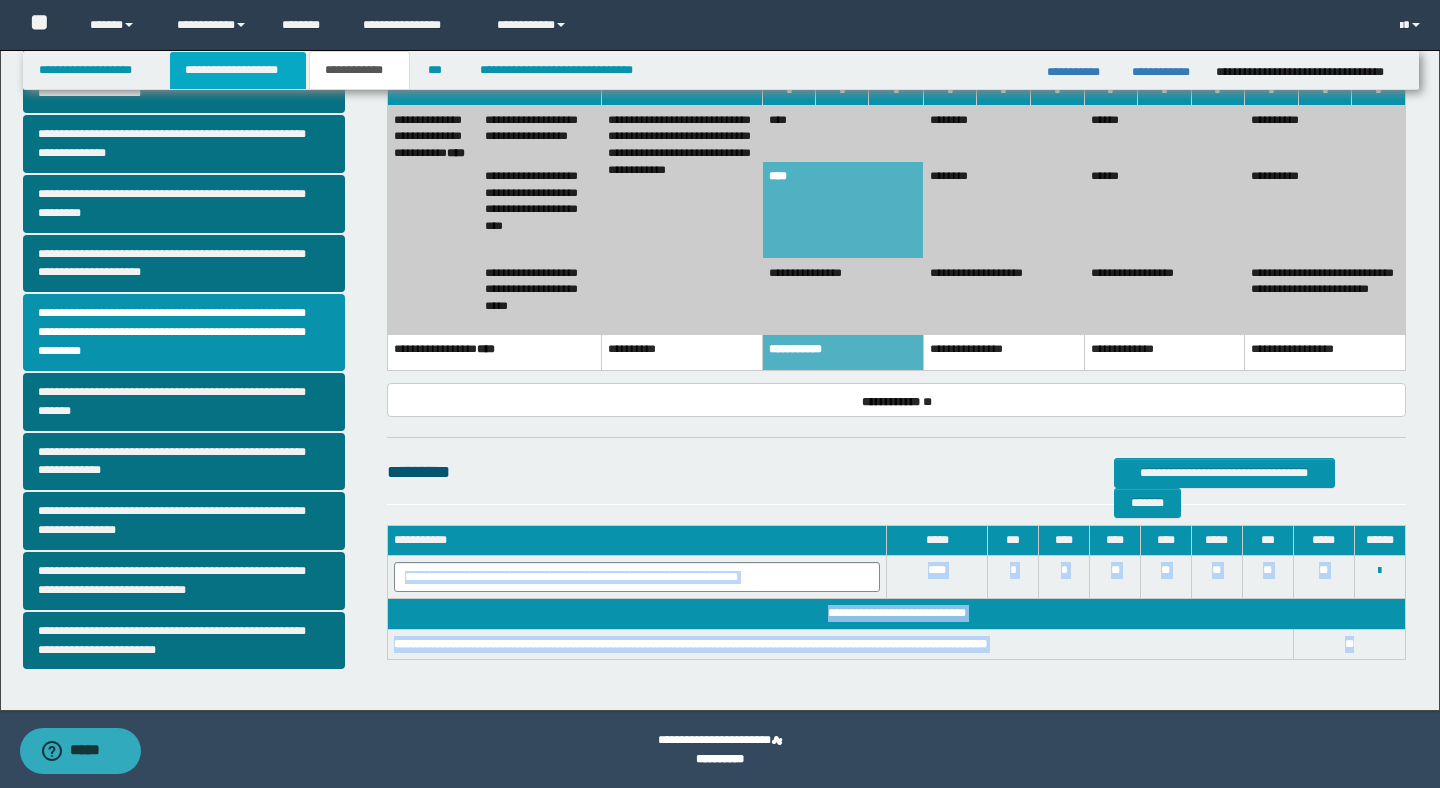 click on "**********" at bounding box center [238, 70] 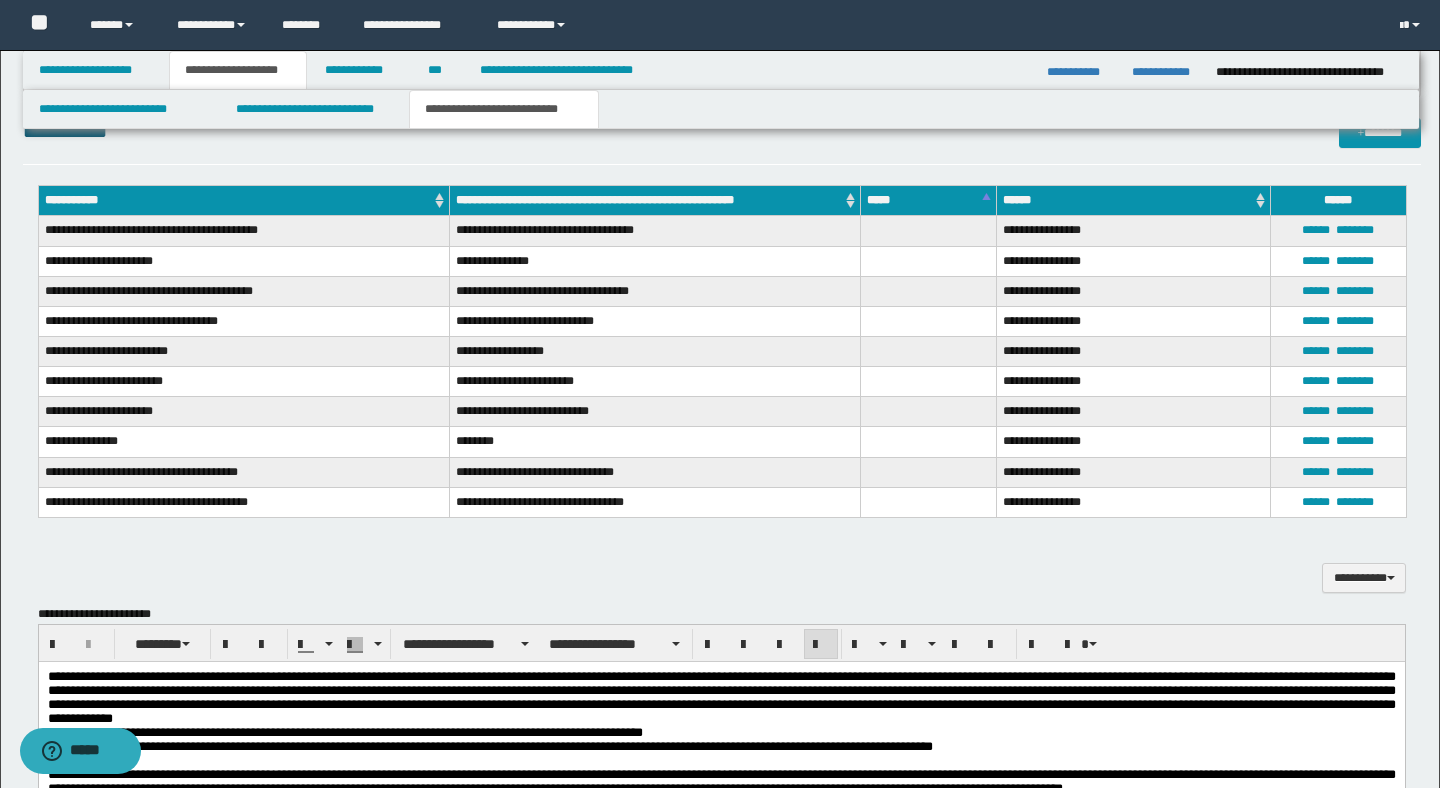 scroll, scrollTop: 402, scrollLeft: 0, axis: vertical 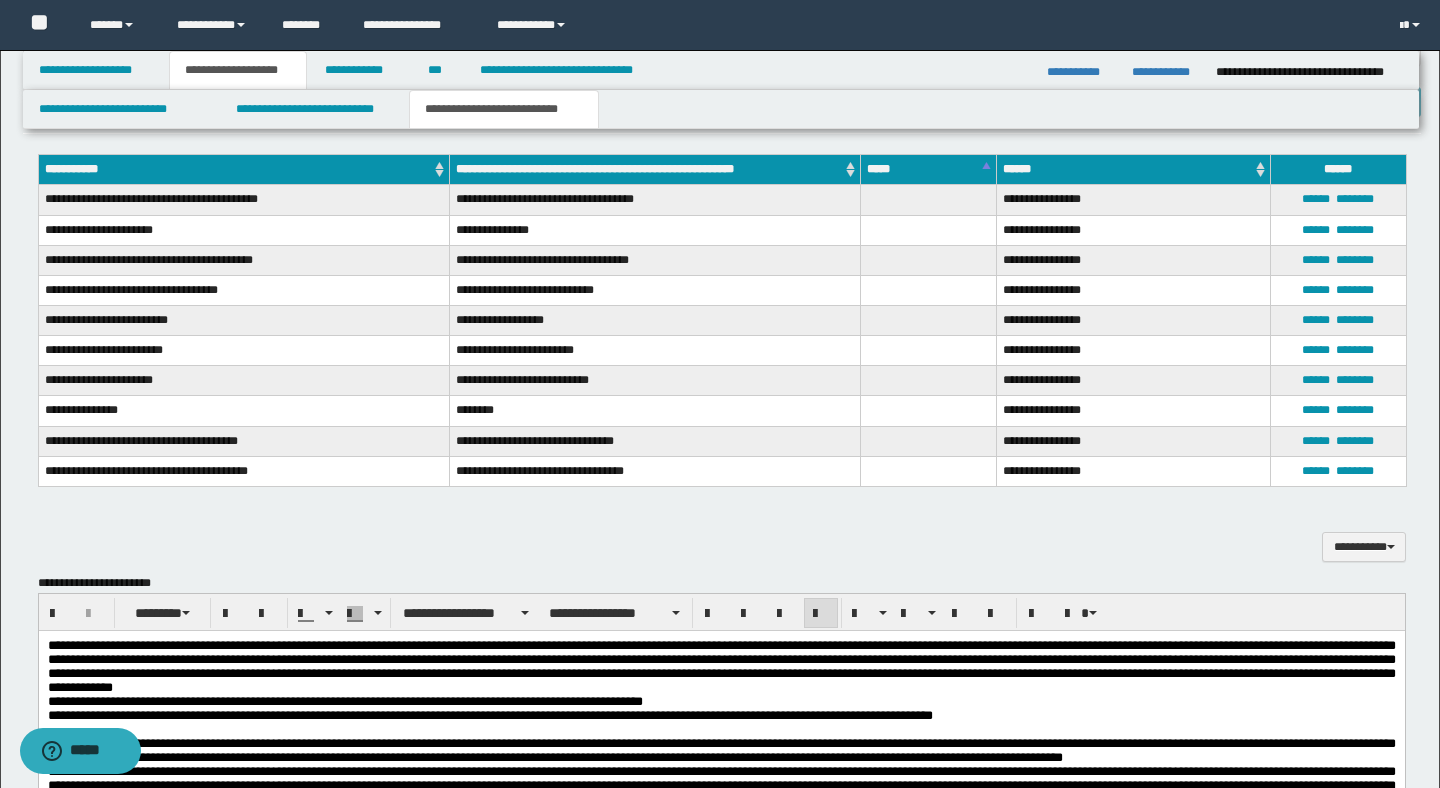 click on "**********" at bounding box center (722, 537) 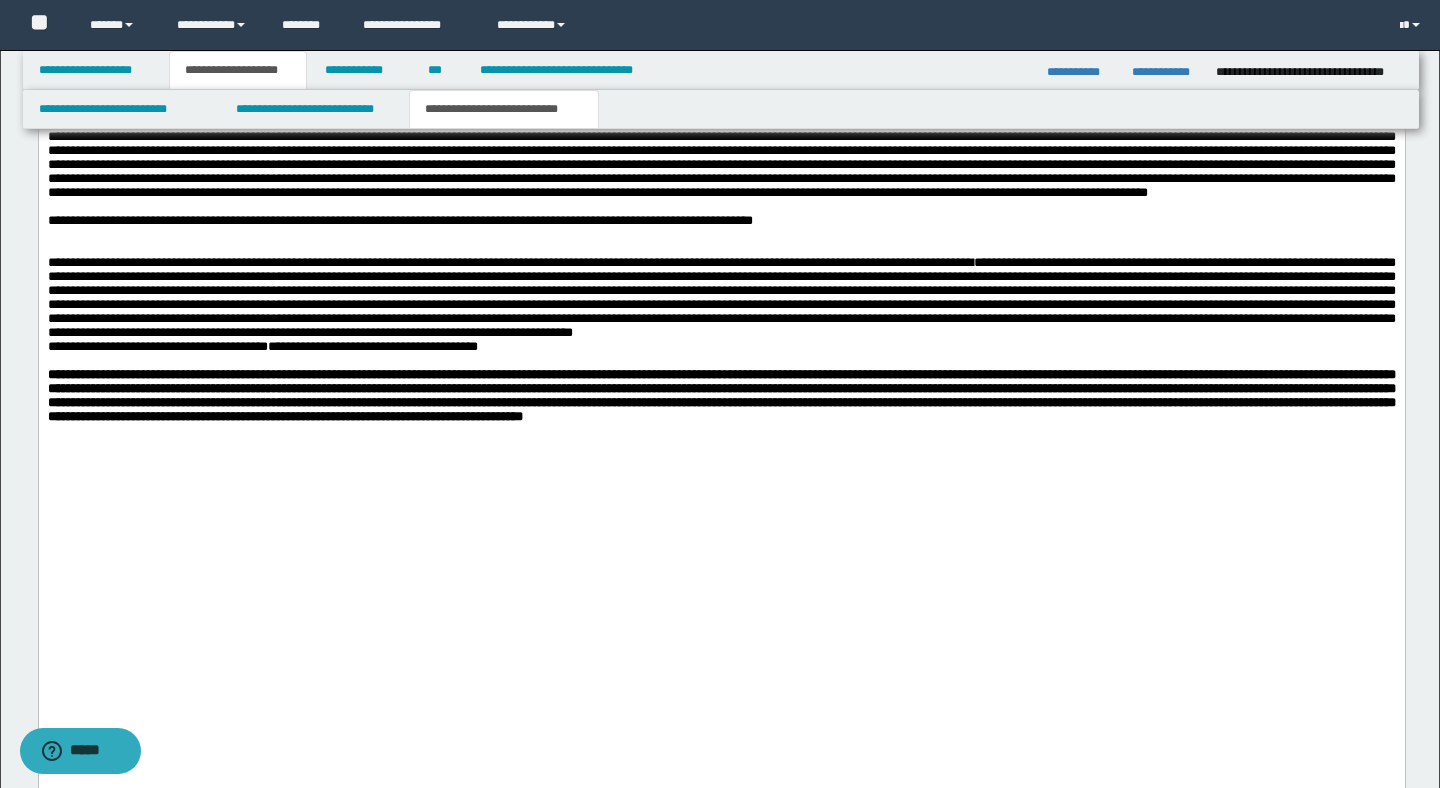 scroll, scrollTop: 1082, scrollLeft: 0, axis: vertical 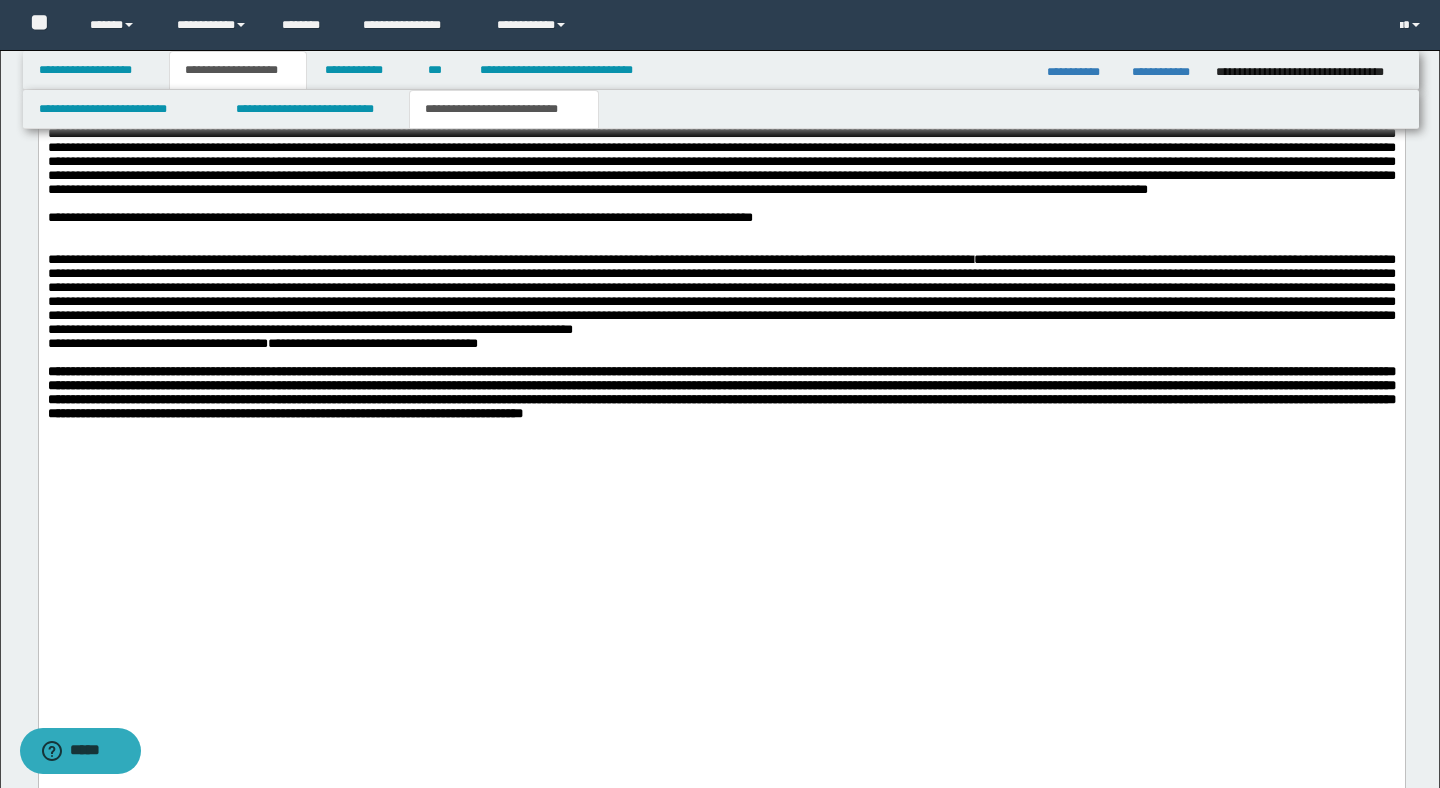 click at bounding box center (721, 359) 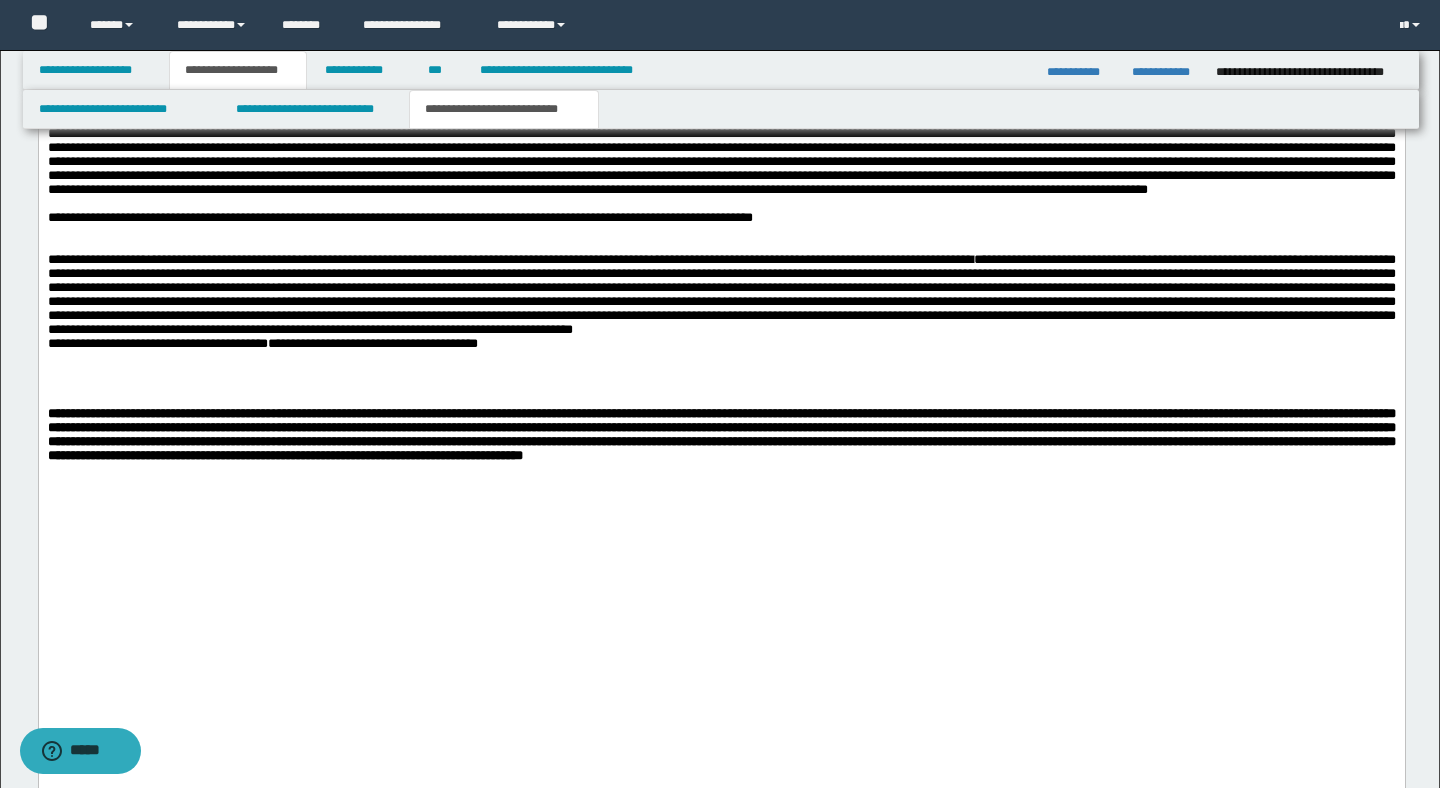 click at bounding box center [721, 373] 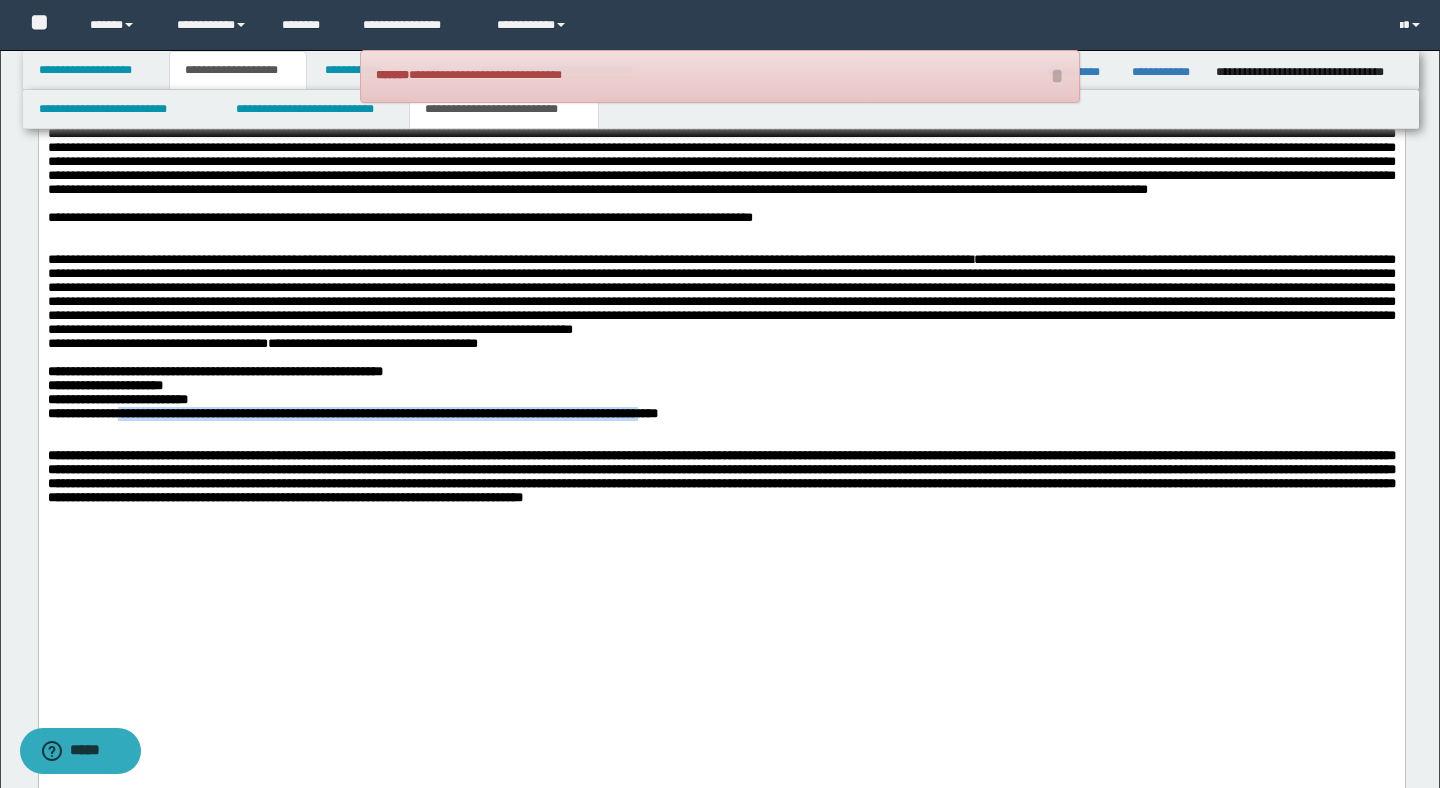 drag, startPoint x: 131, startPoint y: 525, endPoint x: 770, endPoint y: 526, distance: 639.0008 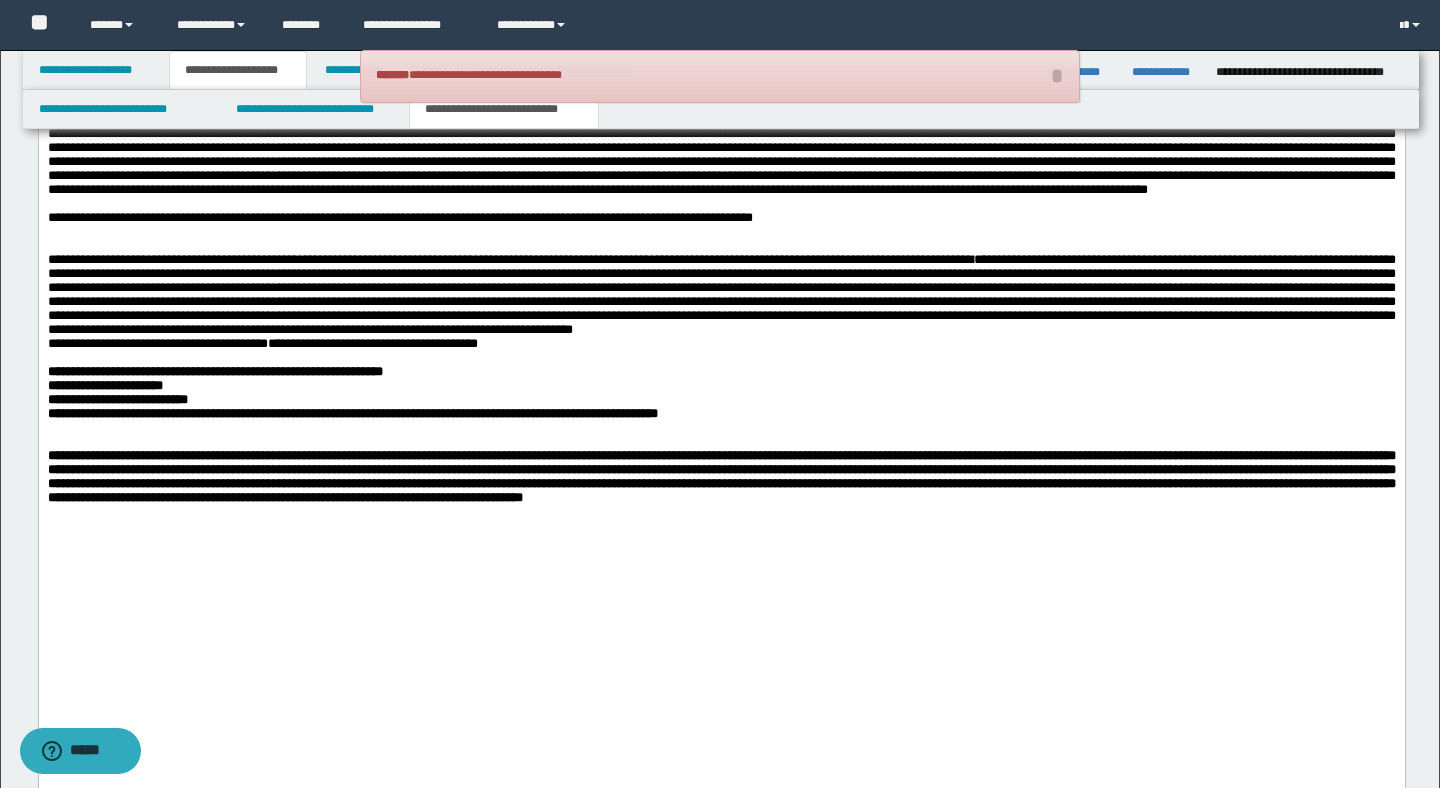 click on "**********" at bounding box center (352, 393) 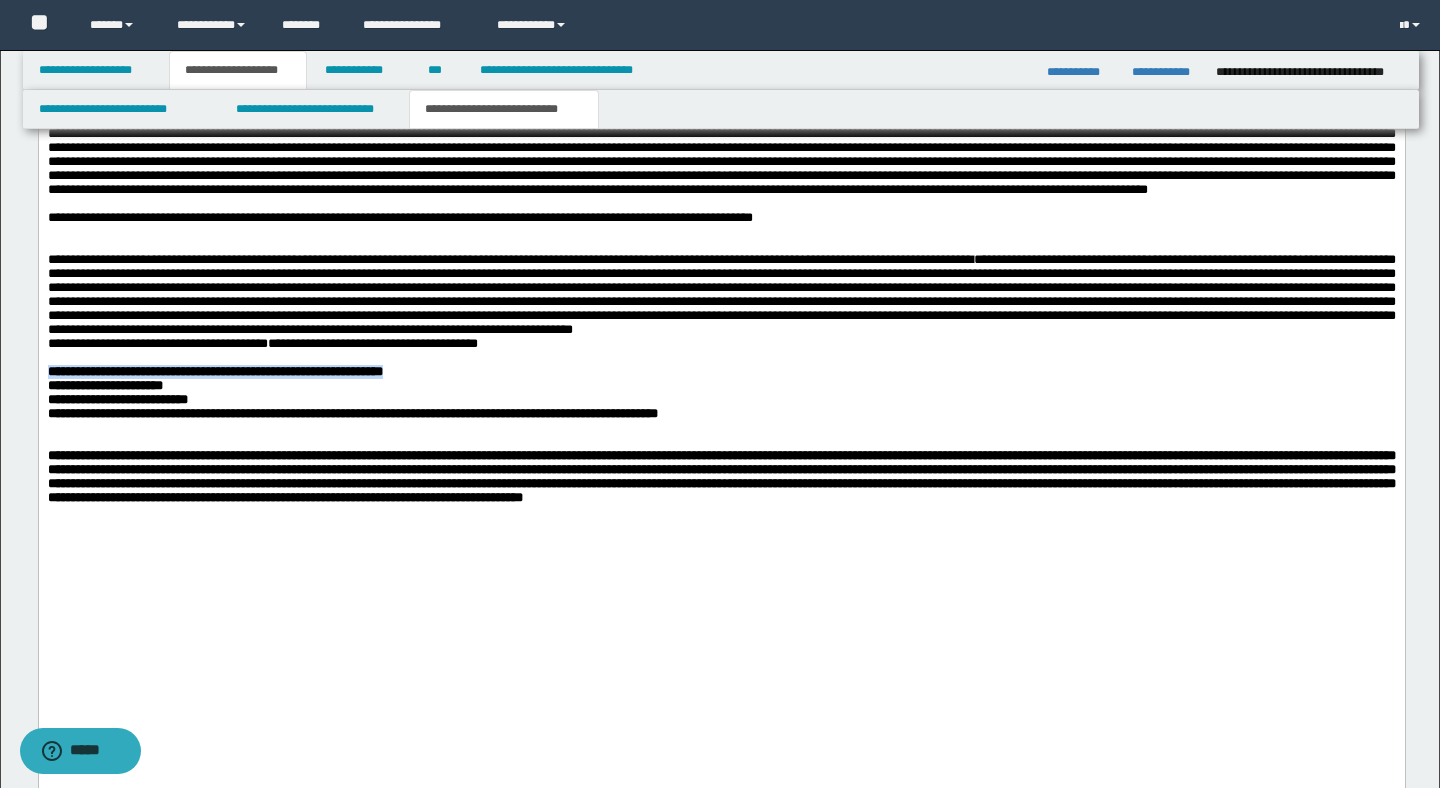 drag, startPoint x: 464, startPoint y: 476, endPoint x: 42, endPoint y: 482, distance: 422.04266 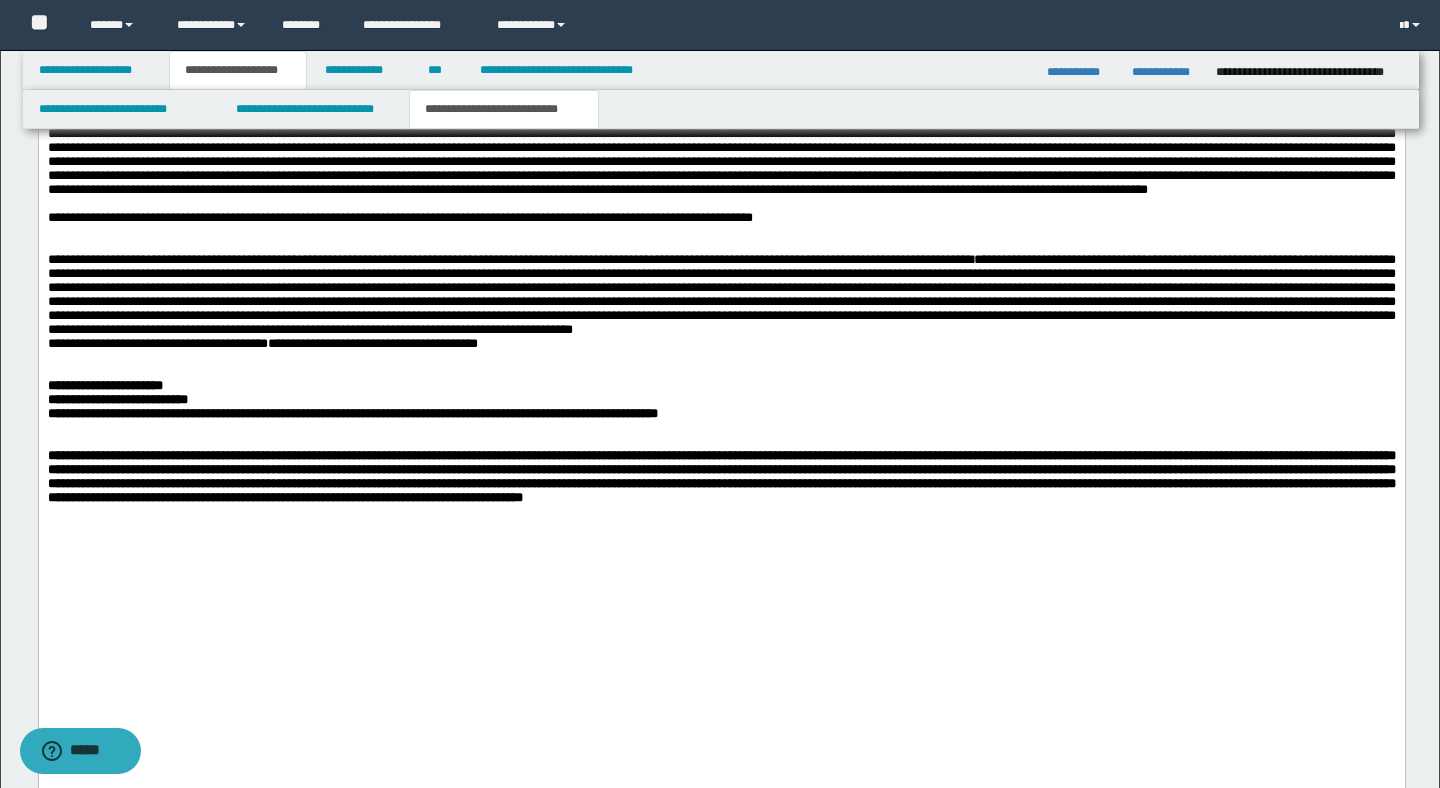 click on "**********" at bounding box center [352, 400] 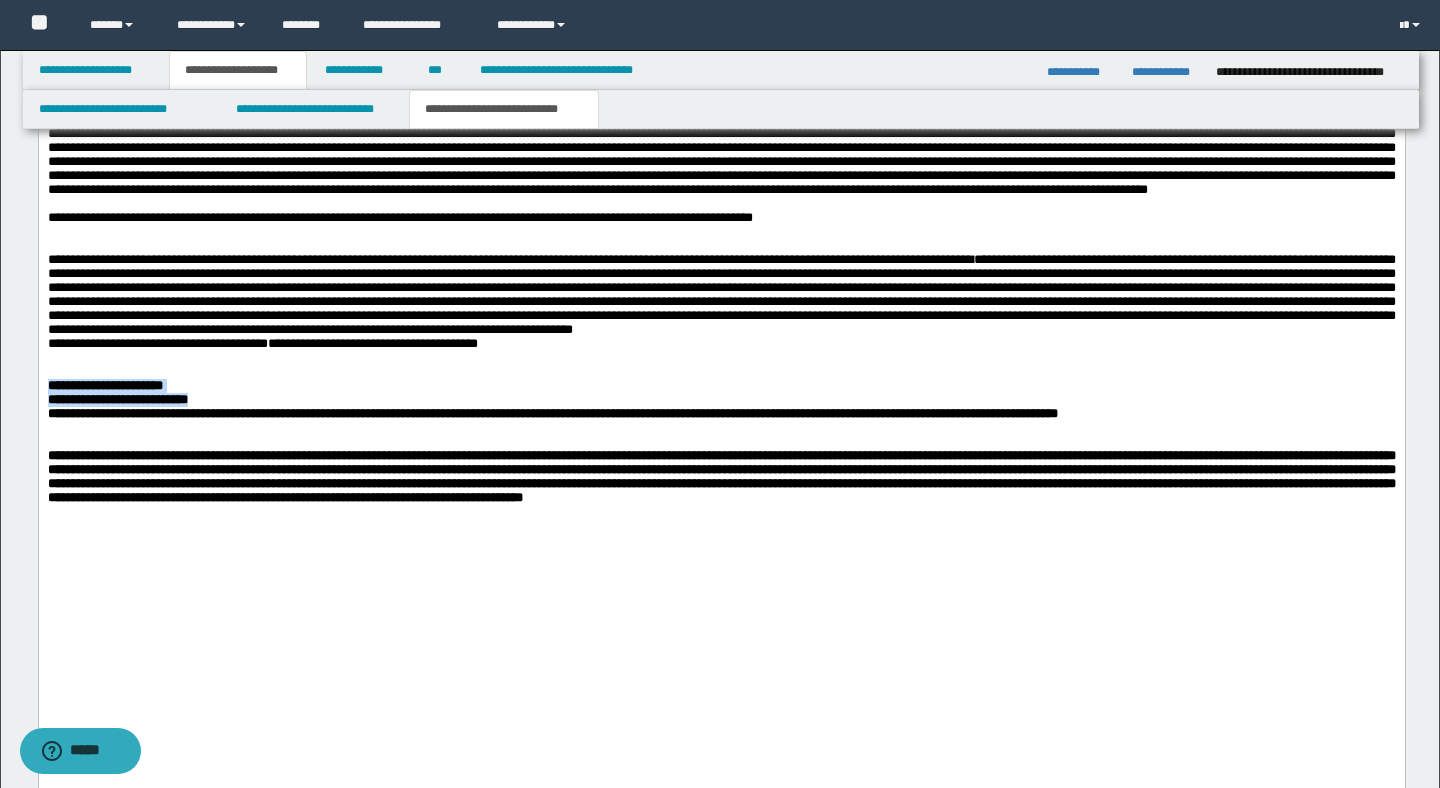 drag, startPoint x: 247, startPoint y: 509, endPoint x: 44, endPoint y: 492, distance: 203.71059 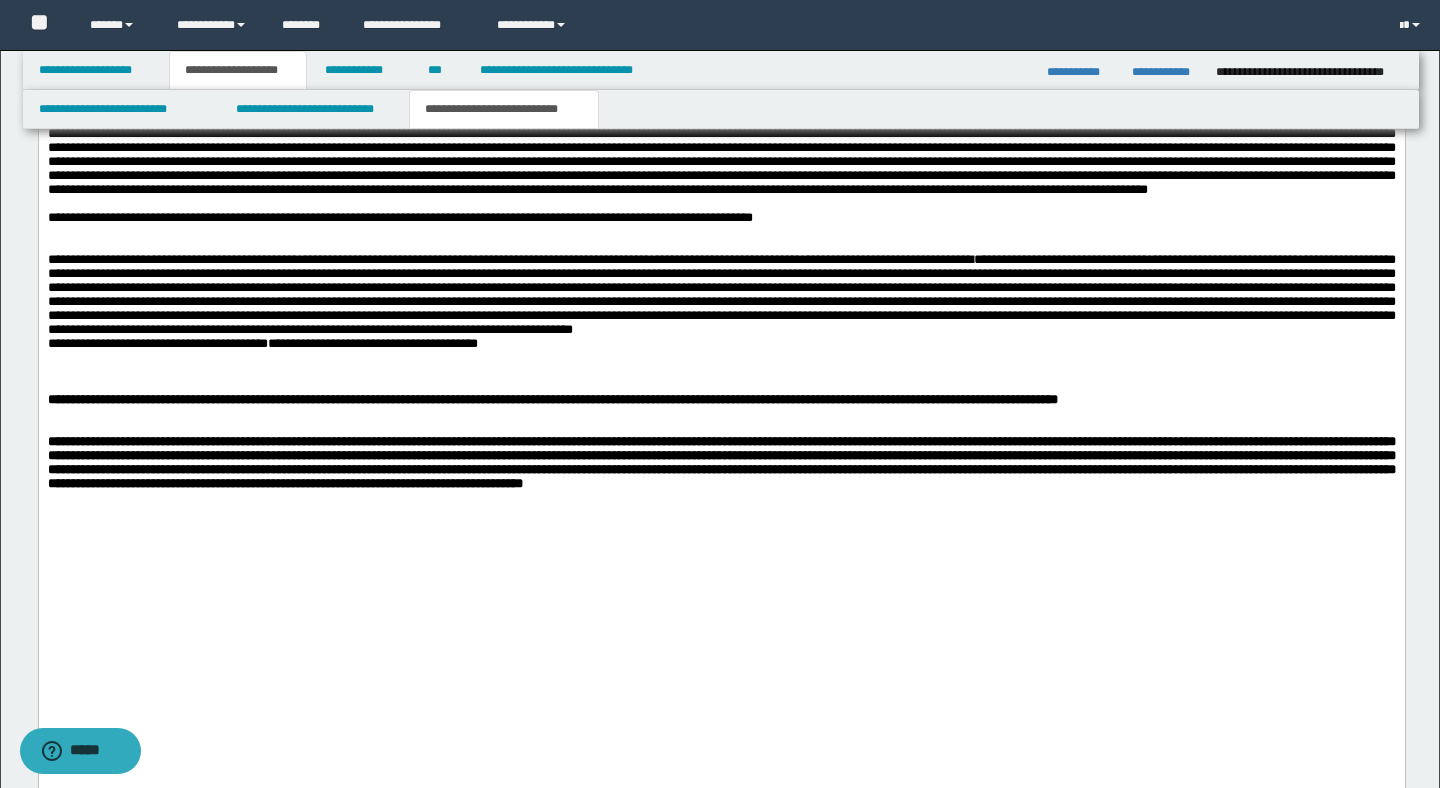 click at bounding box center [721, 415] 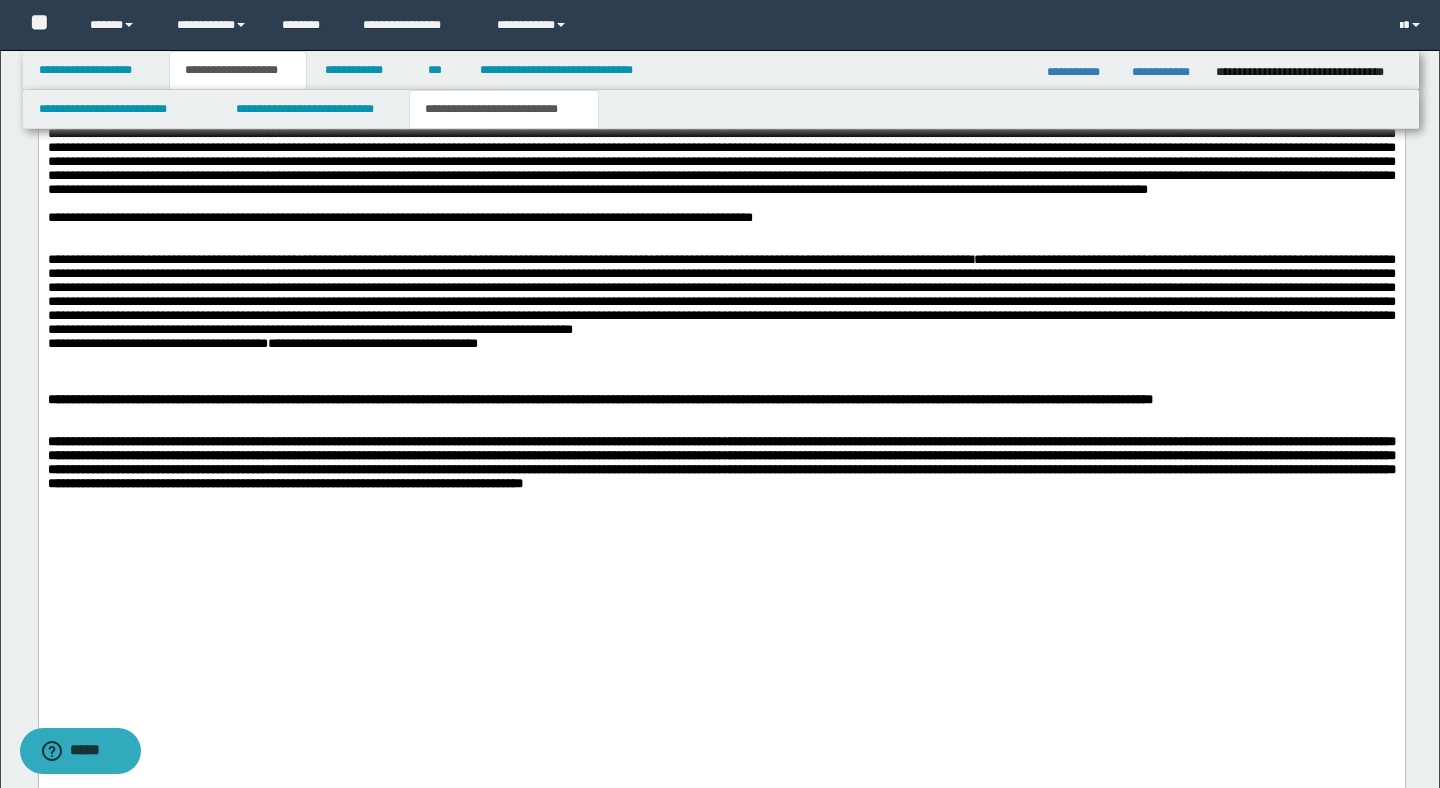 click on "**********" at bounding box center (721, 463) 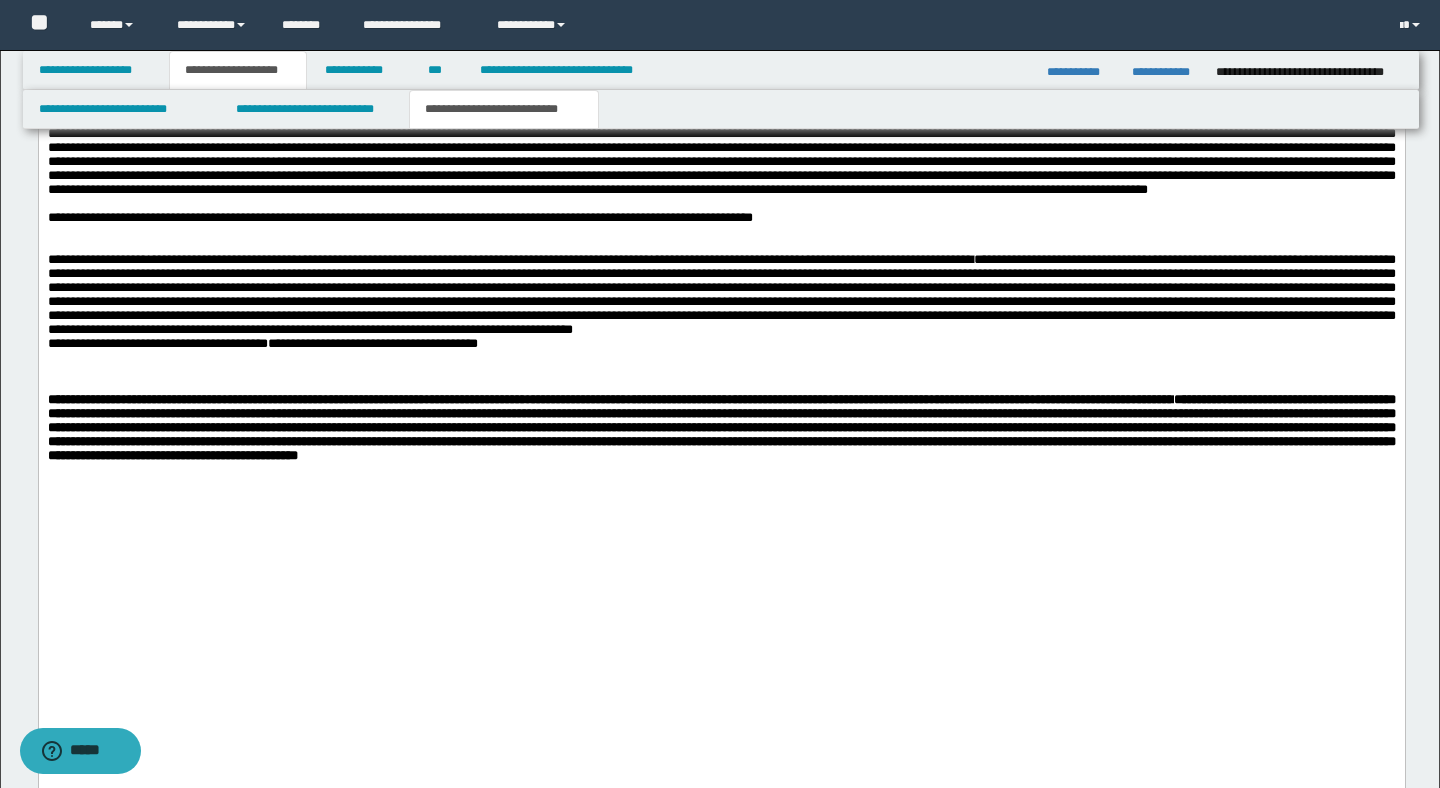 click on "**********" at bounding box center [721, 415] 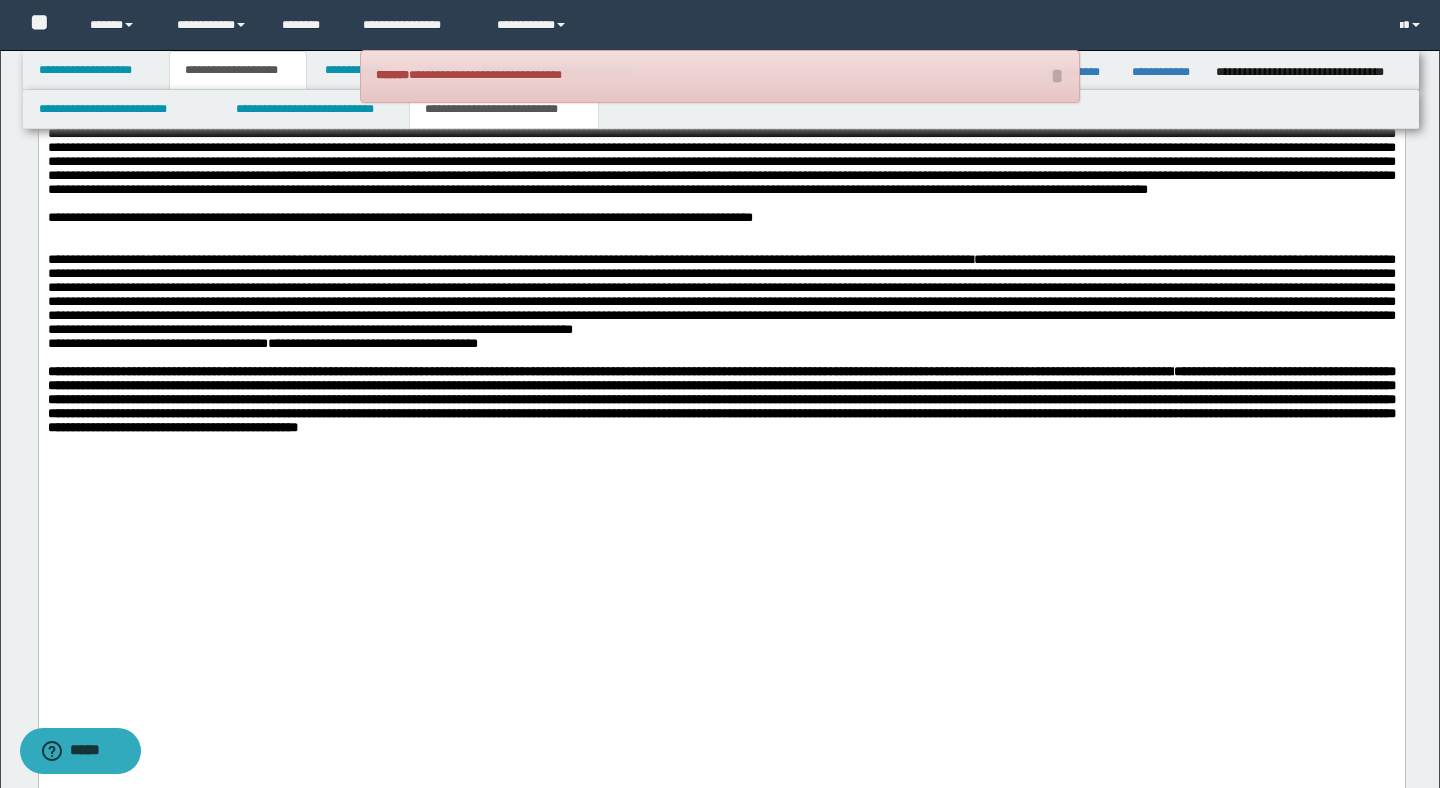 click on "**********" at bounding box center (721, 289) 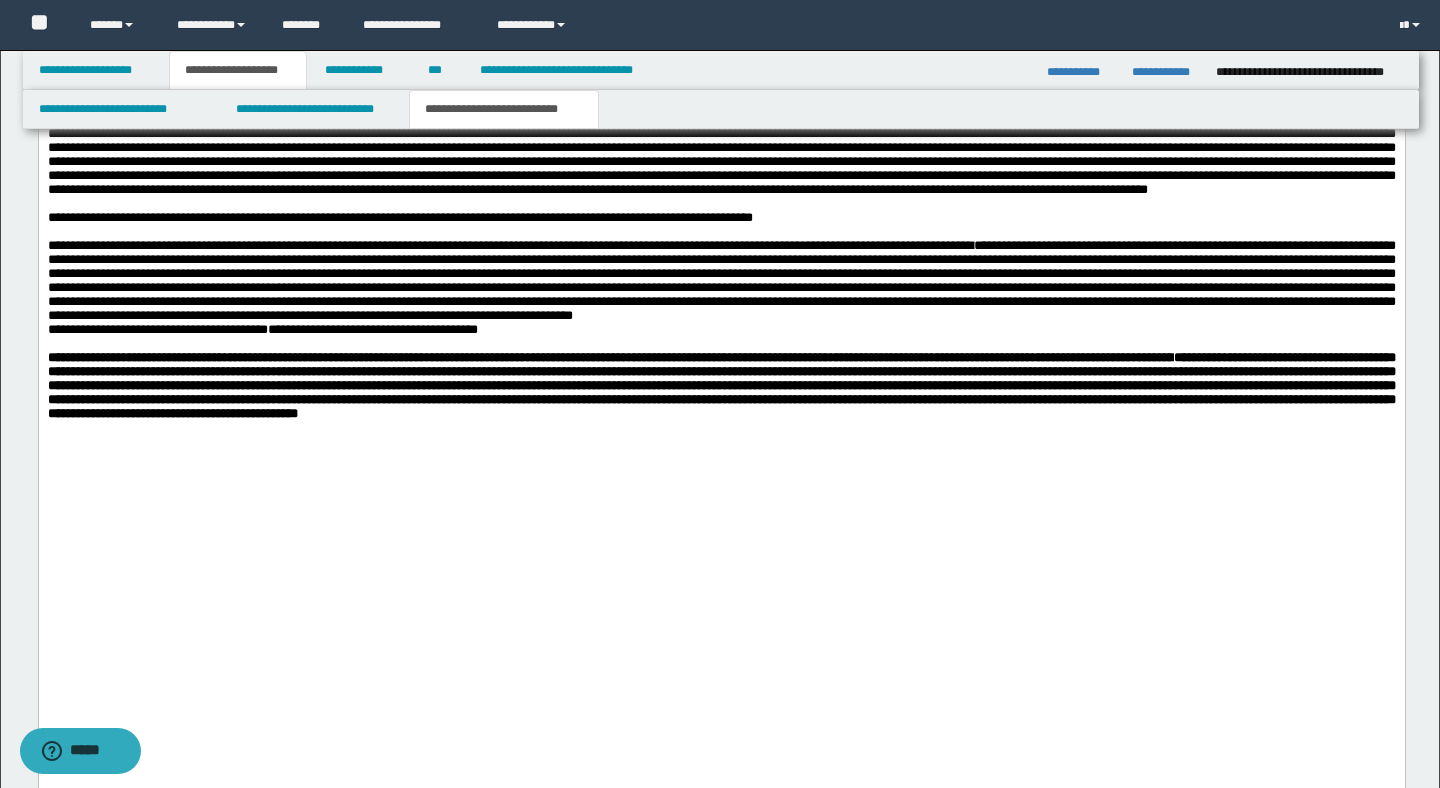 click on "**********" at bounding box center [720, 90] 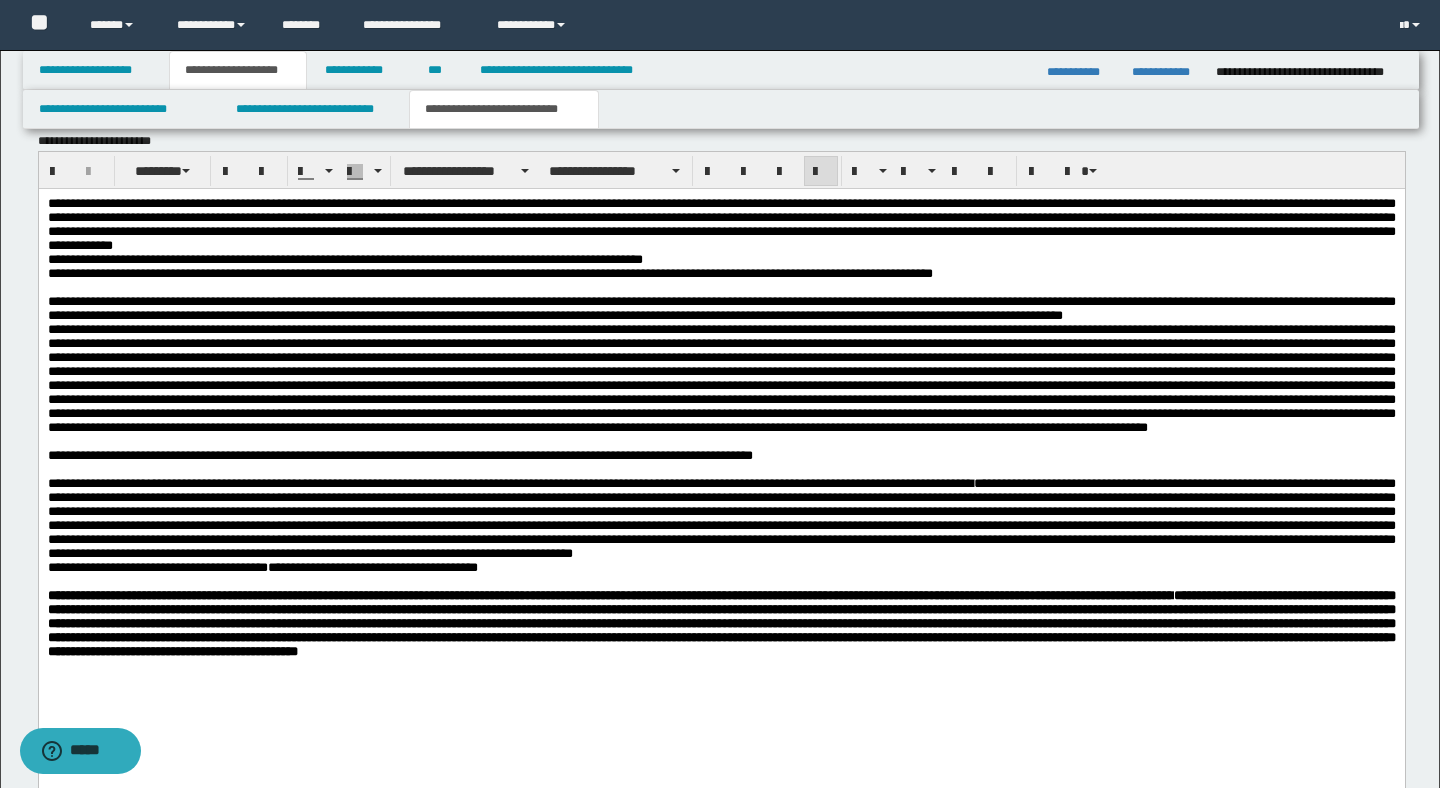 scroll, scrollTop: 842, scrollLeft: 0, axis: vertical 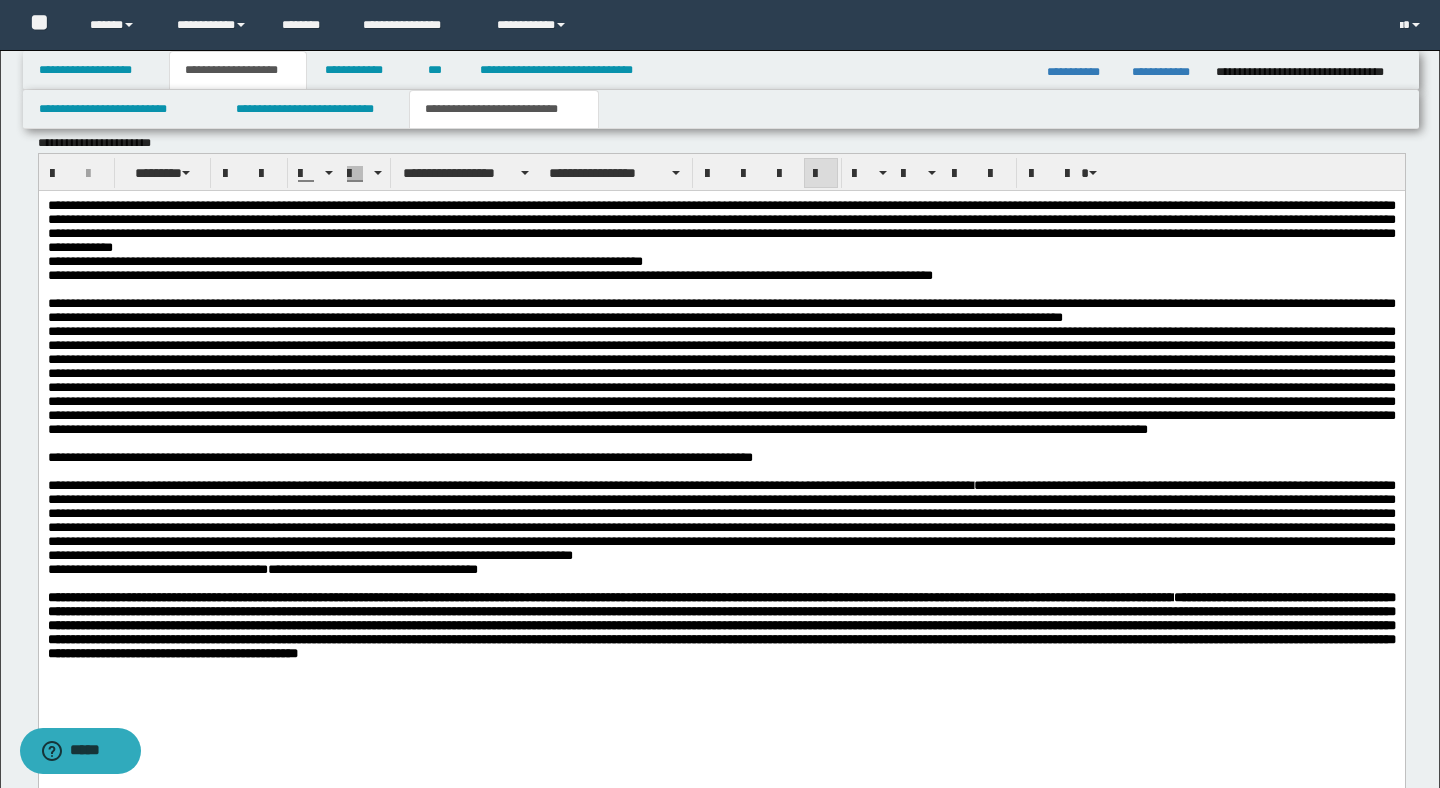 click on "**********" at bounding box center [721, 226] 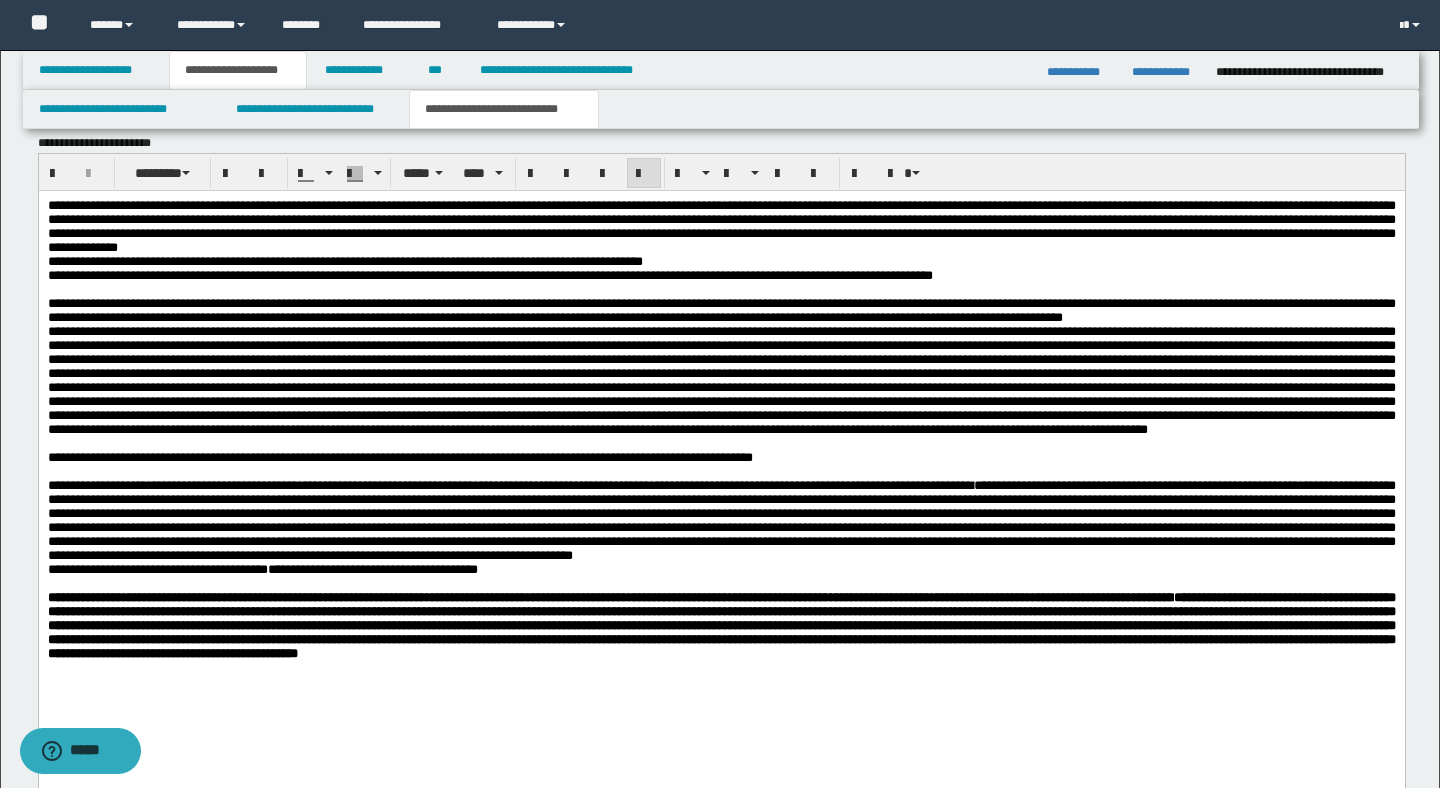 click on "**********" at bounding box center (721, 262) 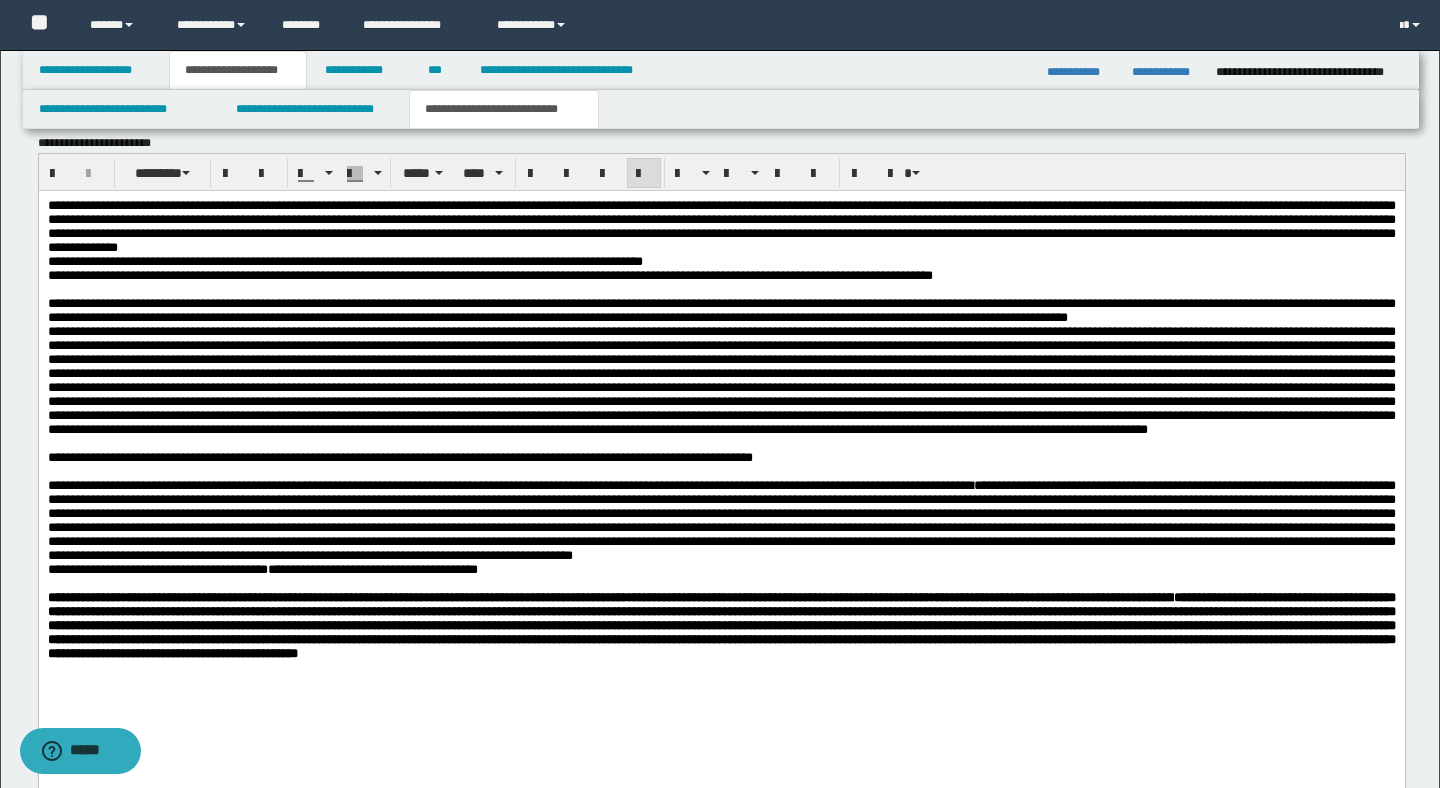 click on "**********" at bounding box center [721, 310] 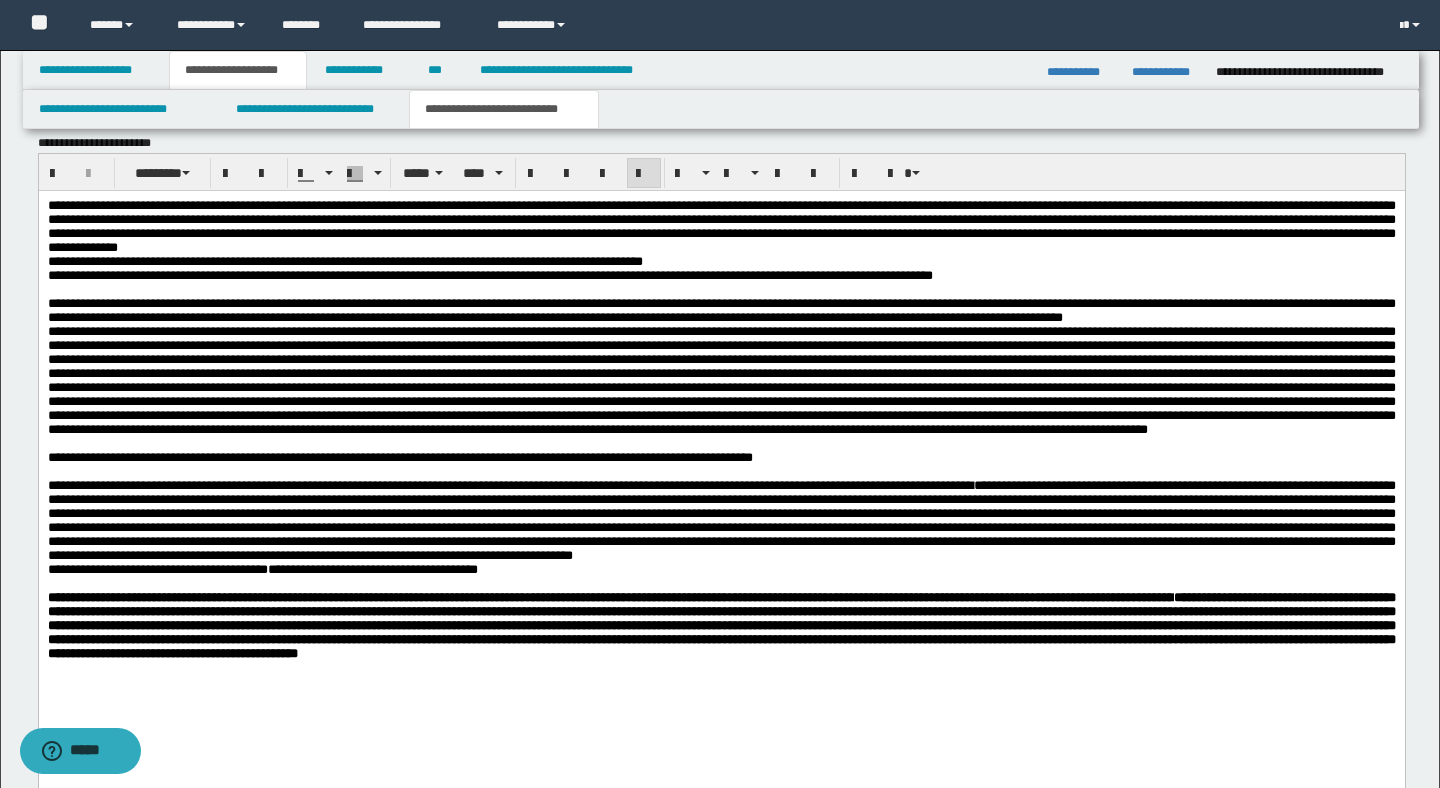 click at bounding box center (721, 380) 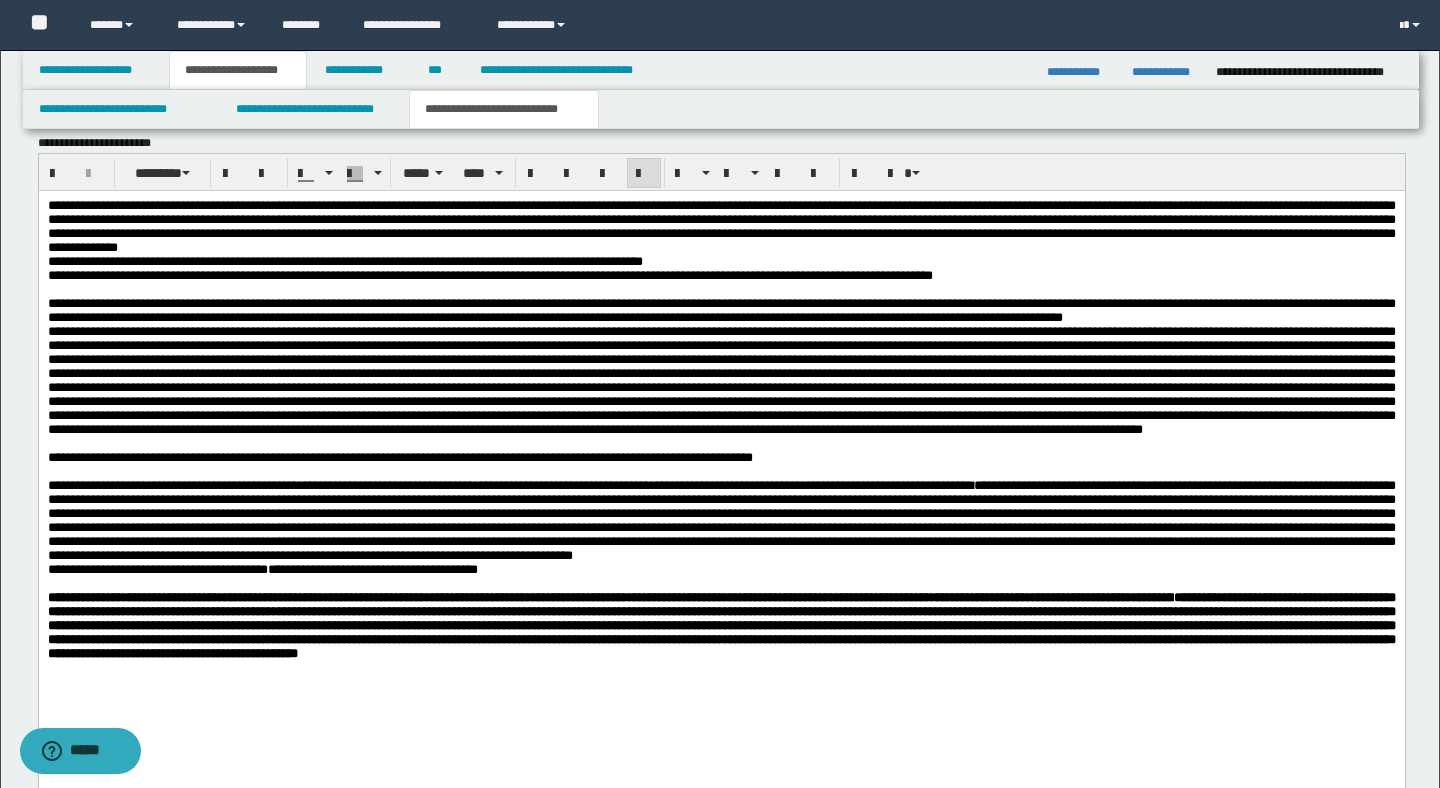 click at bounding box center [721, 380] 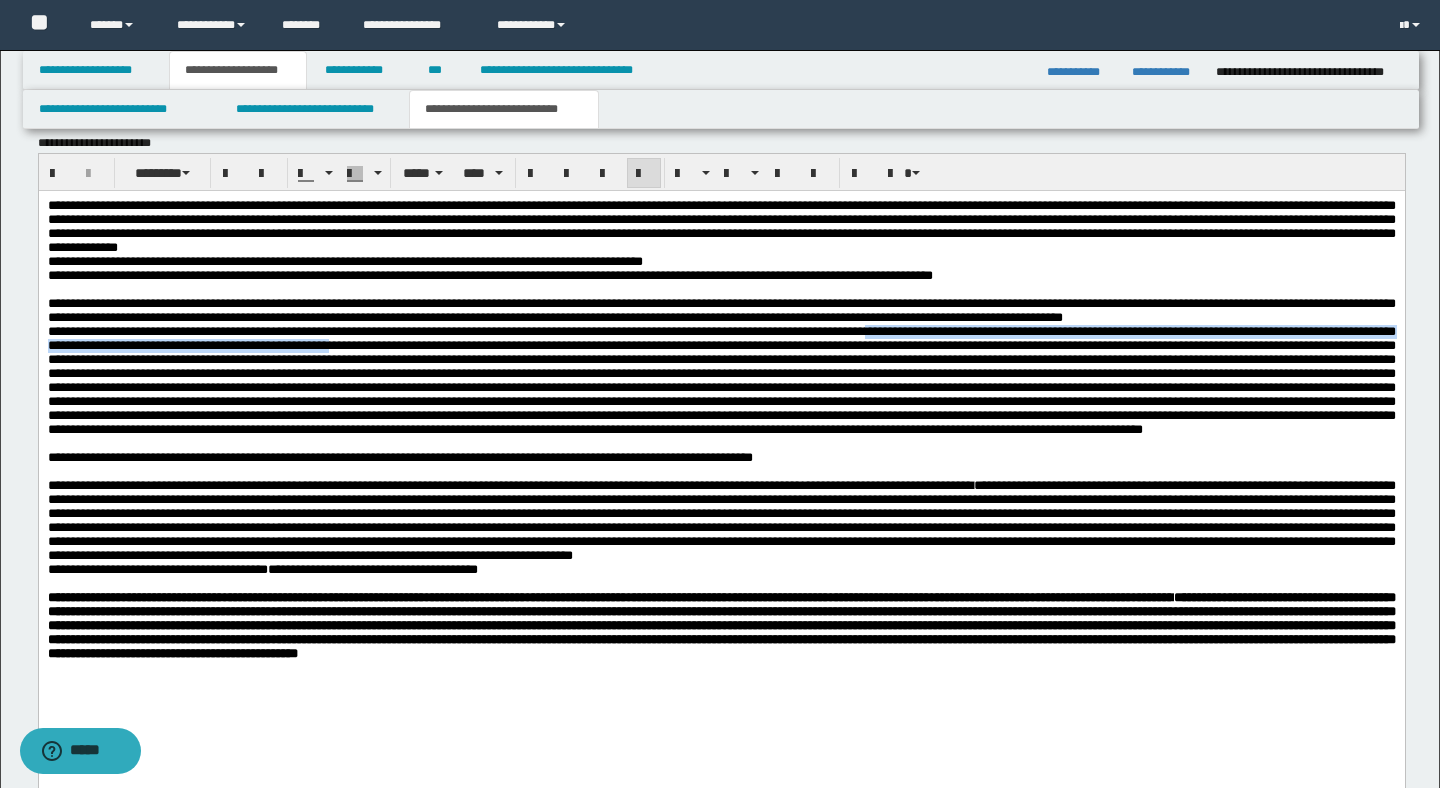 drag, startPoint x: 999, startPoint y: 362, endPoint x: 646, endPoint y: 378, distance: 353.36243 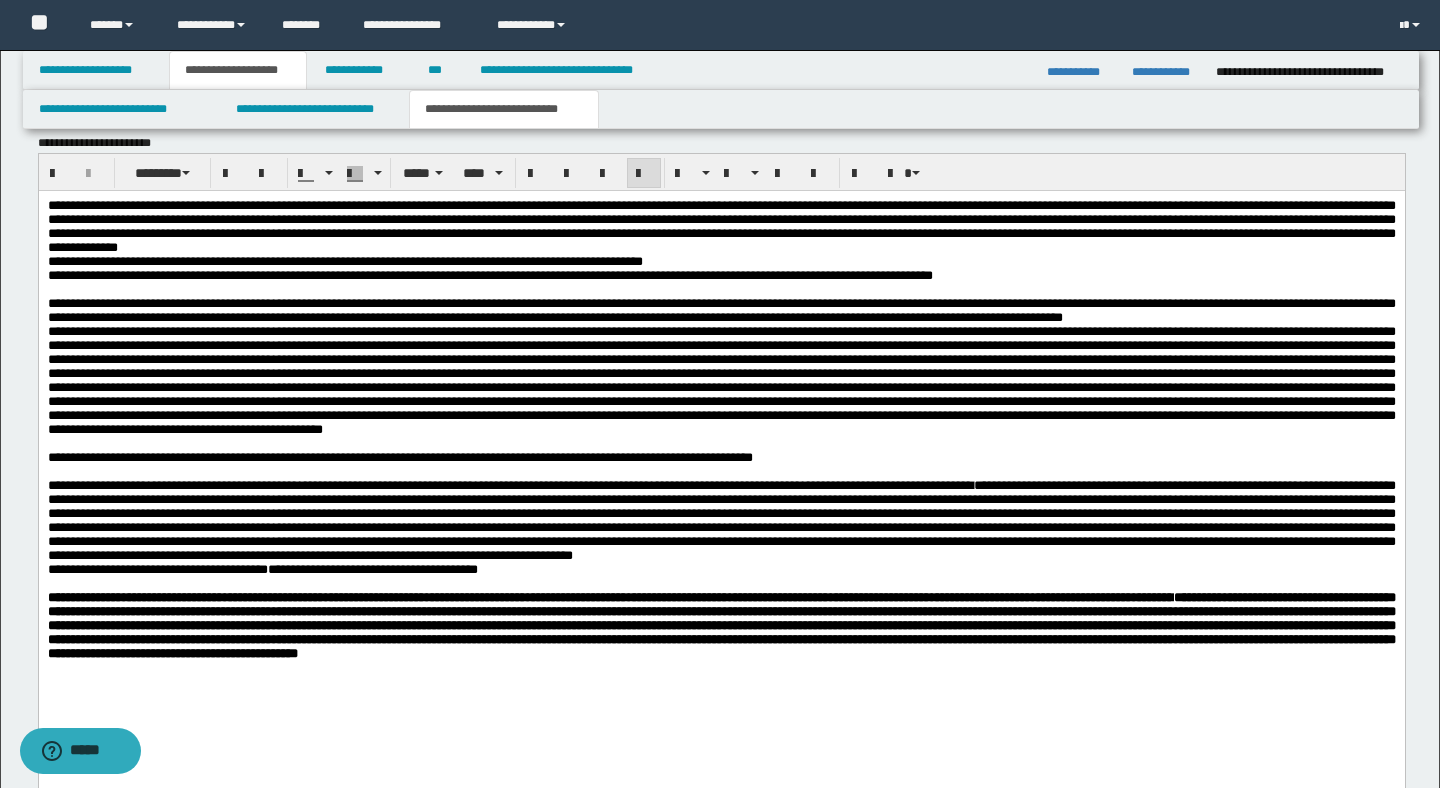 click at bounding box center [721, 380] 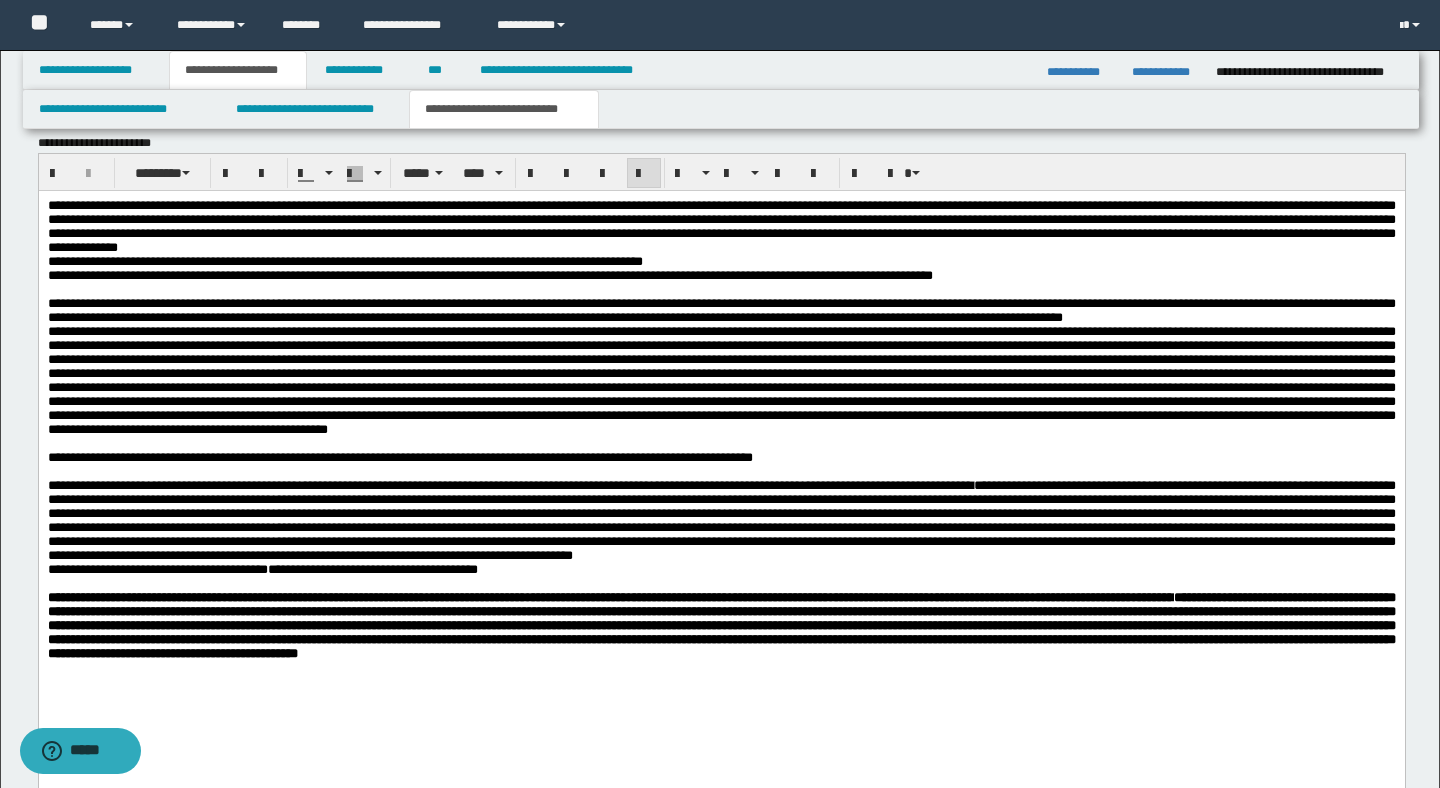 click at bounding box center (721, 444) 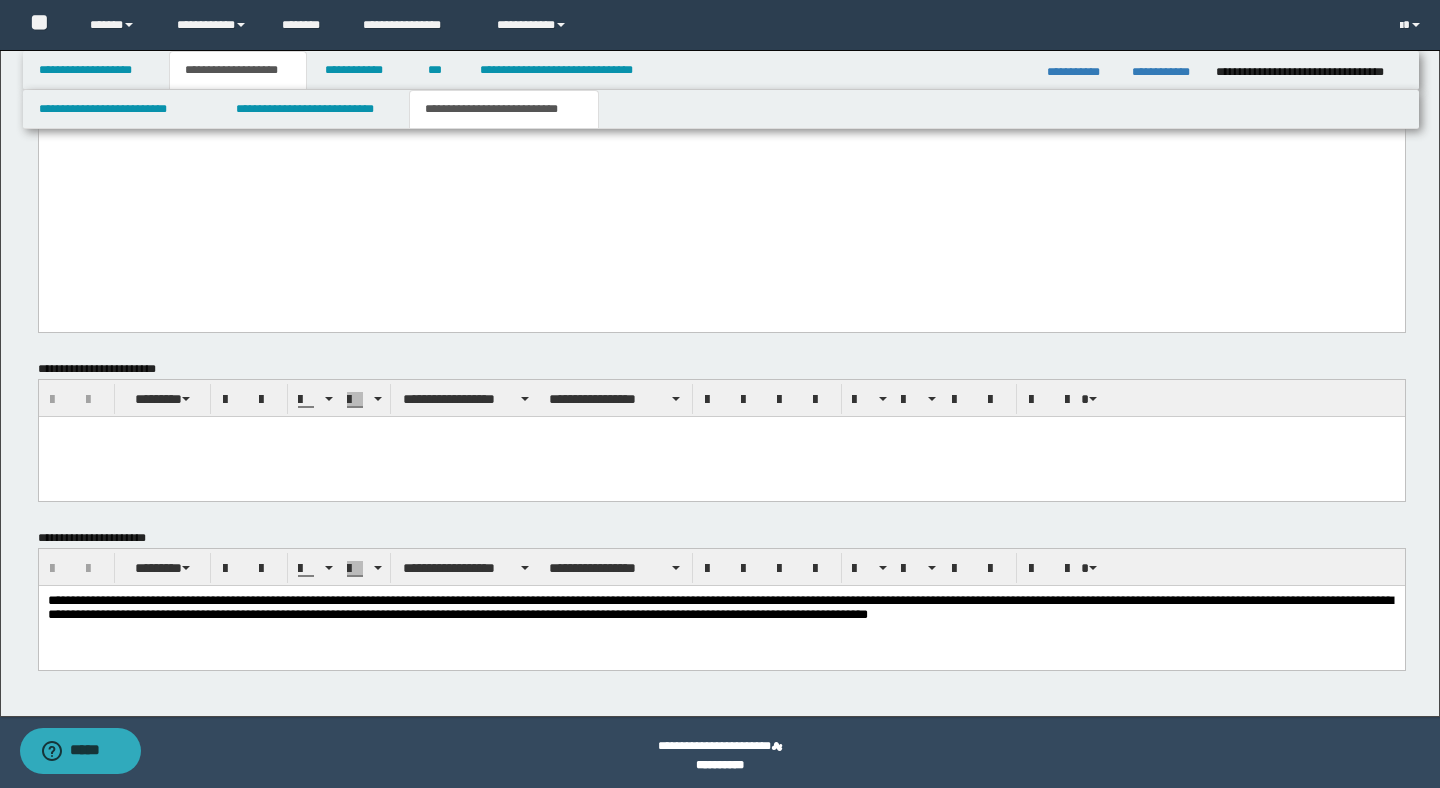 scroll, scrollTop: 1562, scrollLeft: 0, axis: vertical 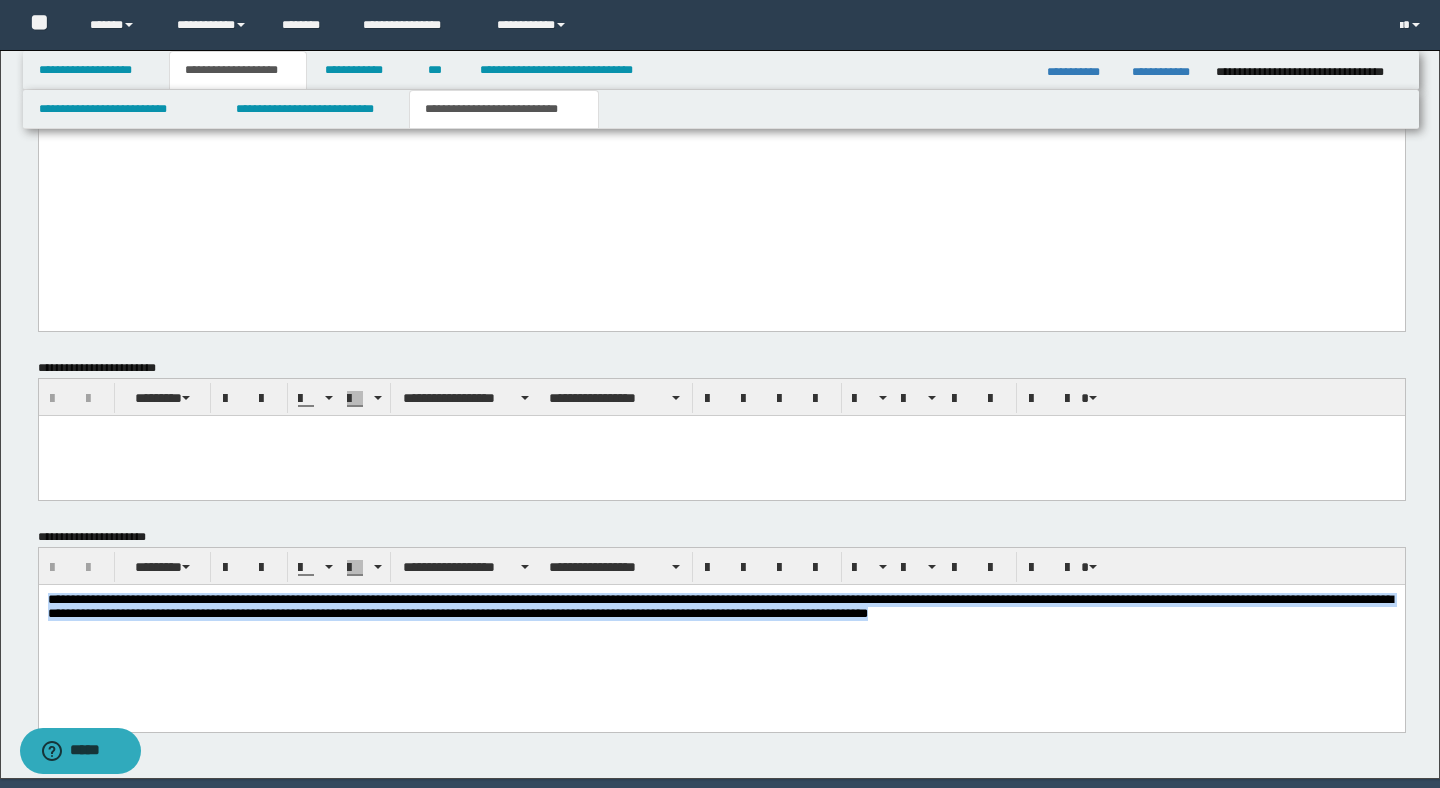 drag, startPoint x: 47, startPoint y: 597, endPoint x: 55, endPoint y: 649, distance: 52.611786 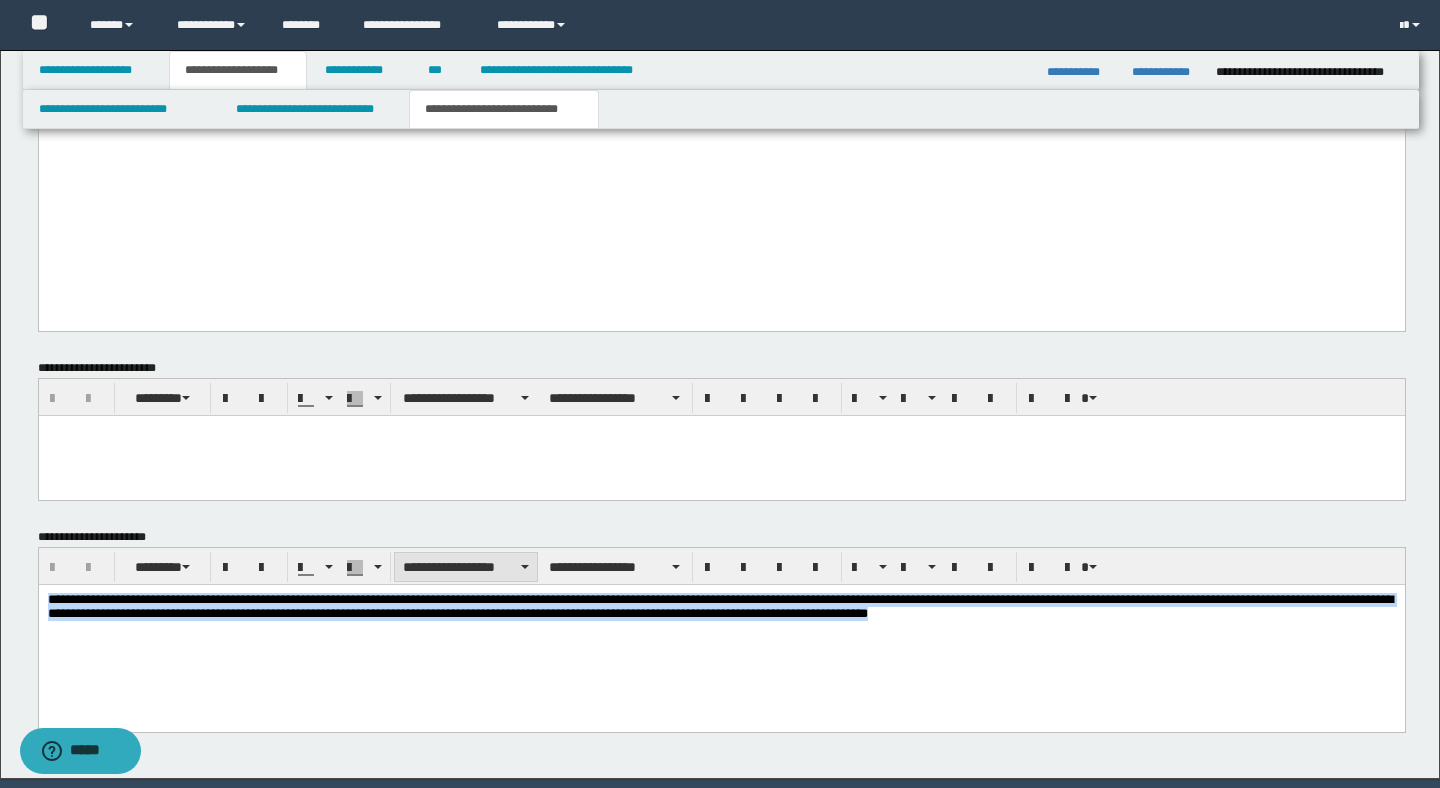 click on "**********" at bounding box center (466, 567) 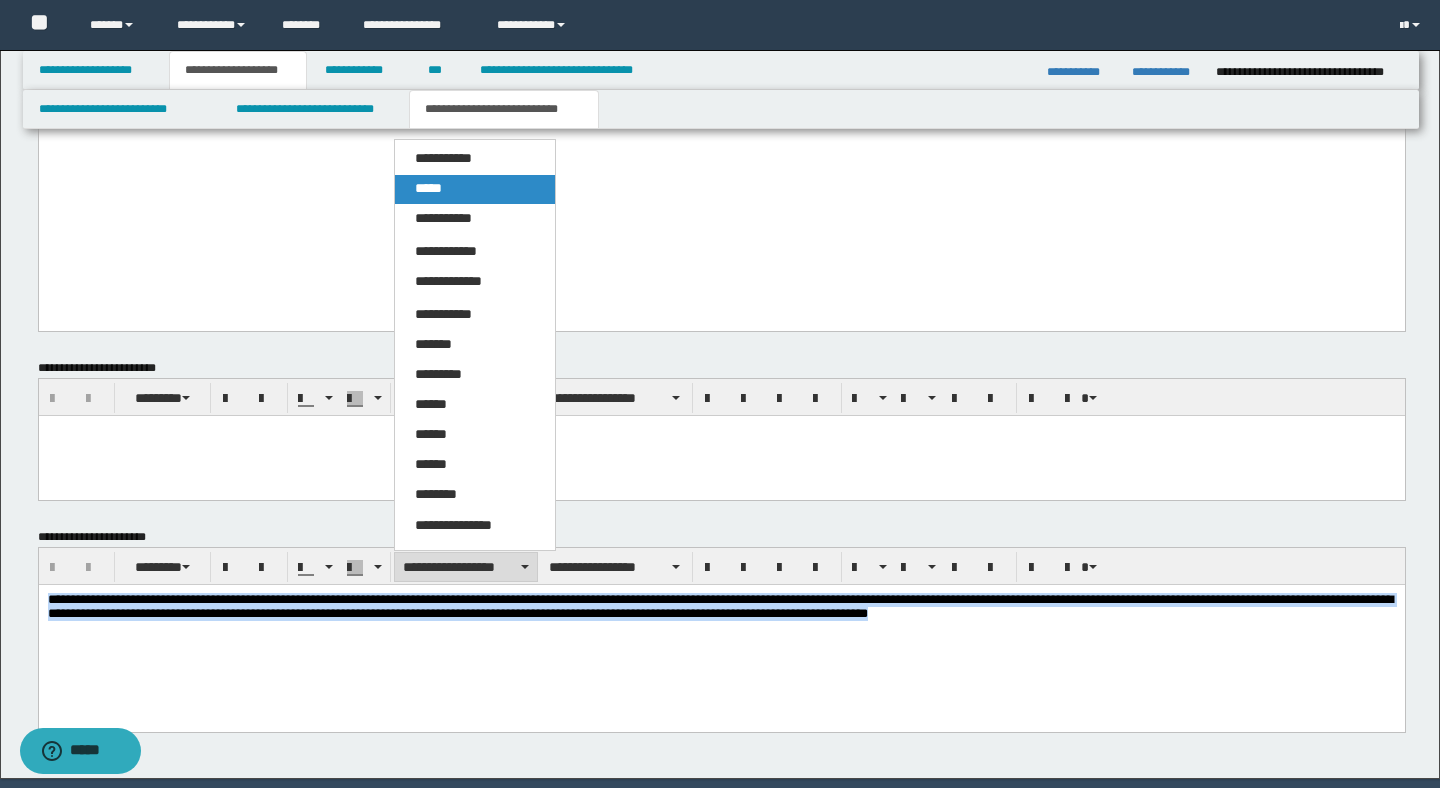 click on "*****" at bounding box center (475, 189) 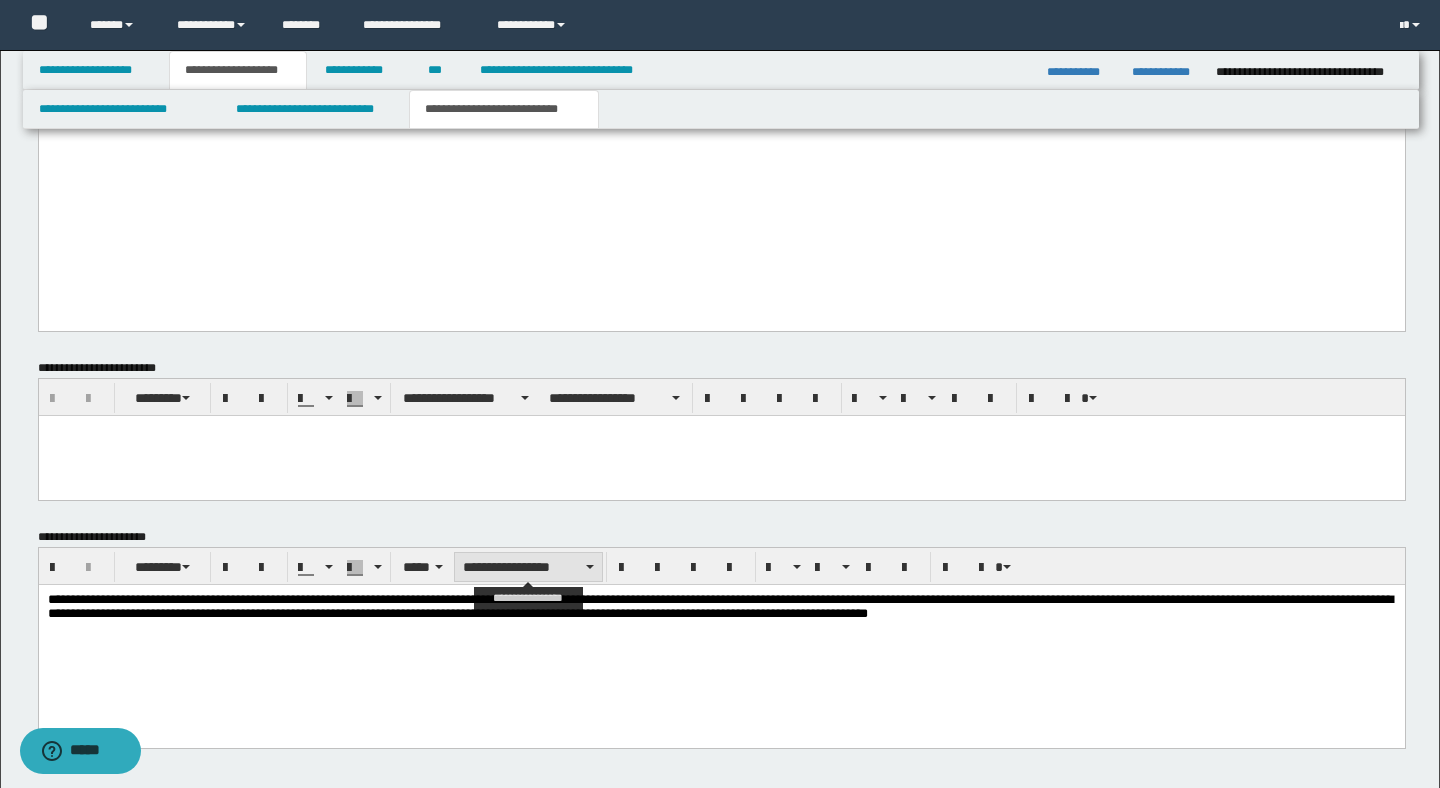 click on "**********" at bounding box center (528, 567) 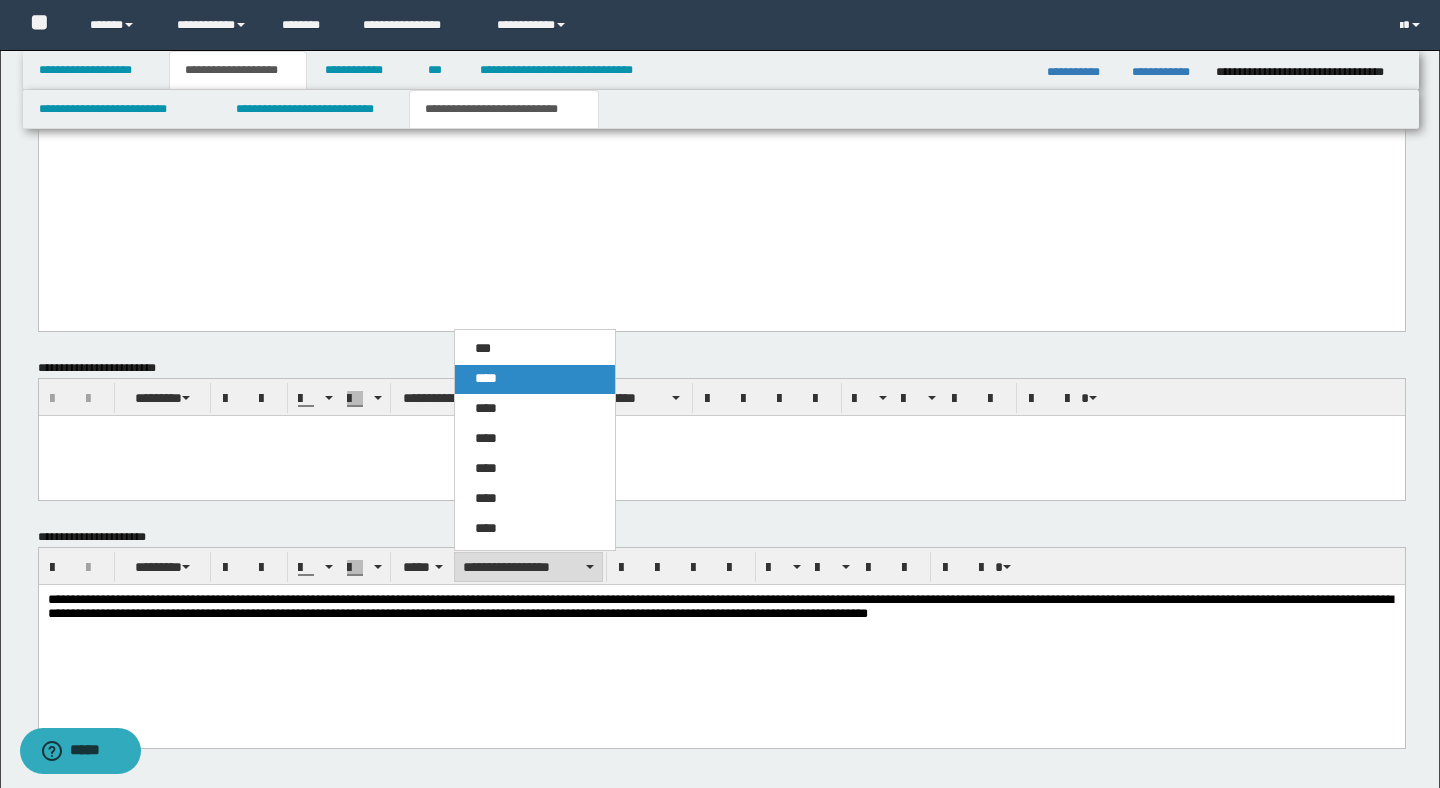 click on "****" at bounding box center (535, 379) 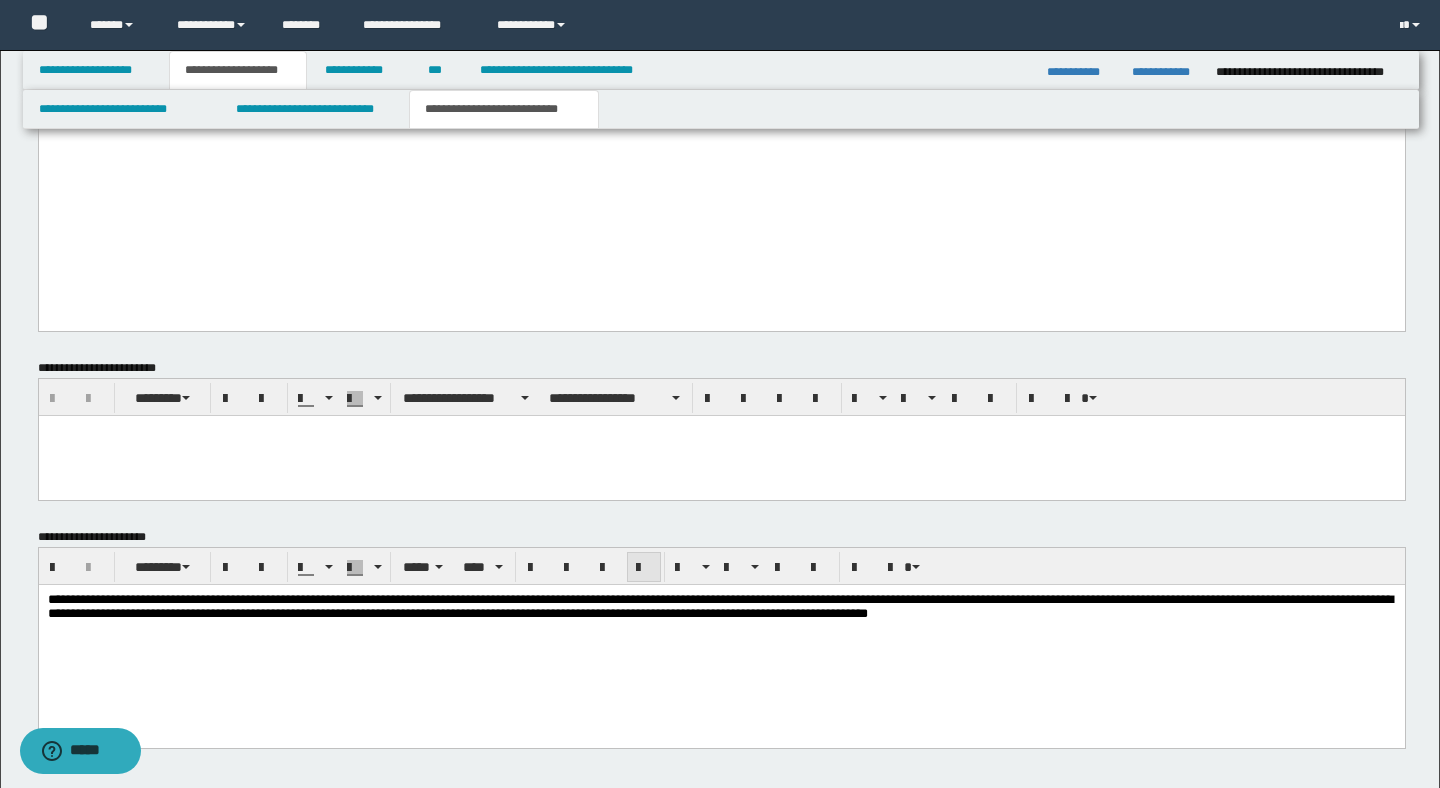 click at bounding box center [644, 568] 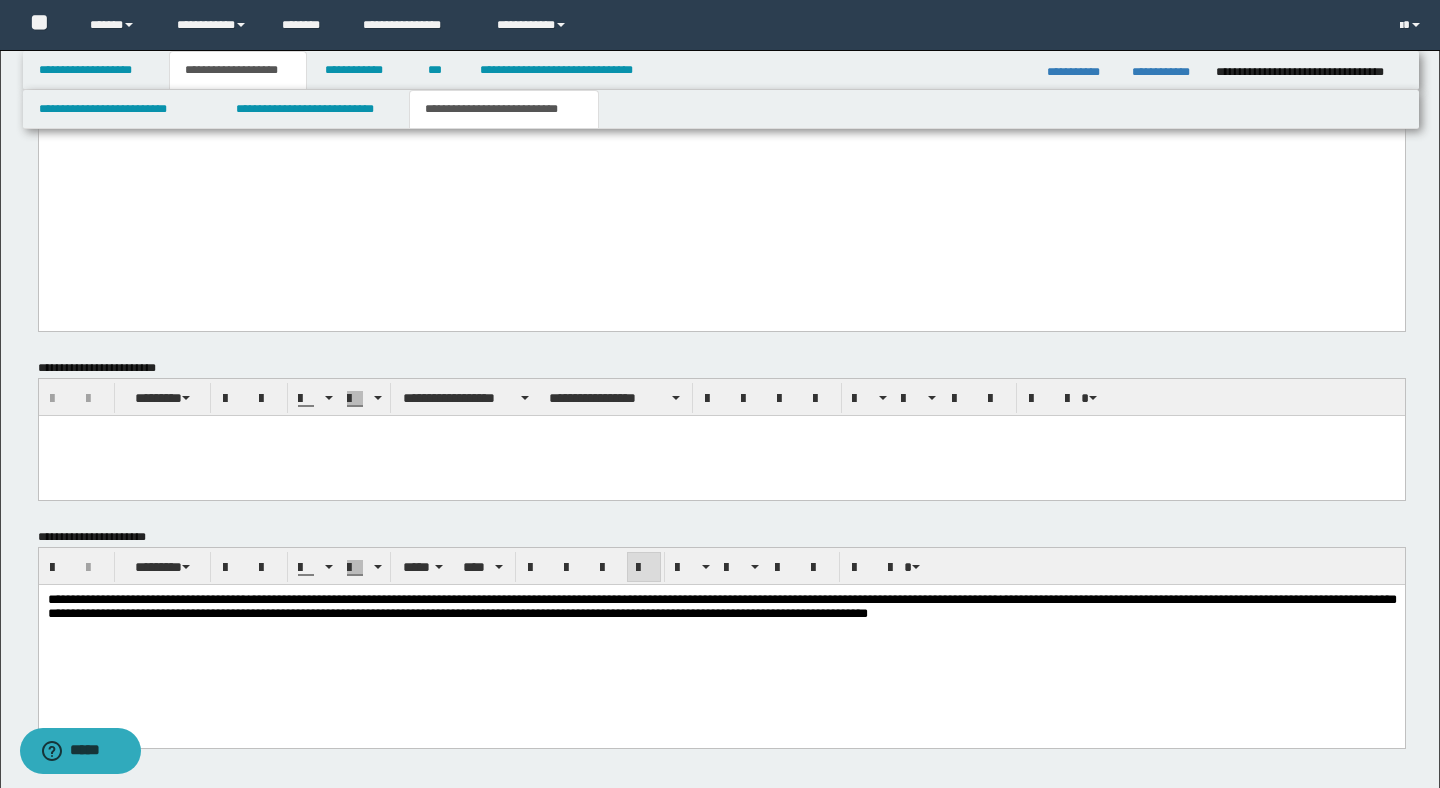 click on "**********" at bounding box center (722, 437) 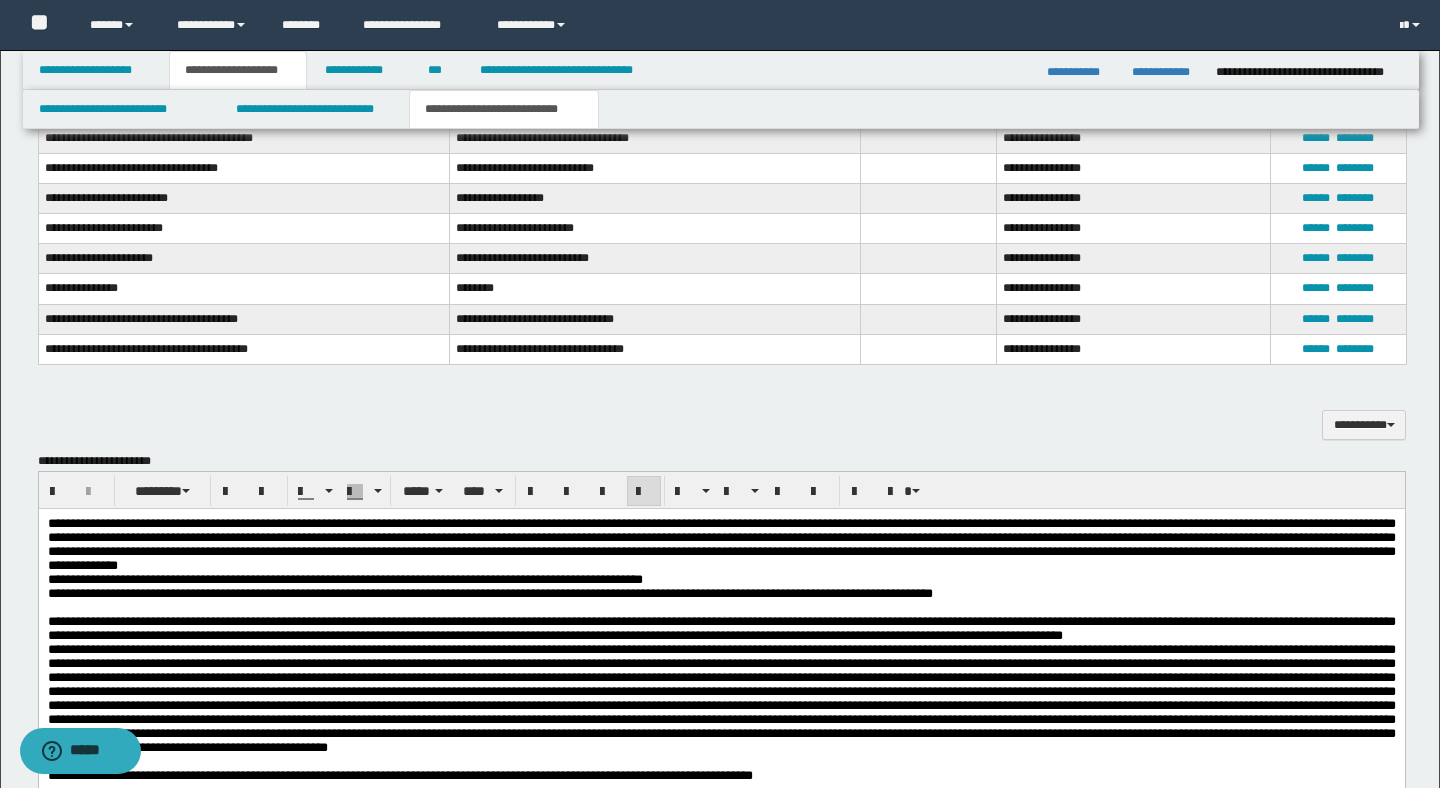 scroll, scrollTop: 522, scrollLeft: 0, axis: vertical 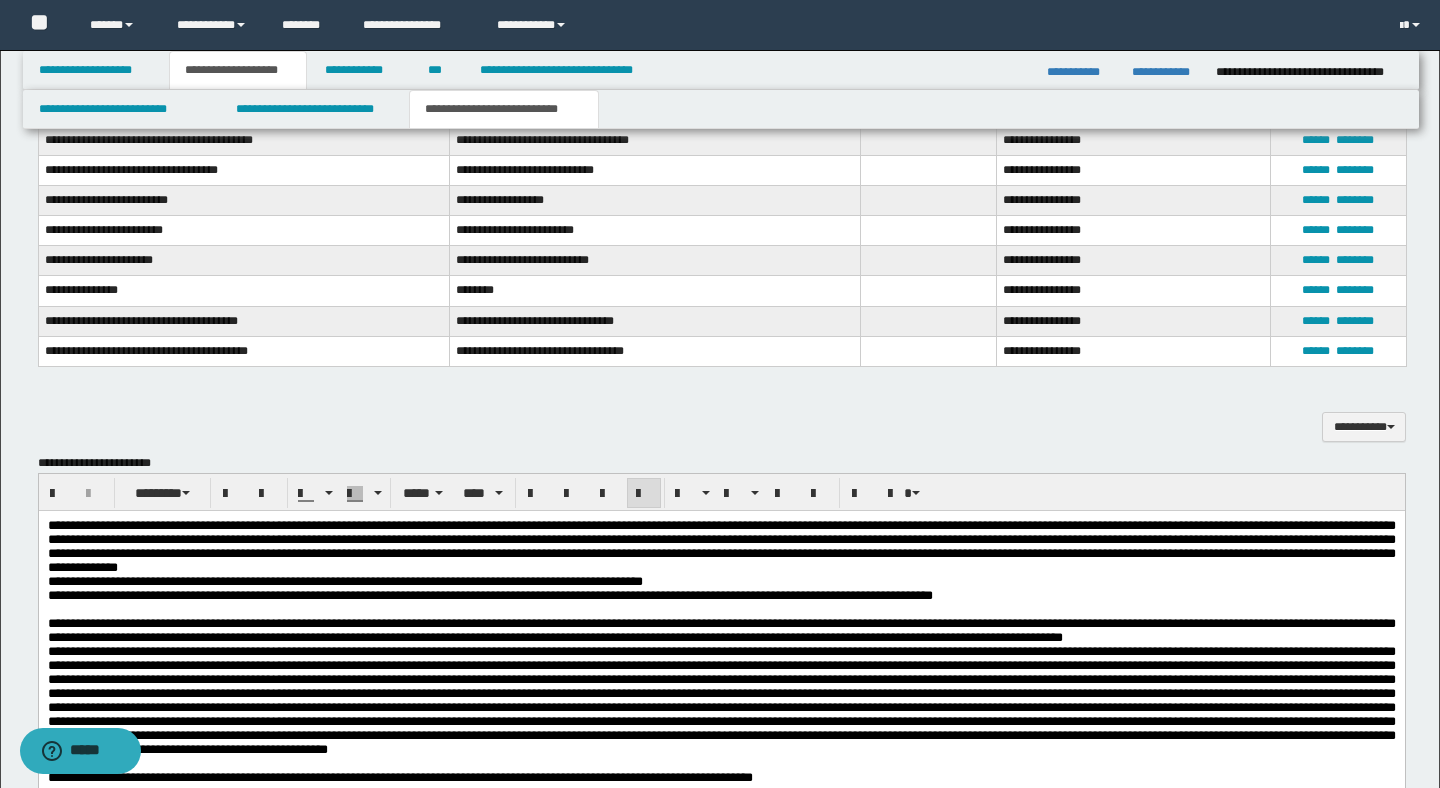 click on "**********" at bounding box center (344, 581) 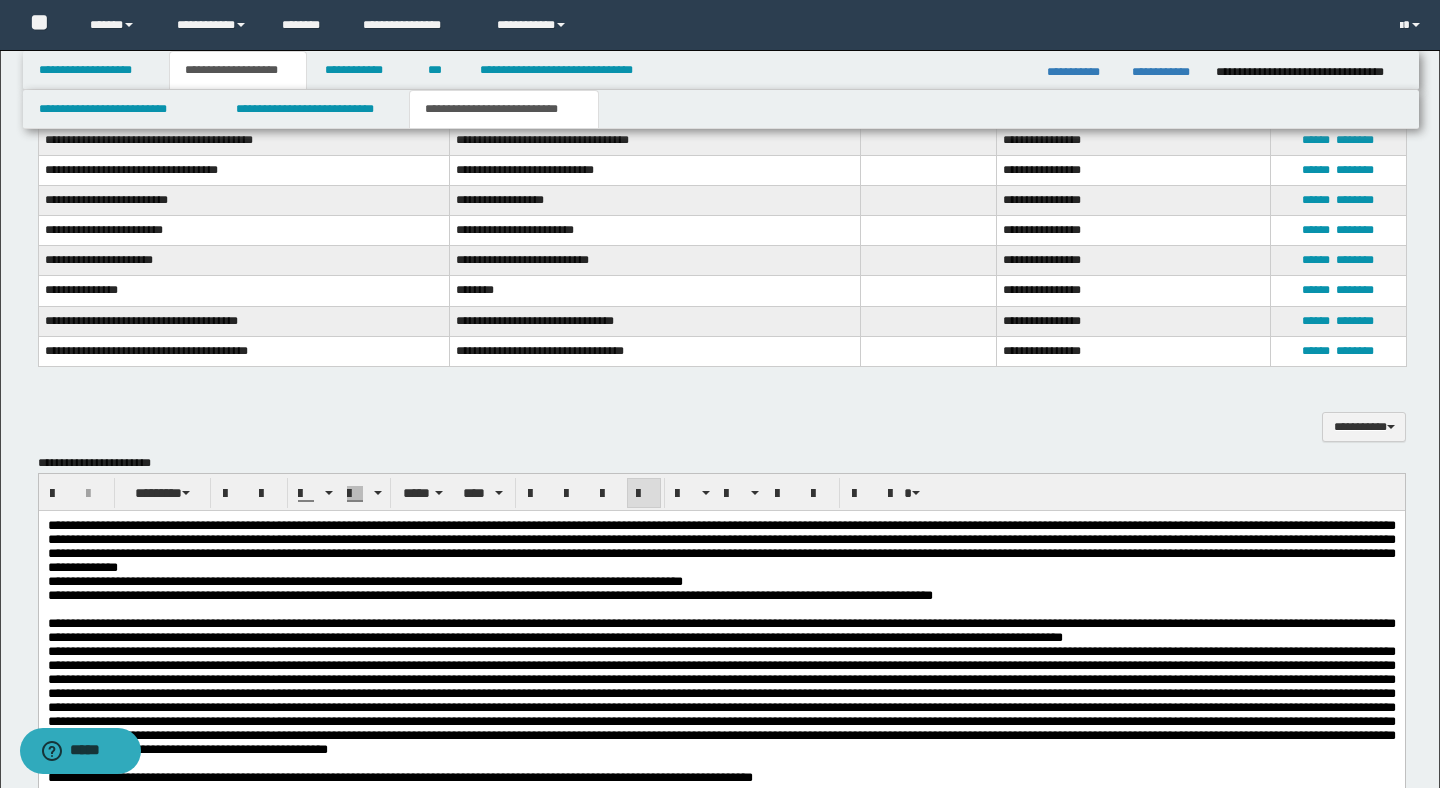 click on "**********" at bounding box center (721, 582) 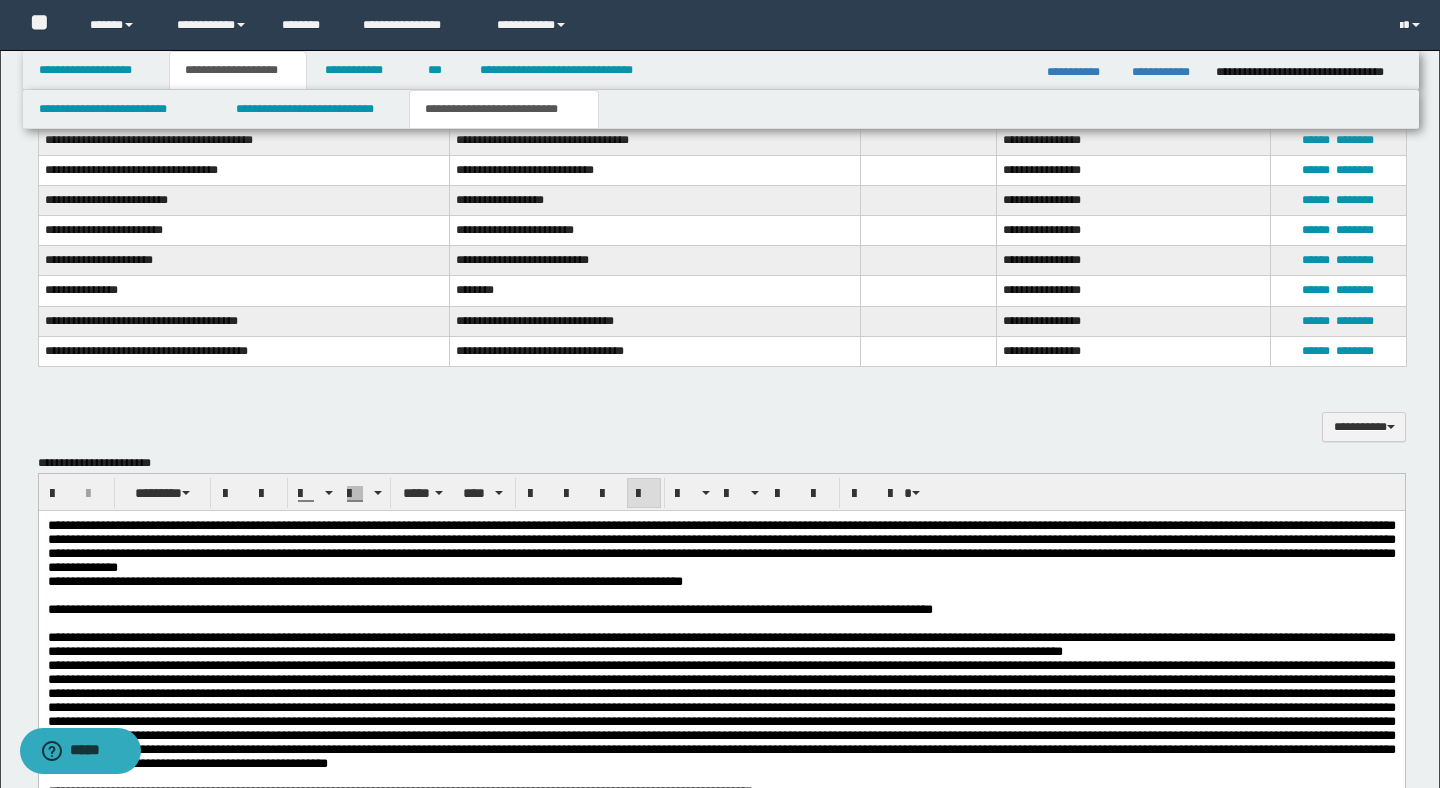 click at bounding box center (721, 624) 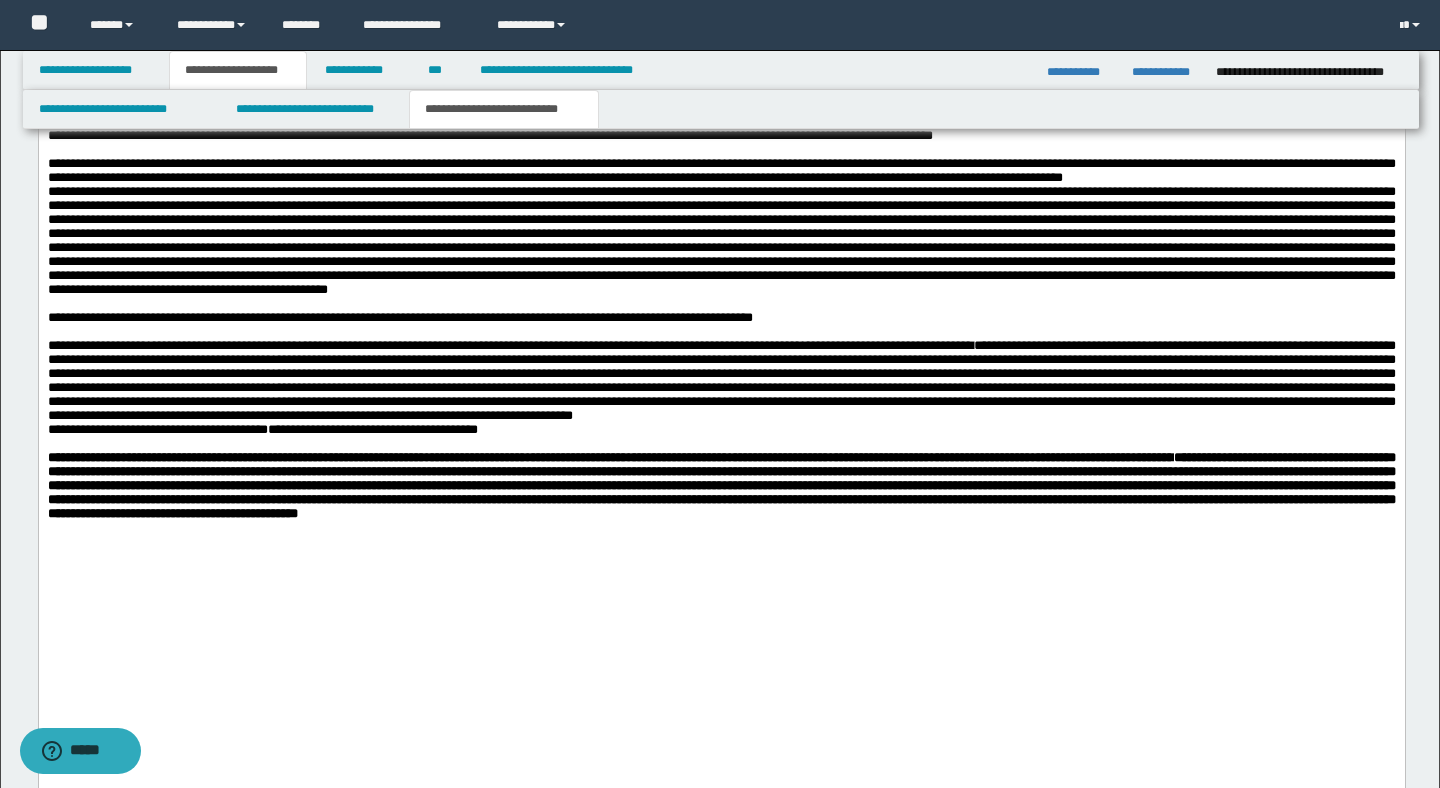scroll, scrollTop: 1002, scrollLeft: 0, axis: vertical 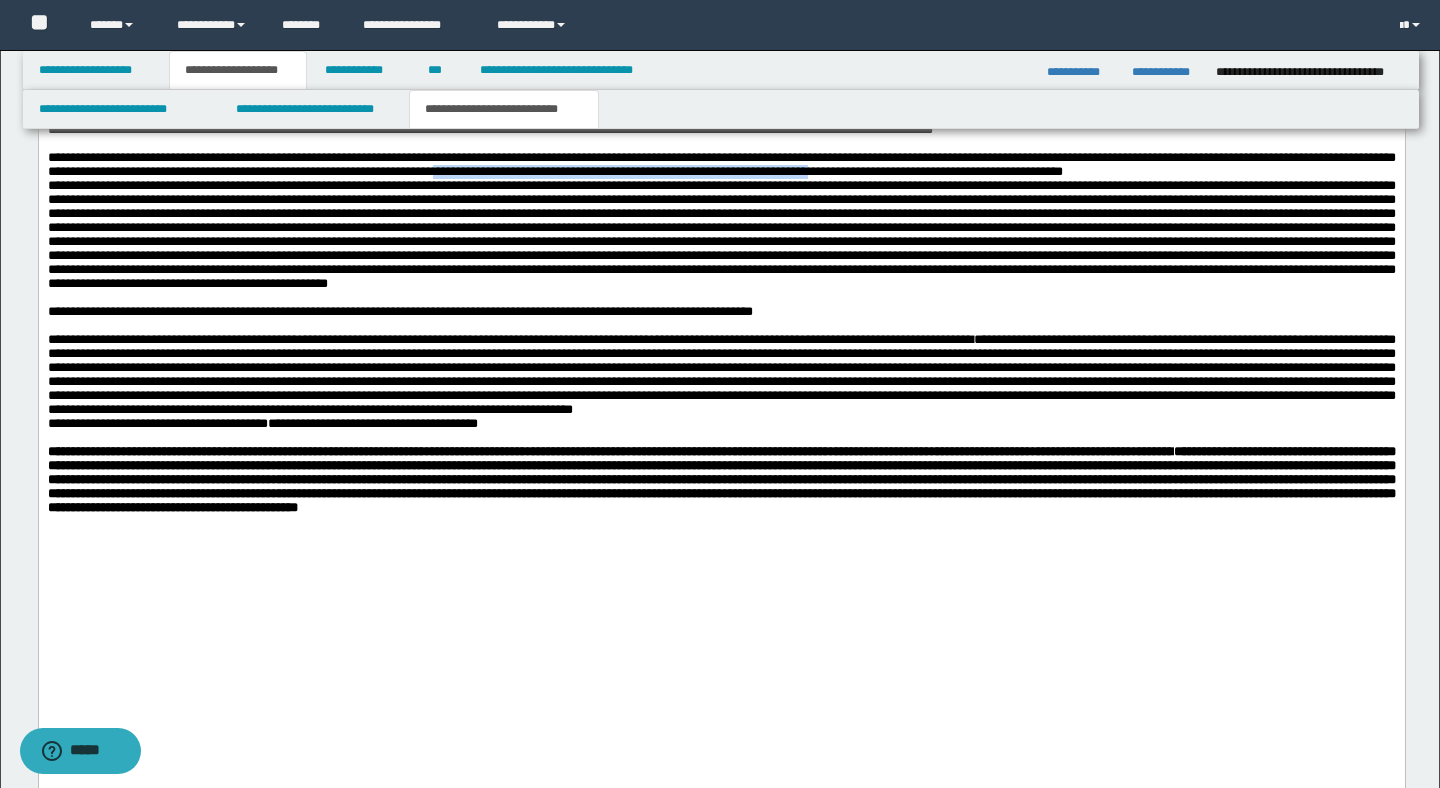 drag, startPoint x: 733, startPoint y: 182, endPoint x: 1188, endPoint y: 190, distance: 455.0703 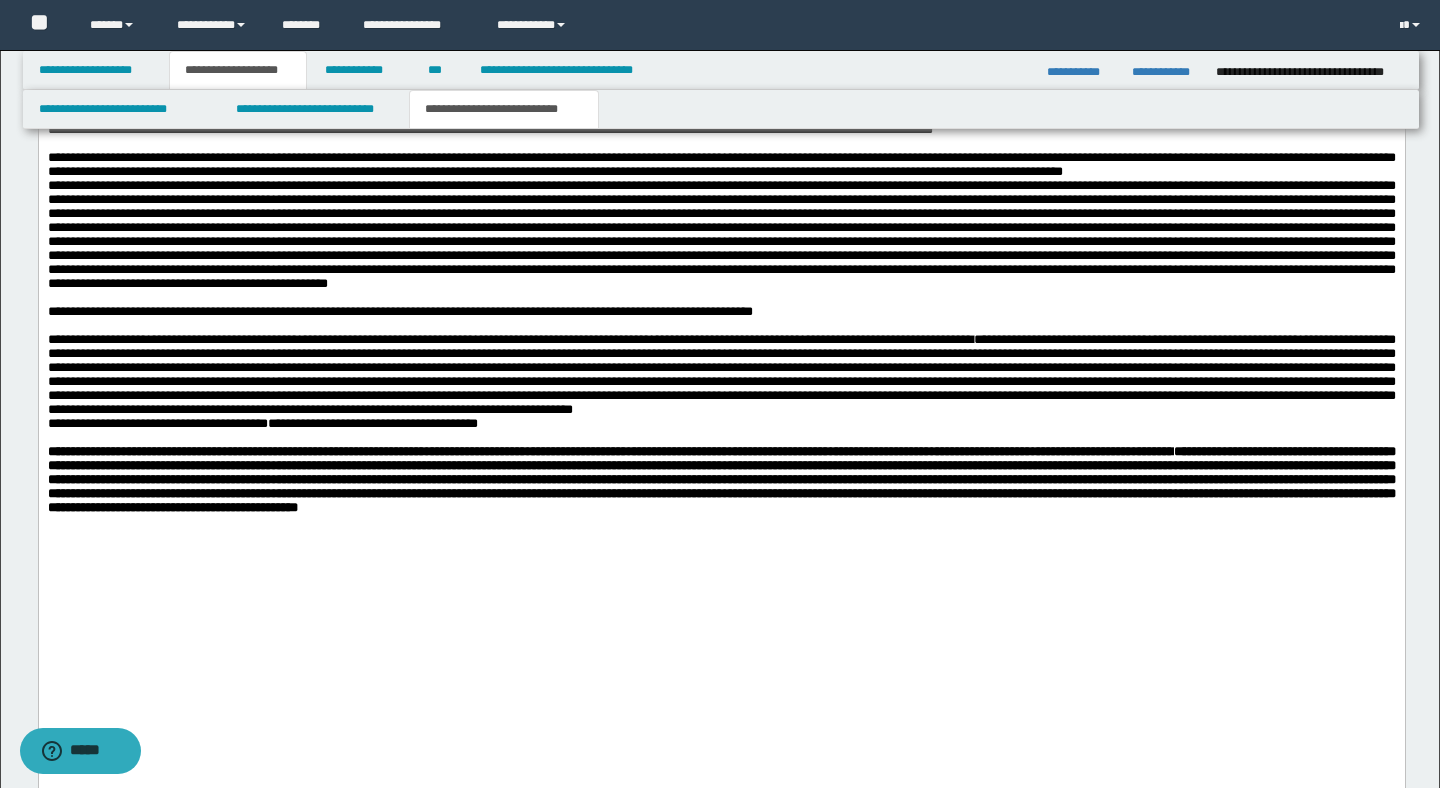 click on "**********" at bounding box center (721, 480) 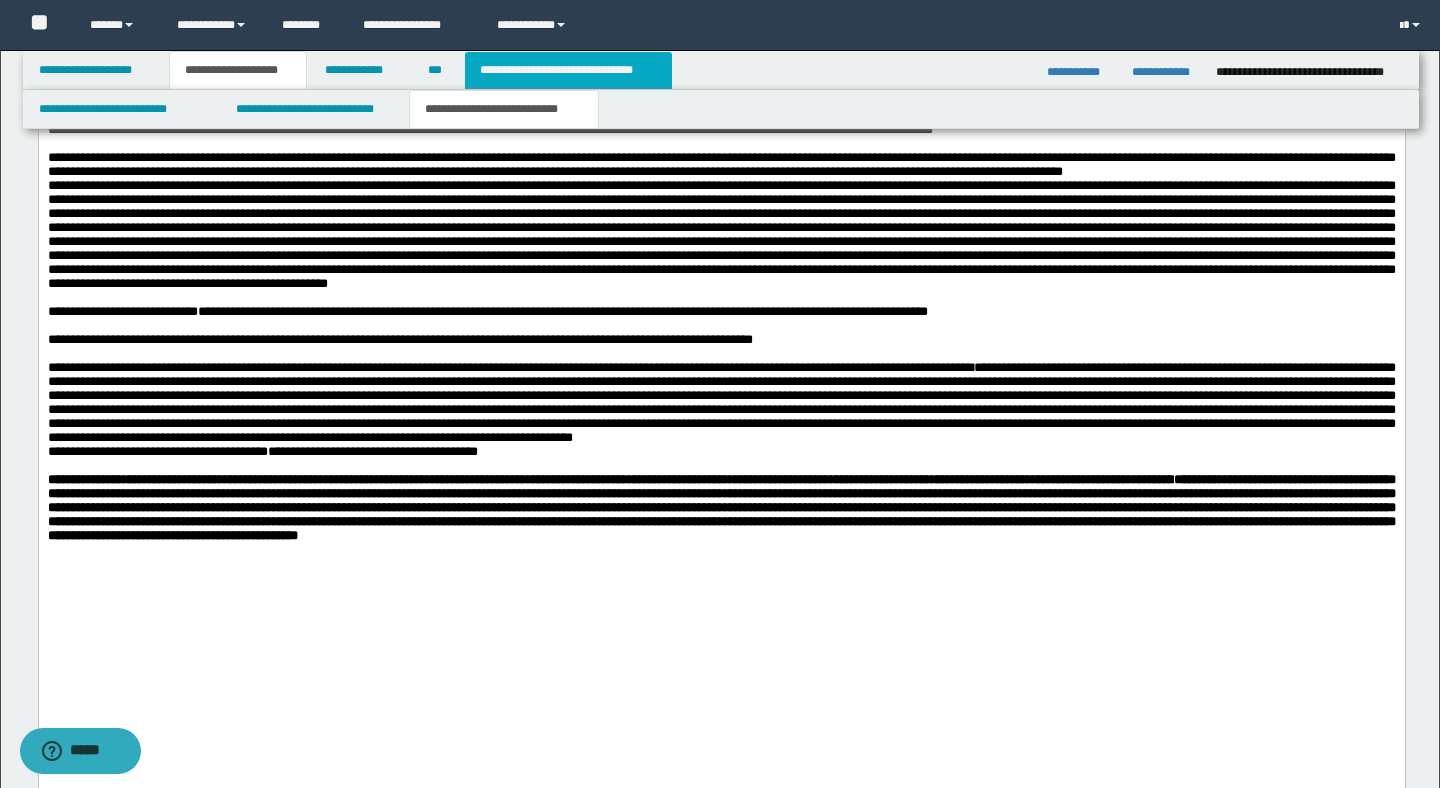 click on "**********" at bounding box center [568, 70] 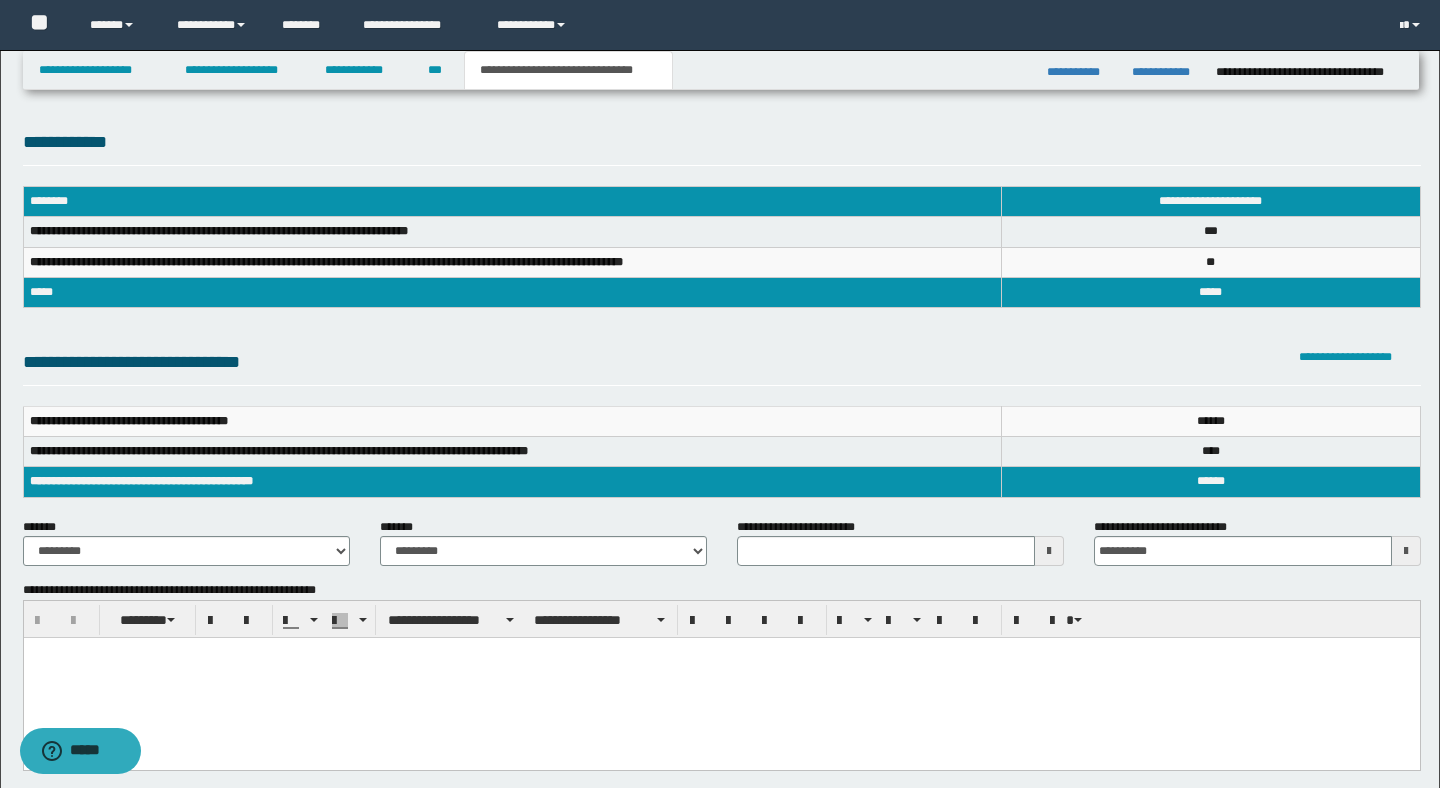scroll, scrollTop: 0, scrollLeft: 0, axis: both 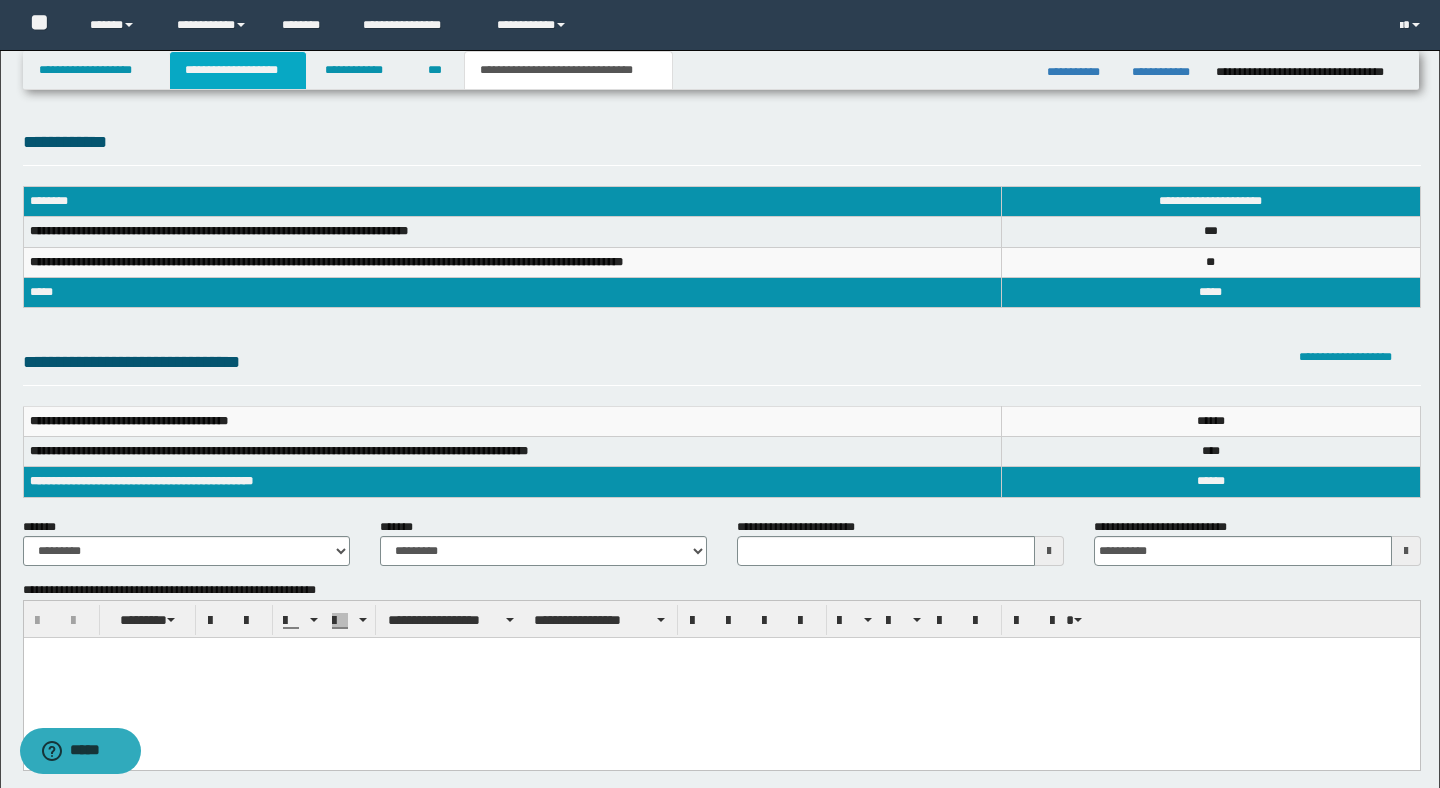 click on "**********" at bounding box center (238, 70) 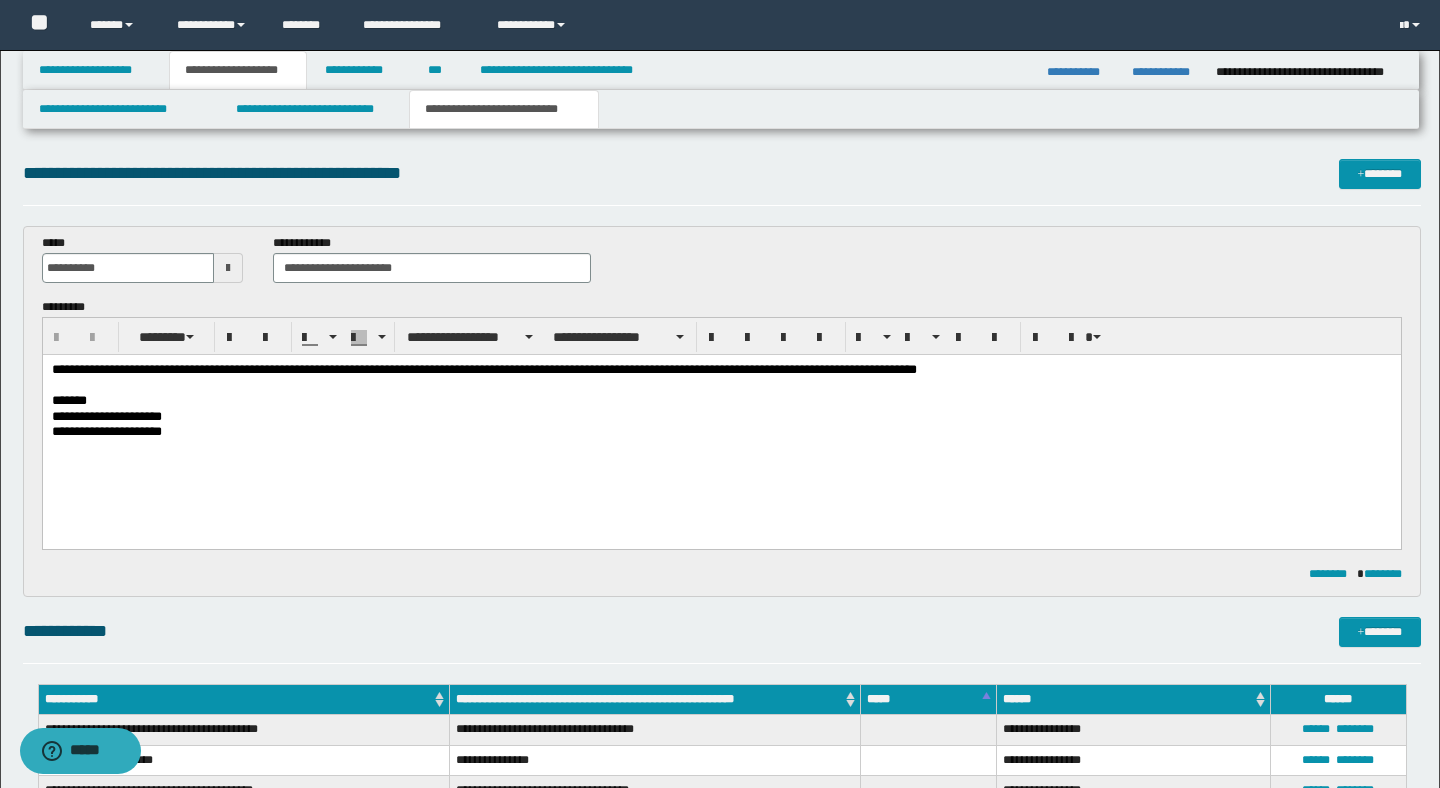 click on "*******" at bounding box center (721, 402) 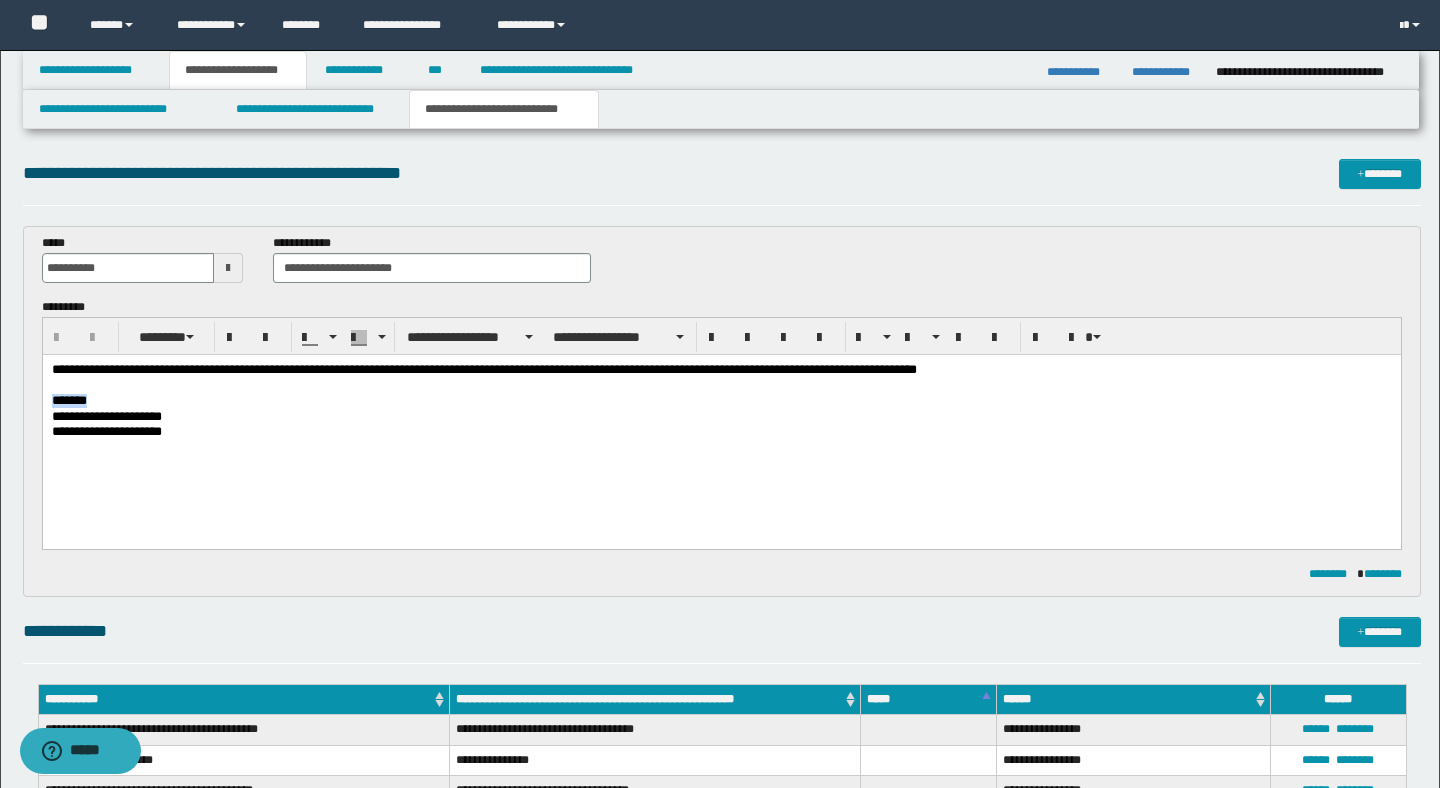 drag, startPoint x: 113, startPoint y: 400, endPoint x: 46, endPoint y: 400, distance: 67 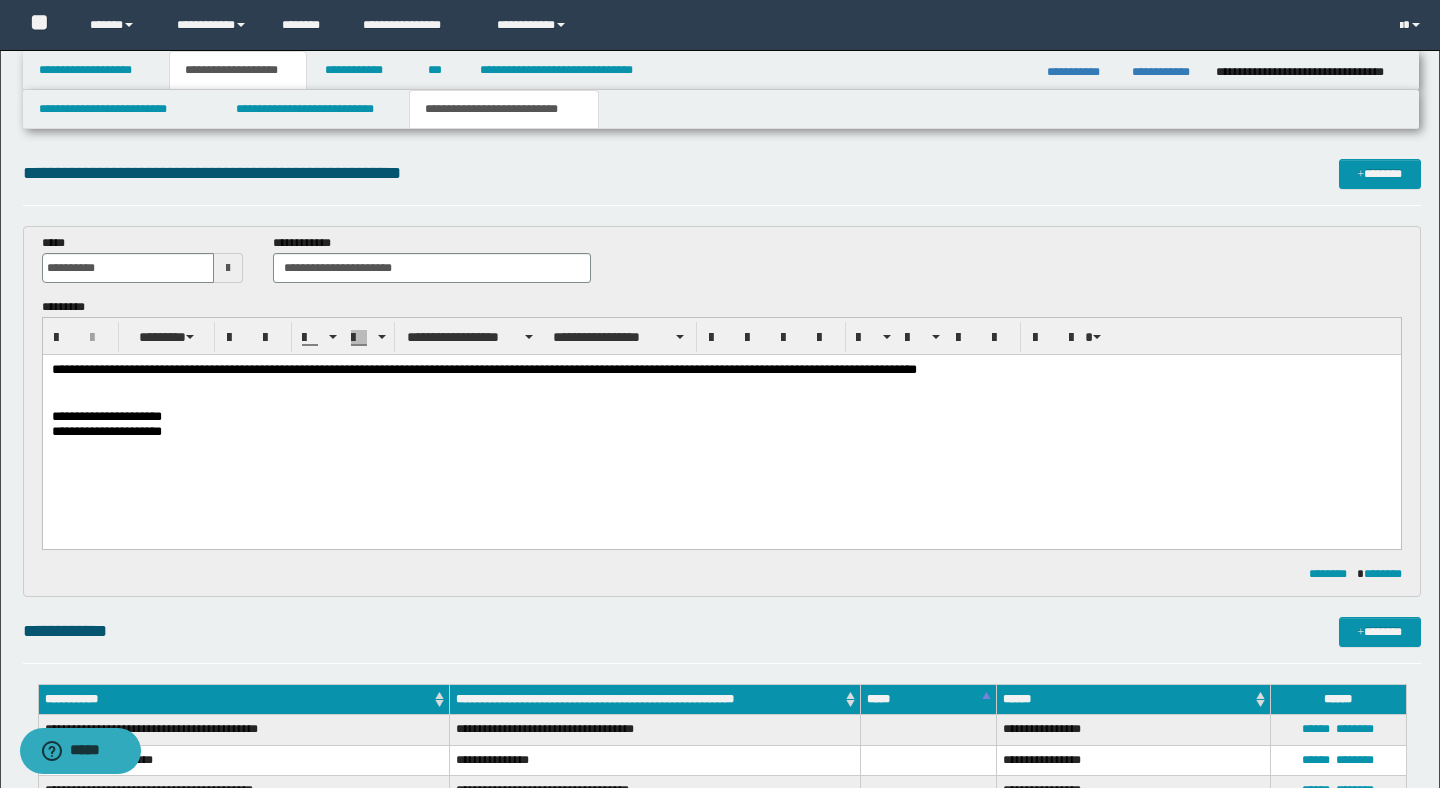 click on "**********" at bounding box center (721, 371) 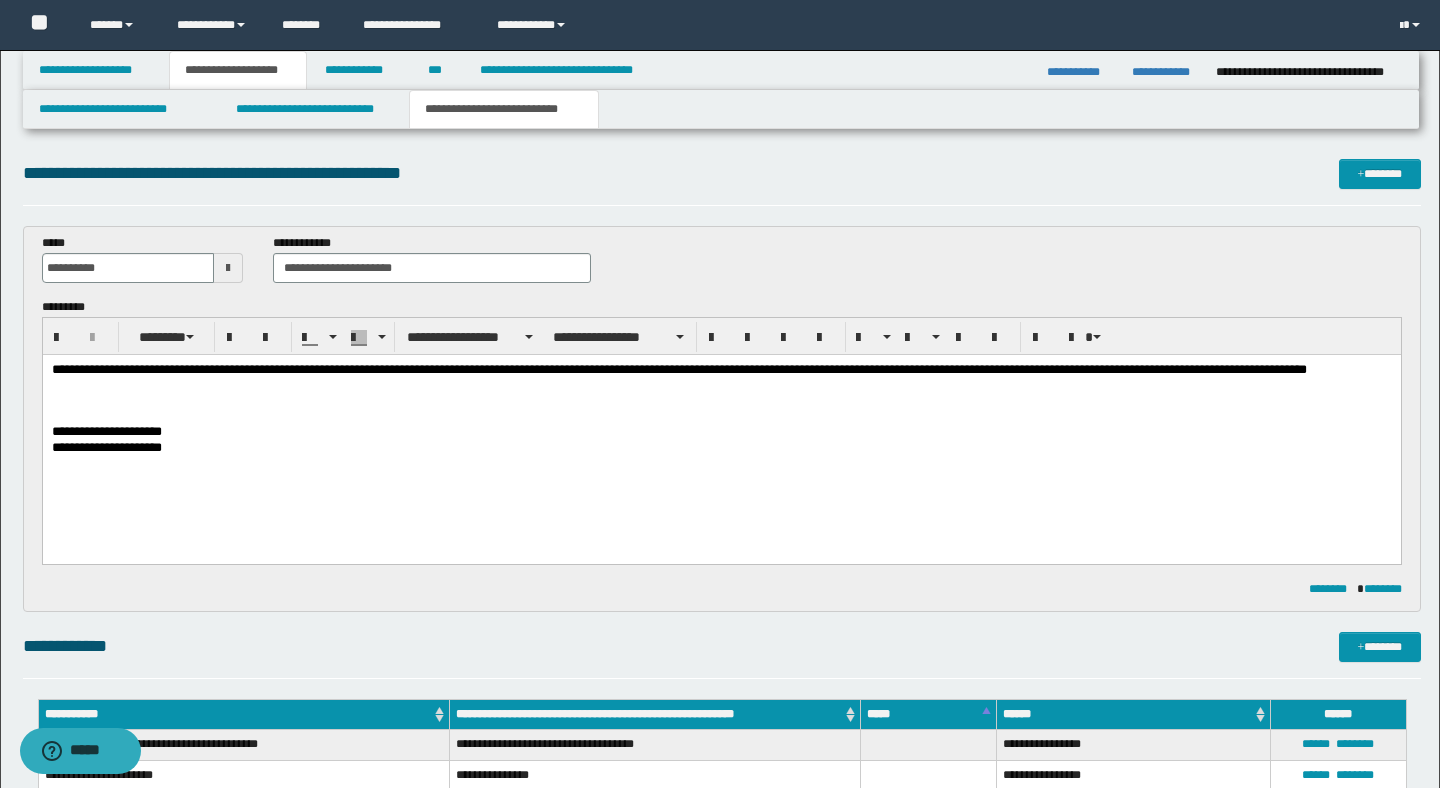 click at bounding box center (721, 402) 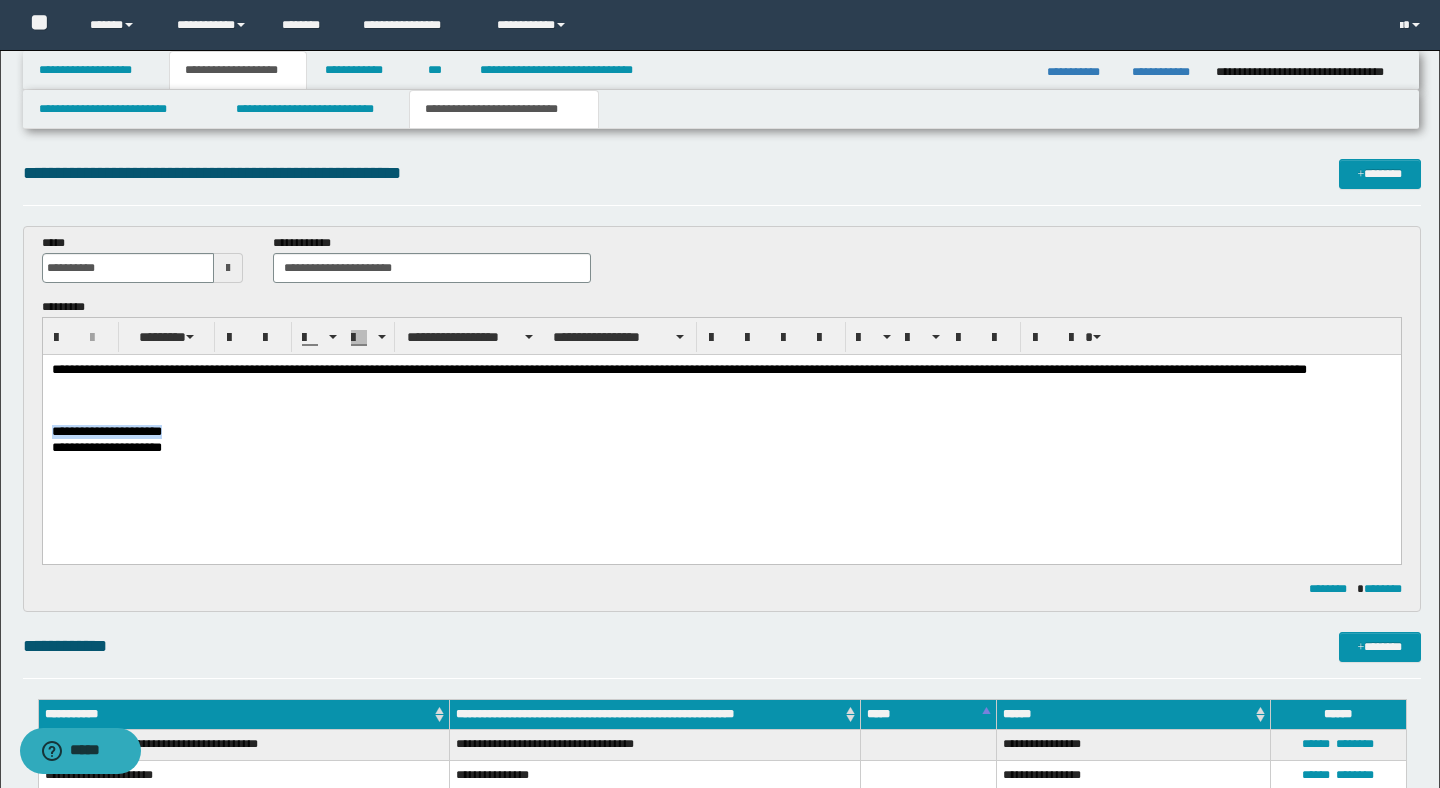 drag, startPoint x: 181, startPoint y: 433, endPoint x: 29, endPoint y: 424, distance: 152.26622 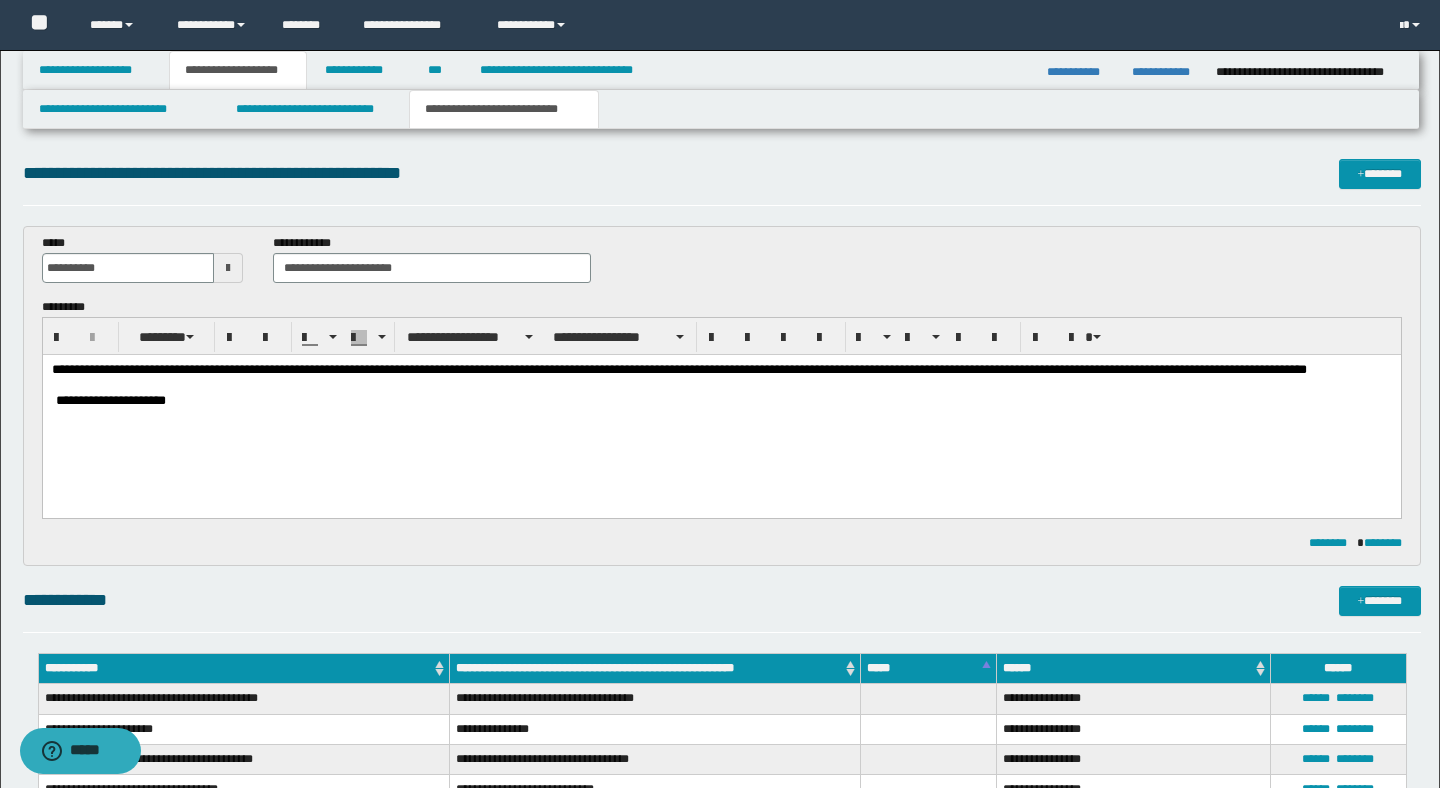click on "**********" at bounding box center (721, 402) 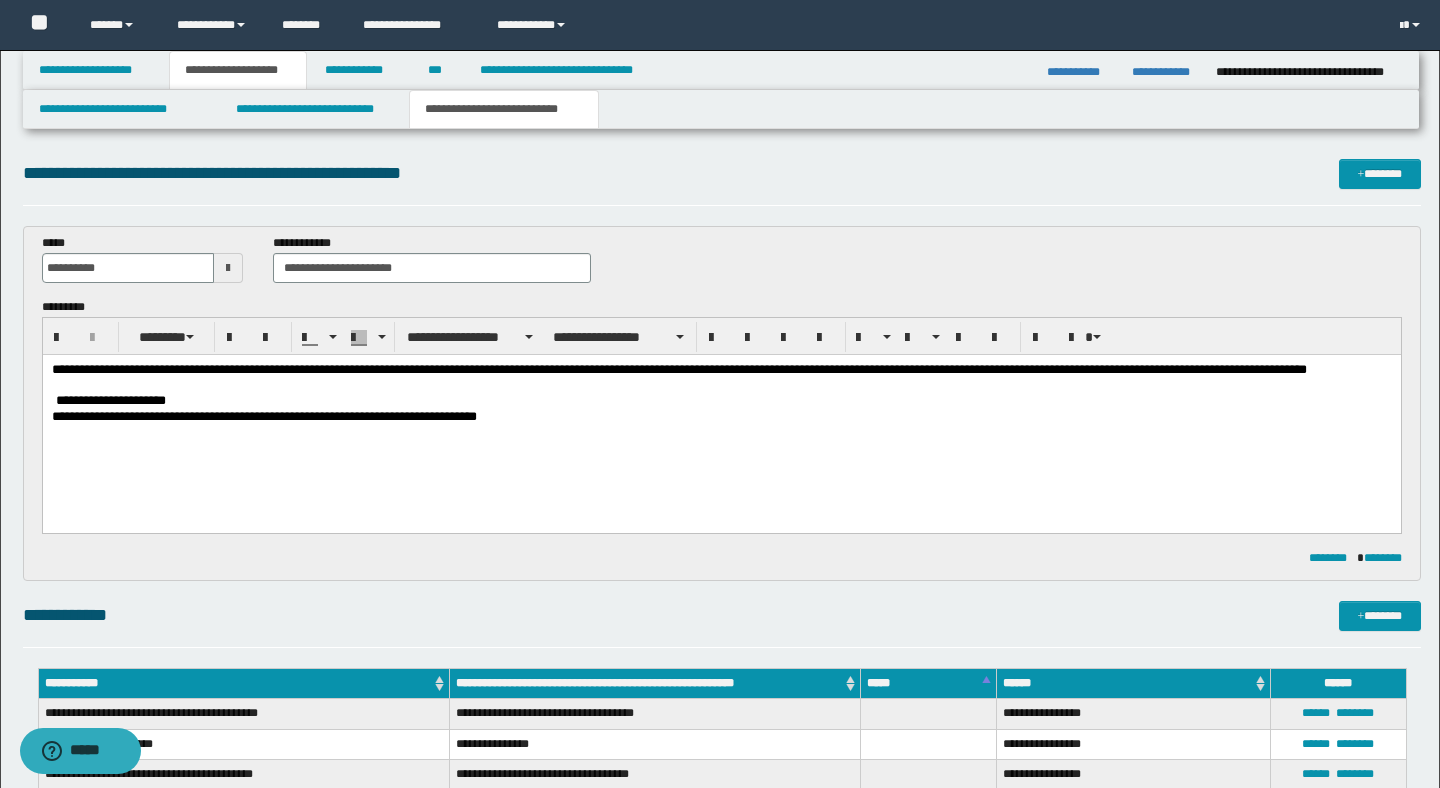 scroll, scrollTop: 0, scrollLeft: 0, axis: both 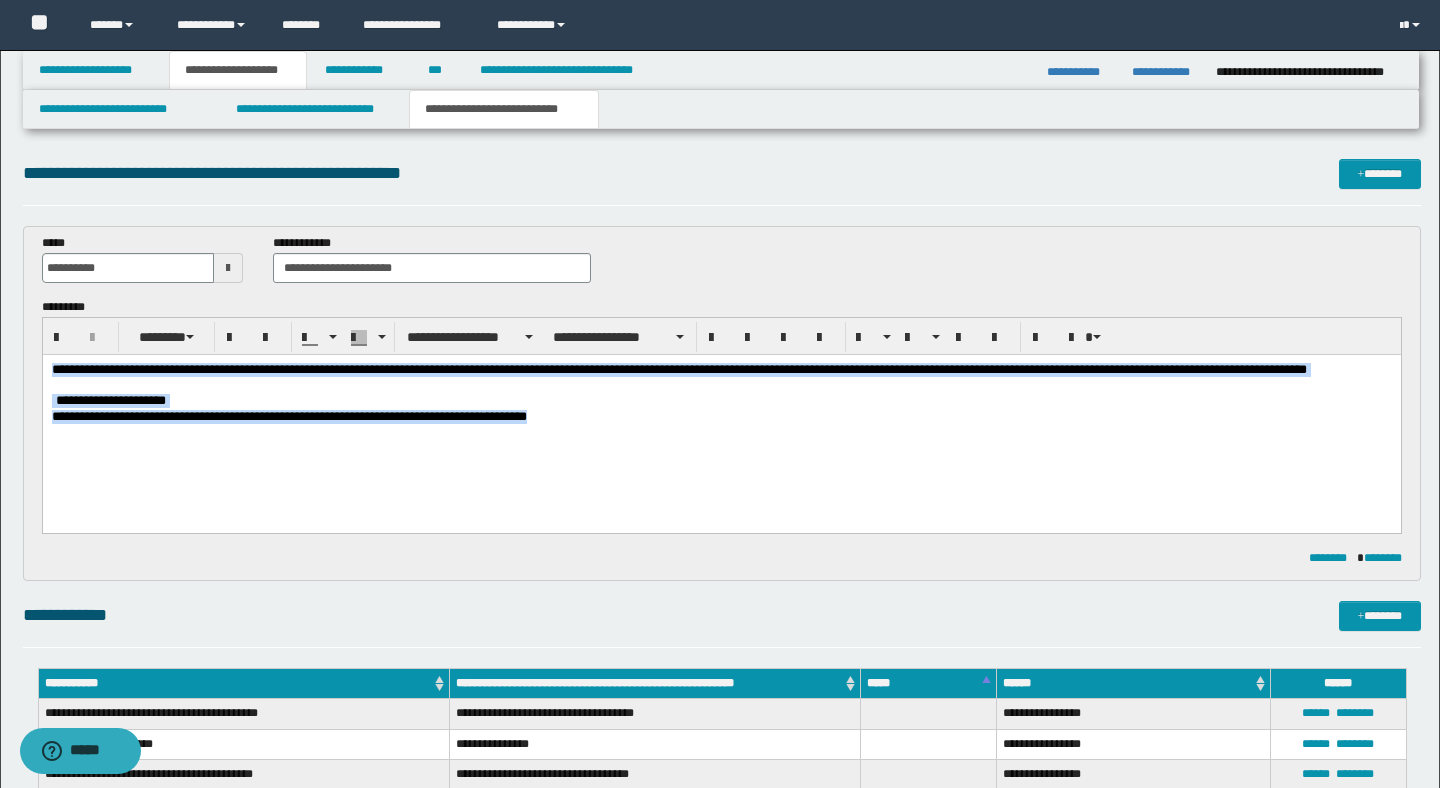 drag, startPoint x: 592, startPoint y: 422, endPoint x: 81, endPoint y: 724, distance: 593.5697 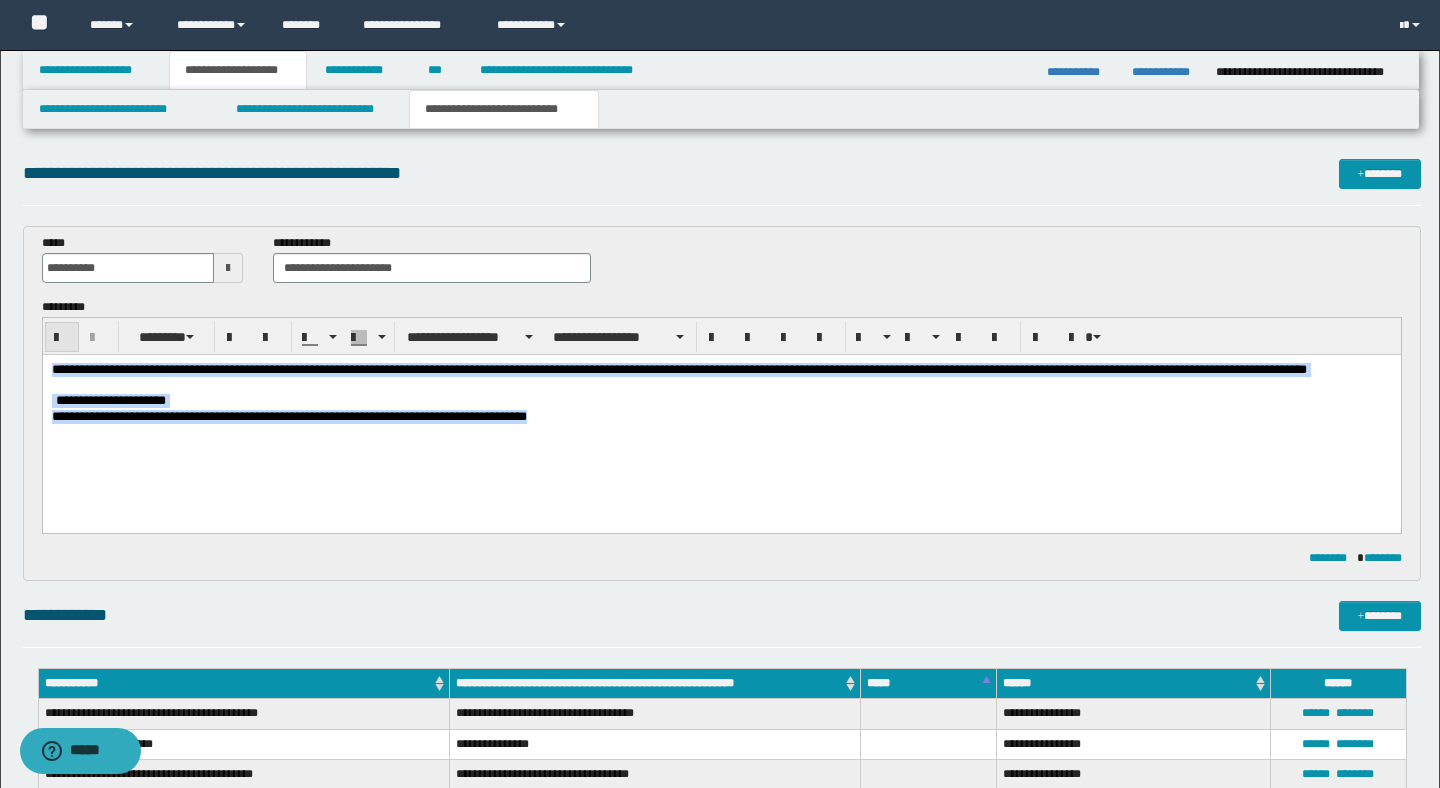 click at bounding box center [62, 338] 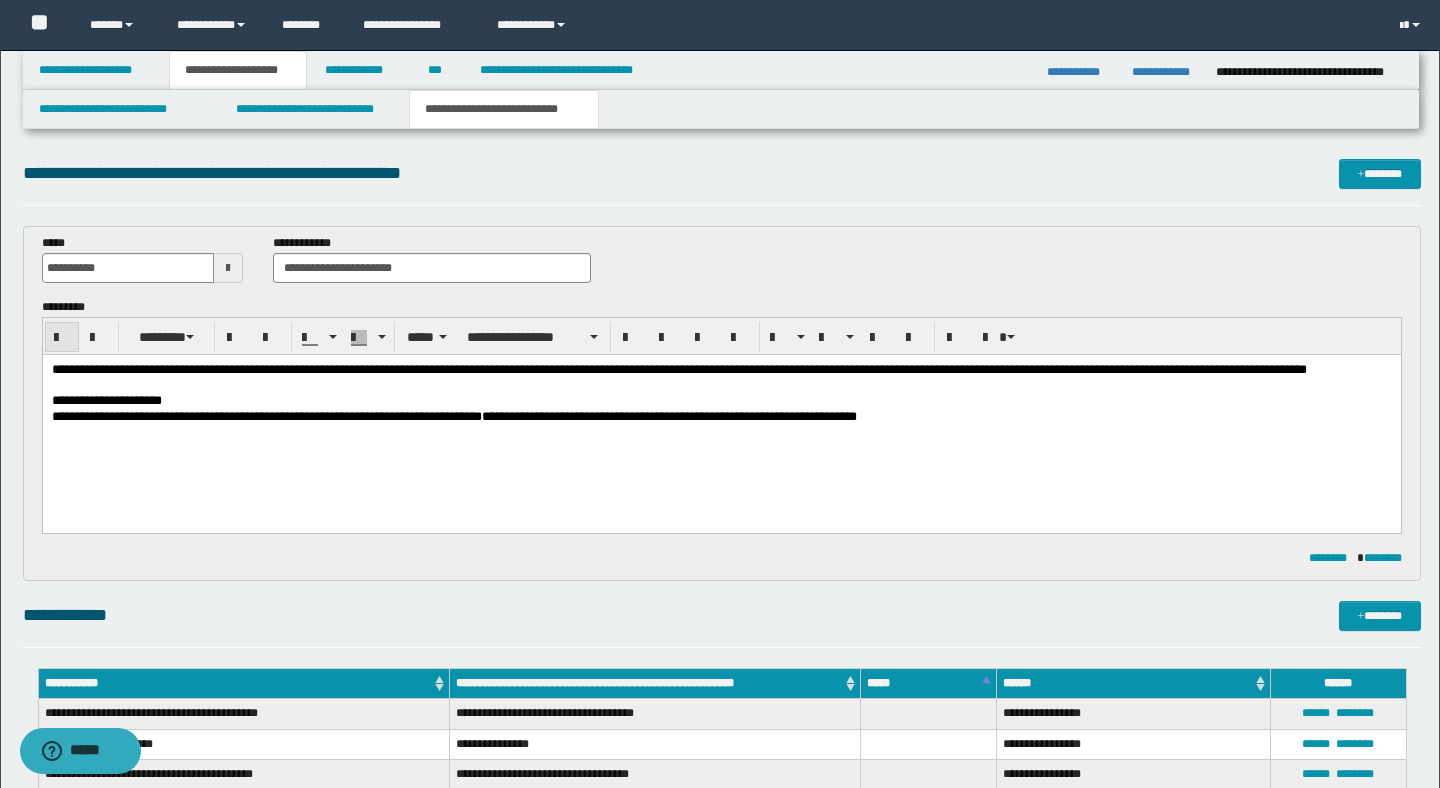 click at bounding box center [62, 338] 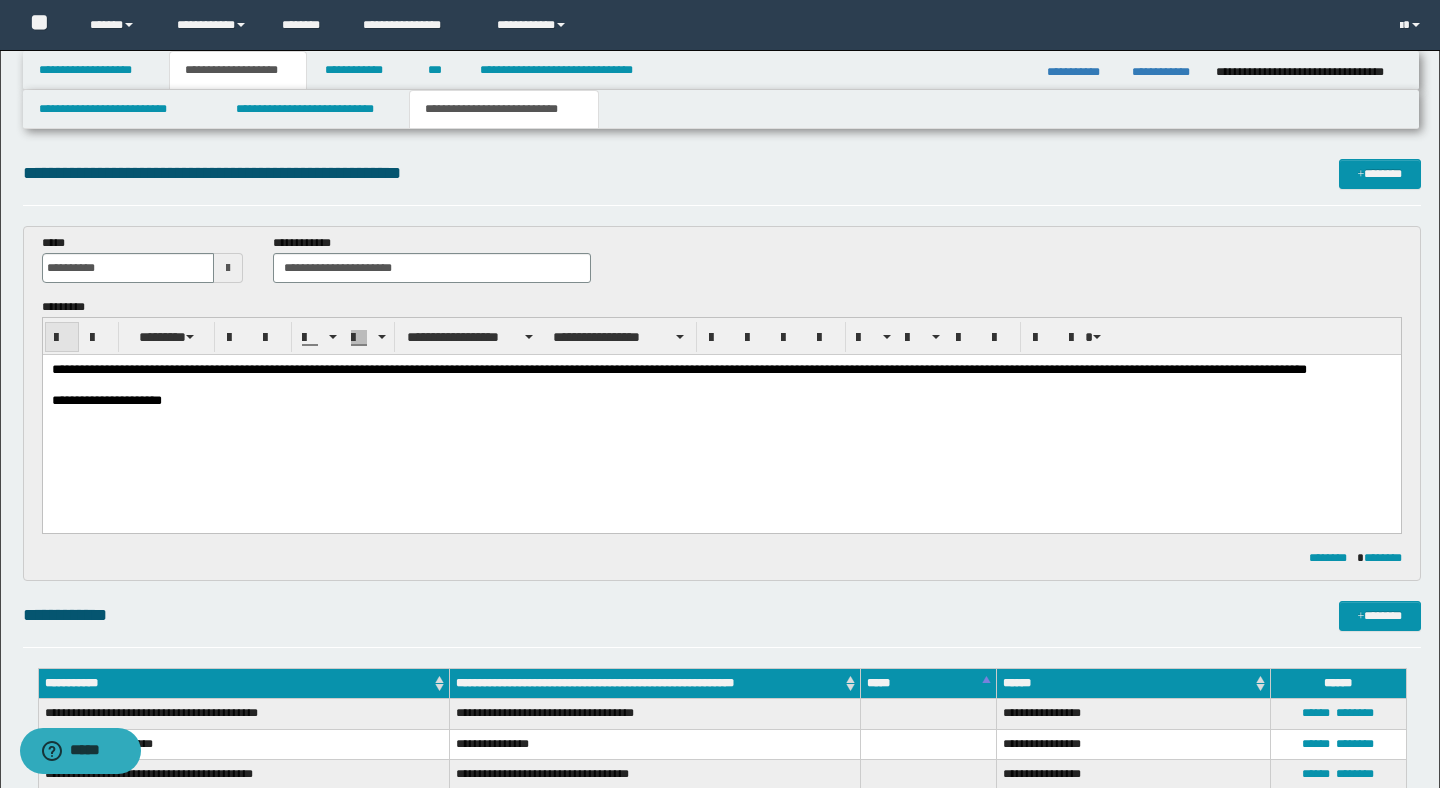 click at bounding box center (62, 338) 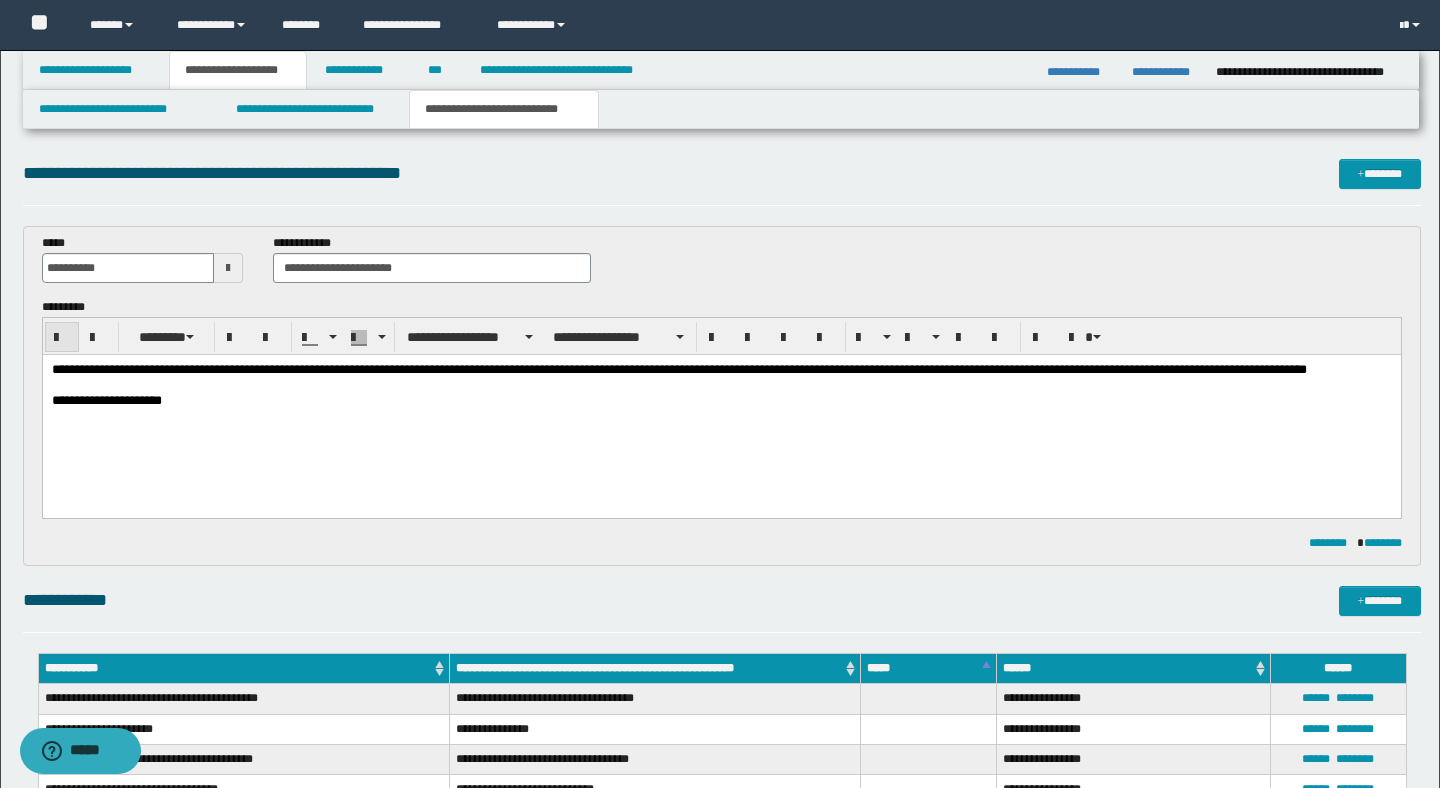 click at bounding box center (62, 338) 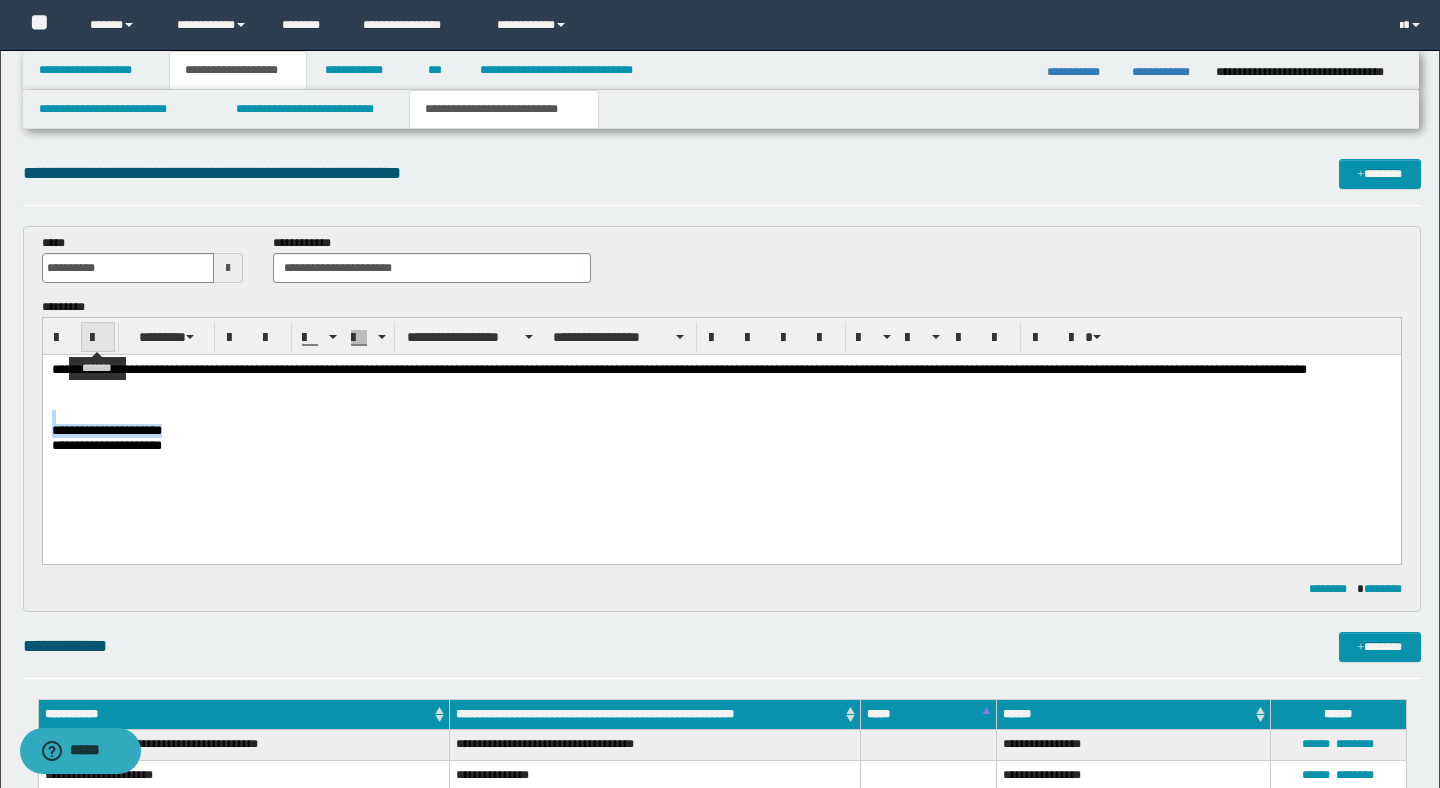 click at bounding box center [98, 338] 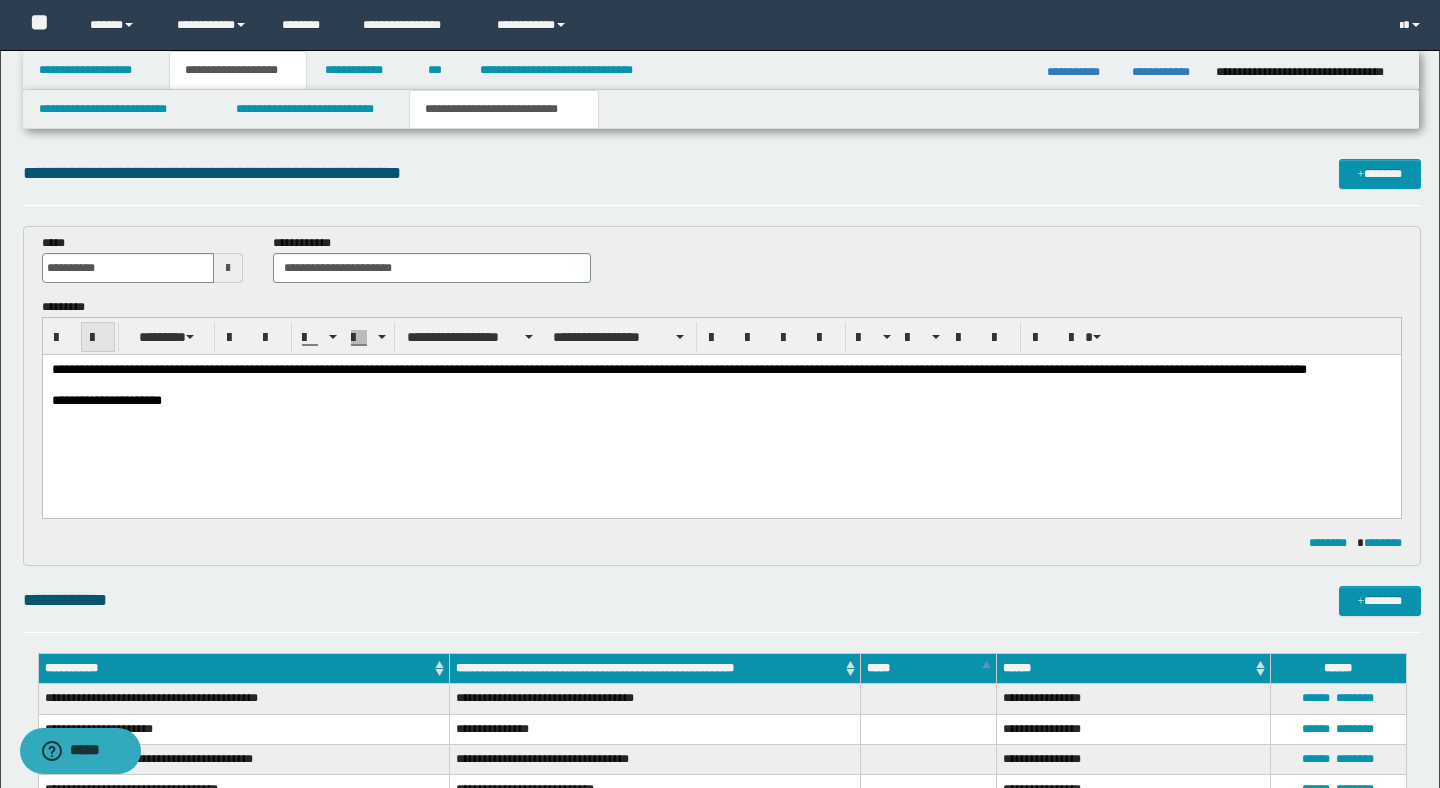 click at bounding box center (98, 338) 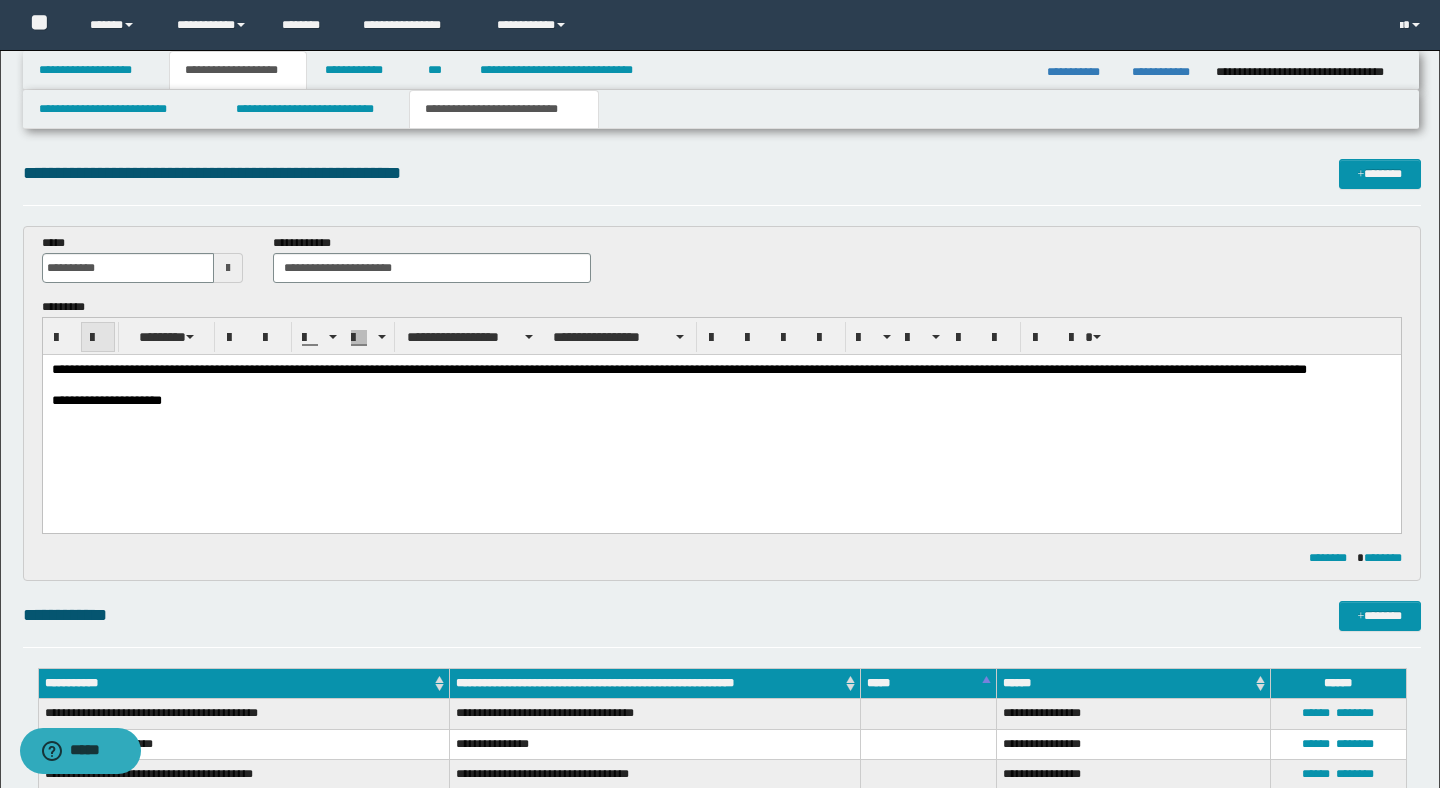 click at bounding box center (98, 338) 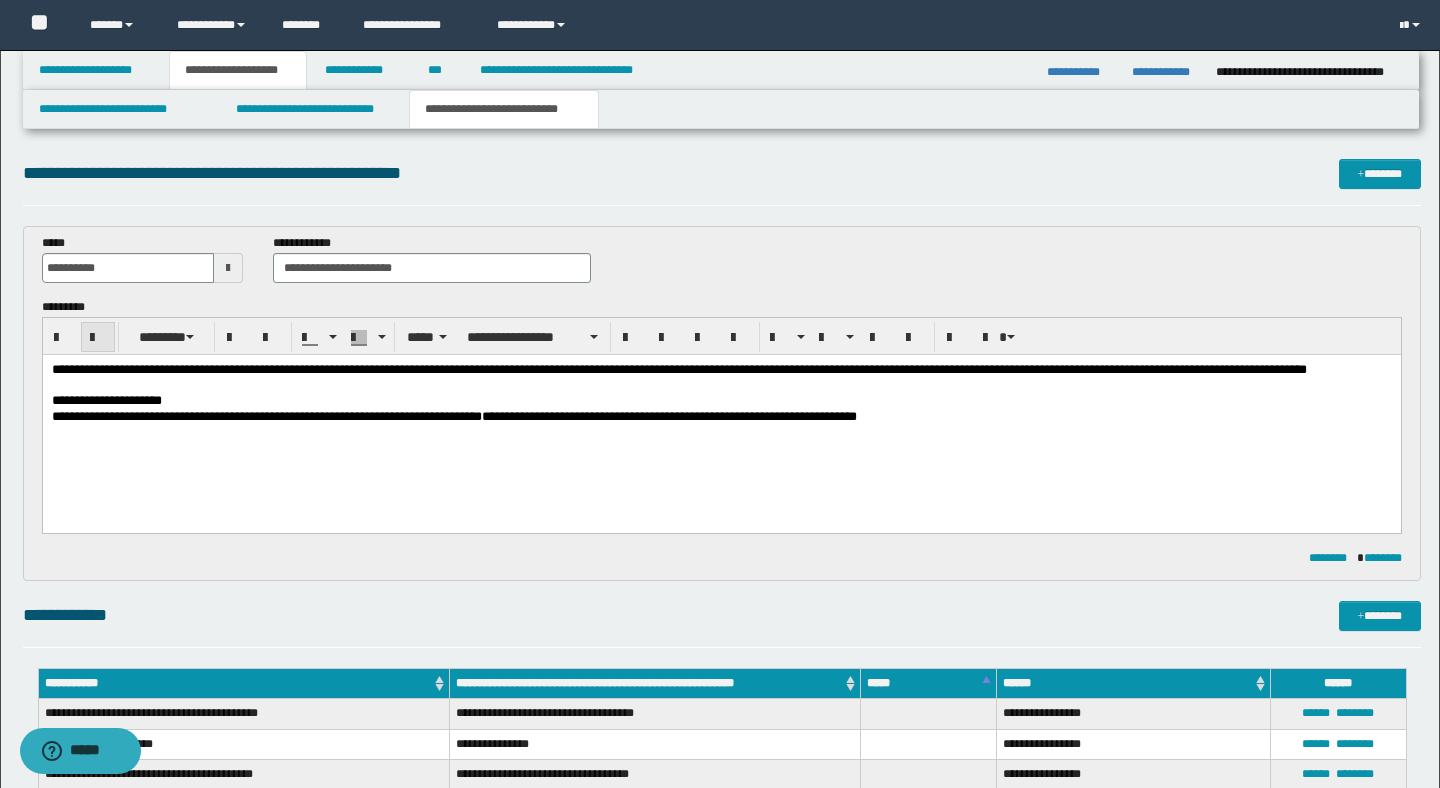 click at bounding box center (98, 338) 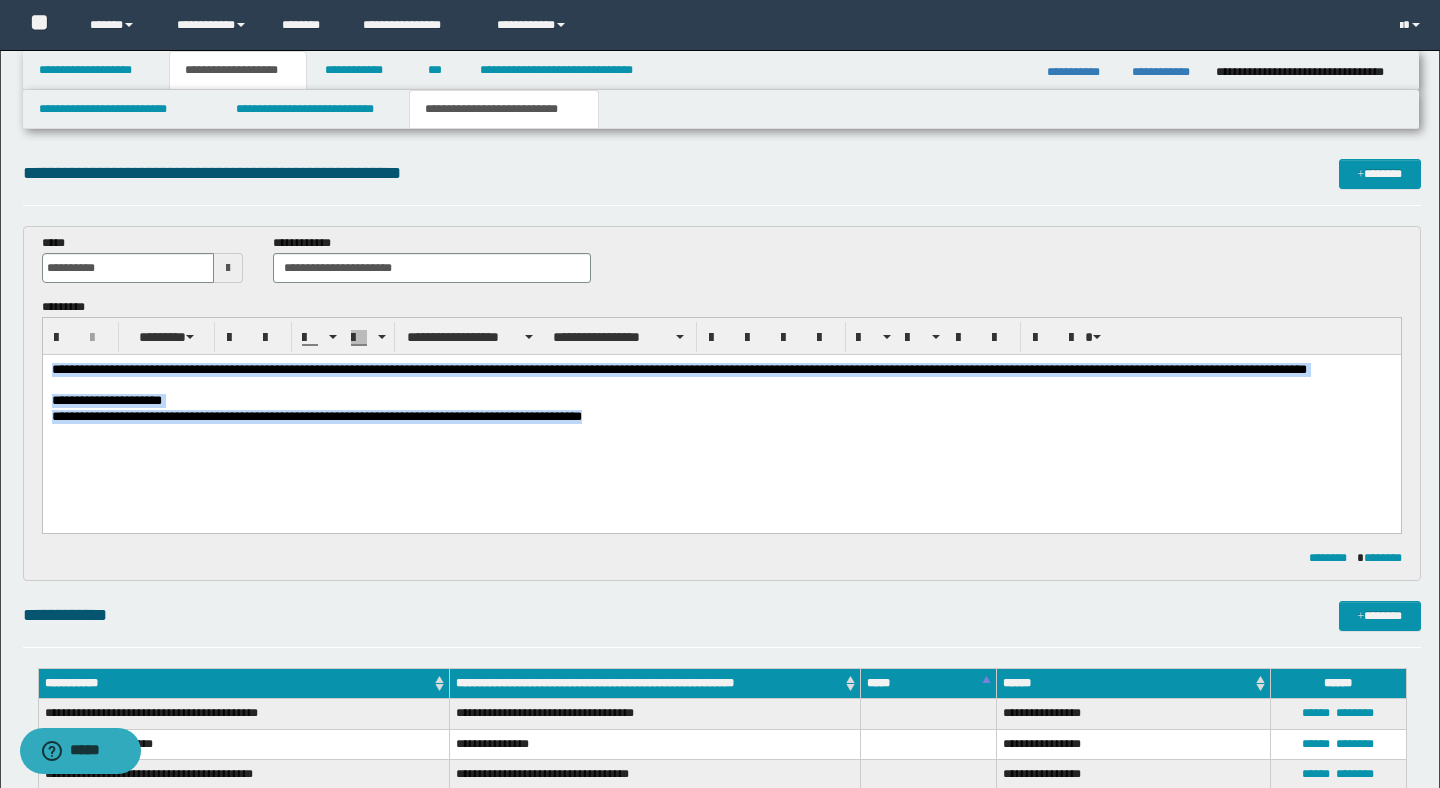 drag, startPoint x: 634, startPoint y: 418, endPoint x: 22, endPoint y: 367, distance: 614.12134 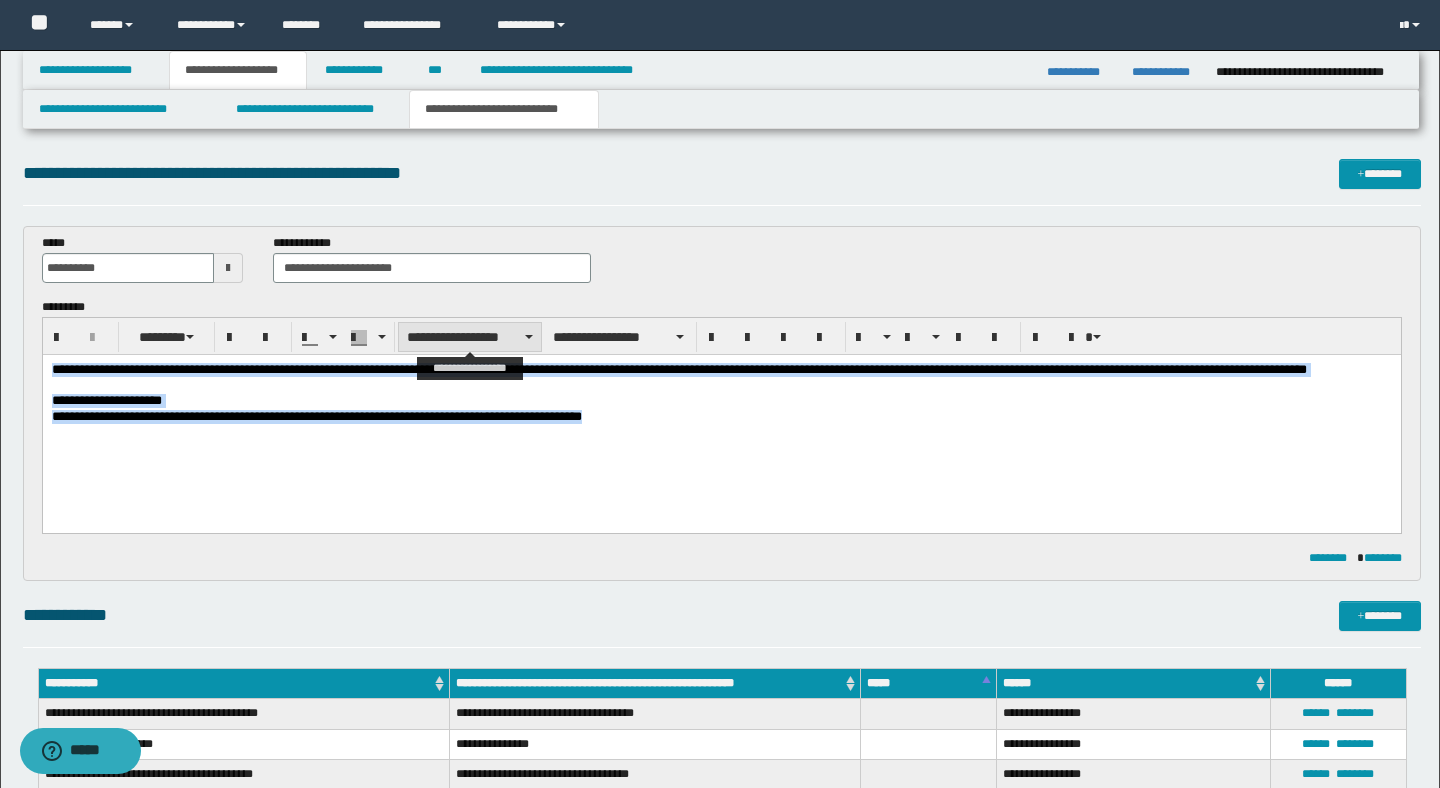 click on "**********" at bounding box center (470, 337) 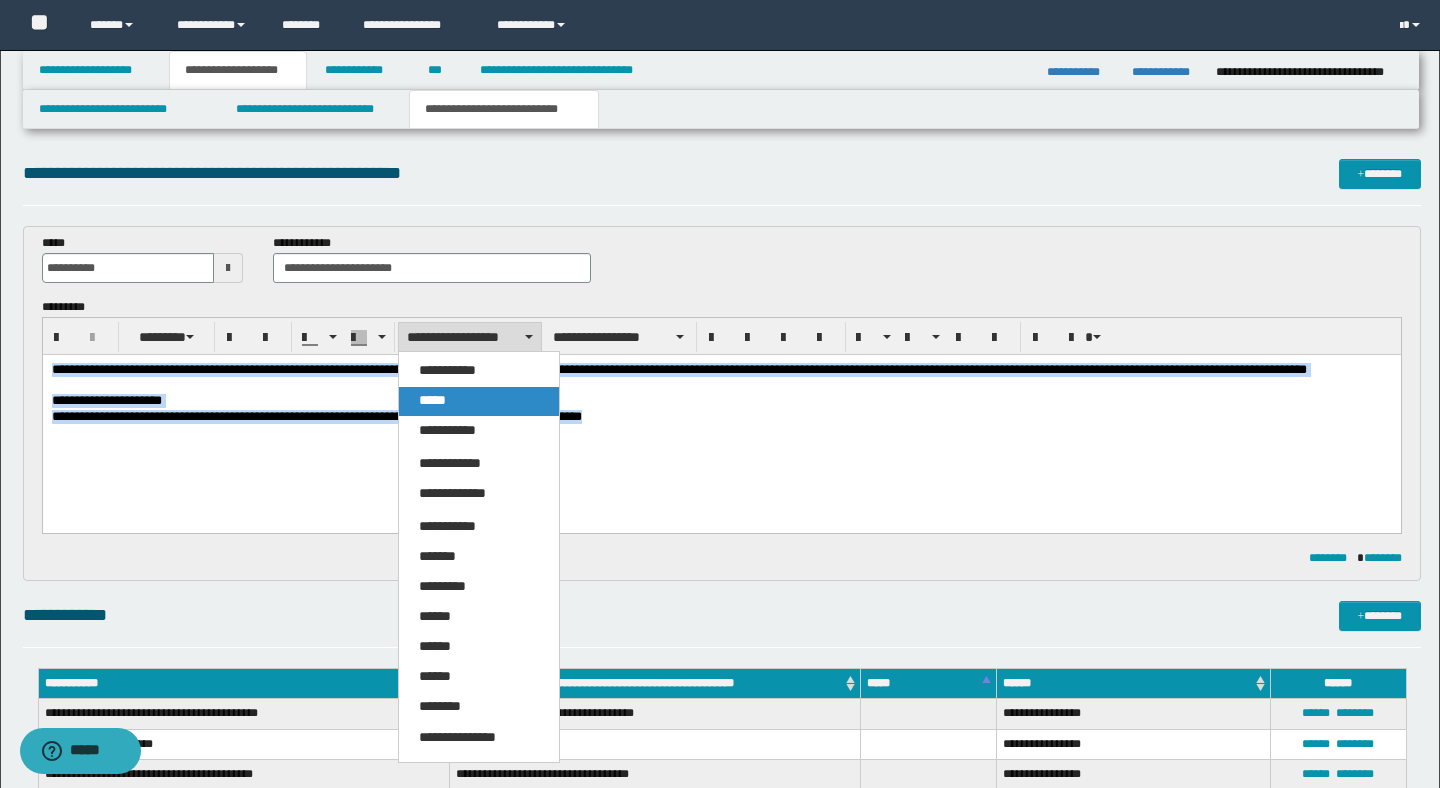 click on "*****" at bounding box center [432, 400] 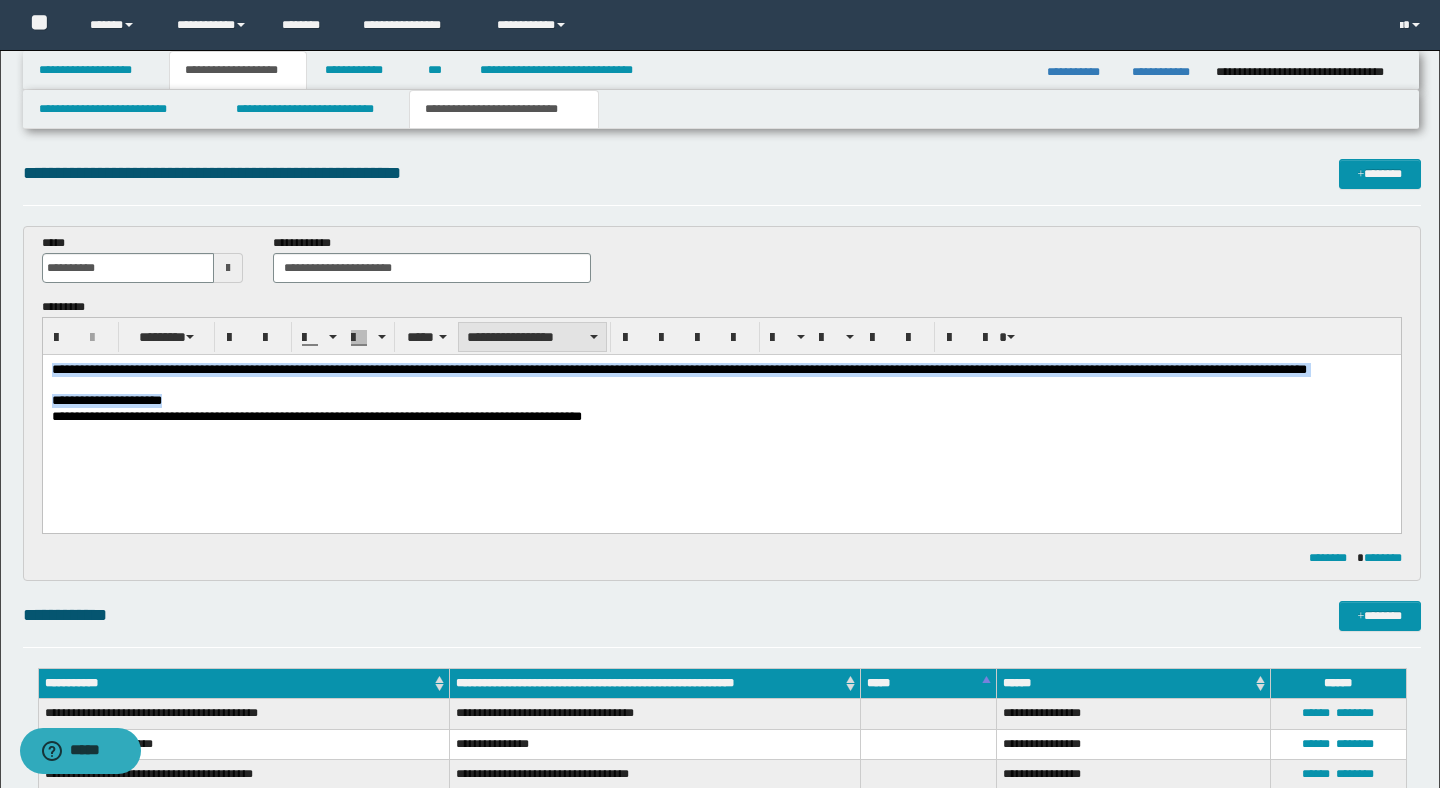 click on "**********" at bounding box center [532, 337] 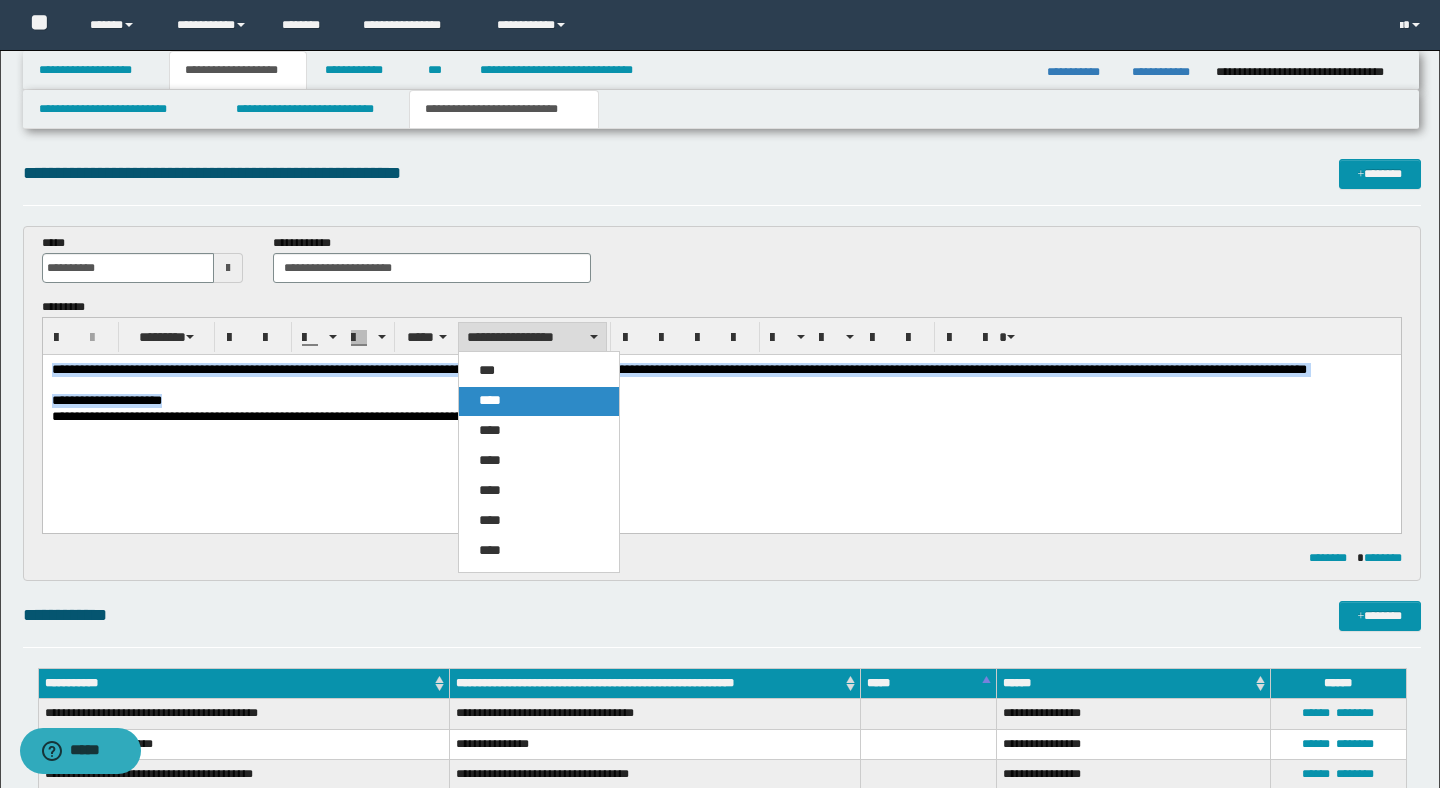 click on "****" at bounding box center (490, 400) 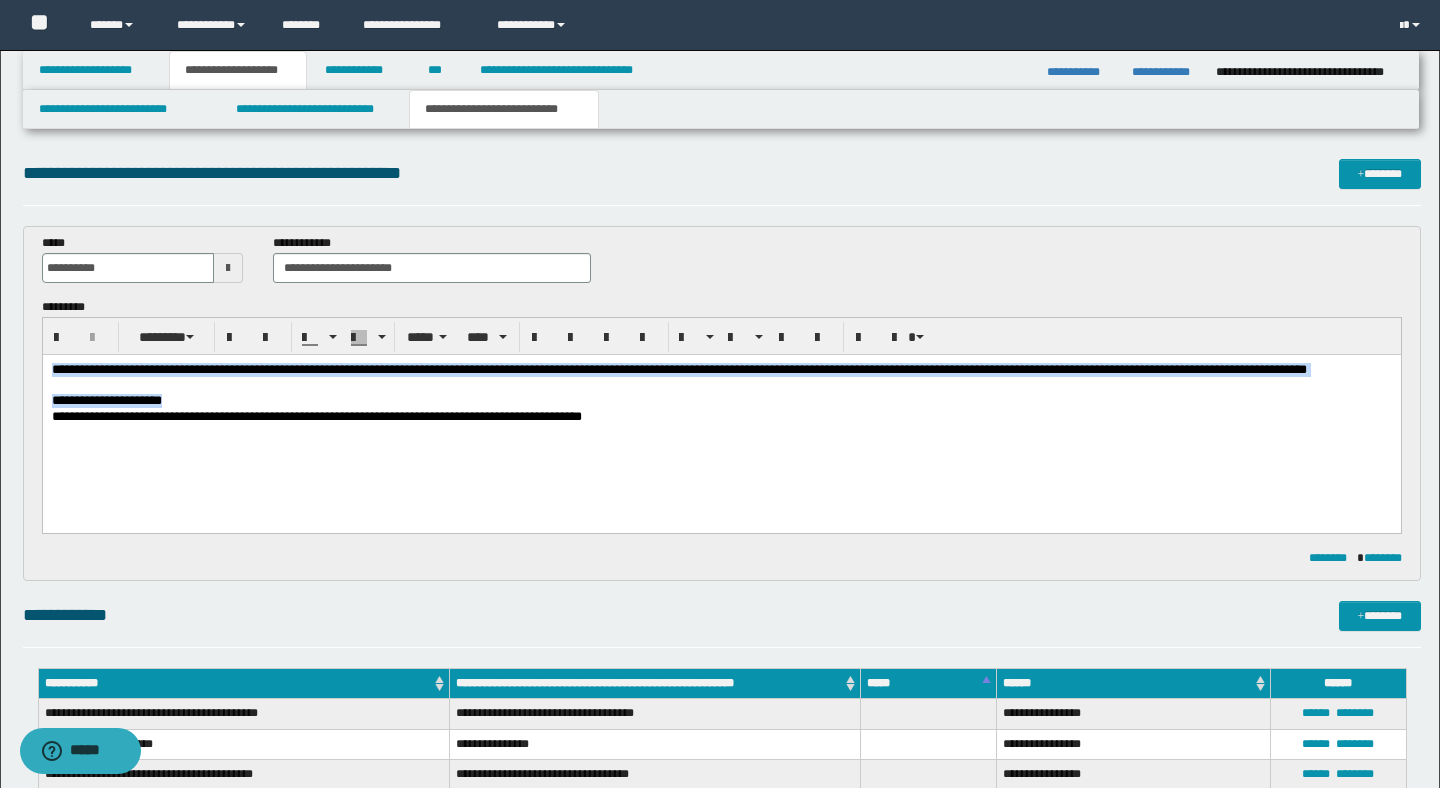 click on "**********" at bounding box center [721, 378] 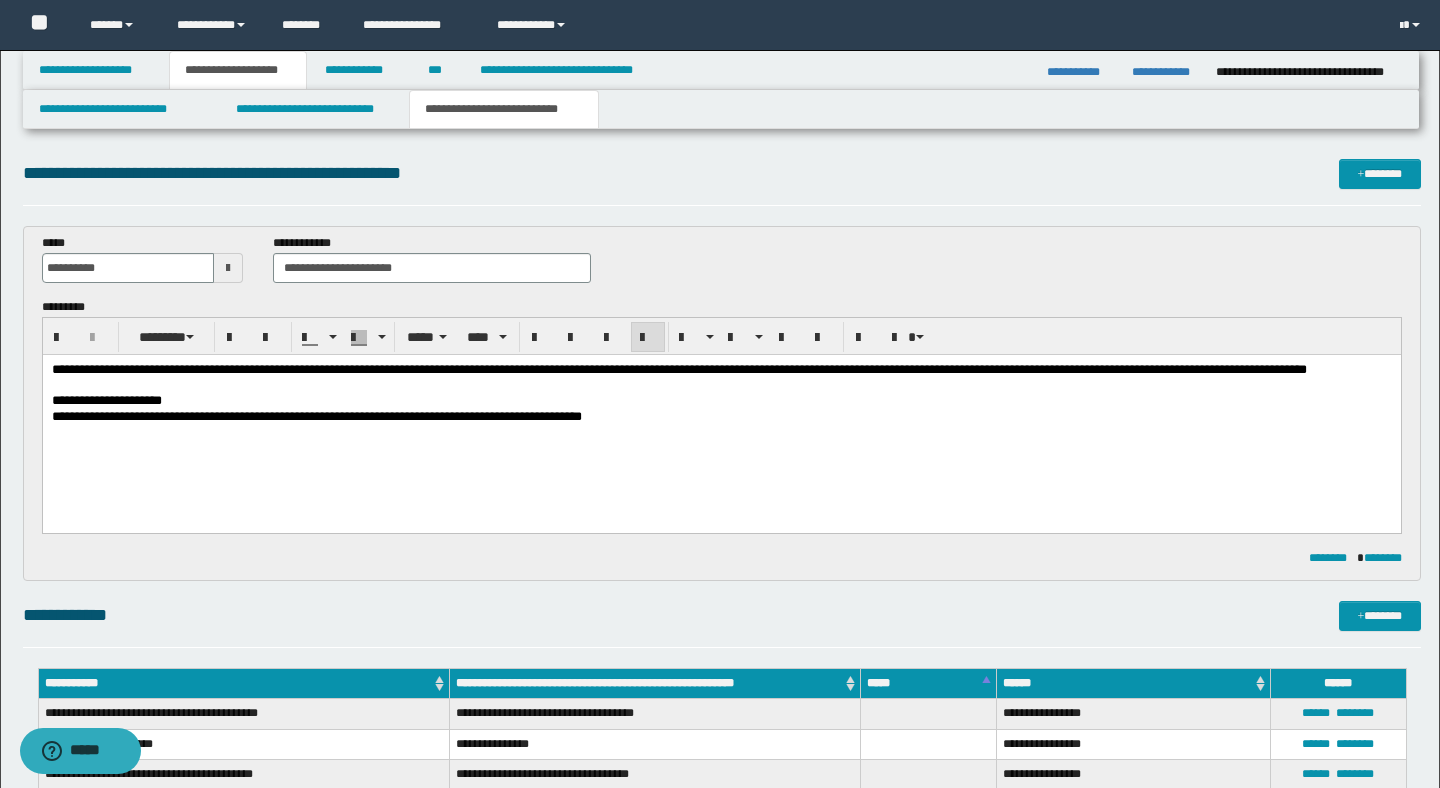 click on "**********" at bounding box center [106, 400] 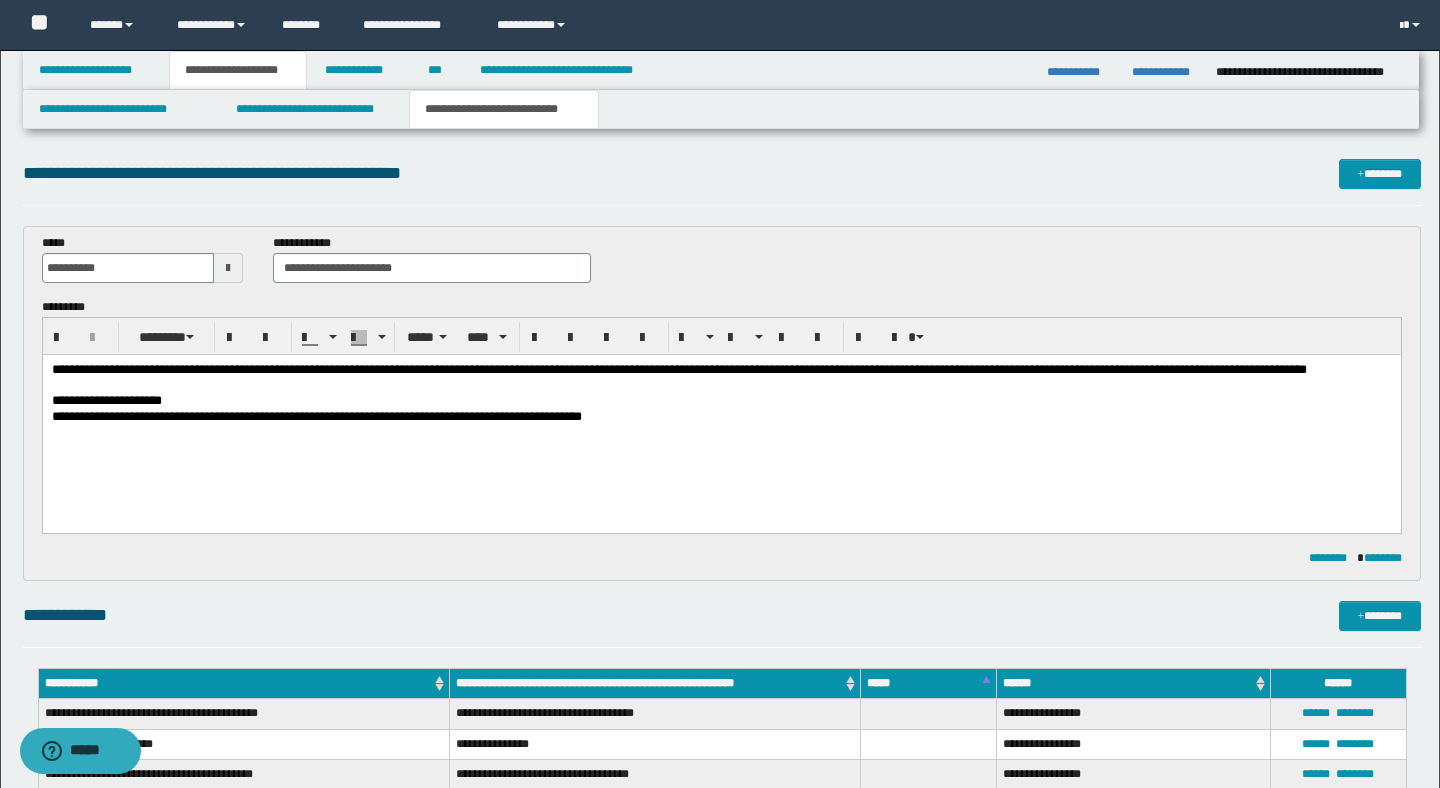 click on "**********" at bounding box center (678, 369) 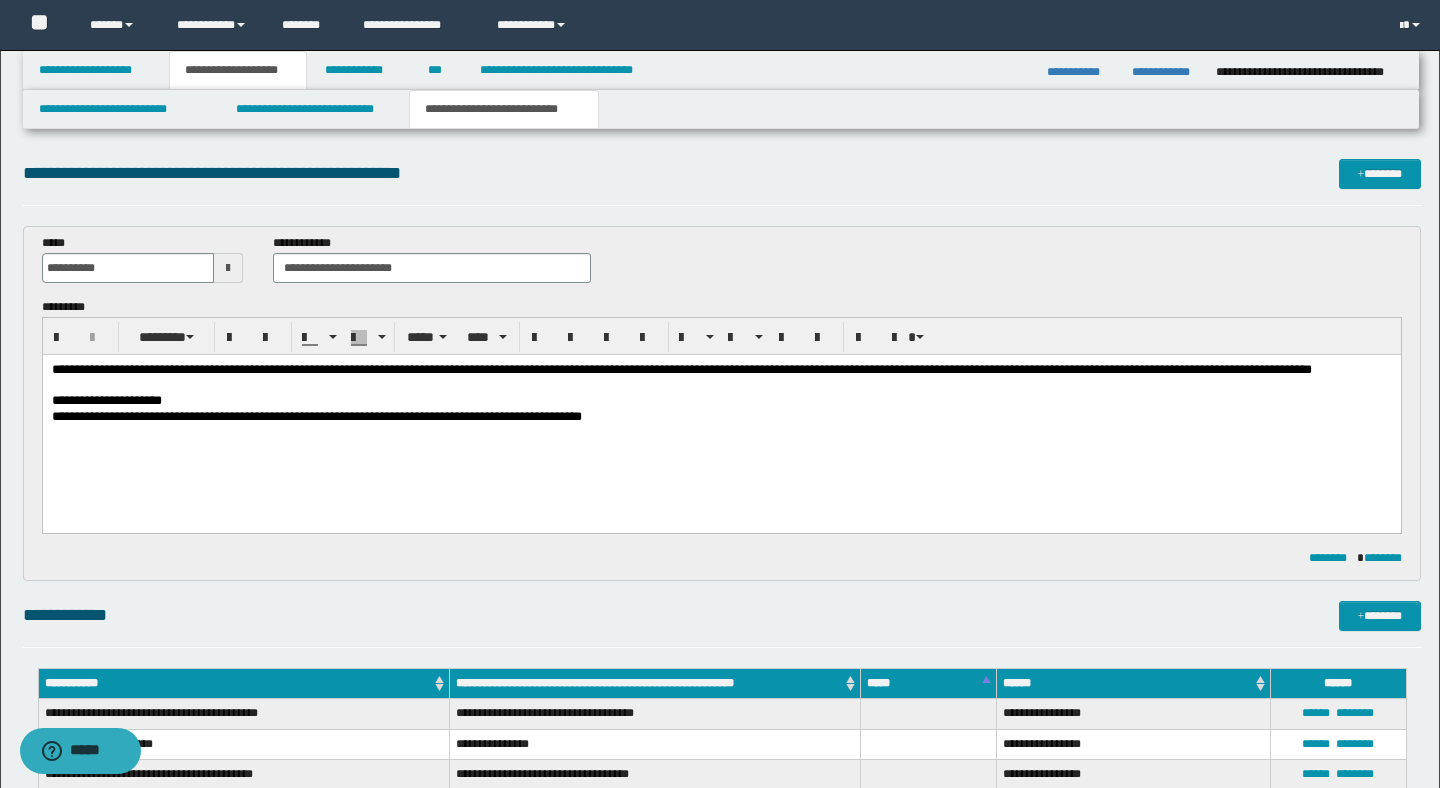 click on "**********" at bounding box center [722, 615] 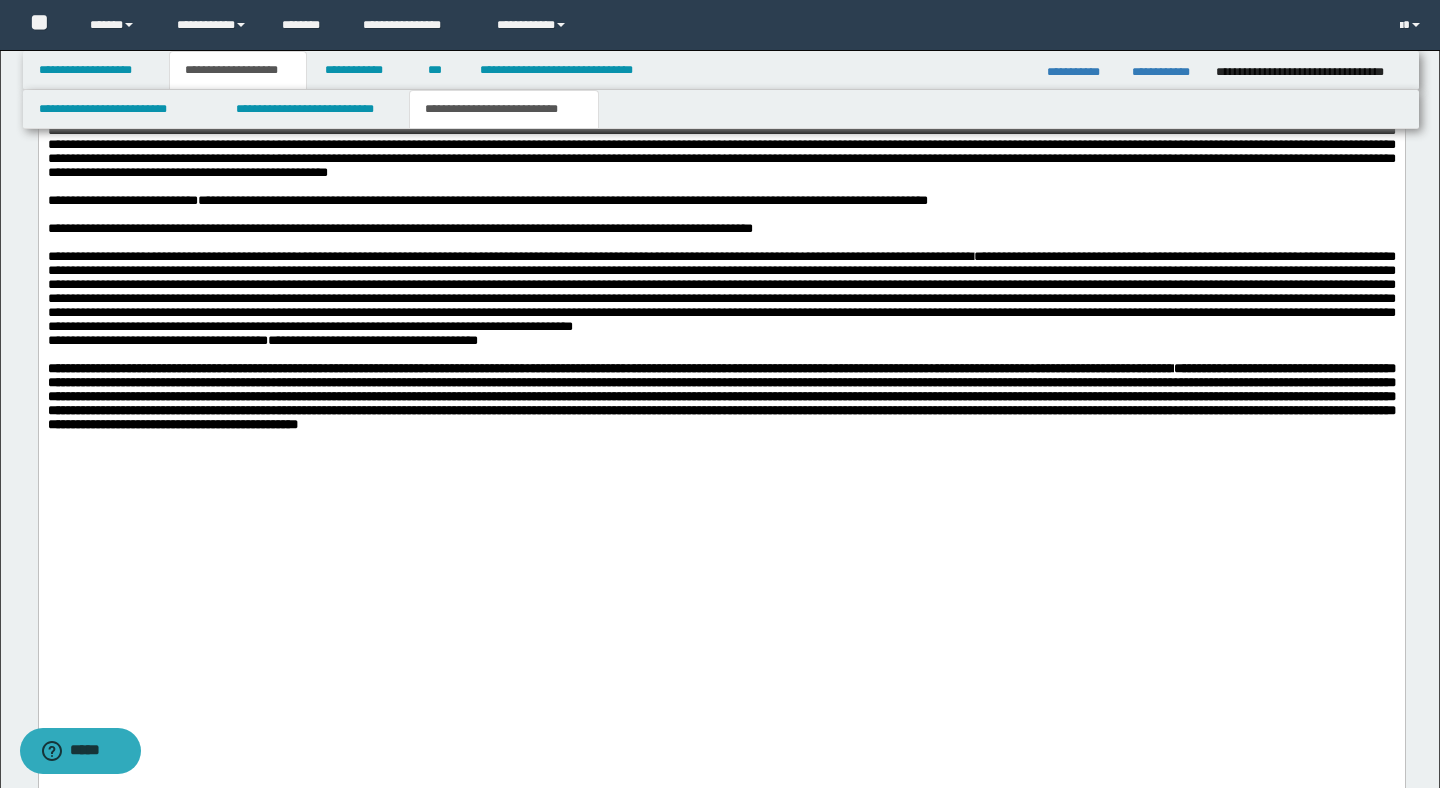 scroll, scrollTop: 1240, scrollLeft: 0, axis: vertical 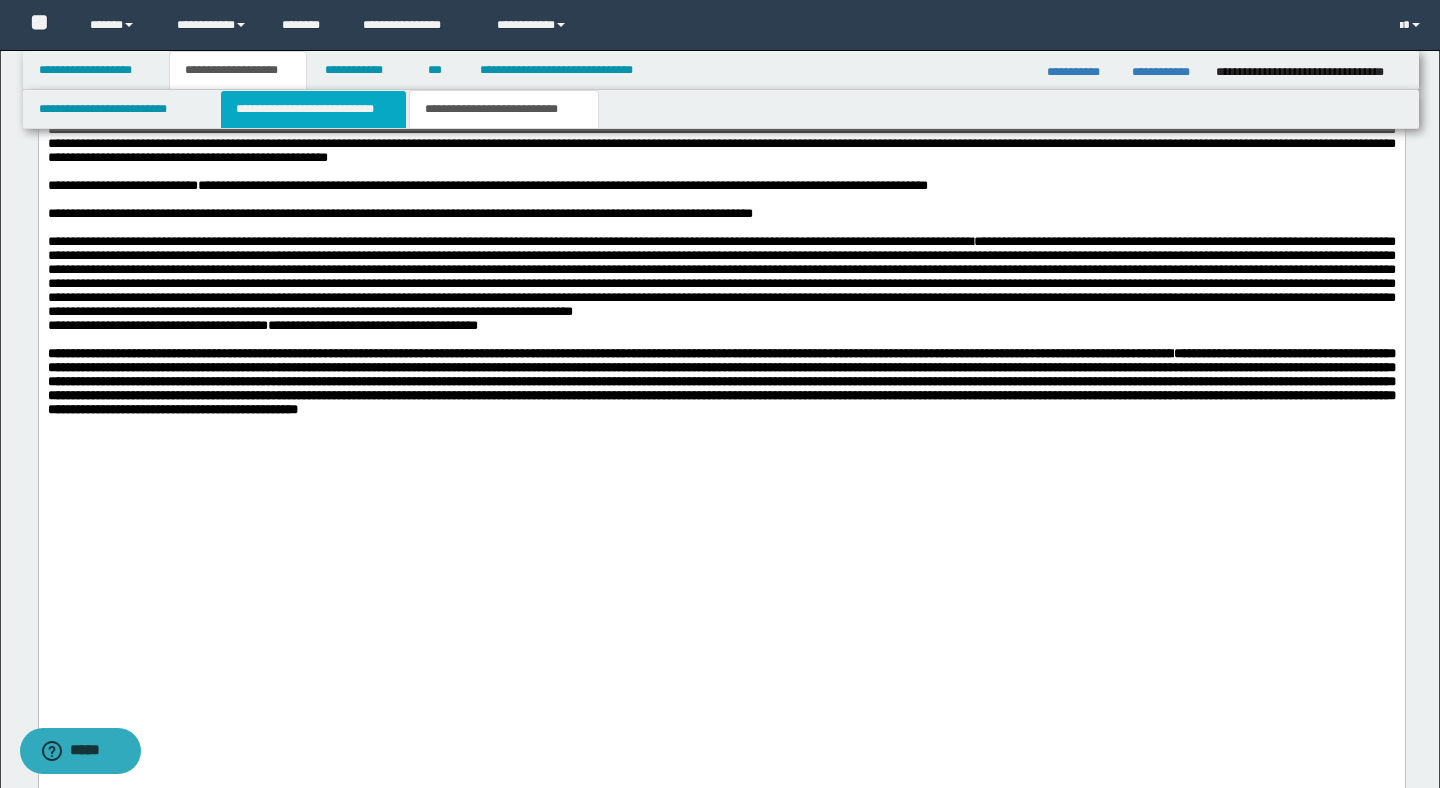 click on "**********" at bounding box center (314, 109) 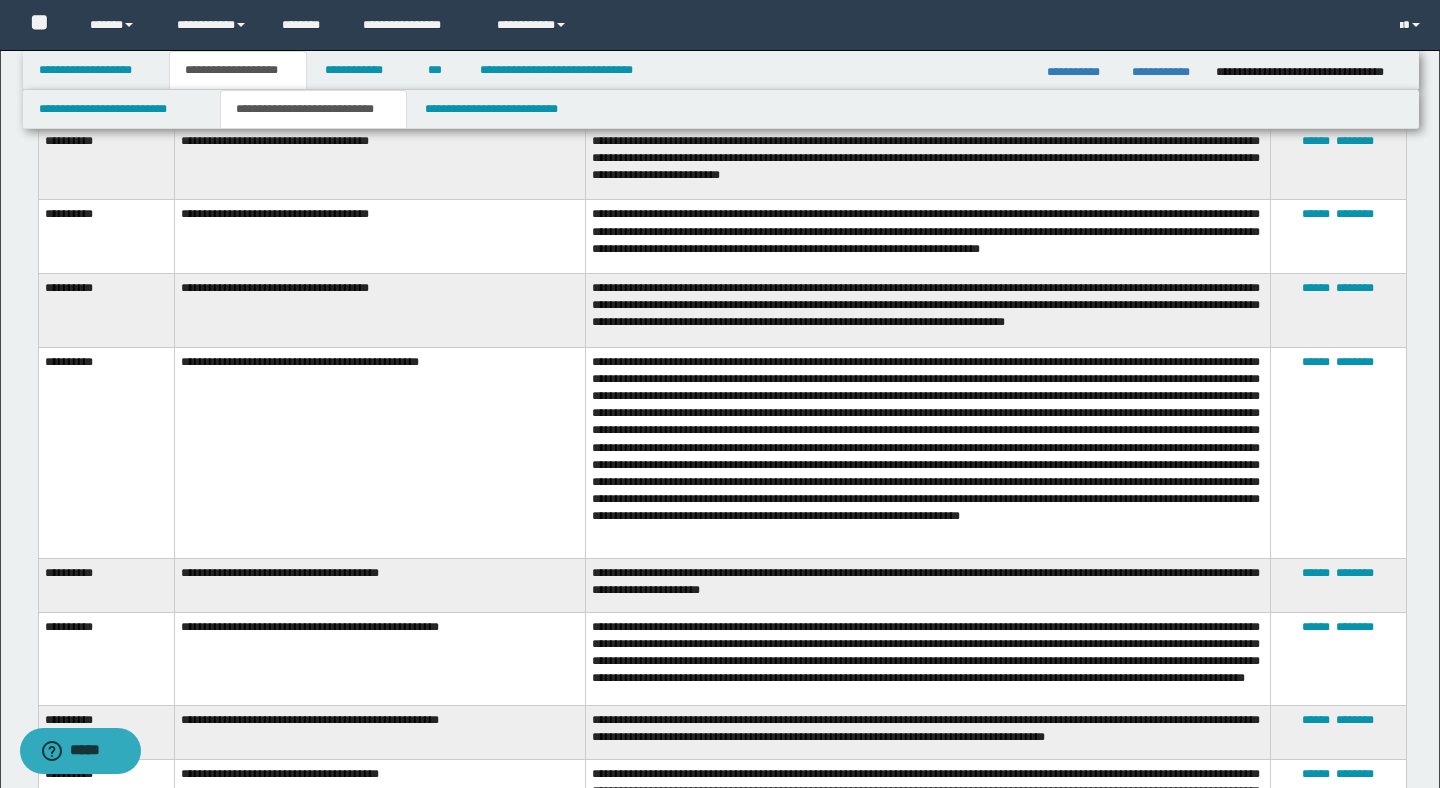 click on "**********" at bounding box center [720, 1216] 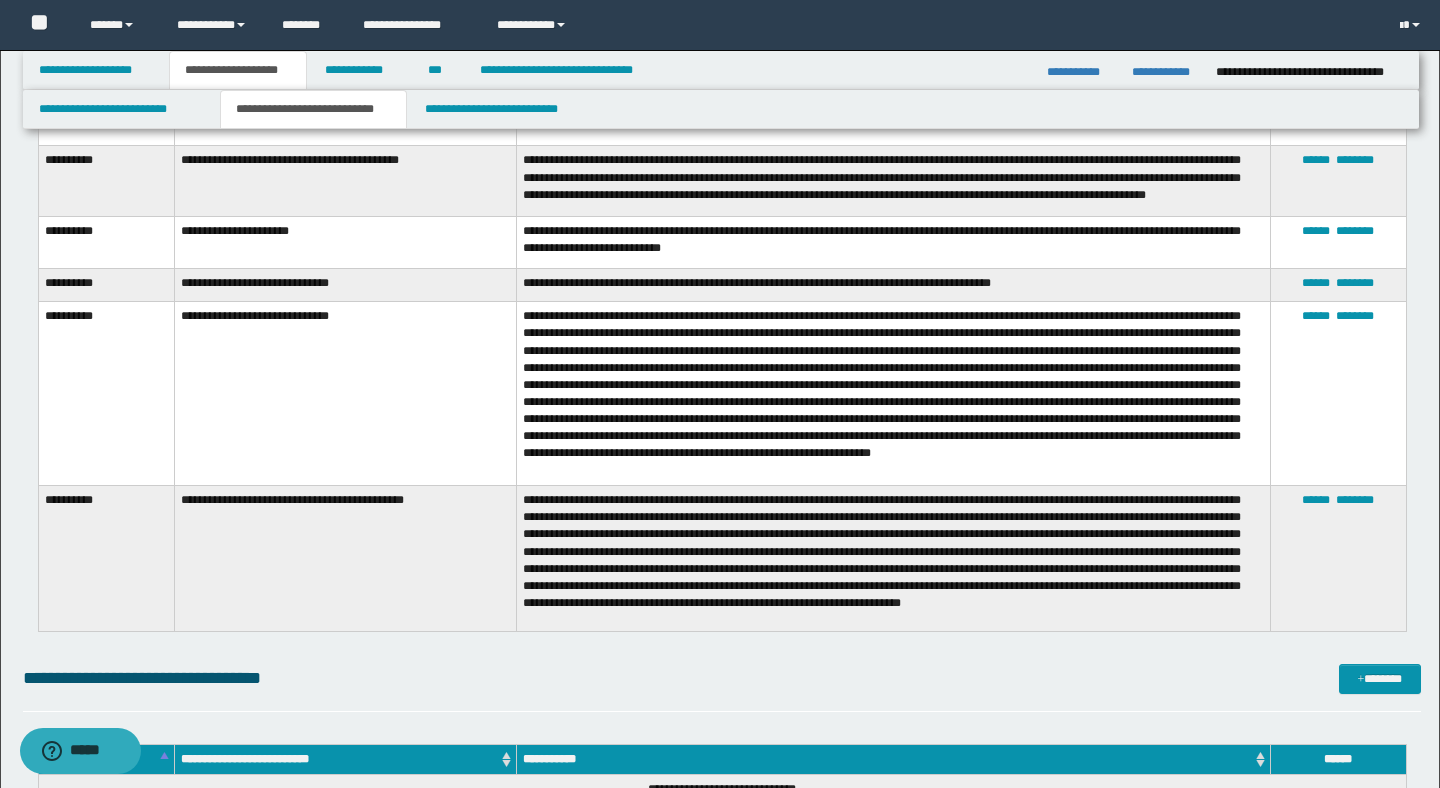 scroll, scrollTop: 3783, scrollLeft: 0, axis: vertical 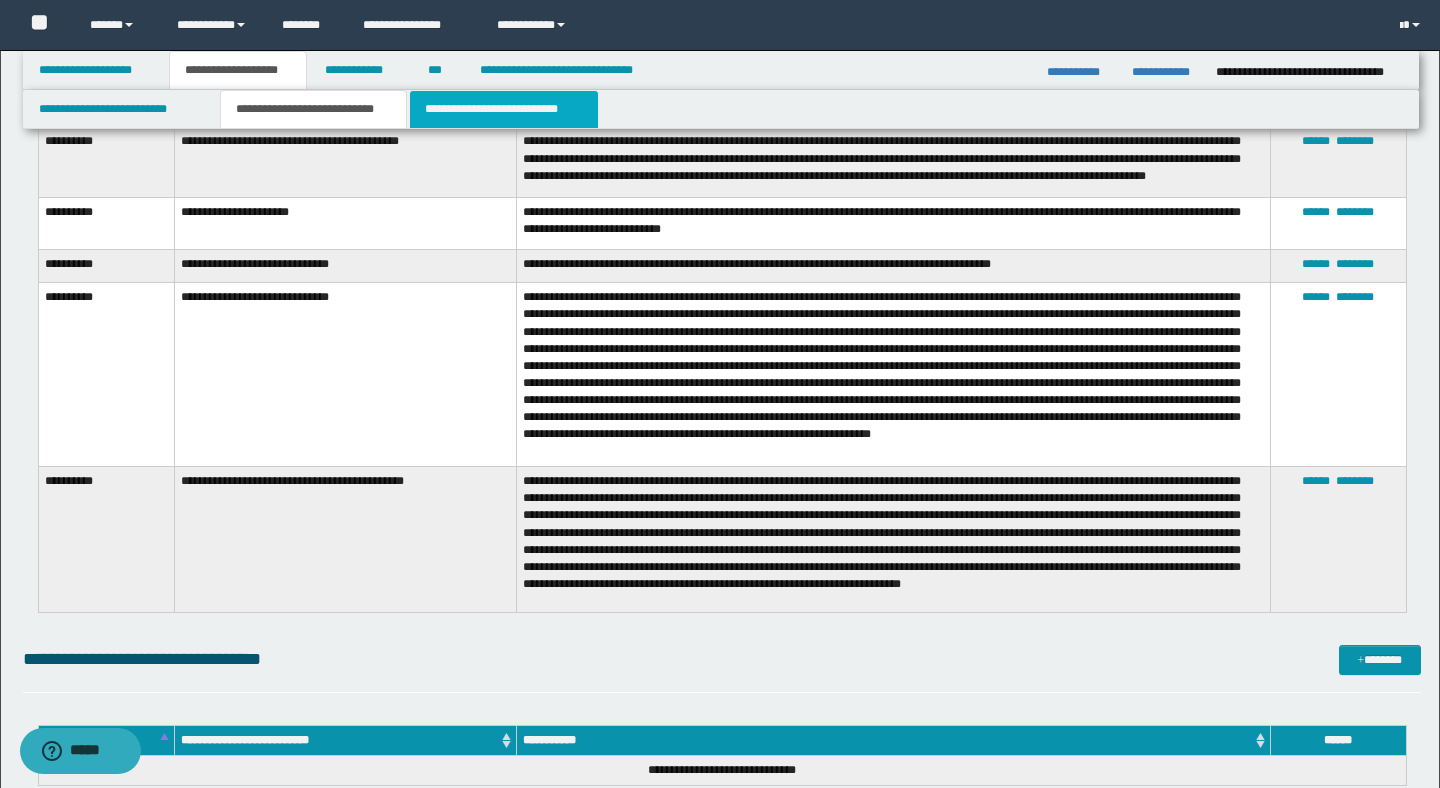 click on "**********" at bounding box center (504, 109) 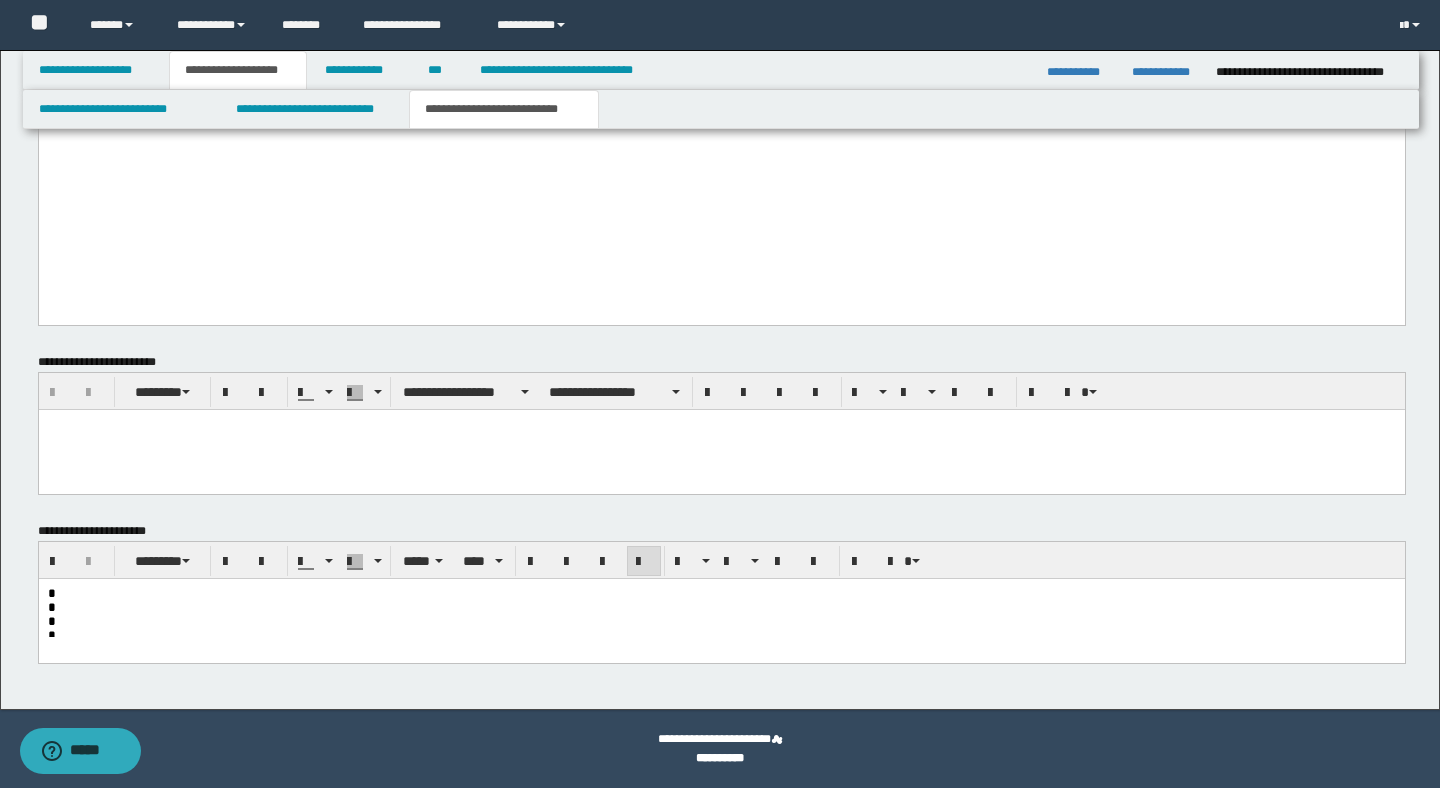 scroll, scrollTop: 1726, scrollLeft: 0, axis: vertical 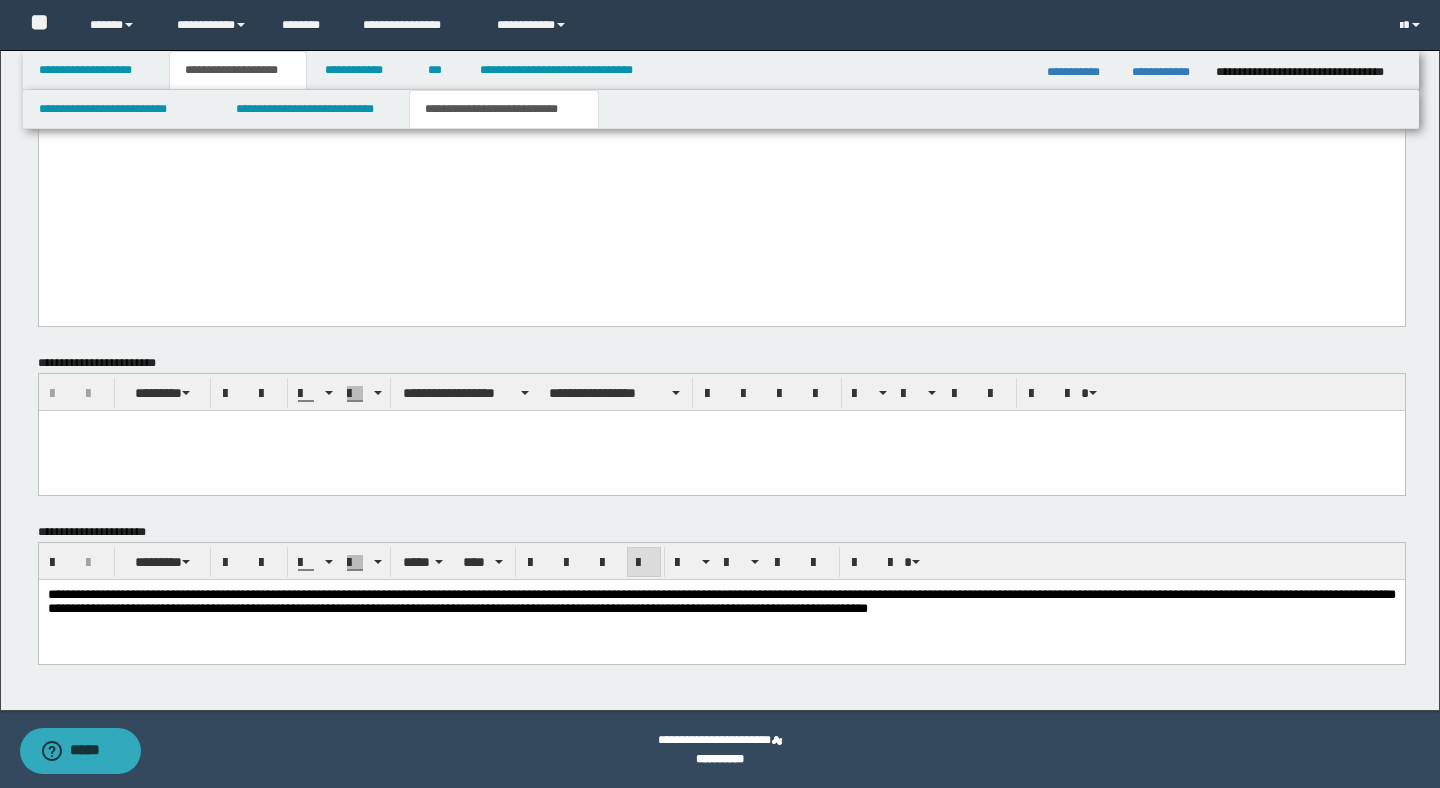 click on "**********" at bounding box center [722, 425] 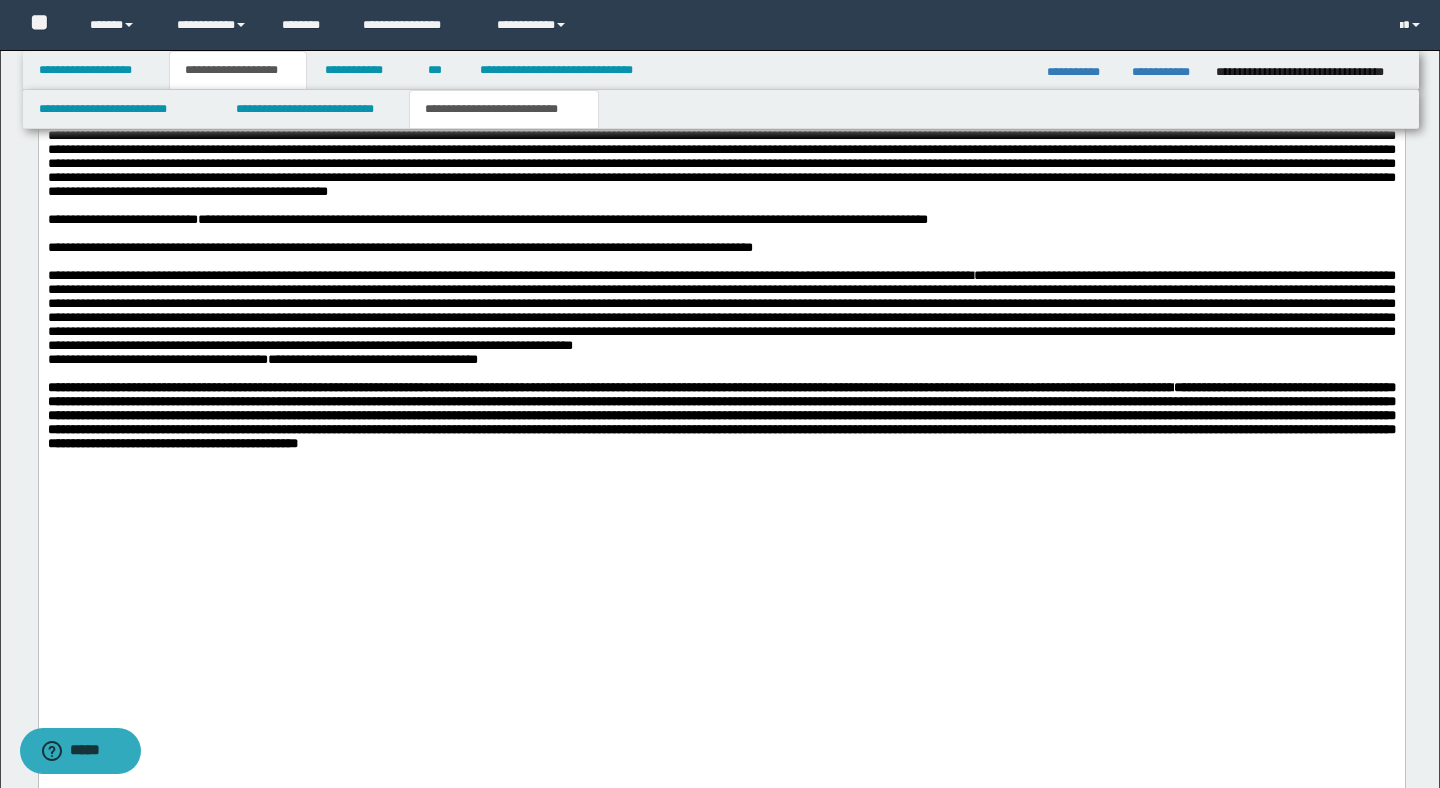 scroll, scrollTop: 1166, scrollLeft: 0, axis: vertical 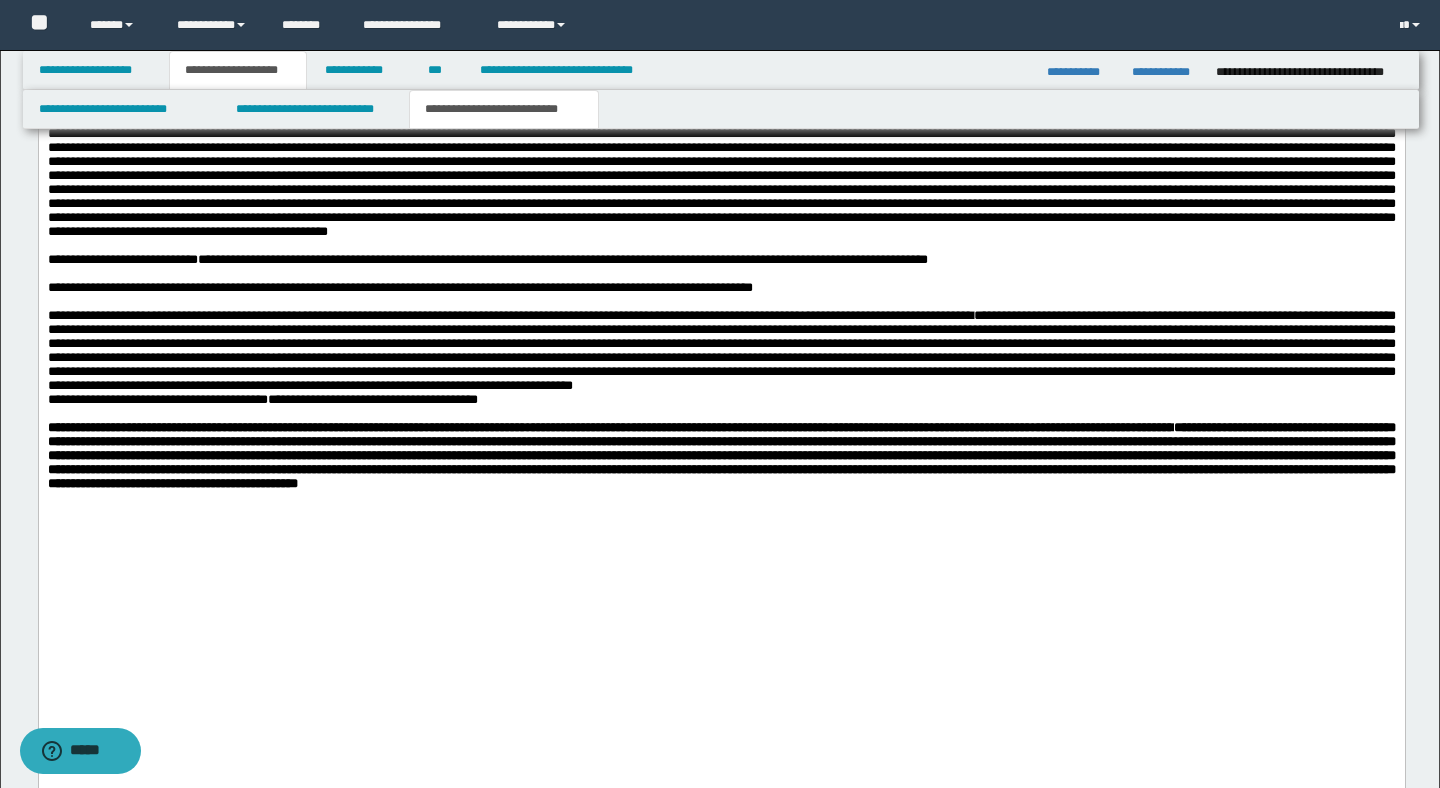 click at bounding box center [721, 275] 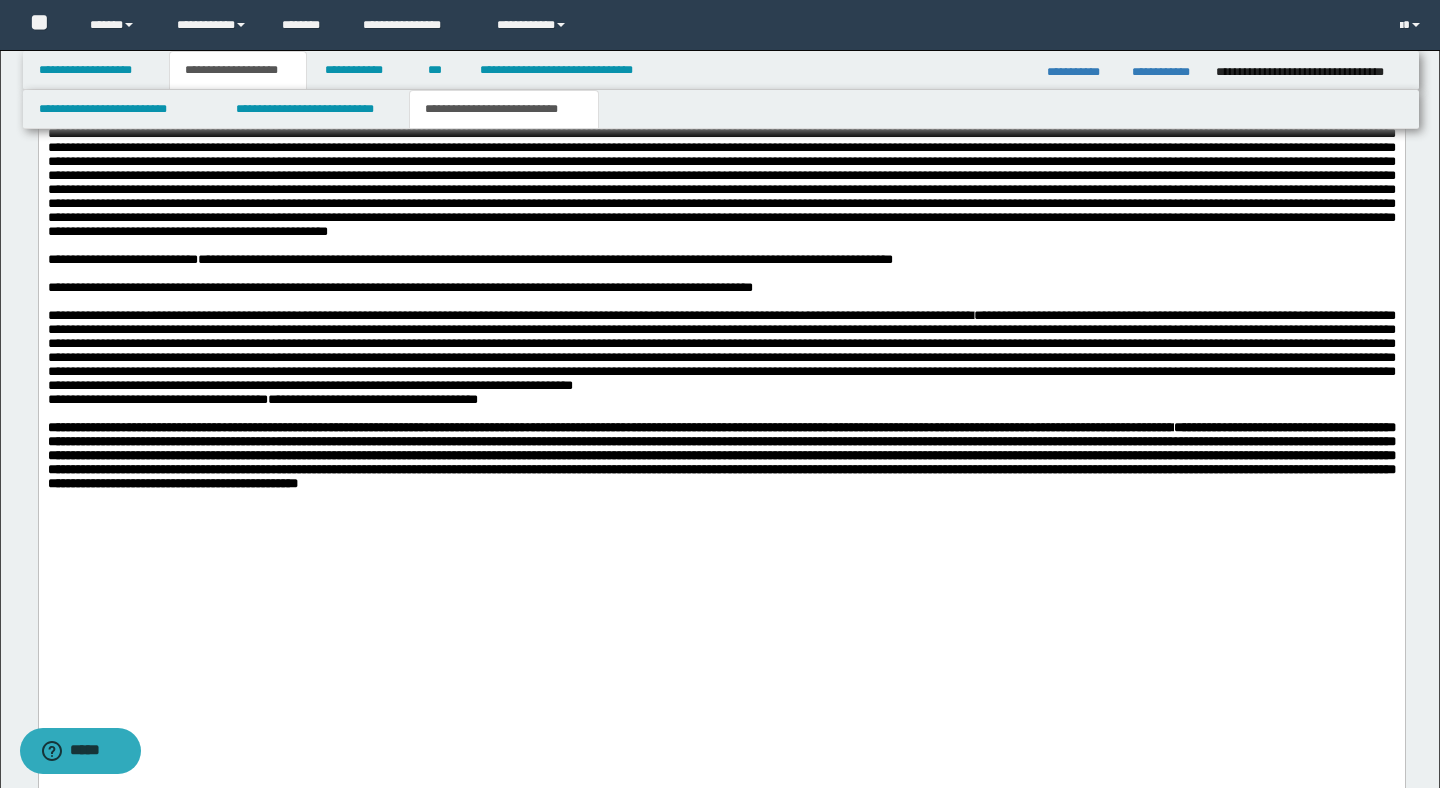 click at bounding box center (721, 184) 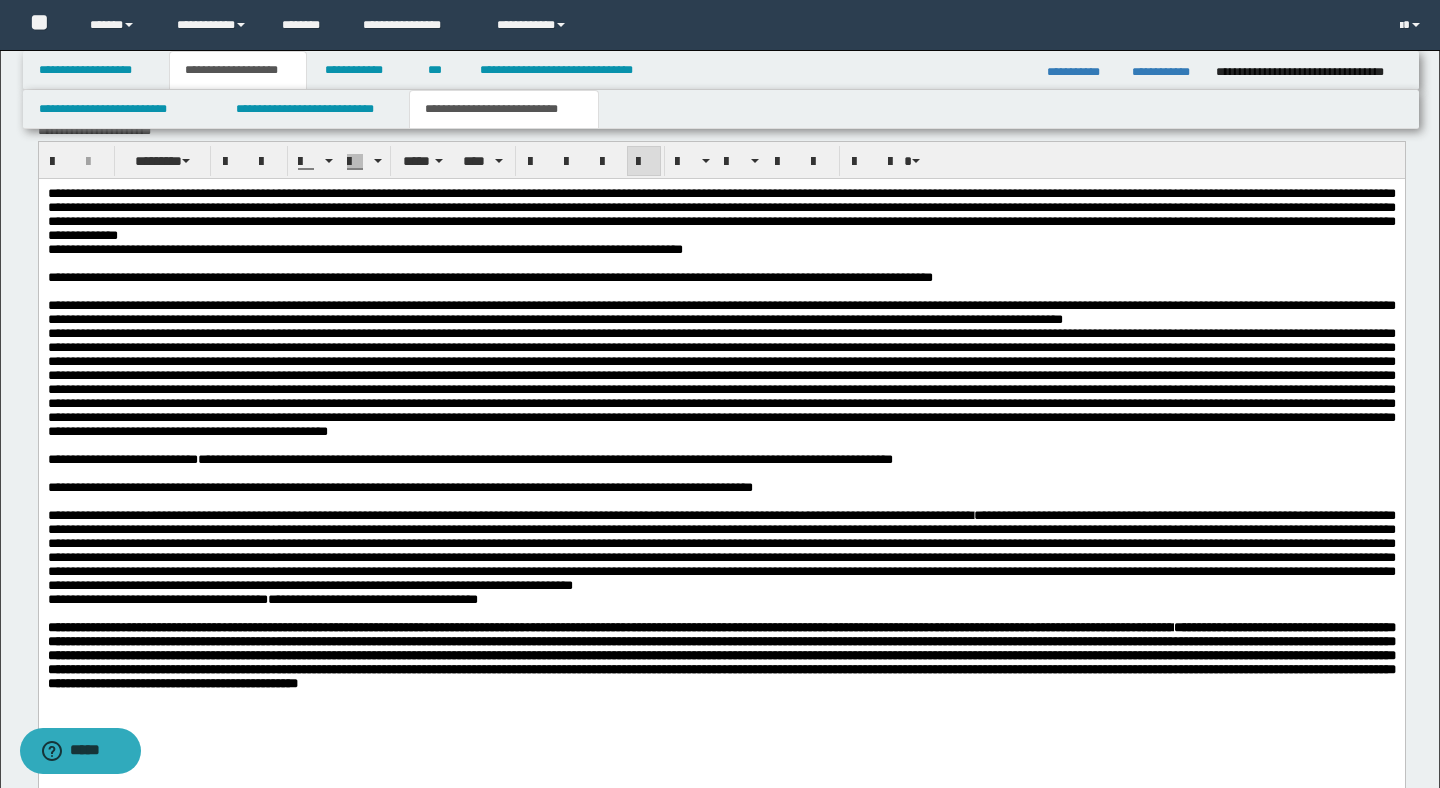 scroll, scrollTop: 926, scrollLeft: 0, axis: vertical 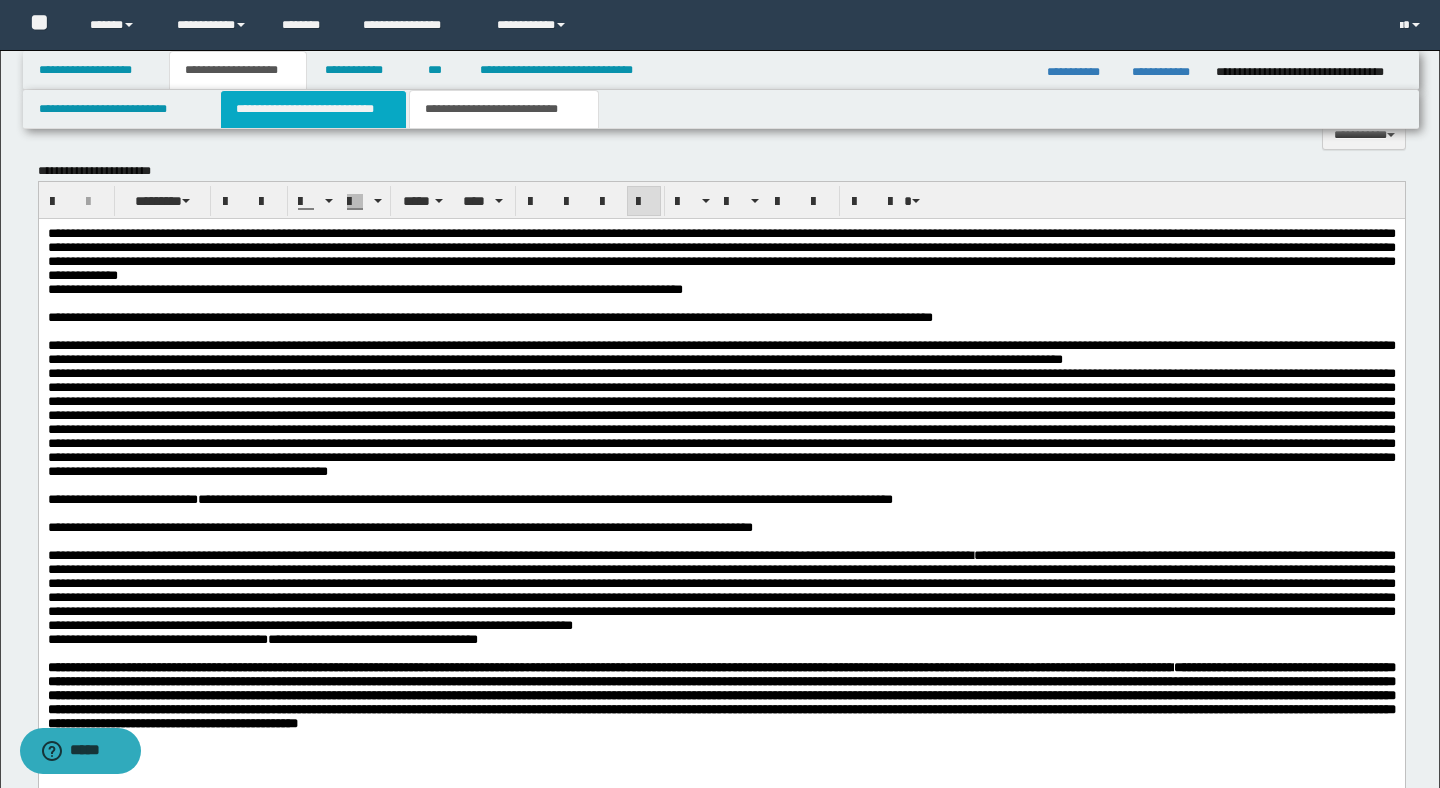 click on "**********" at bounding box center (314, 109) 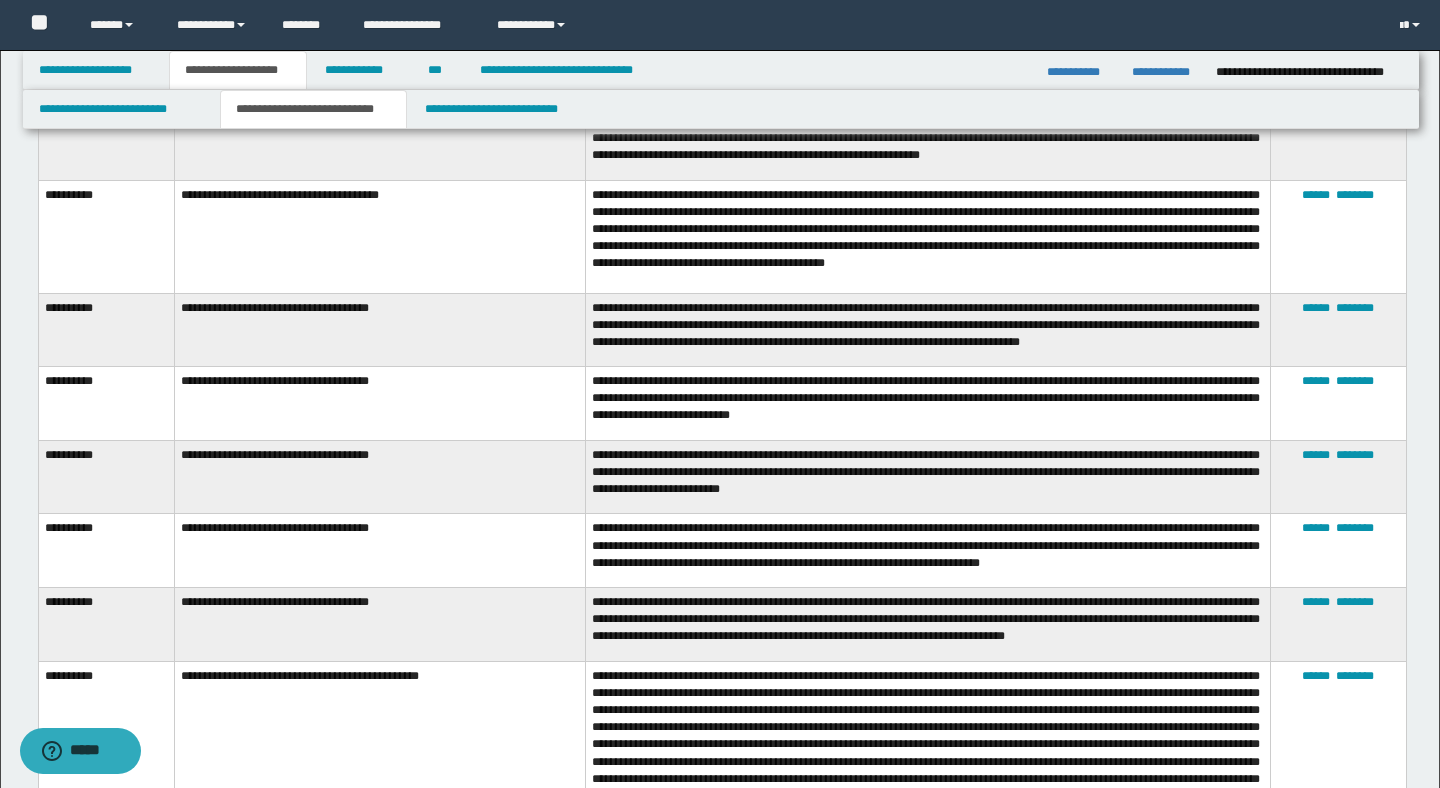 click on "**********" at bounding box center (720, 1530) 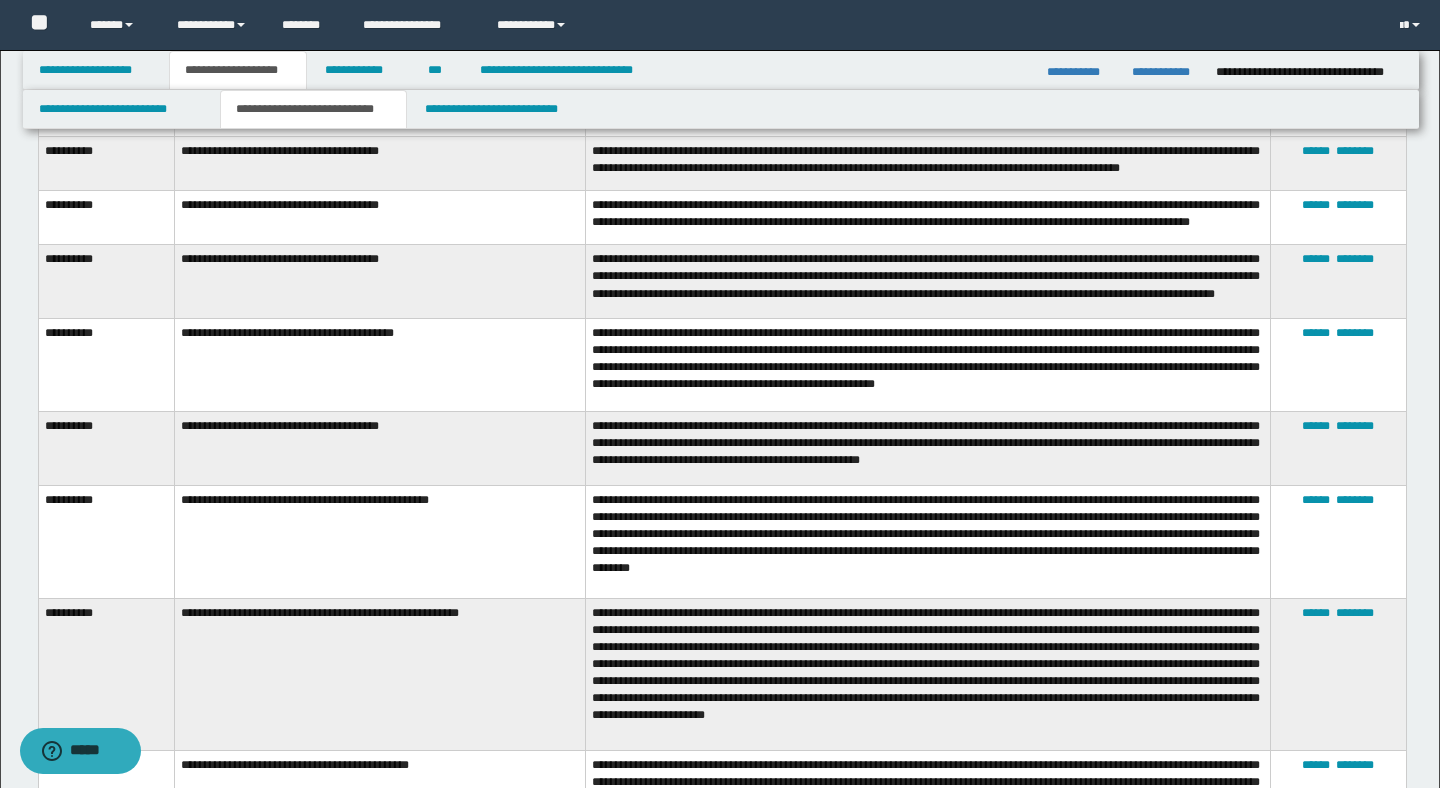 scroll, scrollTop: 2126, scrollLeft: 0, axis: vertical 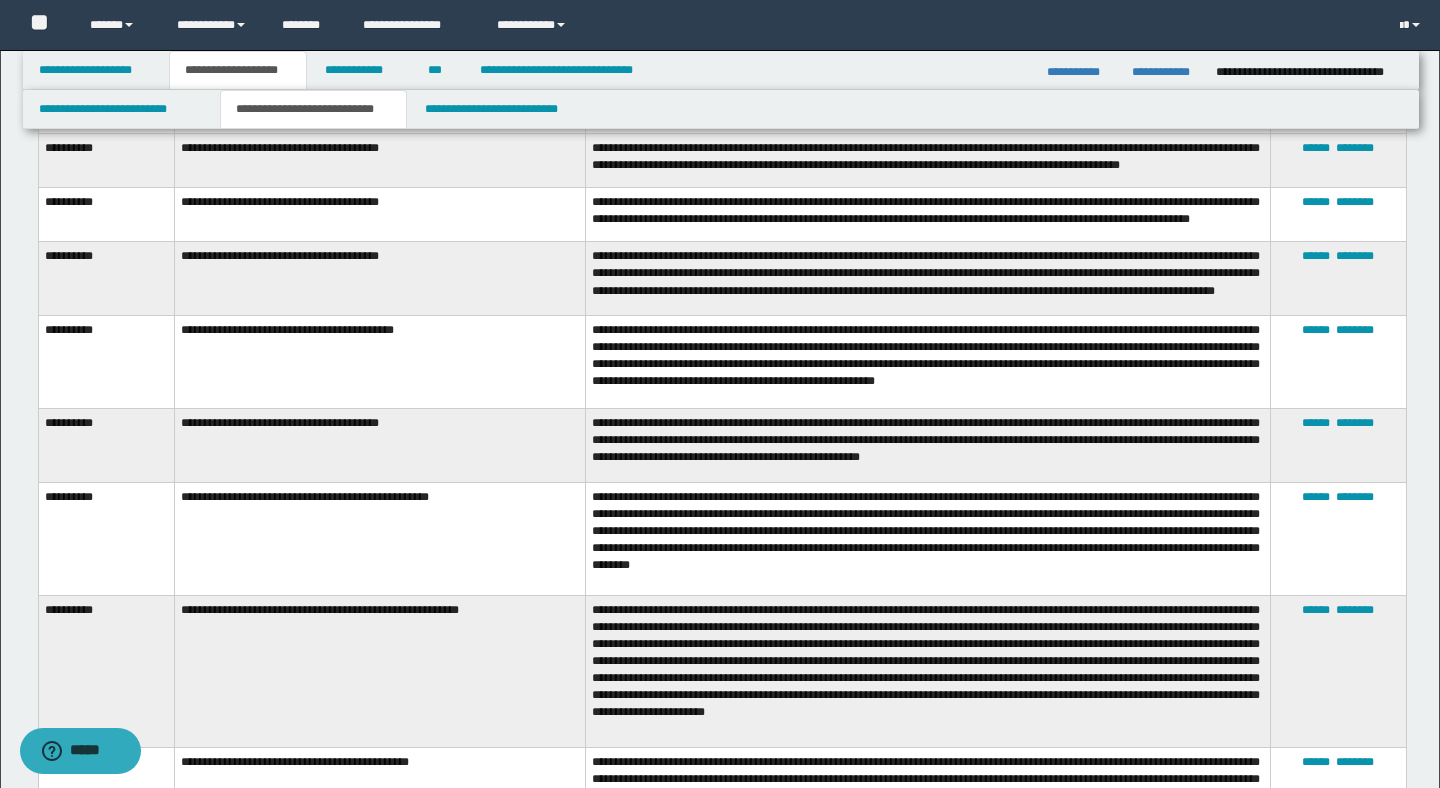 click on "**********" at bounding box center [927, 361] 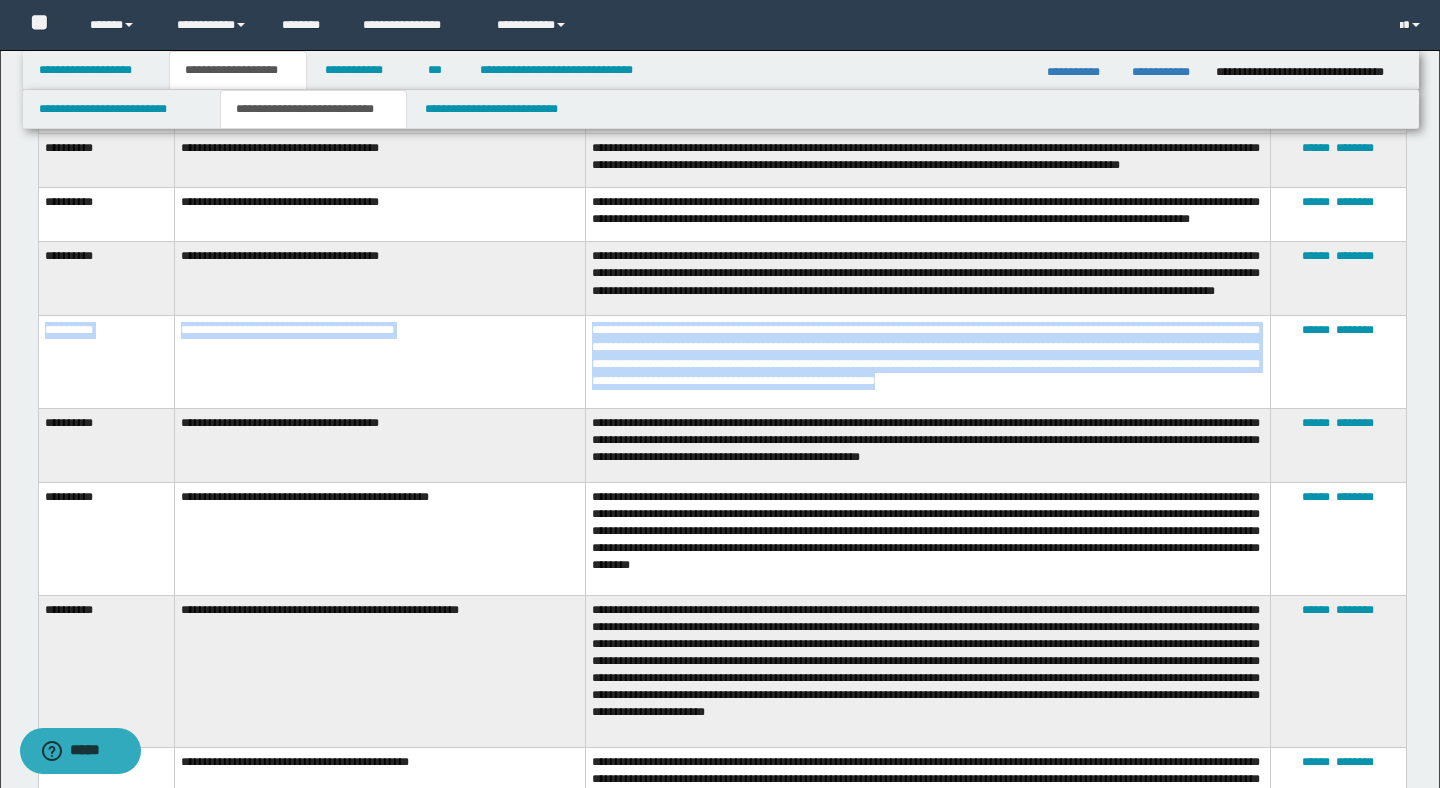drag, startPoint x: 1198, startPoint y: 415, endPoint x: 39, endPoint y: 352, distance: 1160.7109 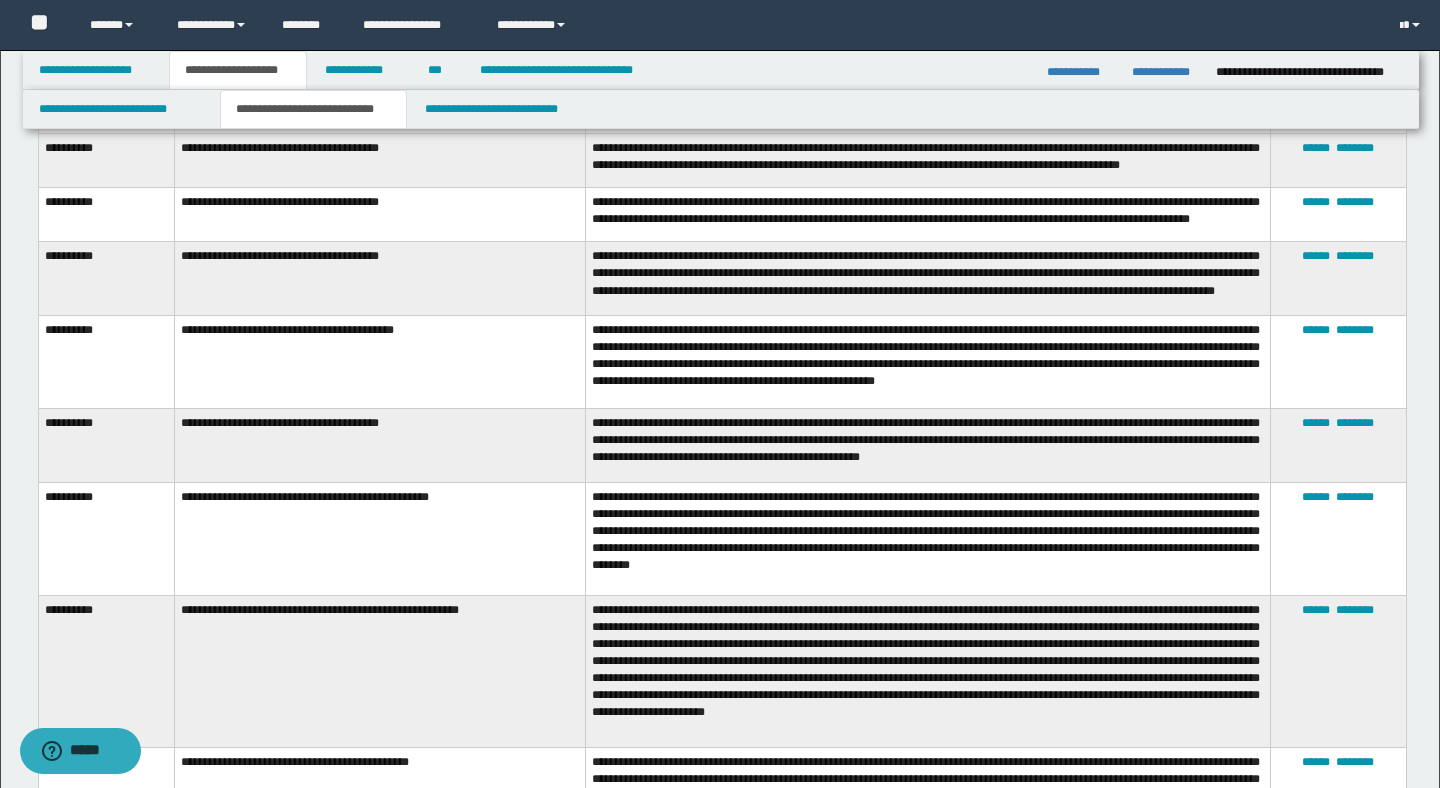 click on "**********" at bounding box center (720, 330) 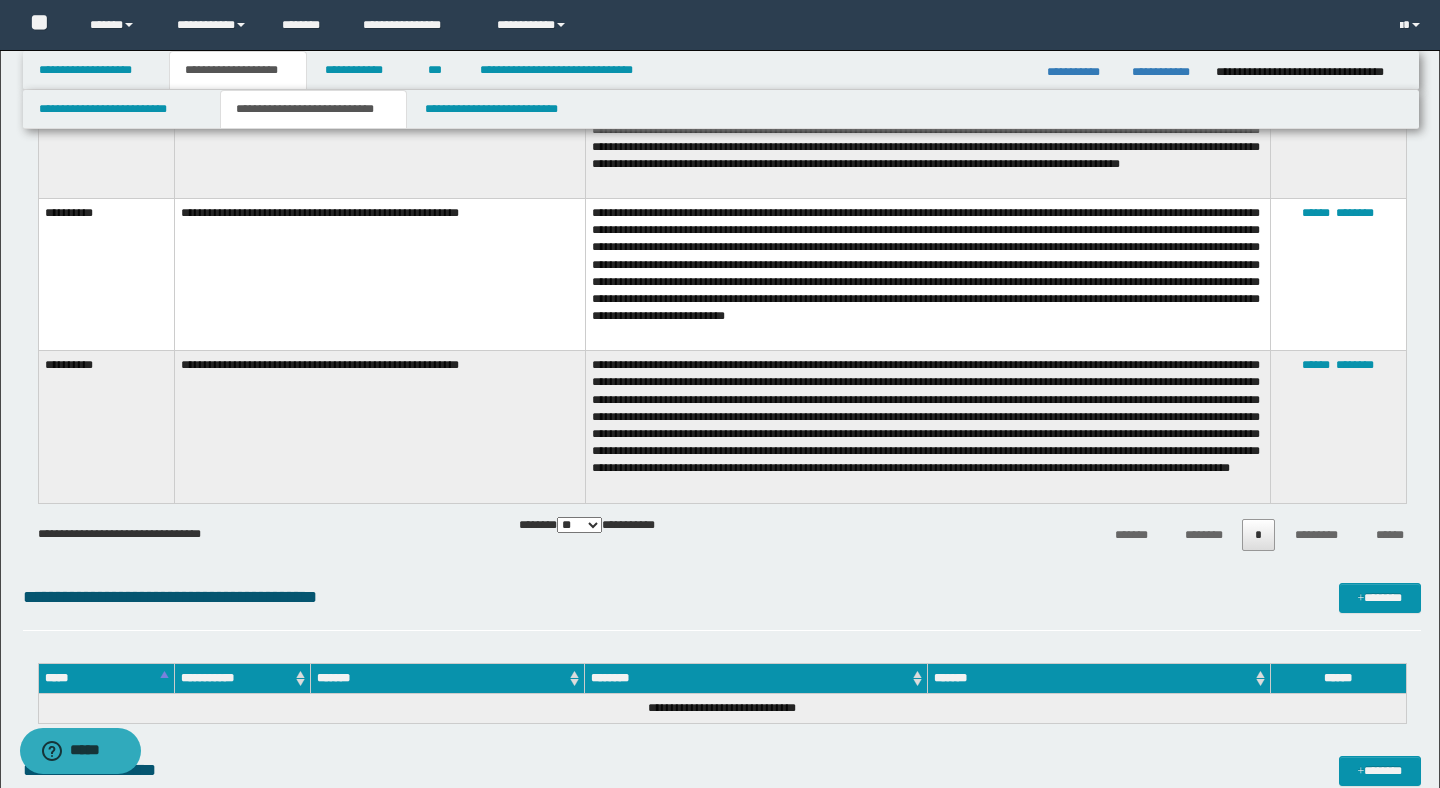 scroll, scrollTop: 2966, scrollLeft: 0, axis: vertical 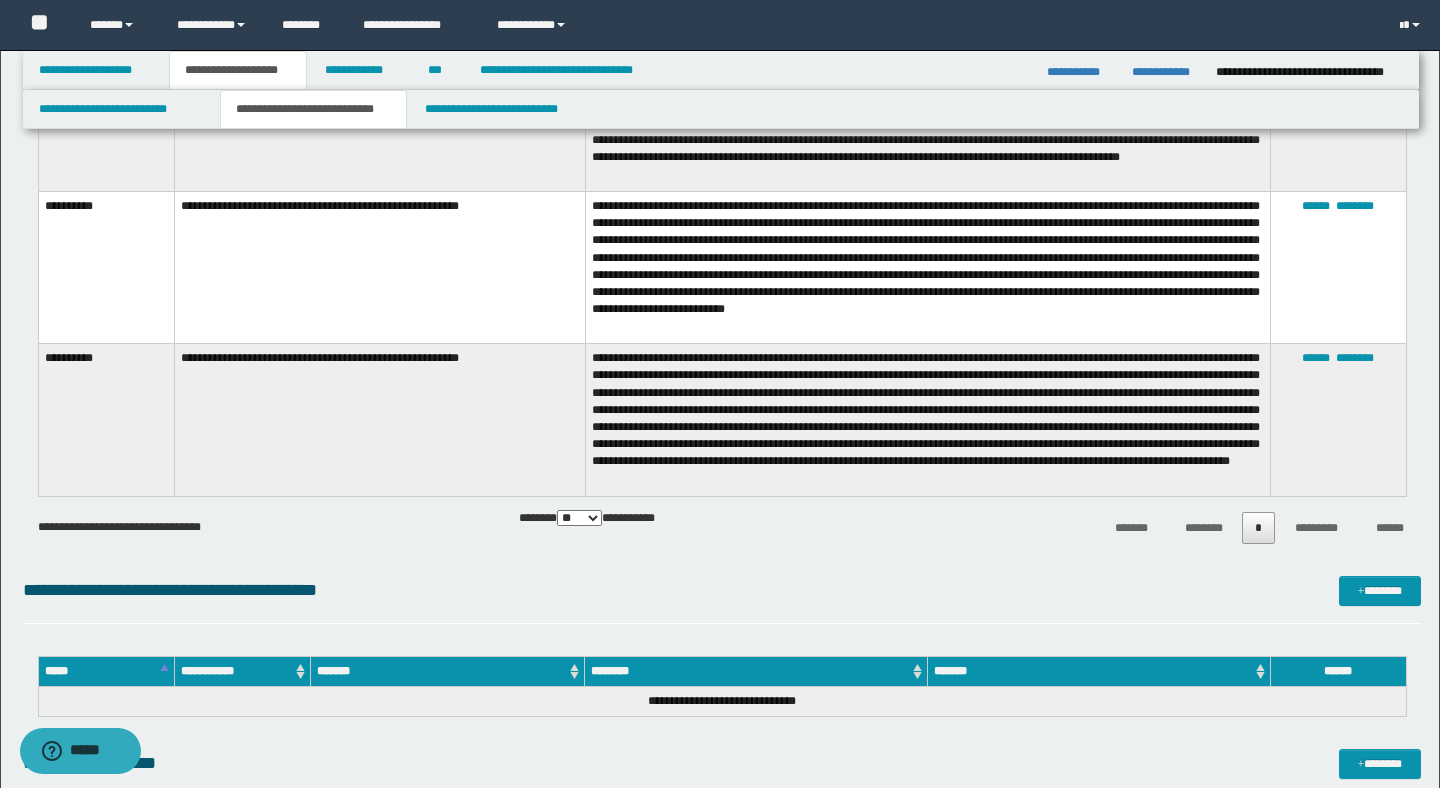 click on "**********" at bounding box center [722, -817] 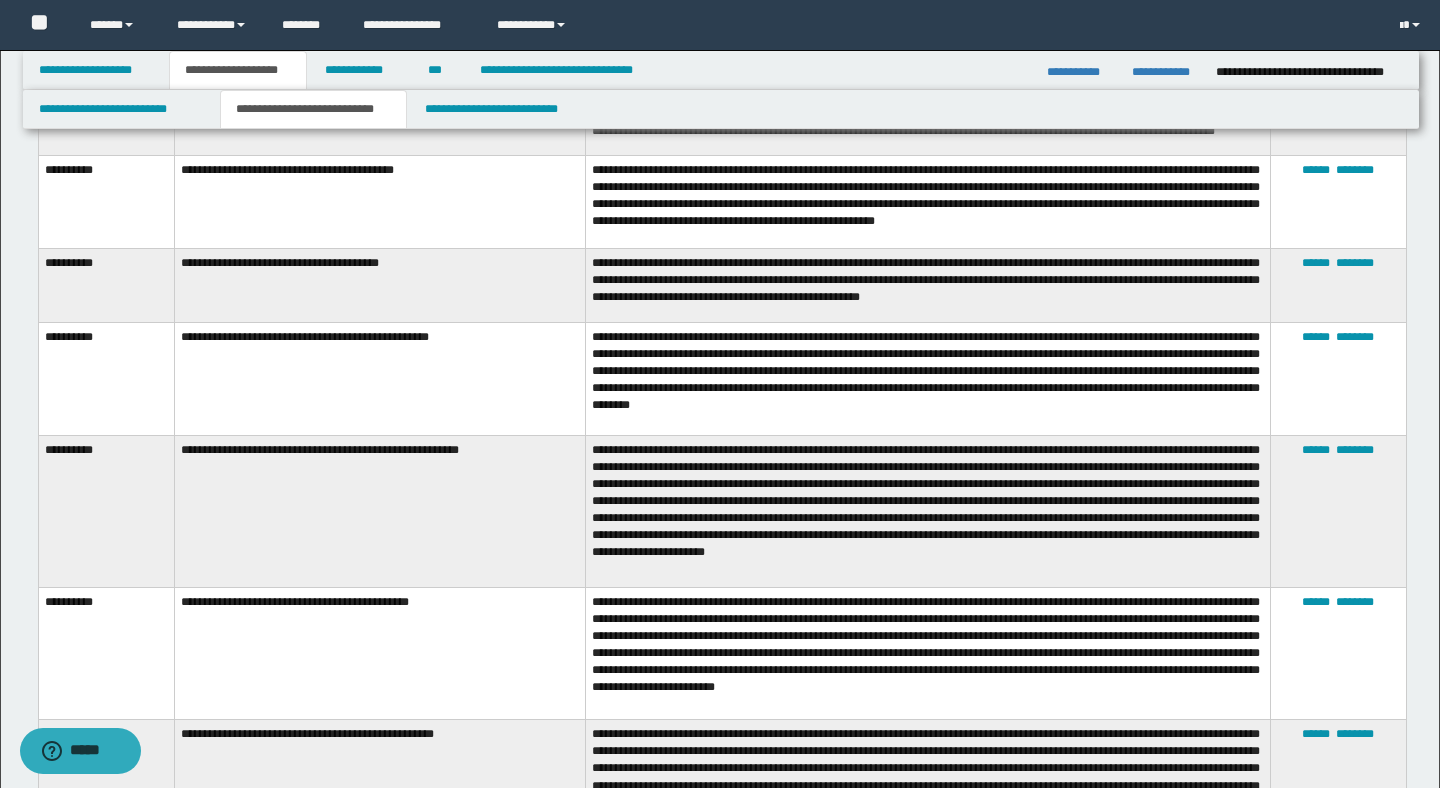 scroll, scrollTop: 2246, scrollLeft: 0, axis: vertical 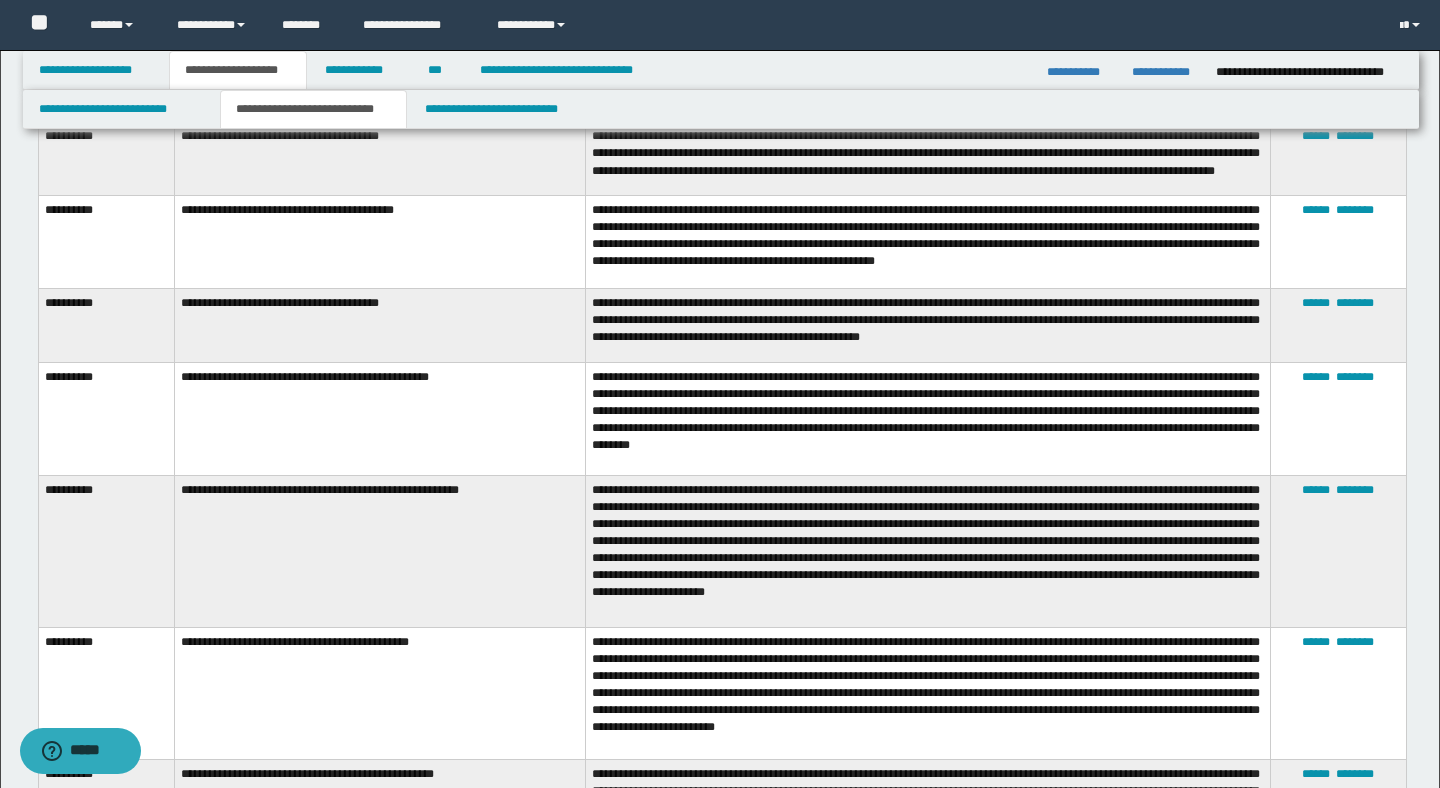 click on "**********" at bounding box center (927, 241) 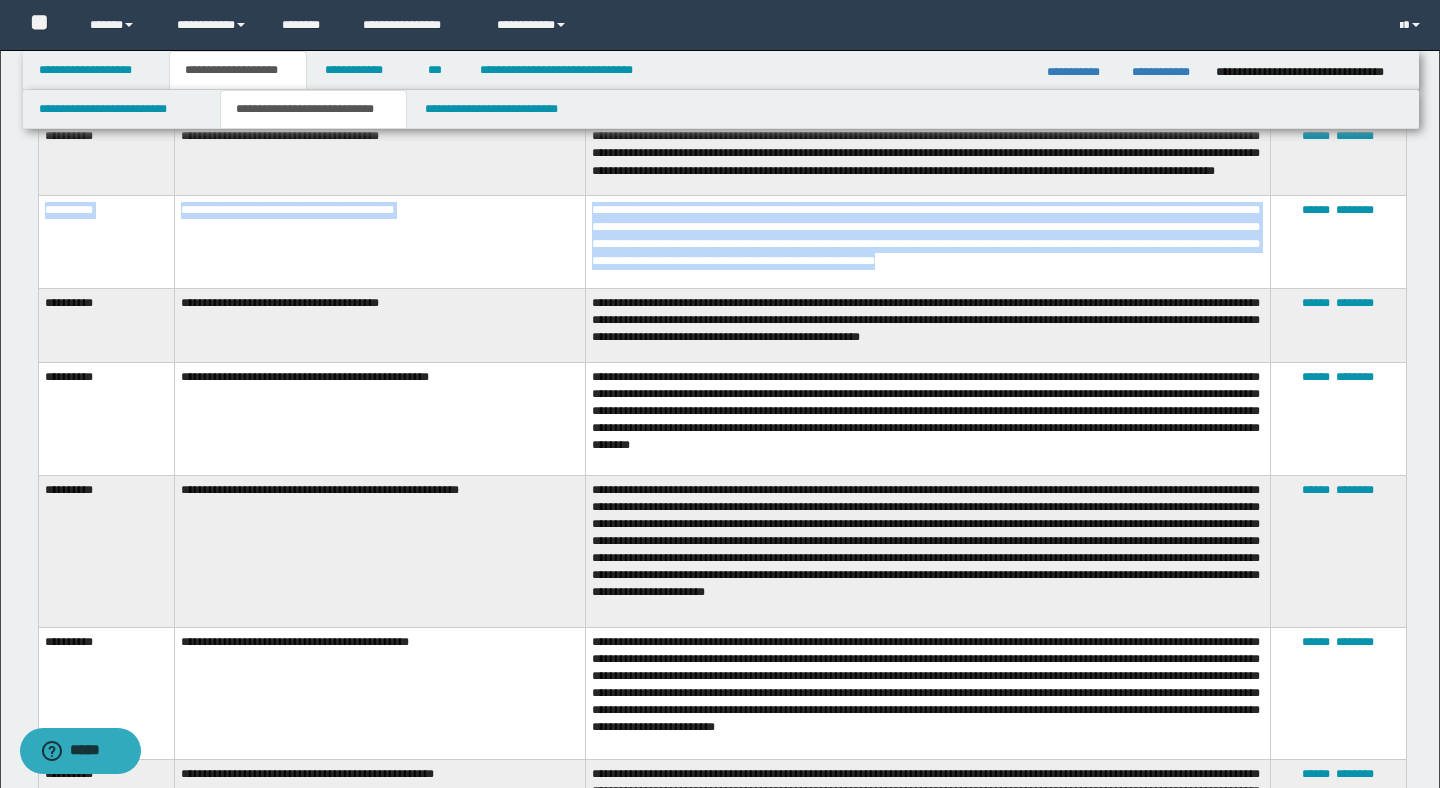 drag, startPoint x: 1204, startPoint y: 286, endPoint x: 41, endPoint y: 241, distance: 1163.8702 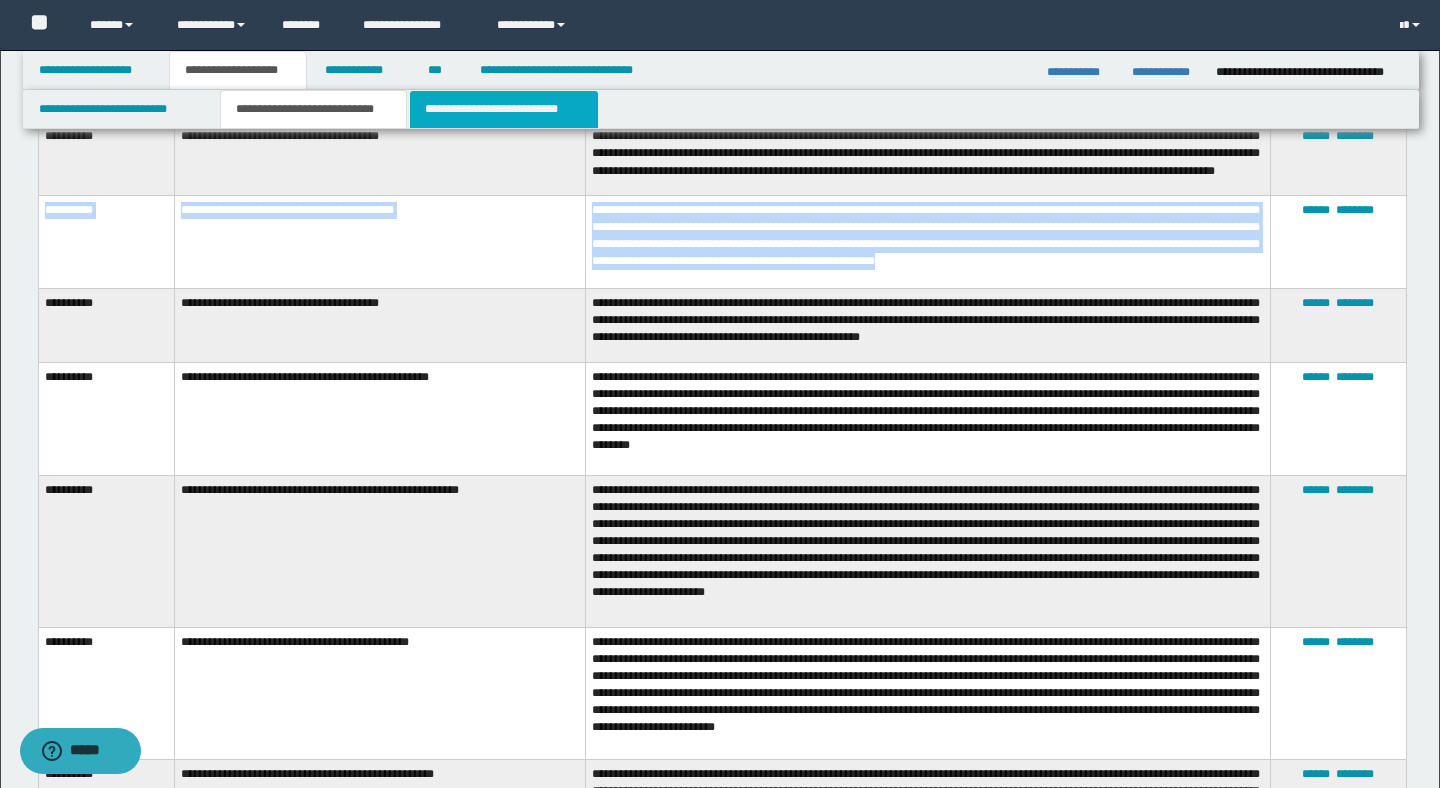 click on "**********" at bounding box center (504, 109) 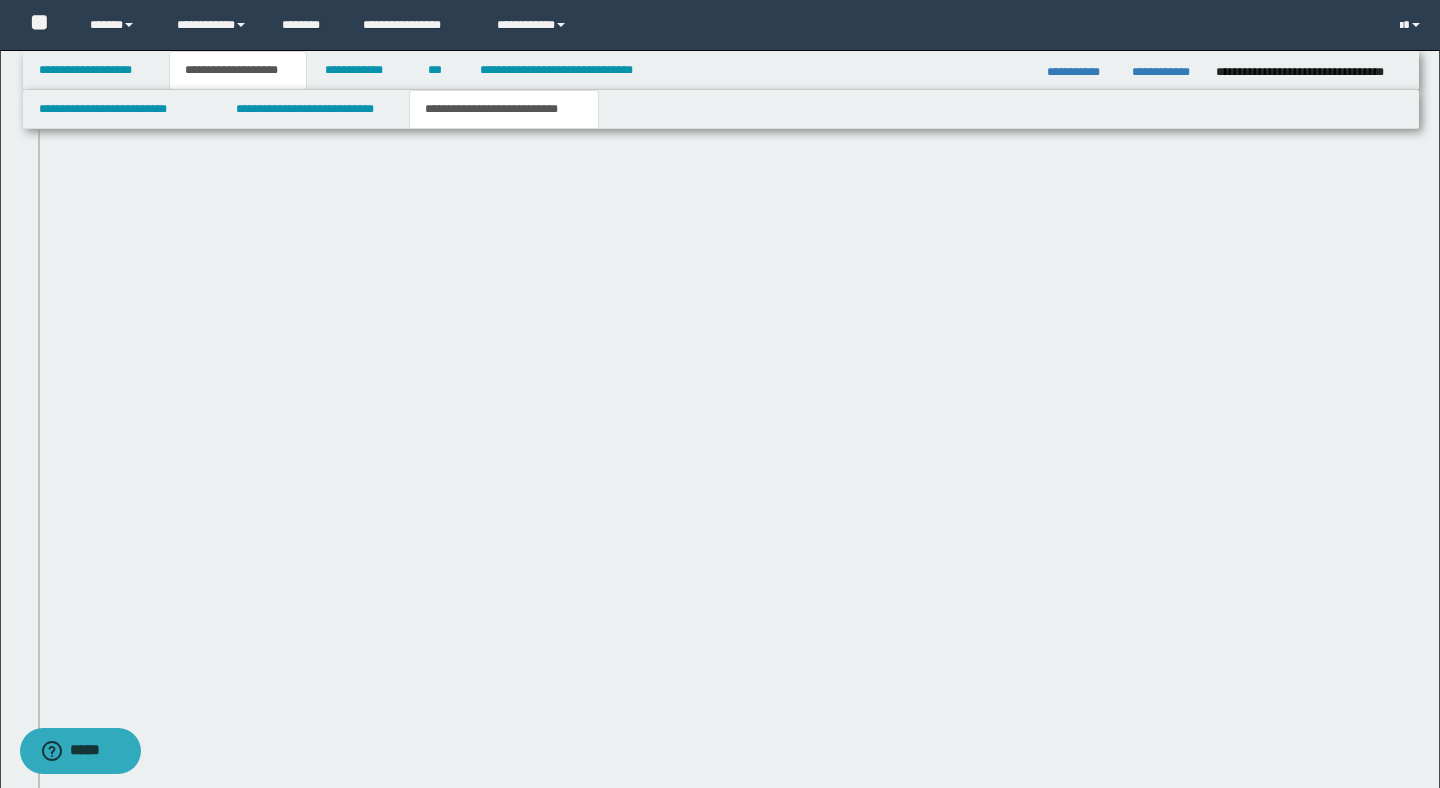 scroll, scrollTop: 1726, scrollLeft: 0, axis: vertical 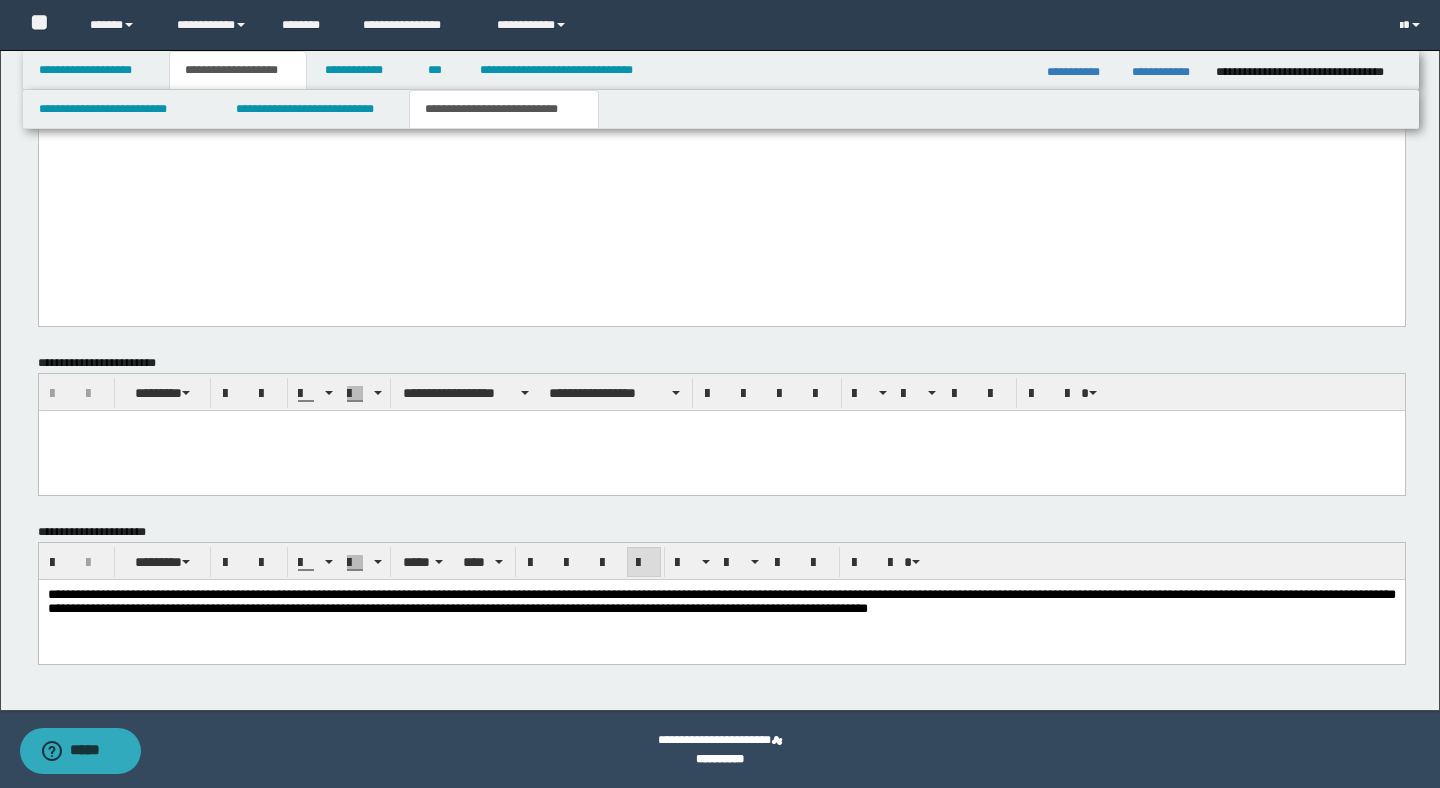 click on "**********" at bounding box center (721, -215) 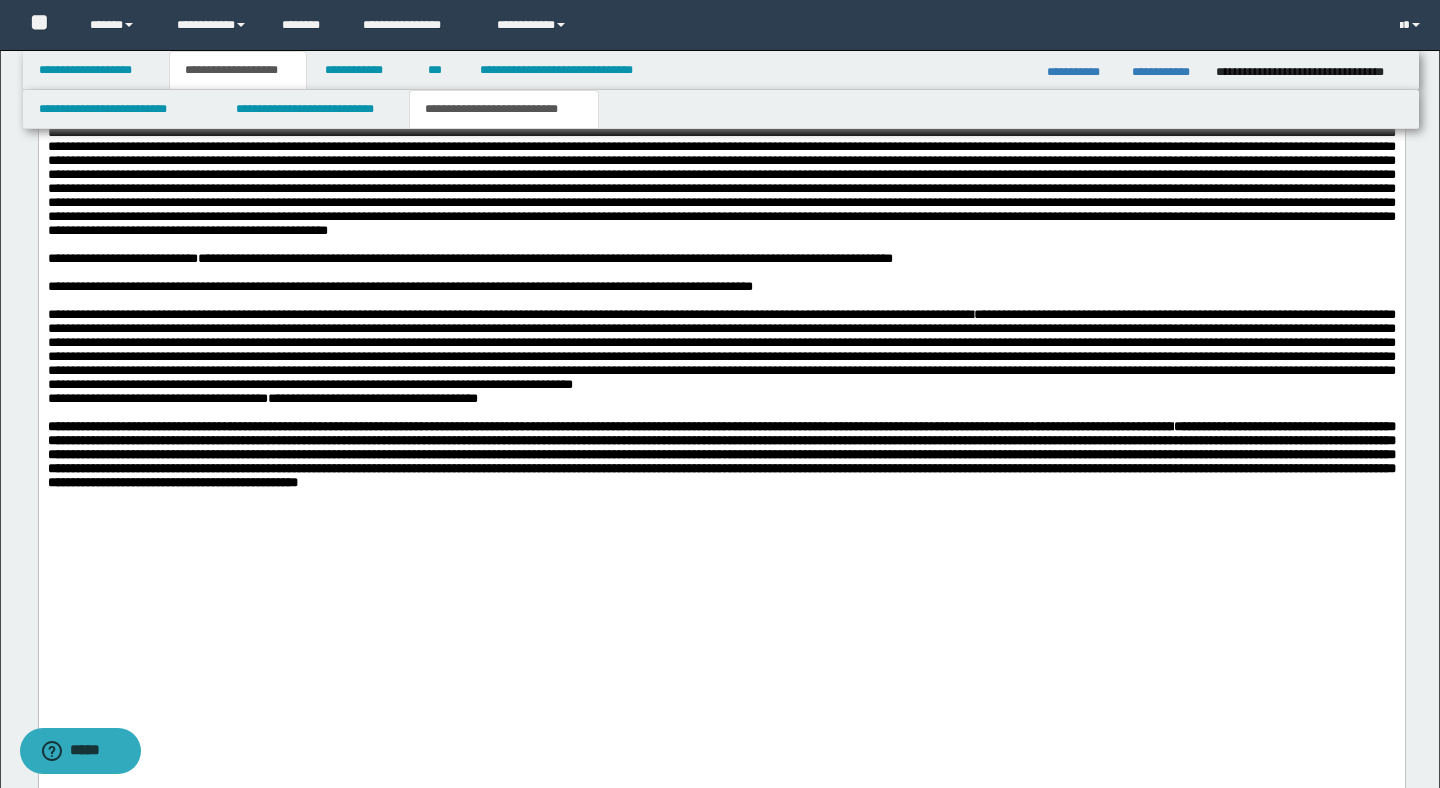 scroll, scrollTop: 1166, scrollLeft: 0, axis: vertical 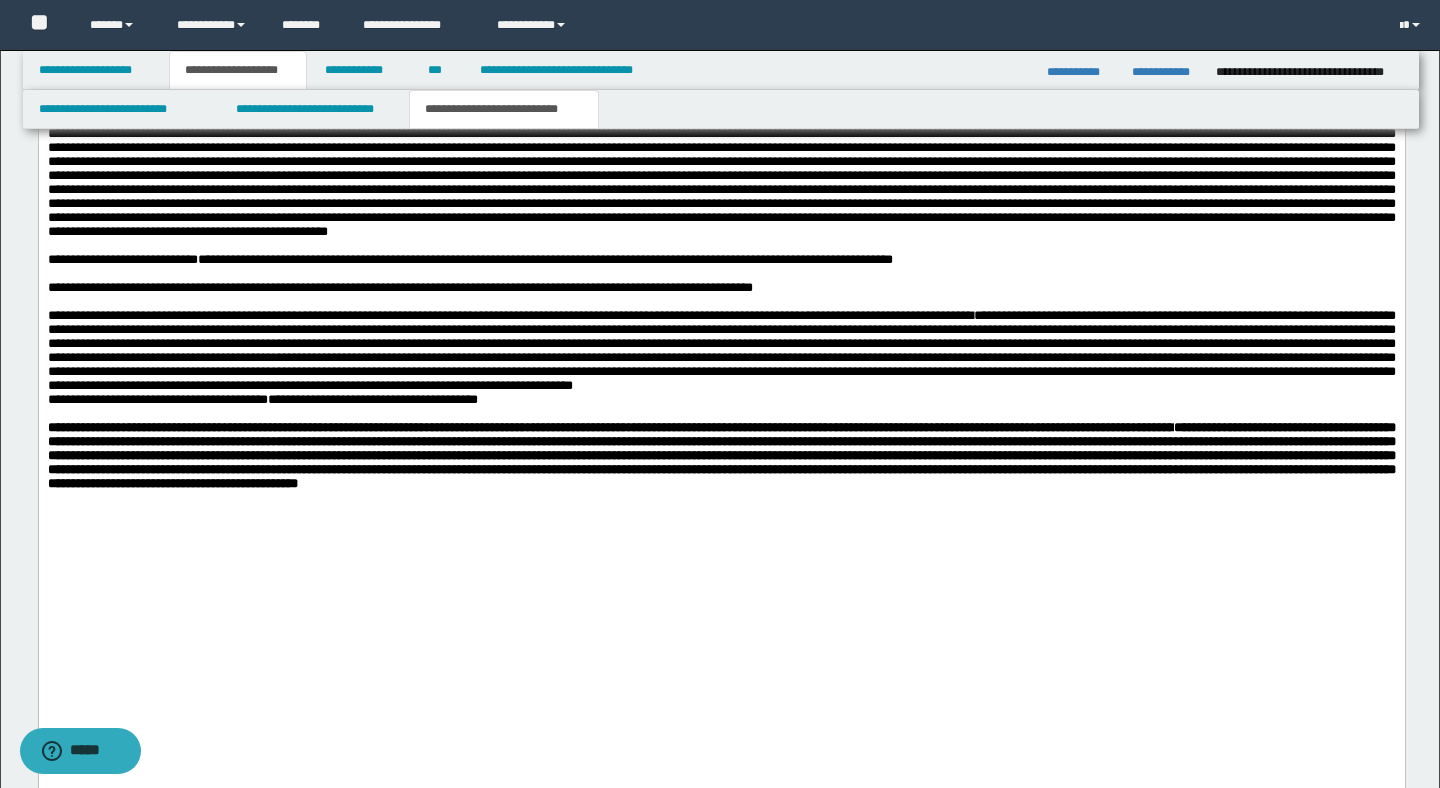 click at bounding box center (721, 513) 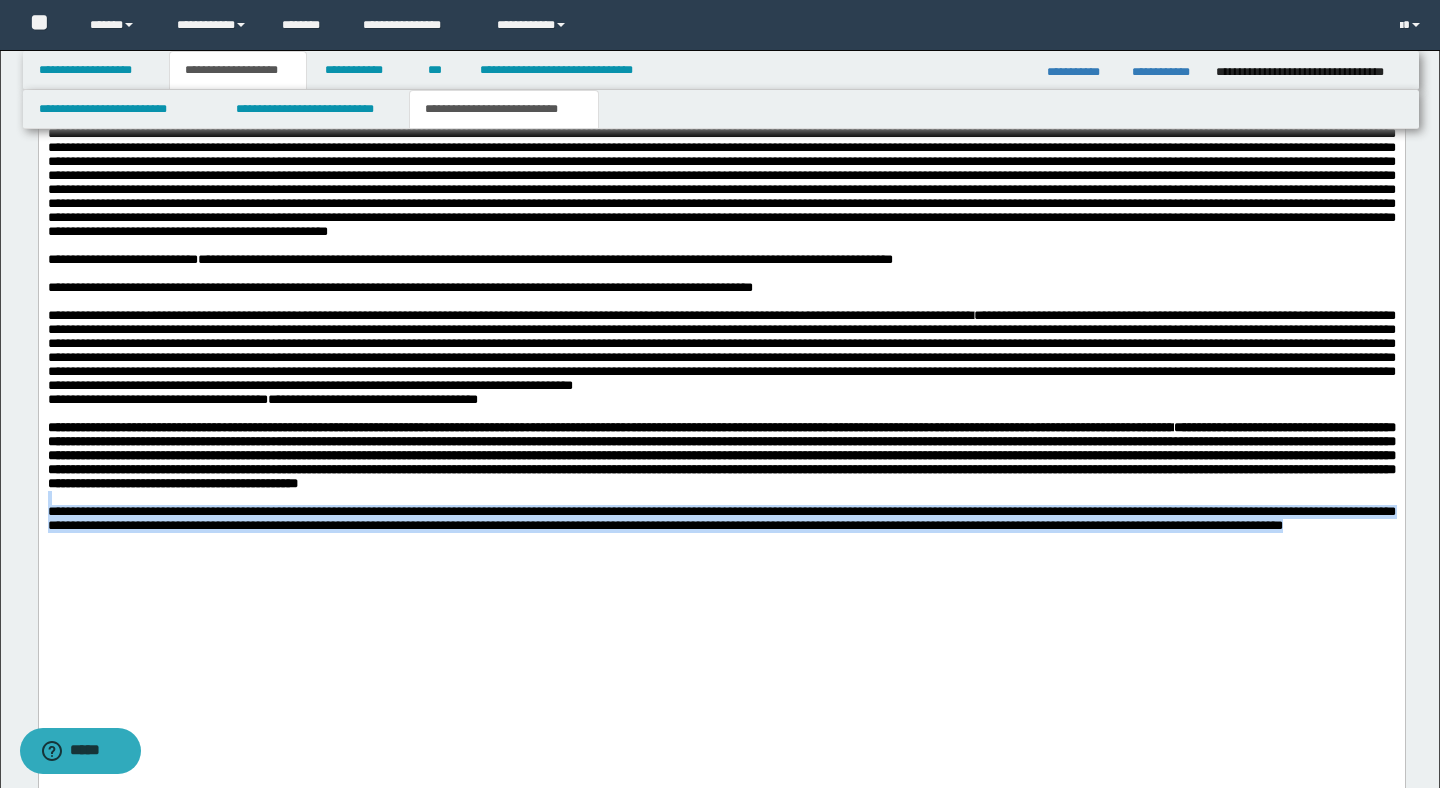 drag, startPoint x: 409, startPoint y: 669, endPoint x: 27, endPoint y: 616, distance: 385.65918 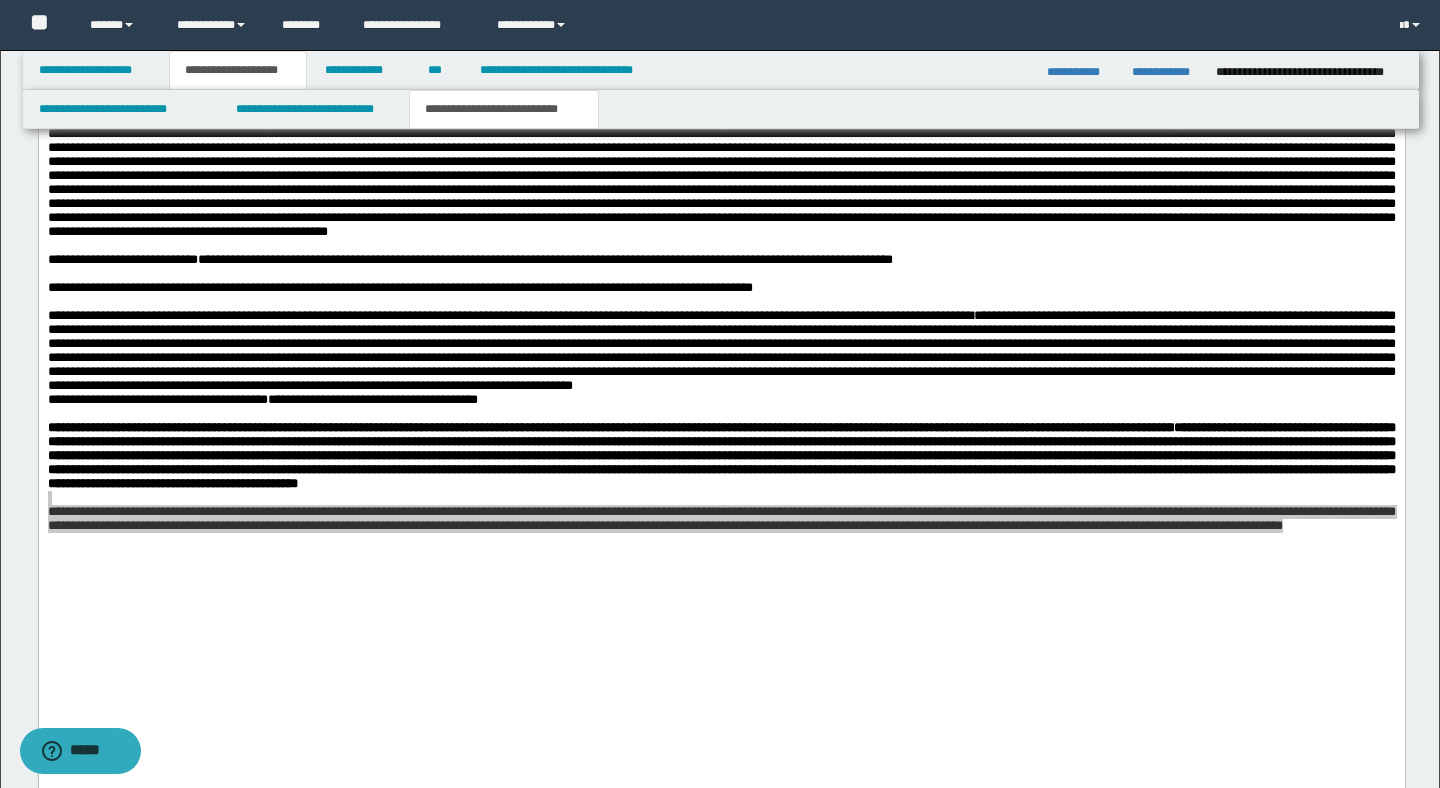 click on "**********" at bounding box center (722, 427) 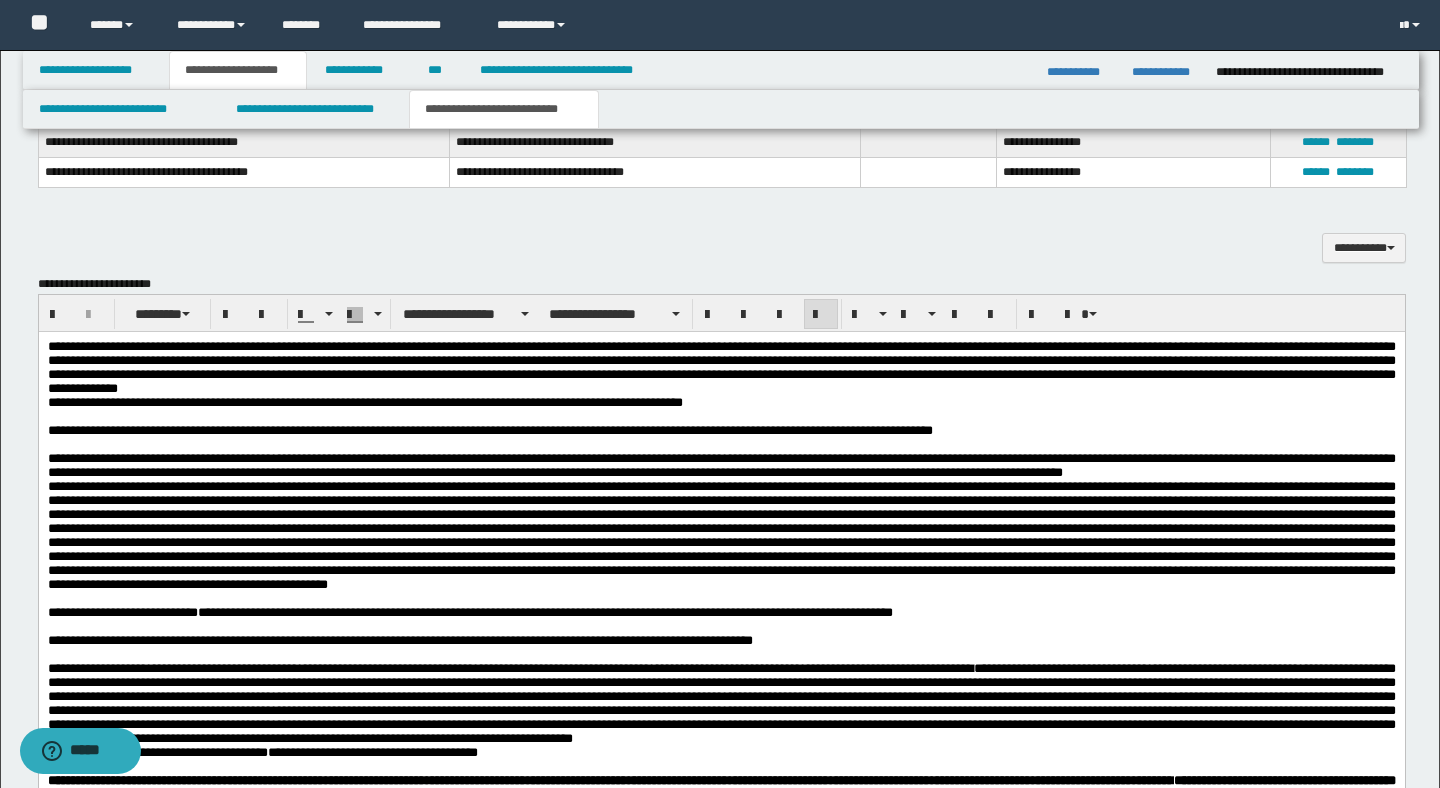 scroll, scrollTop: 766, scrollLeft: 0, axis: vertical 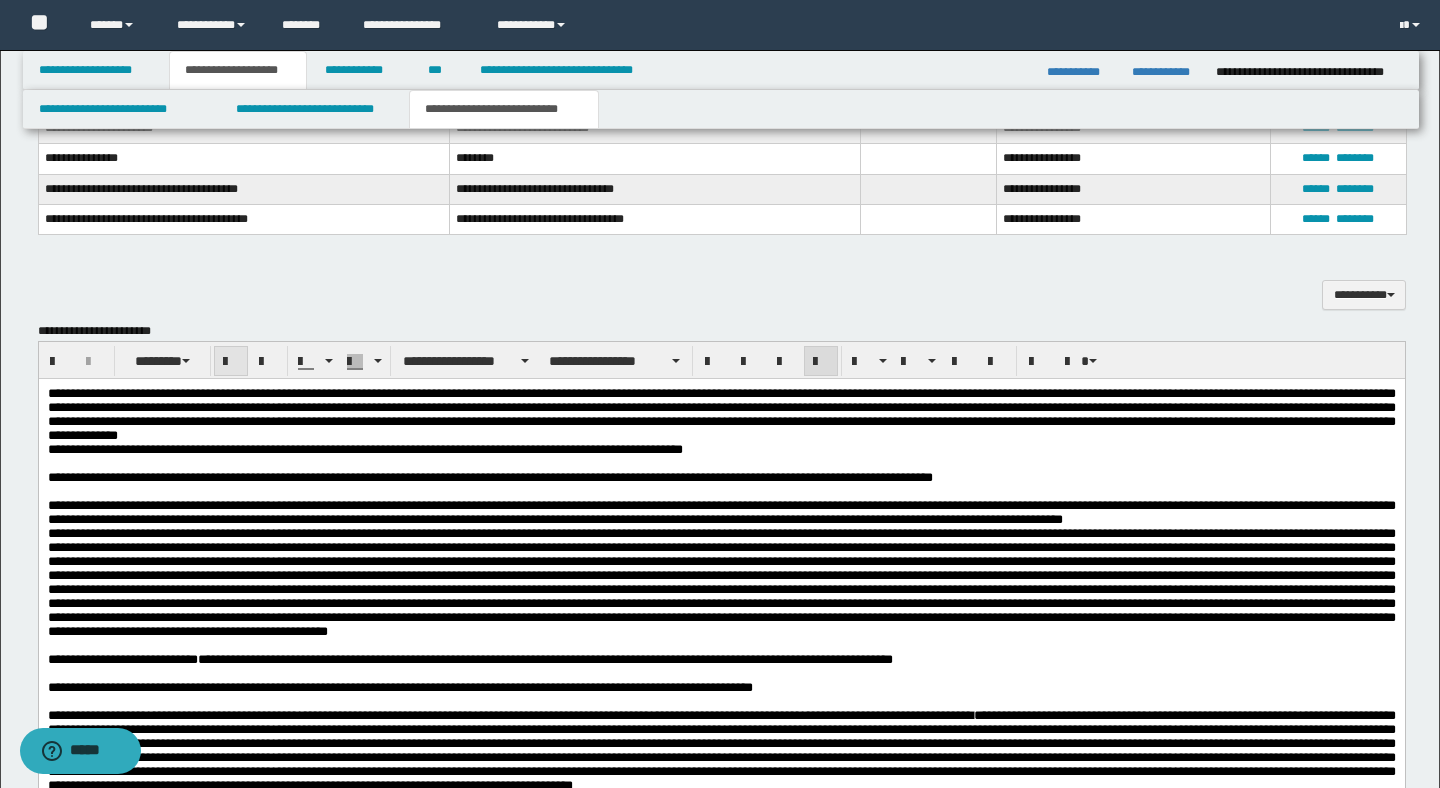 click at bounding box center [231, 361] 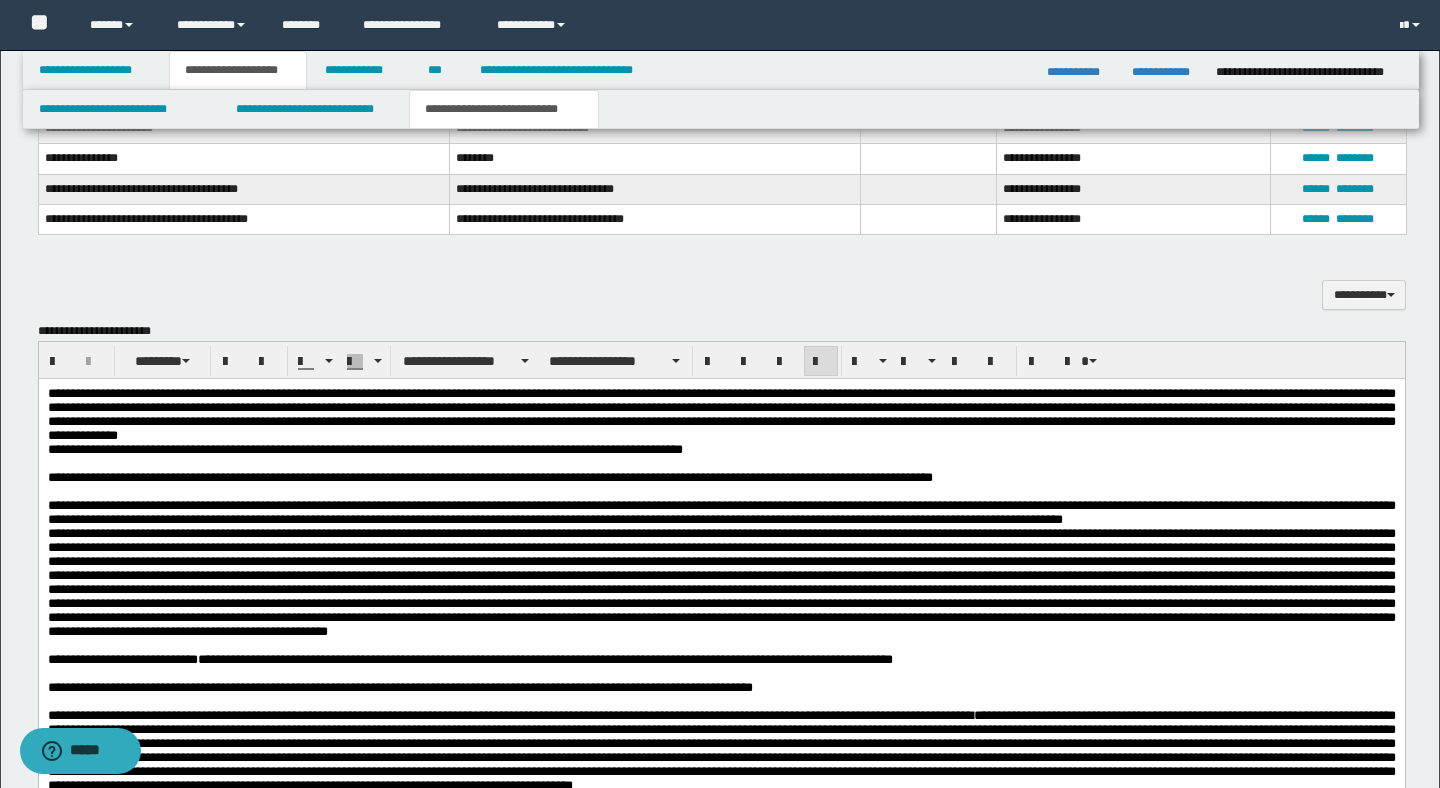 click on "**********" at bounding box center (722, 285) 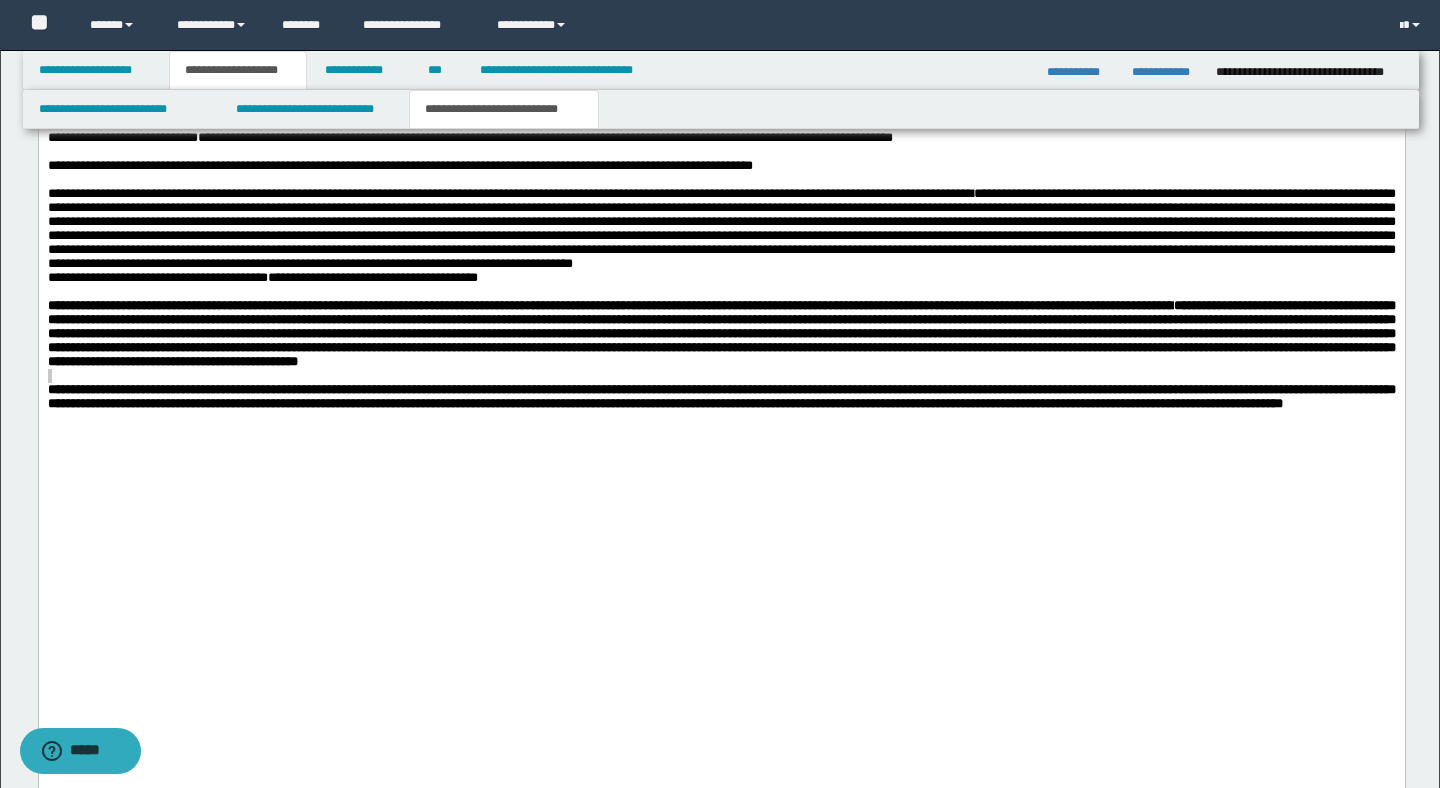 scroll, scrollTop: 1286, scrollLeft: 0, axis: vertical 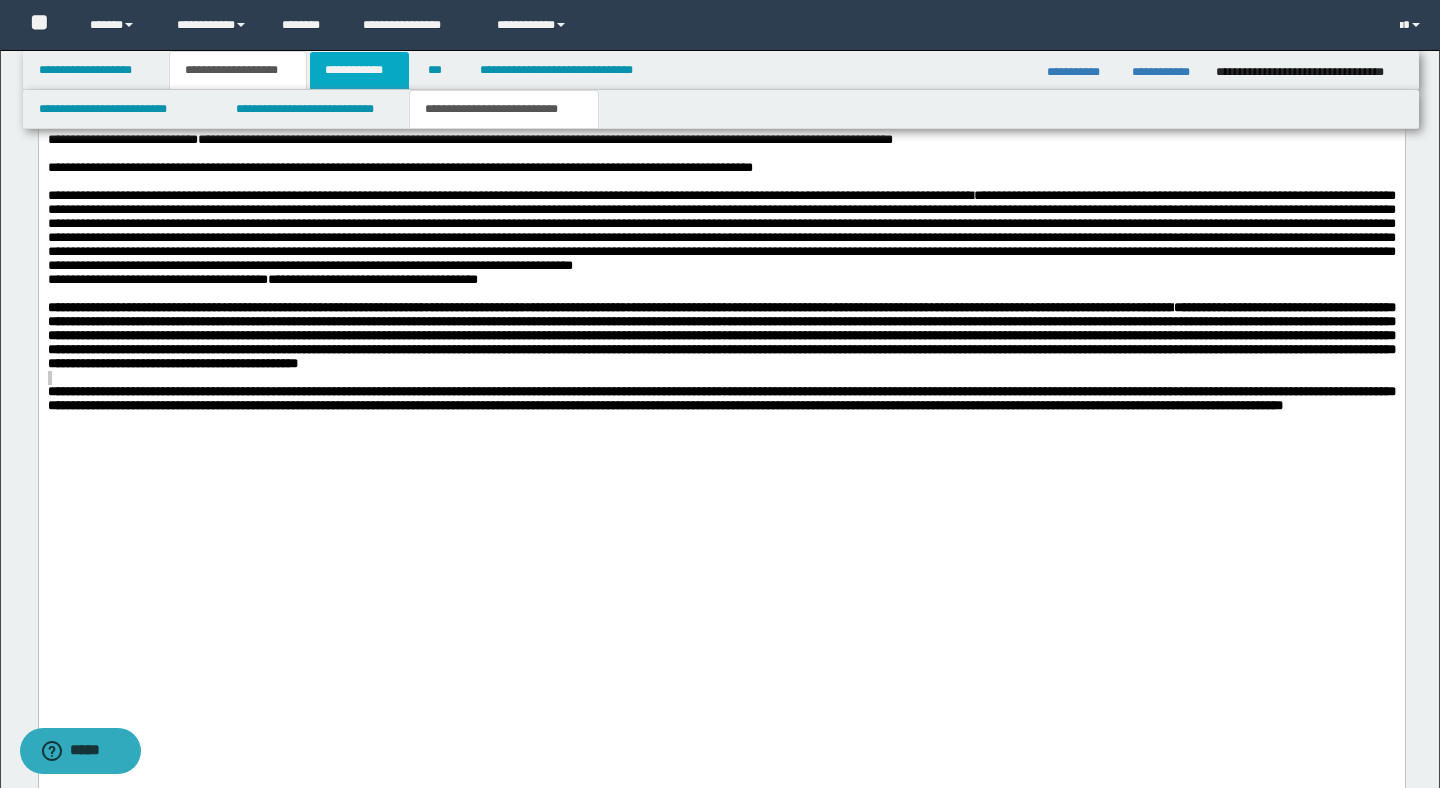 click on "**********" at bounding box center (359, 70) 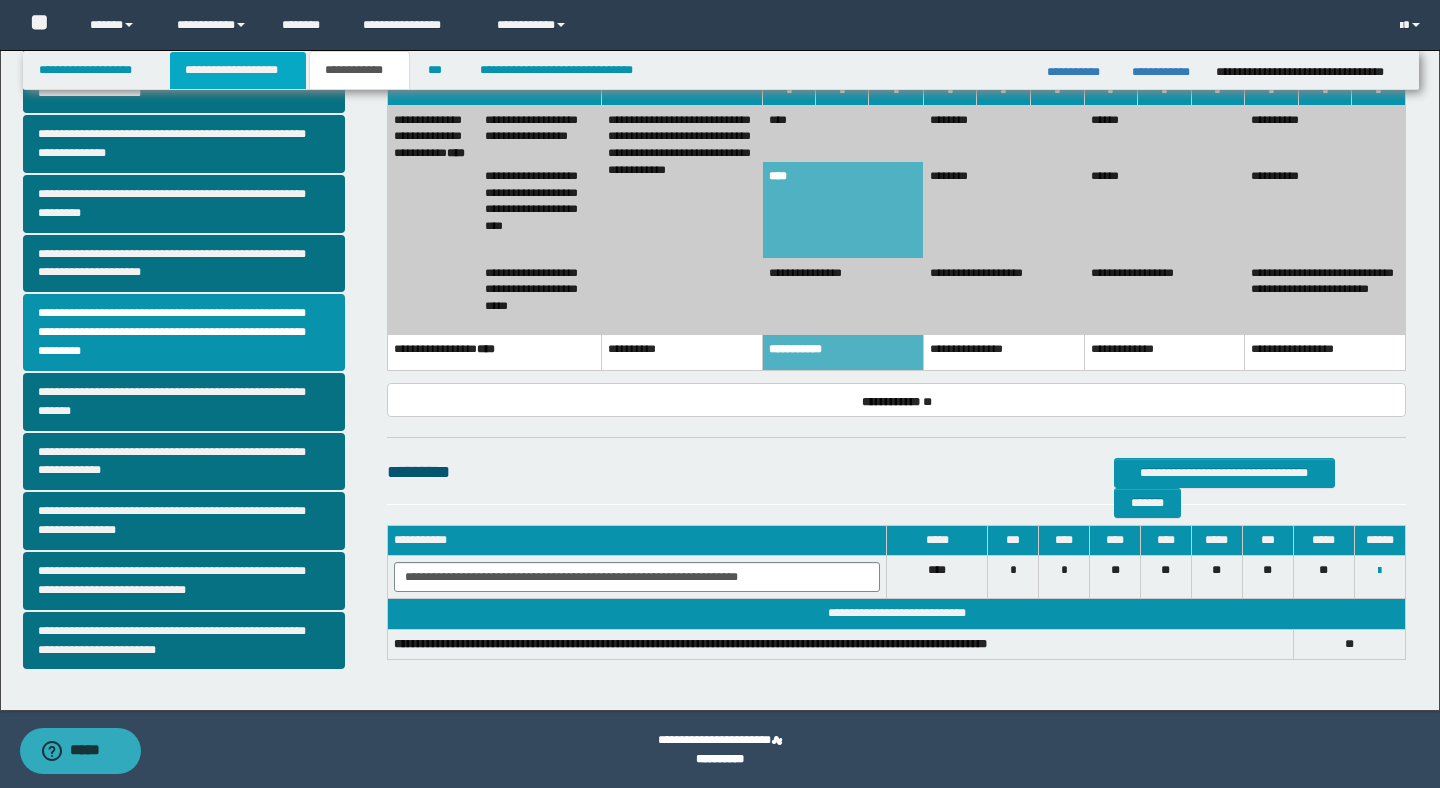 click on "**********" at bounding box center (238, 70) 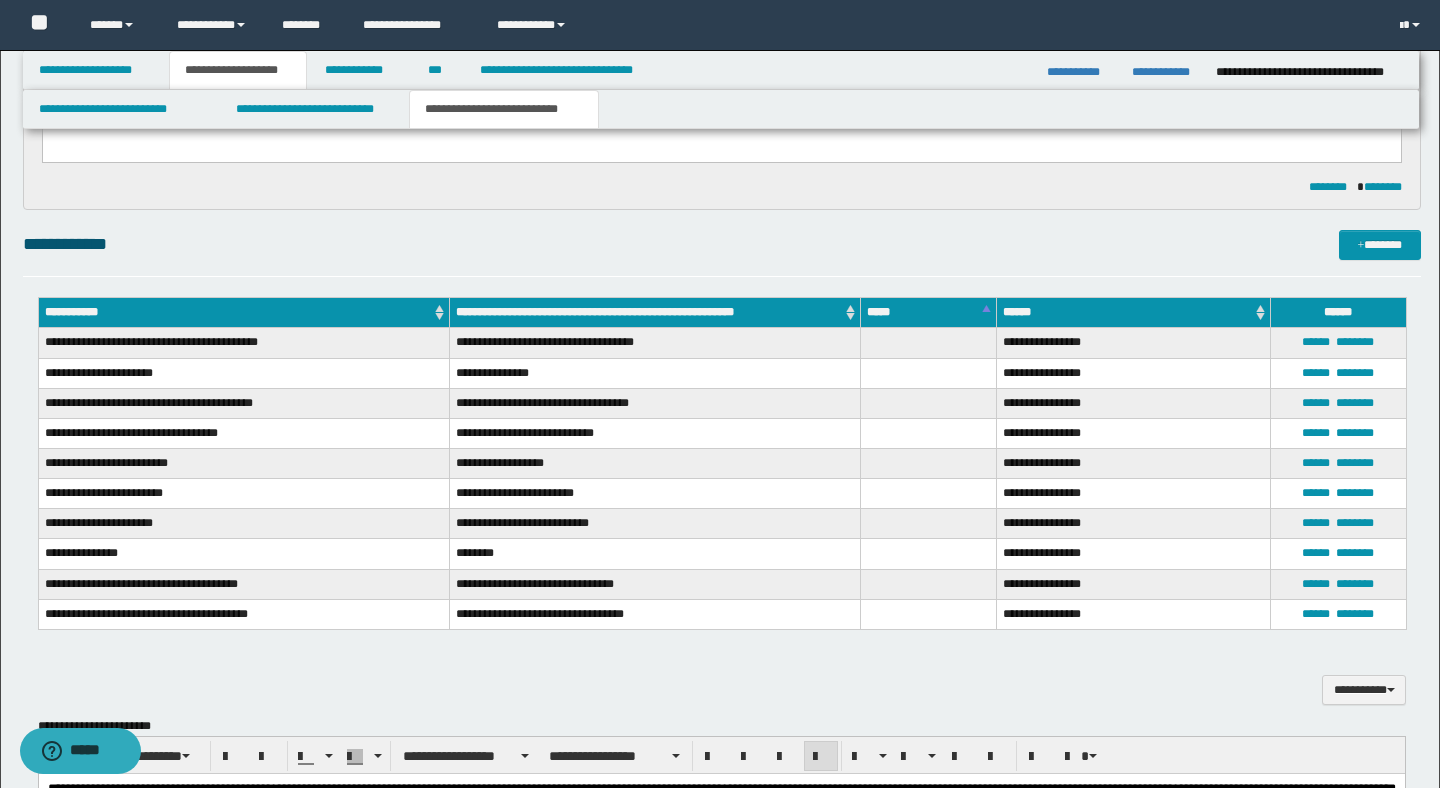 scroll, scrollTop: 402, scrollLeft: 0, axis: vertical 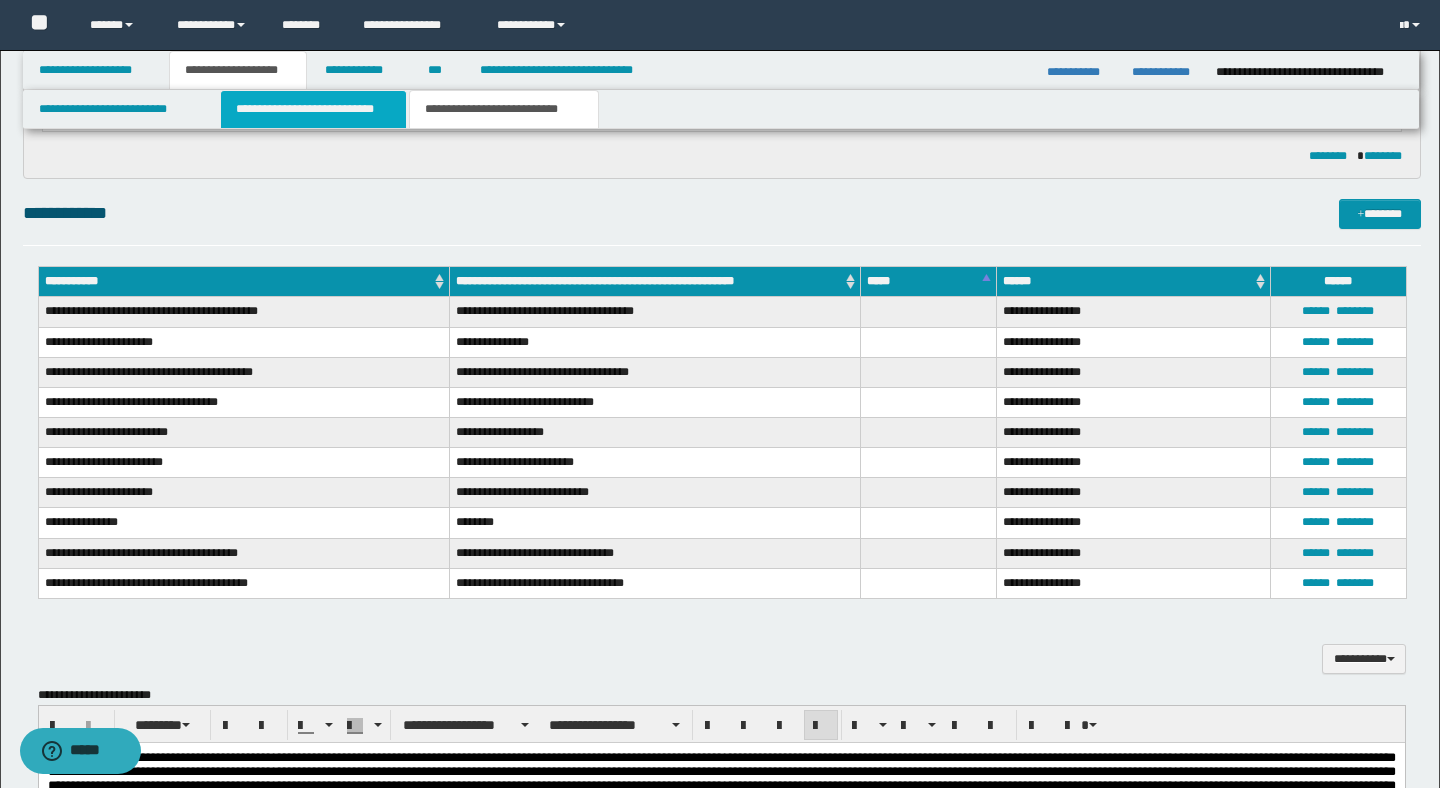 click on "**********" at bounding box center (314, 109) 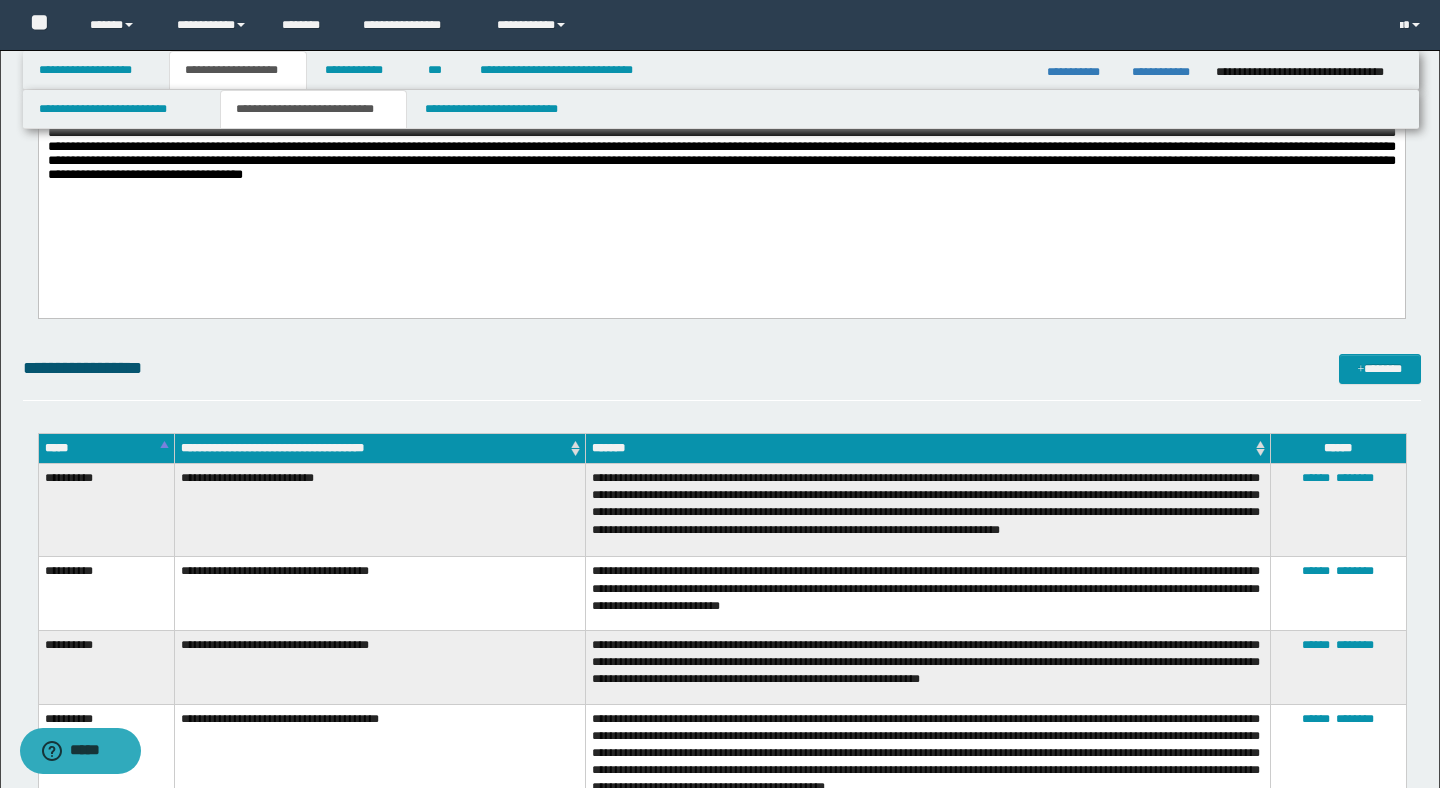 click on "**********" at bounding box center [722, 368] 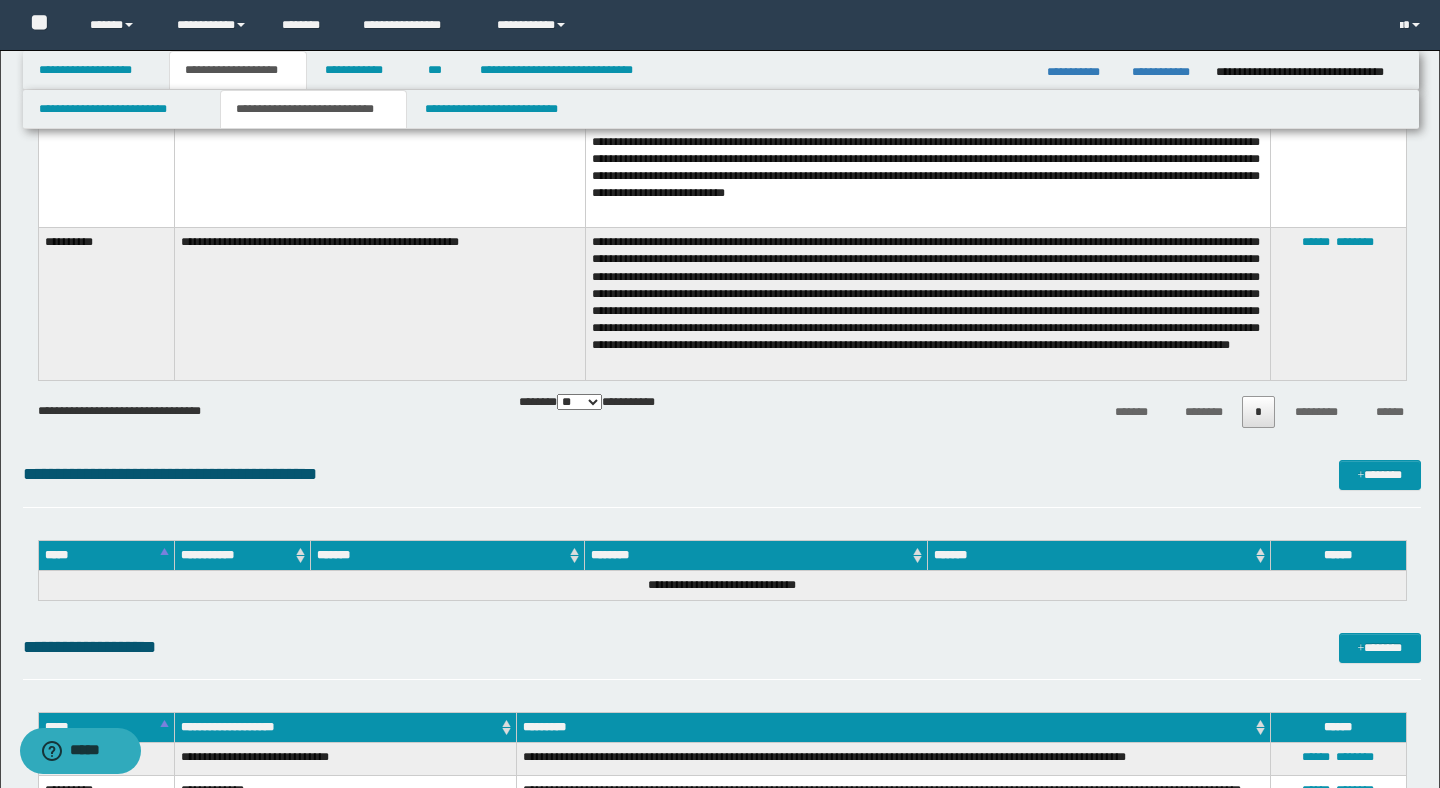 scroll, scrollTop: 3042, scrollLeft: 0, axis: vertical 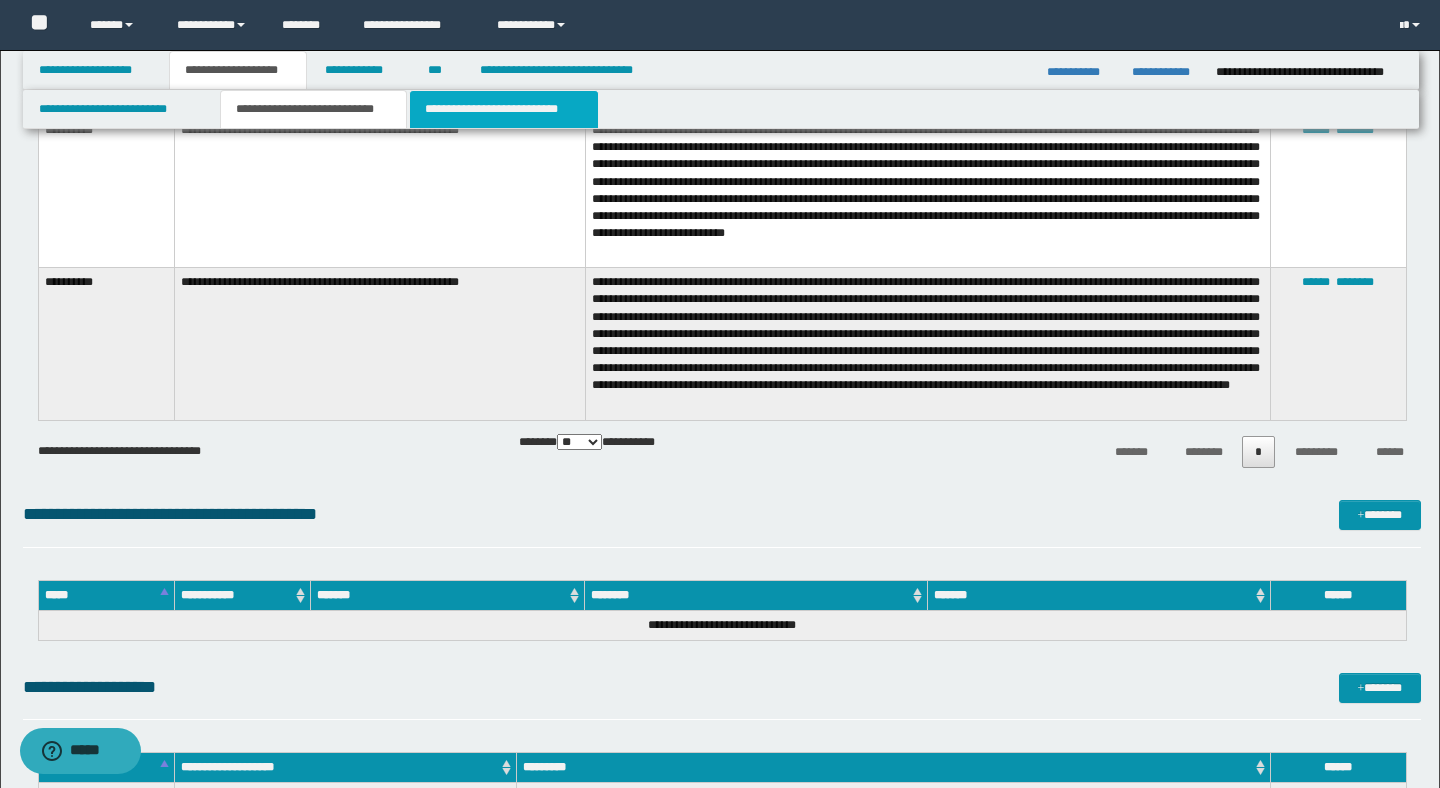 click on "**********" at bounding box center [504, 109] 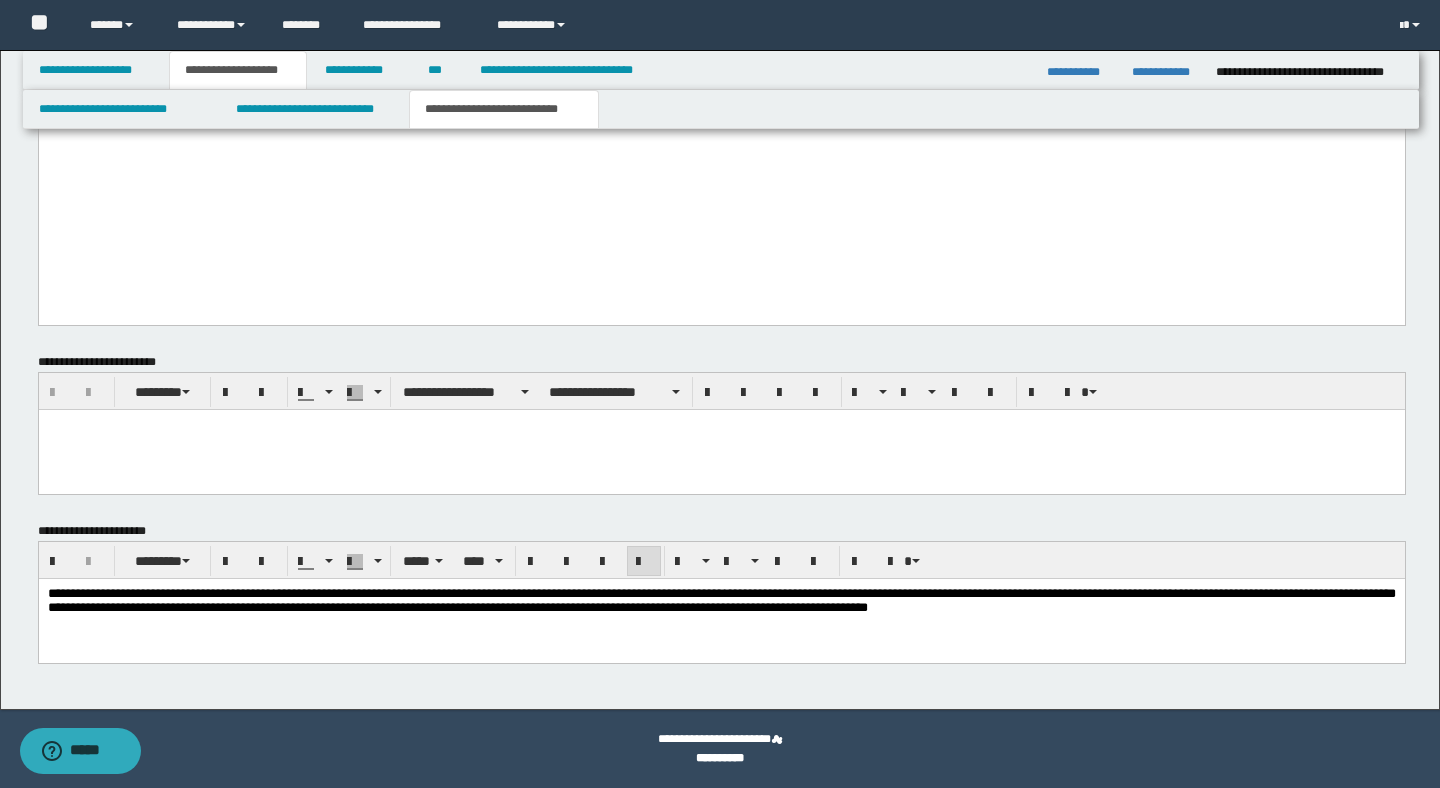 scroll, scrollTop: 1757, scrollLeft: 0, axis: vertical 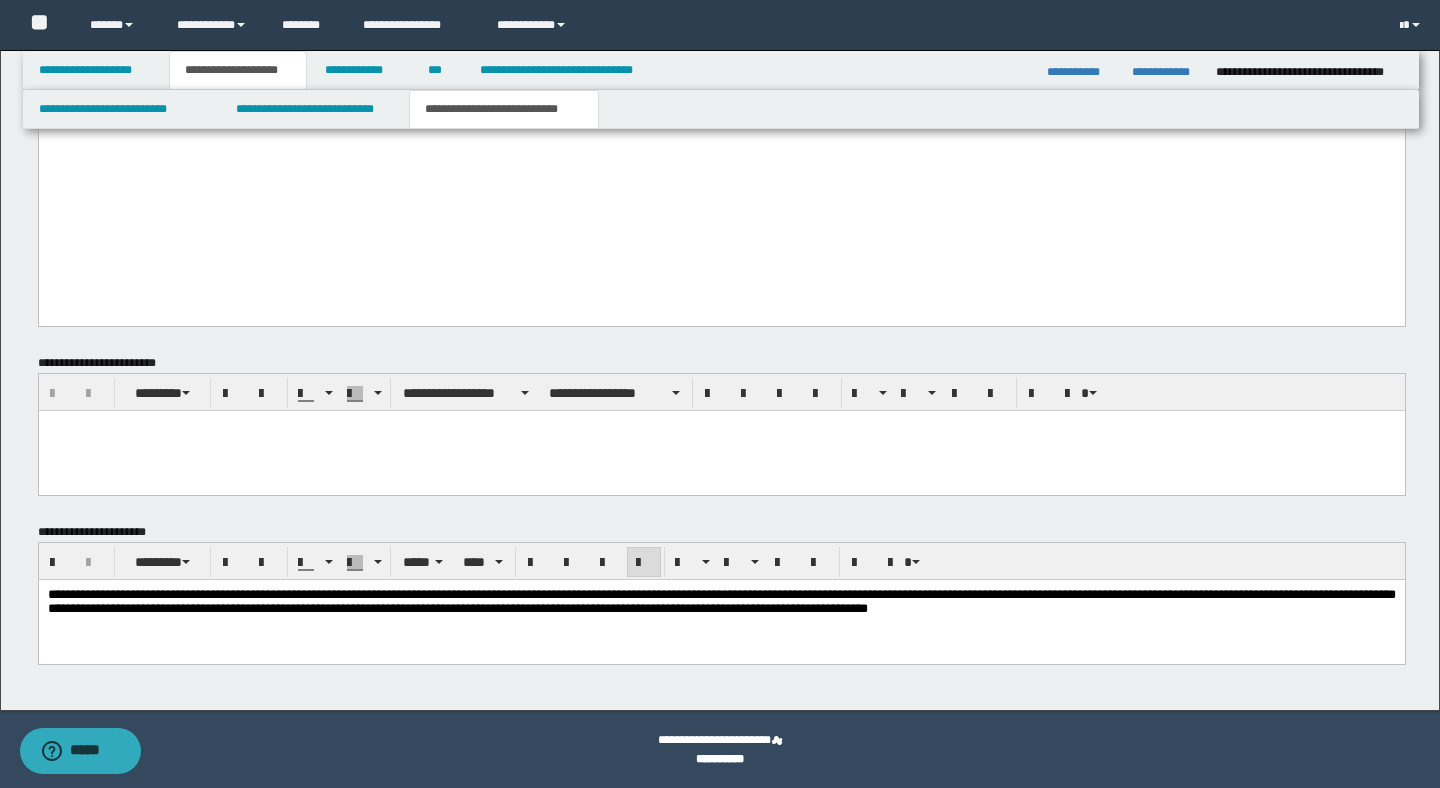 click on "**********" at bounding box center [721, -239] 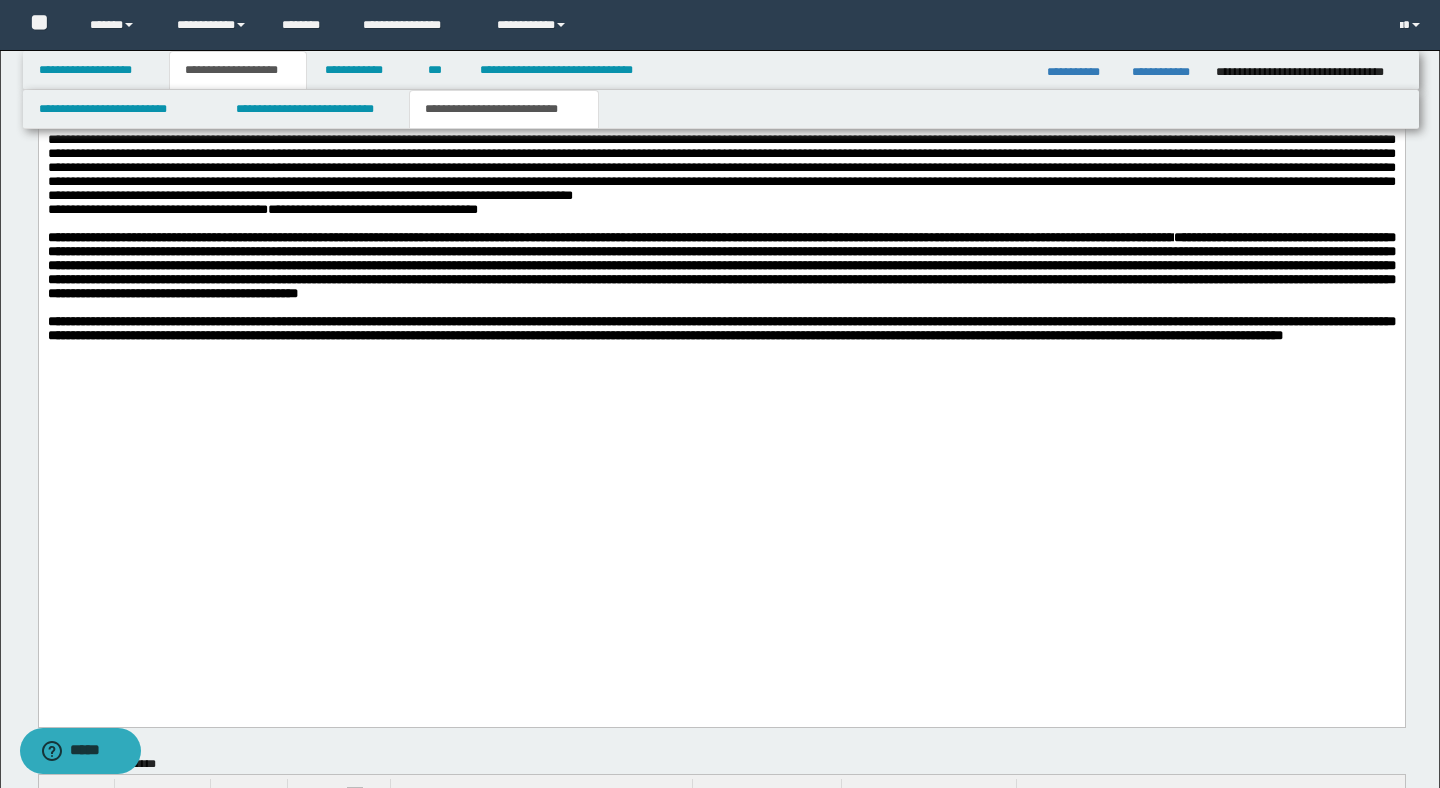 click on "**********" at bounding box center [722, 237] 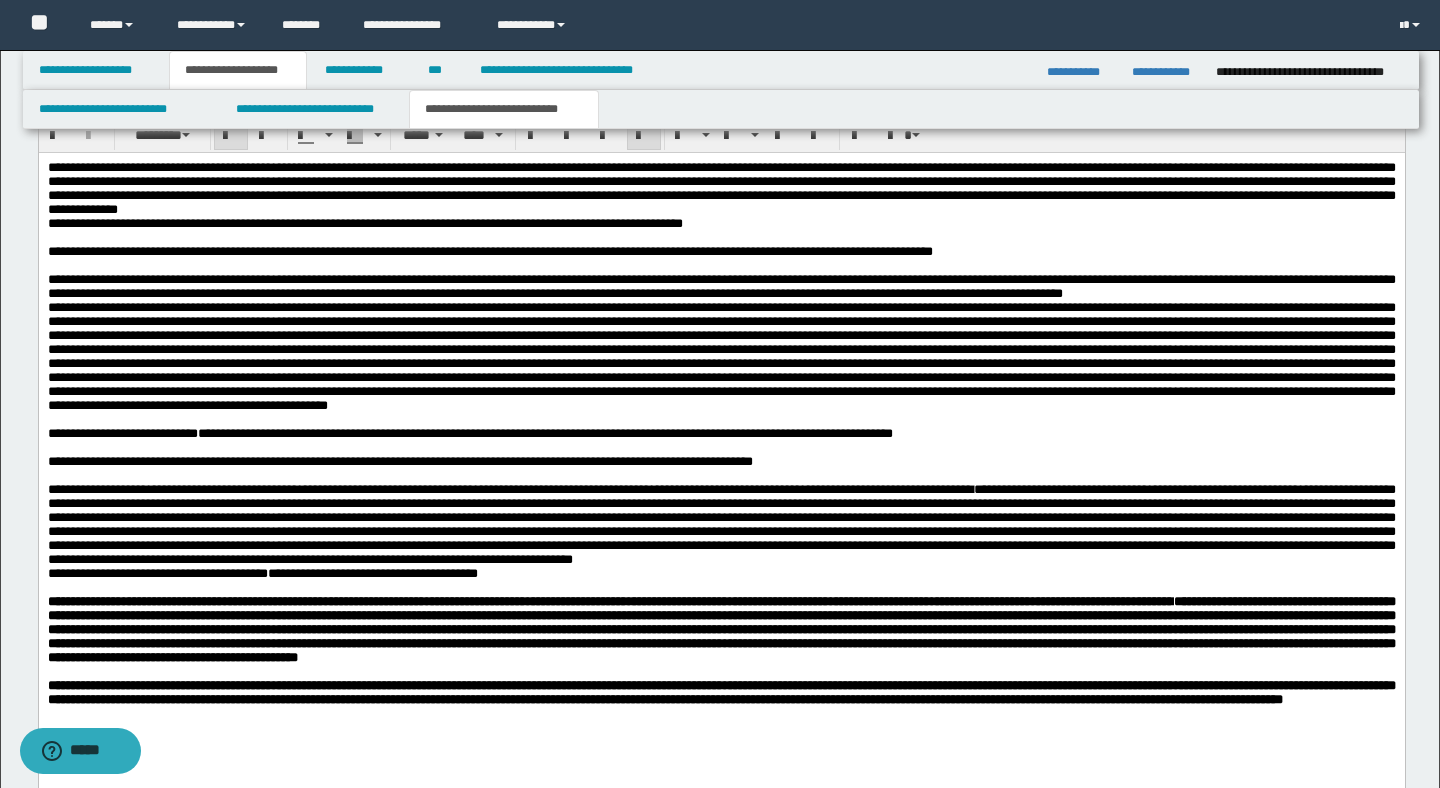 scroll, scrollTop: 996, scrollLeft: 0, axis: vertical 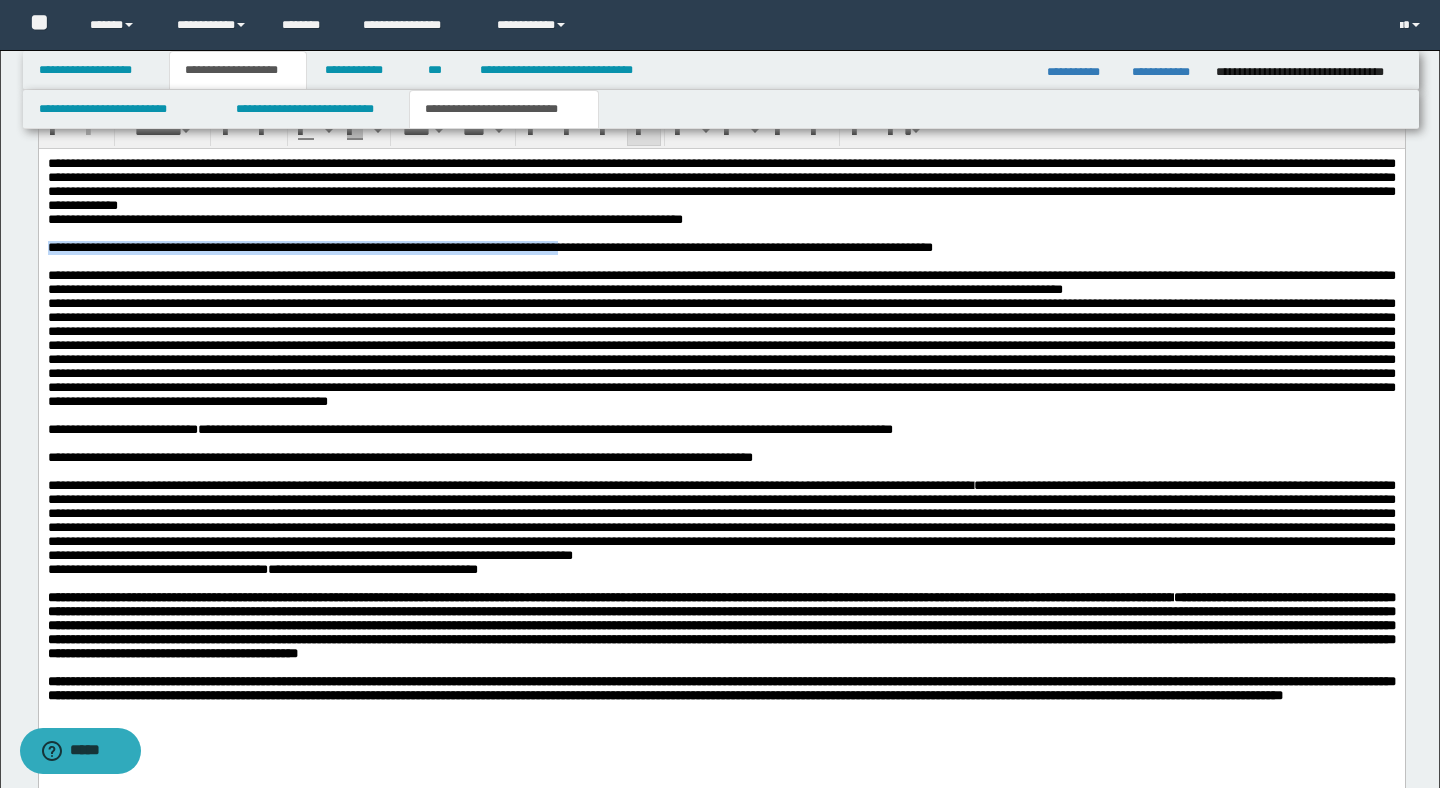 drag, startPoint x: 51, startPoint y: 254, endPoint x: 684, endPoint y: 265, distance: 633.0956 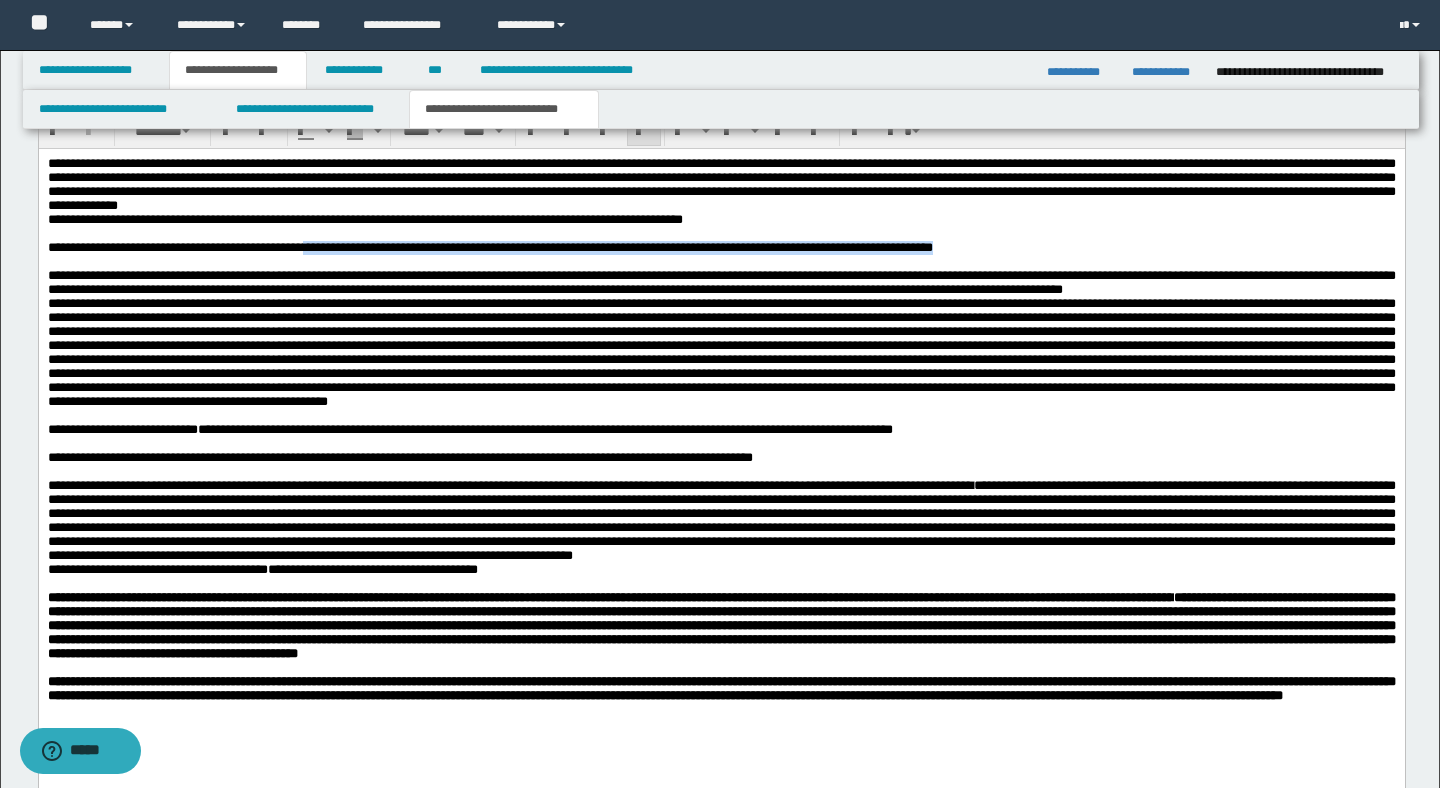drag, startPoint x: 1160, startPoint y: 256, endPoint x: 362, endPoint y: 253, distance: 798.0056 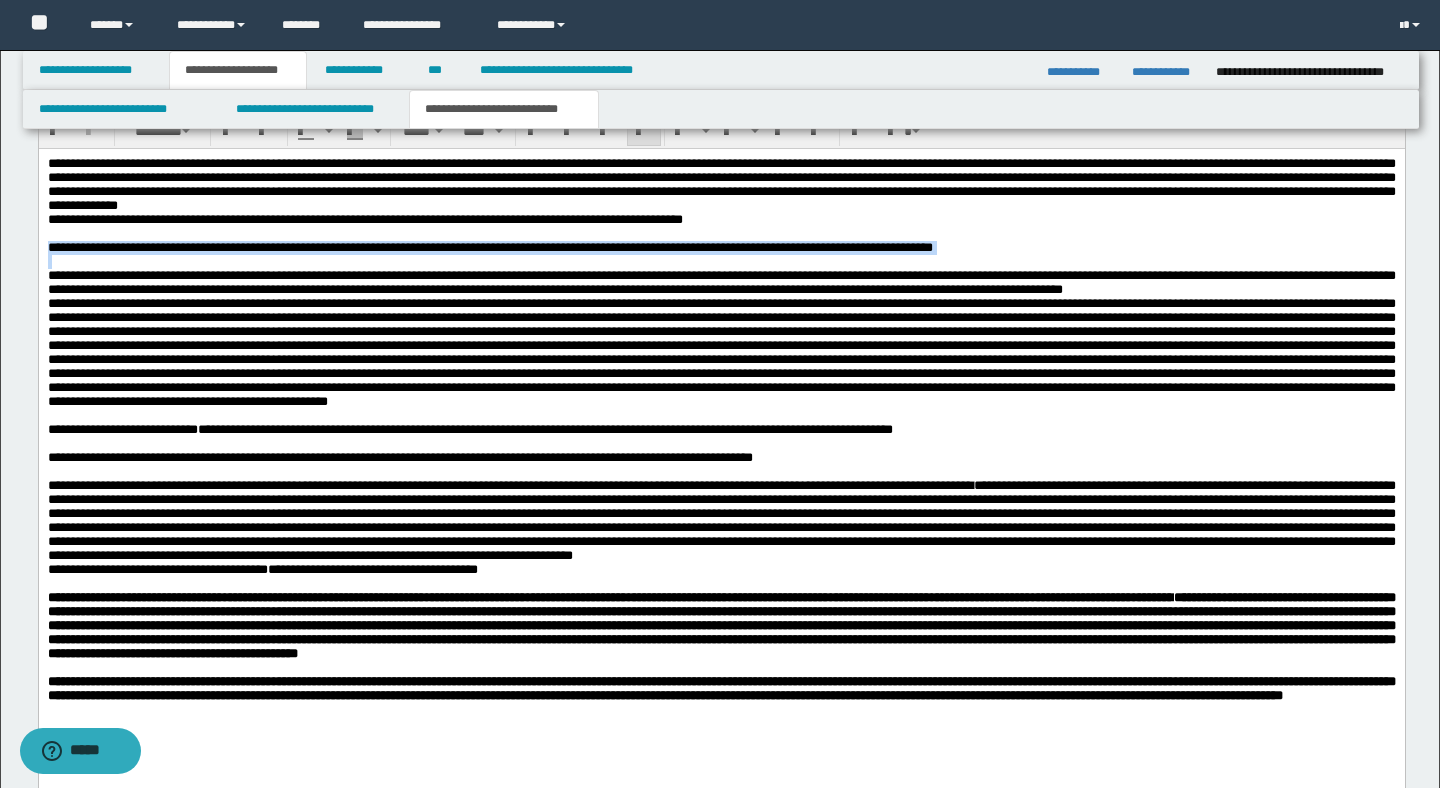 drag, startPoint x: 46, startPoint y: 253, endPoint x: 848, endPoint y: 272, distance: 802.22504 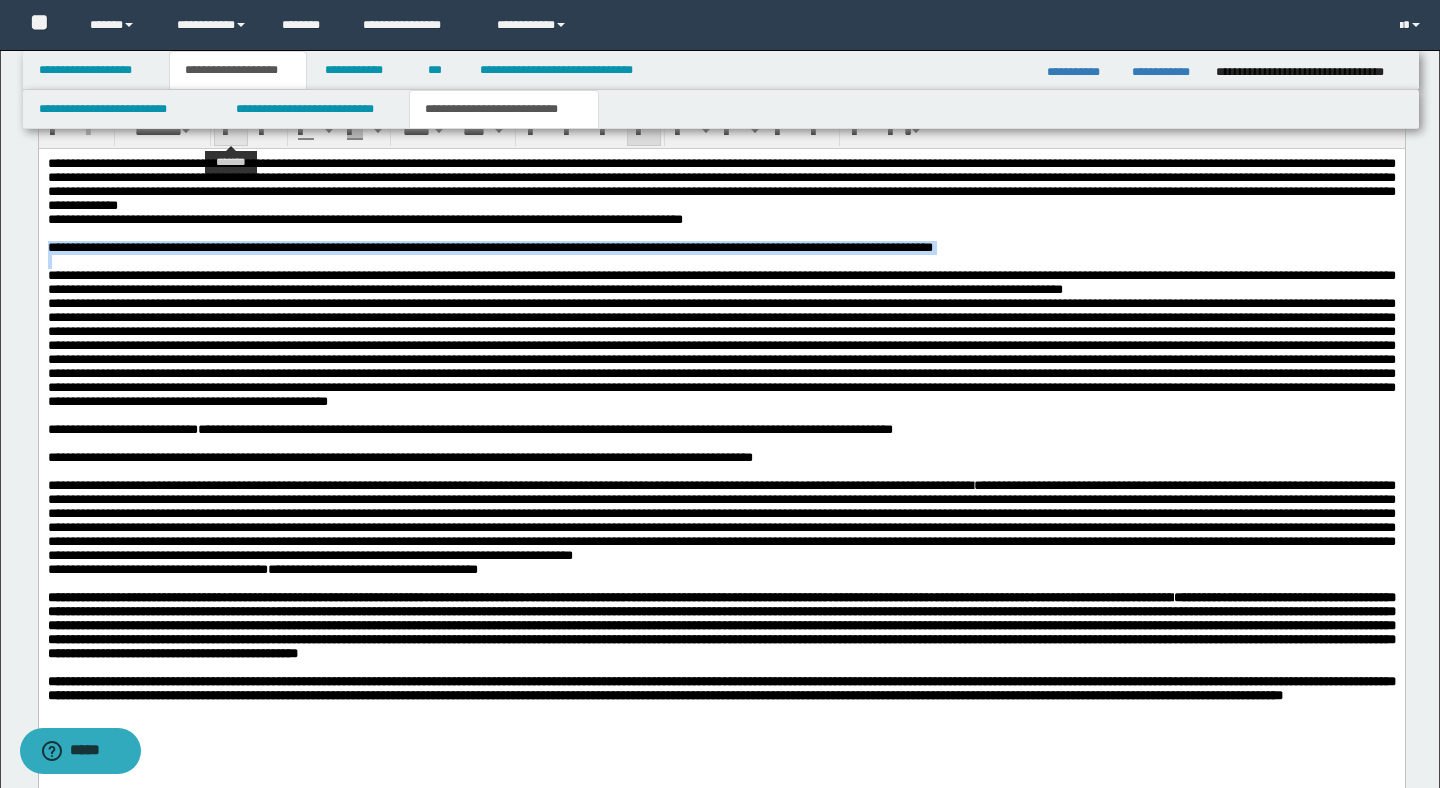 click at bounding box center (231, 132) 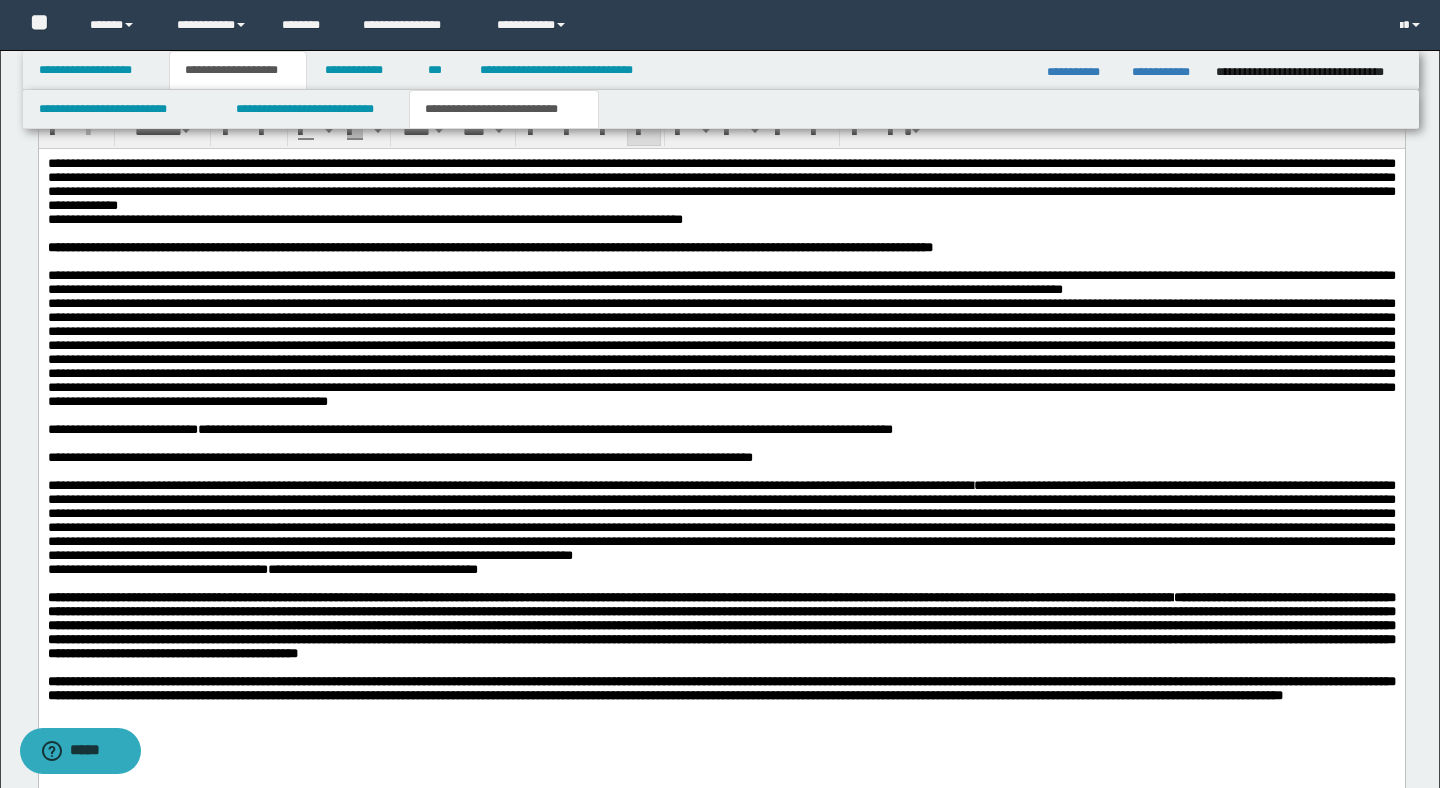 click on "**********" at bounding box center [720, 263] 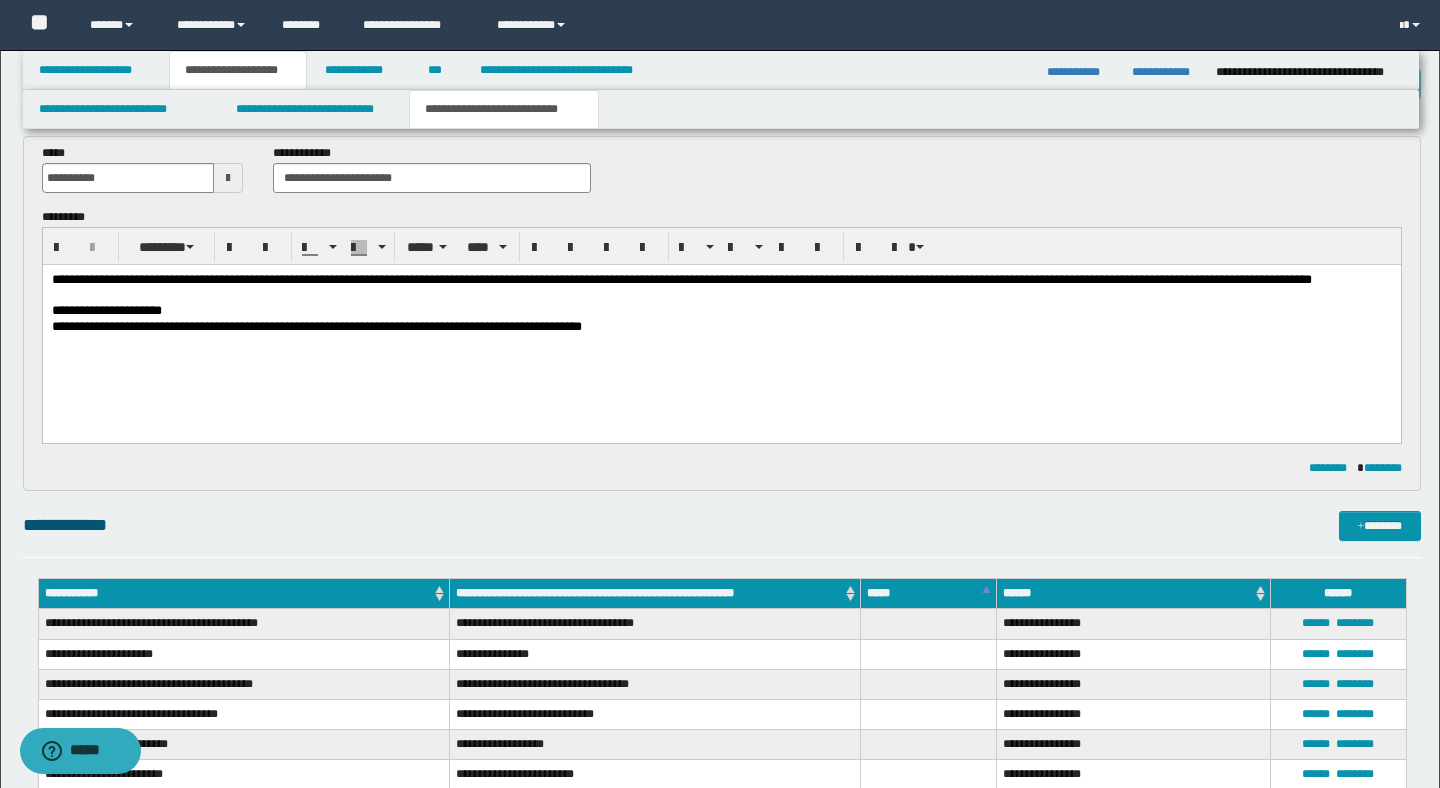 scroll, scrollTop: 76, scrollLeft: 0, axis: vertical 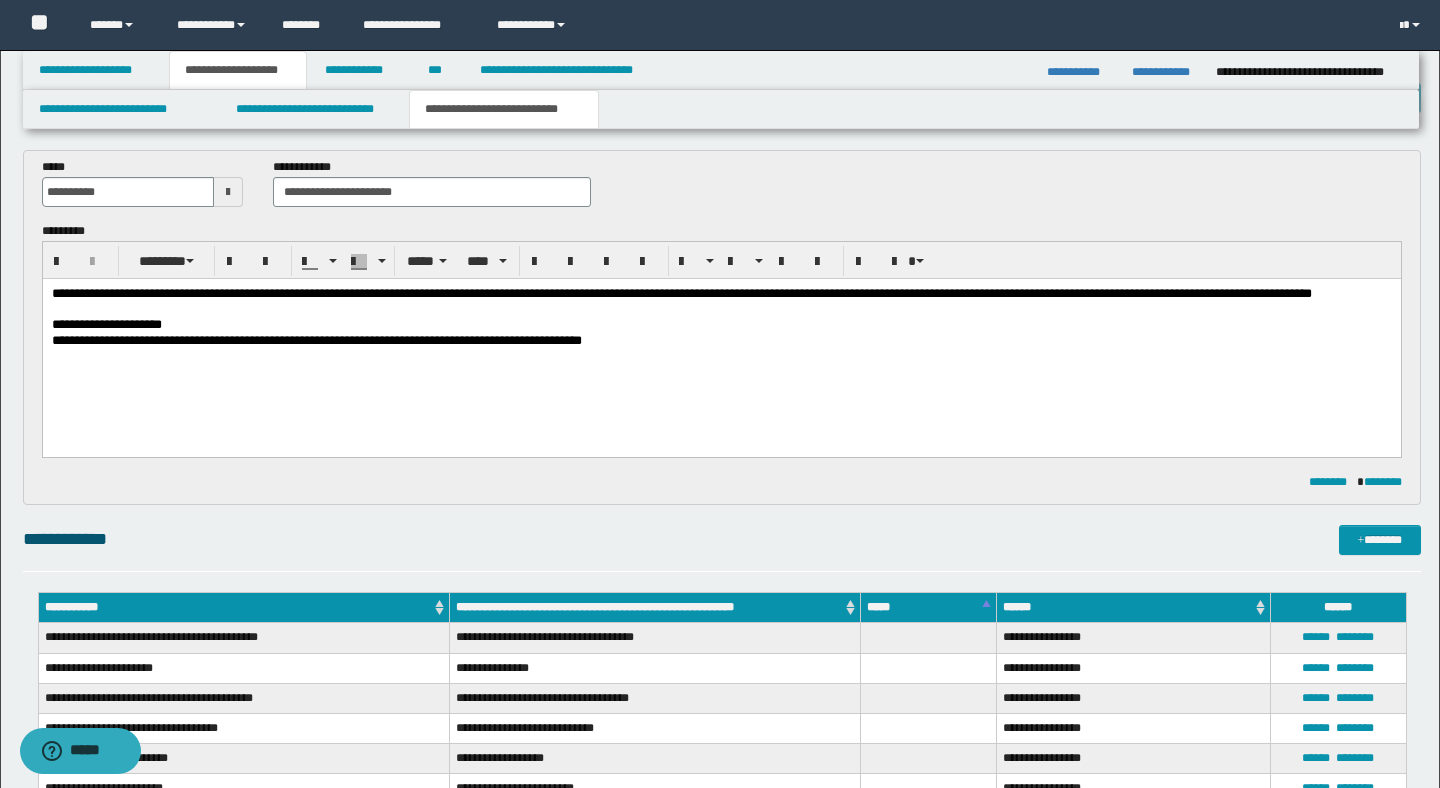 click on "**********" at bounding box center (721, 302) 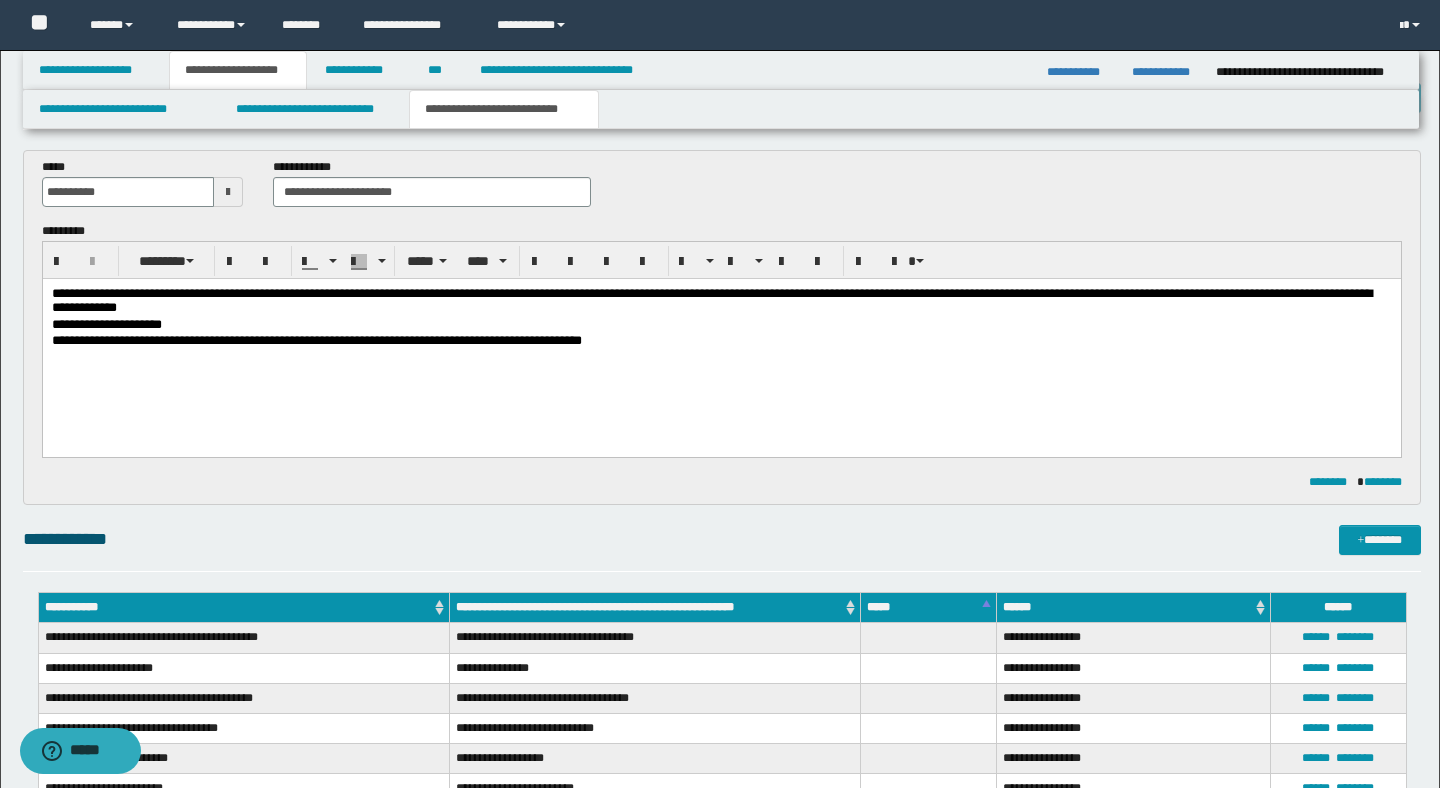 click on "********
********" at bounding box center (722, 482) 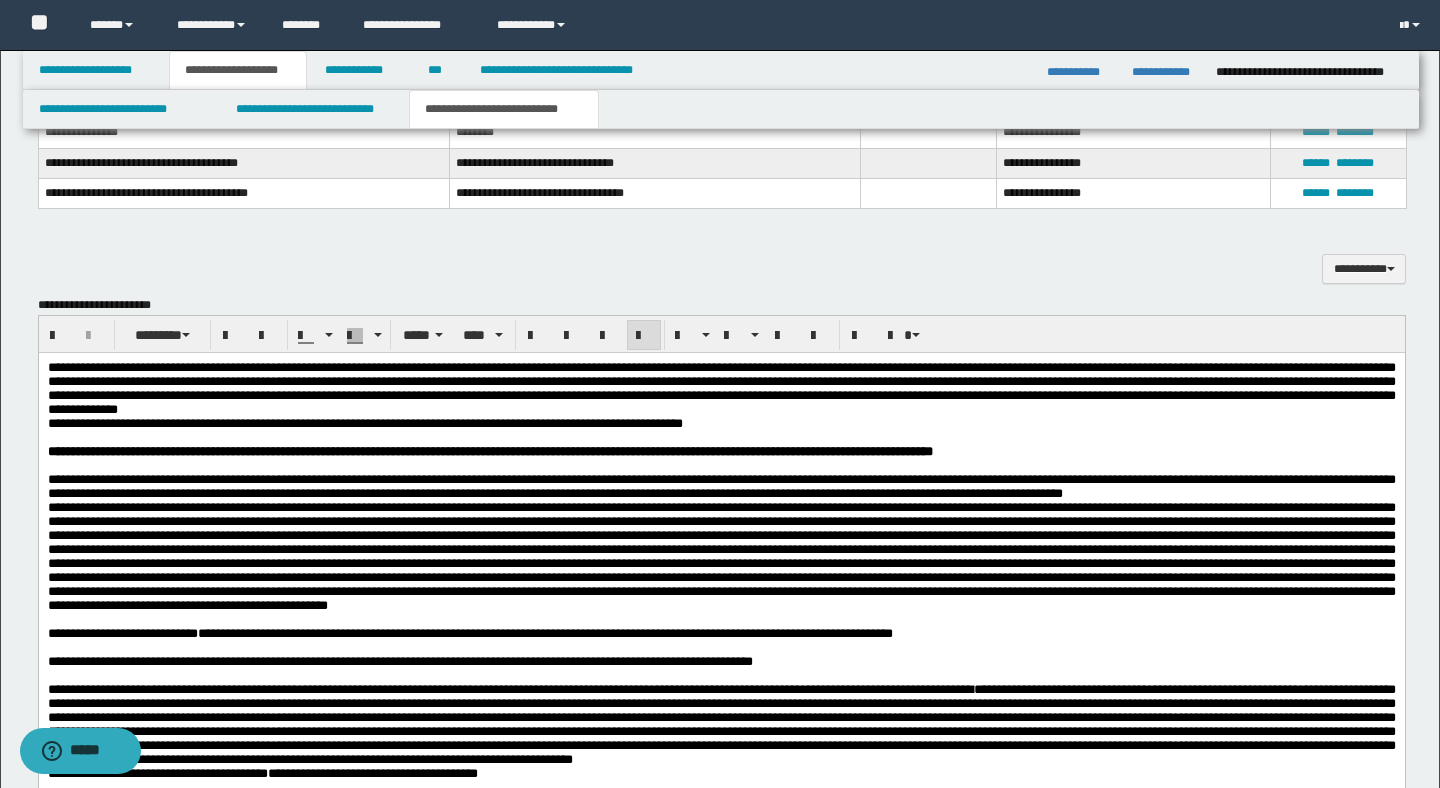 scroll, scrollTop: 796, scrollLeft: 0, axis: vertical 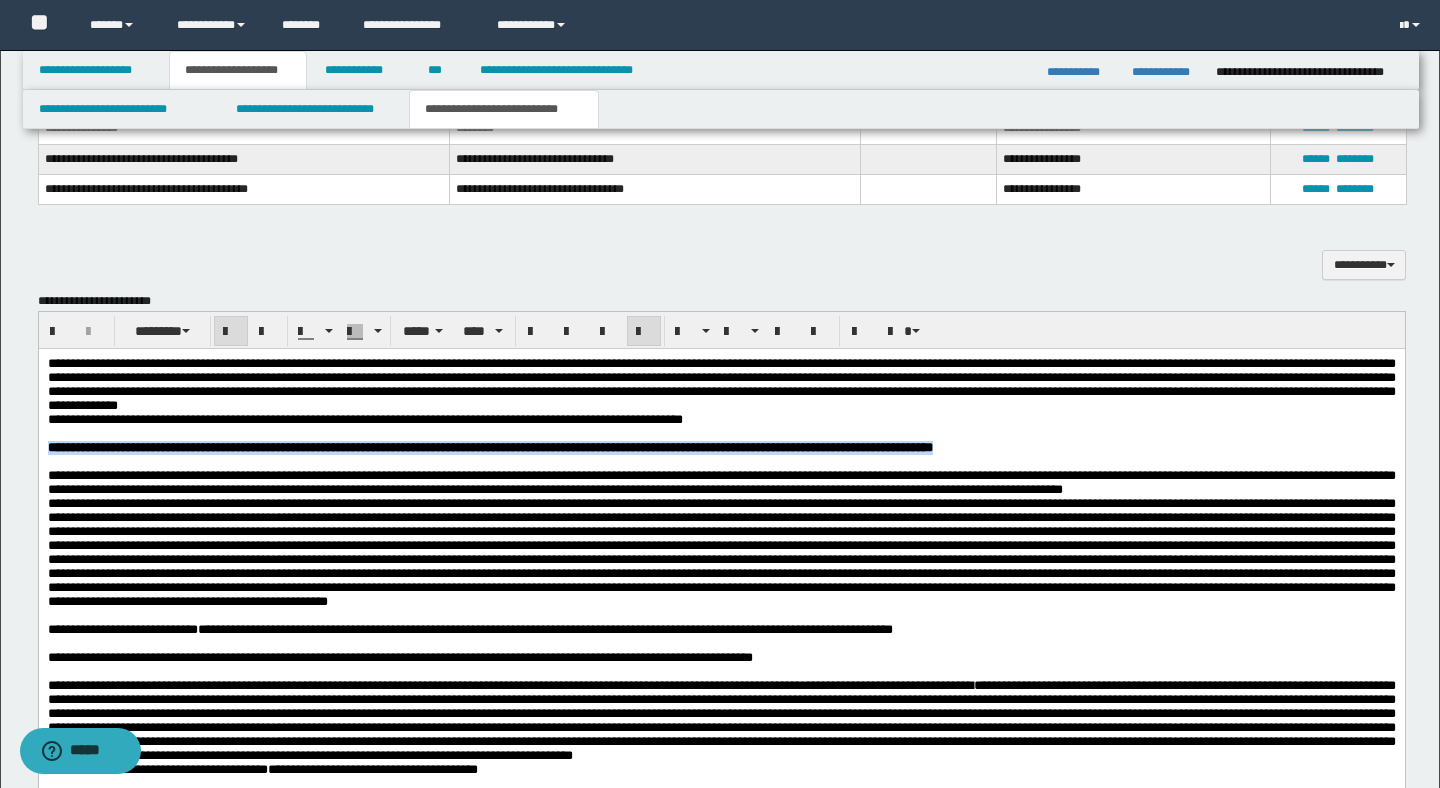 drag, startPoint x: 1182, startPoint y: 454, endPoint x: 42, endPoint y: 451, distance: 1140.0039 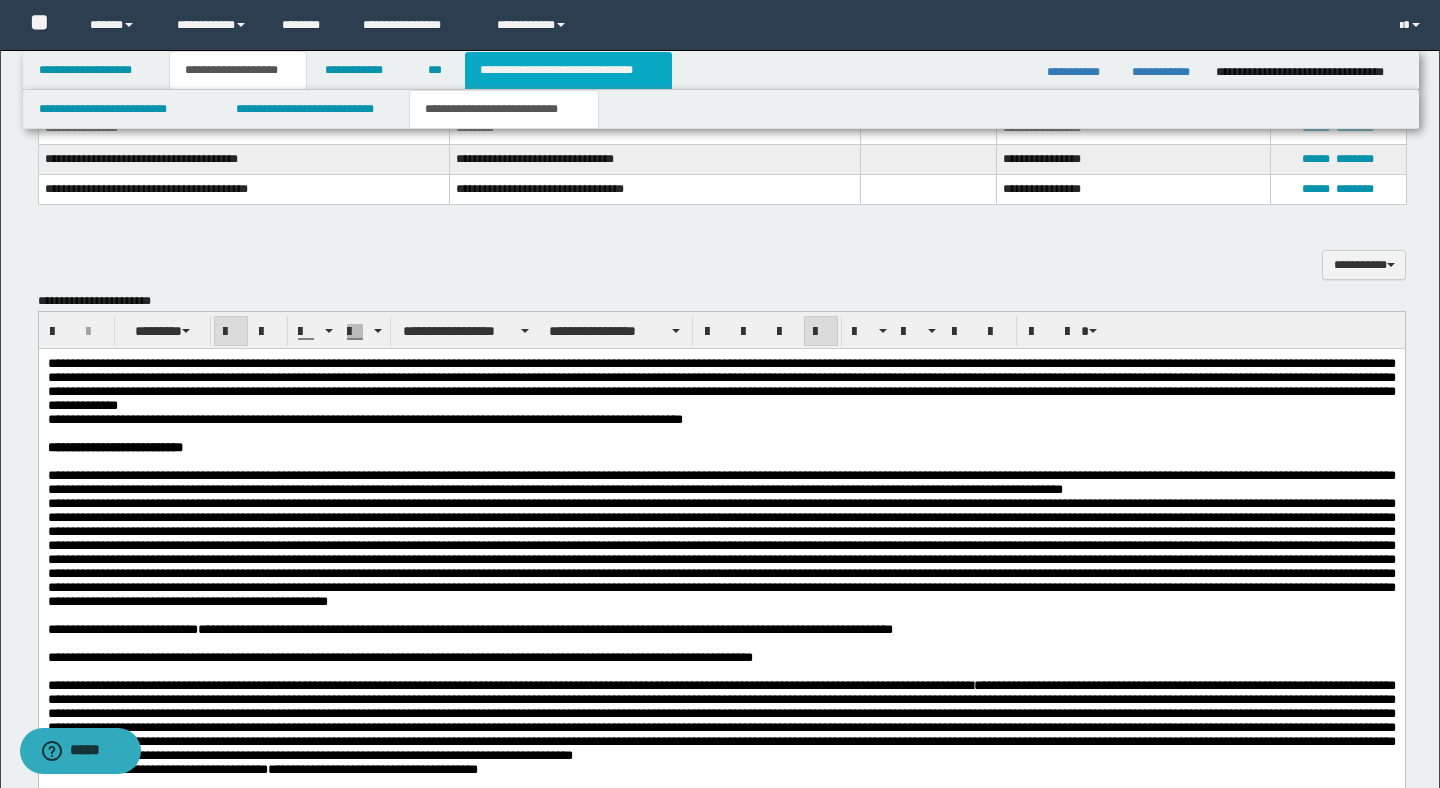 click on "**********" at bounding box center (568, 70) 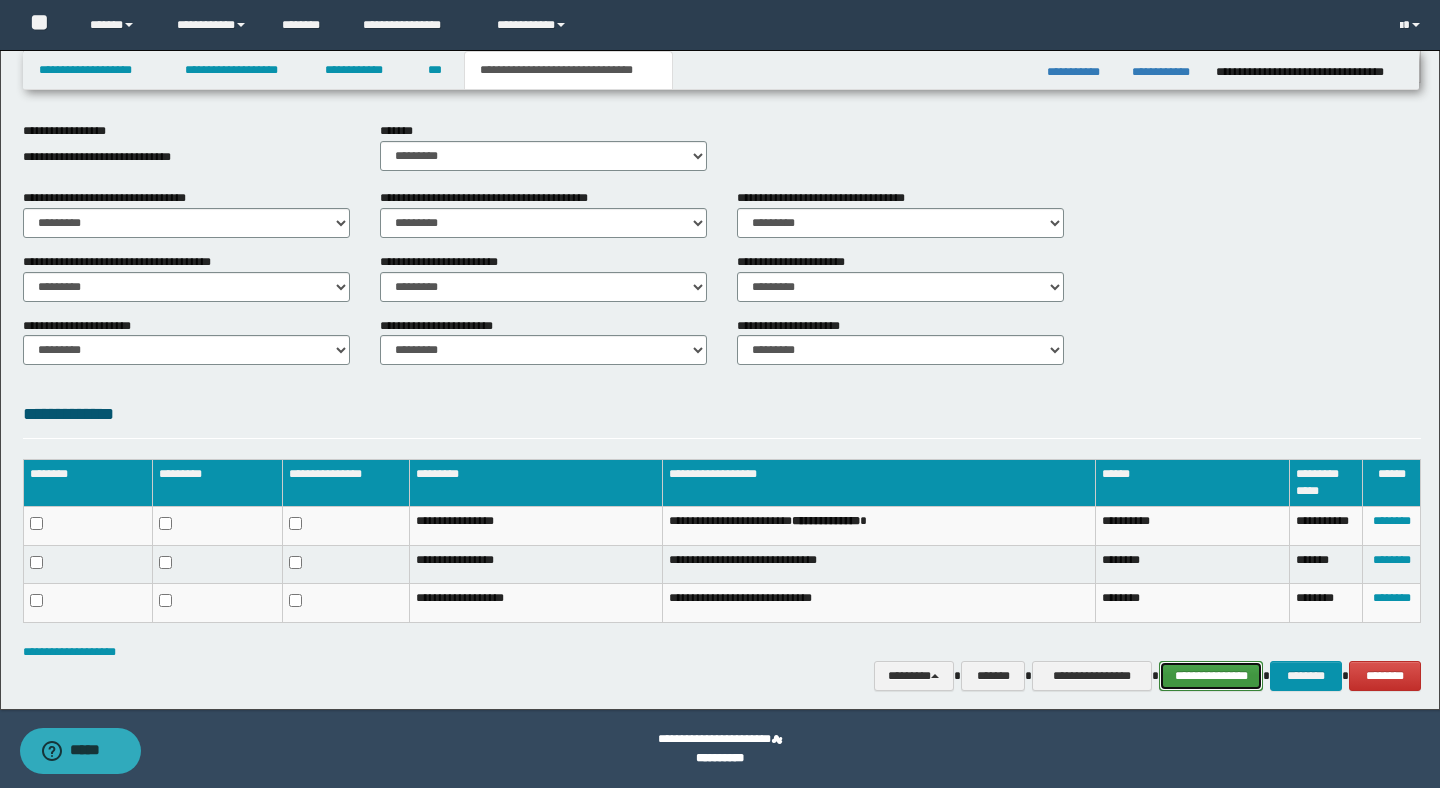 click on "**********" at bounding box center [1211, 676] 